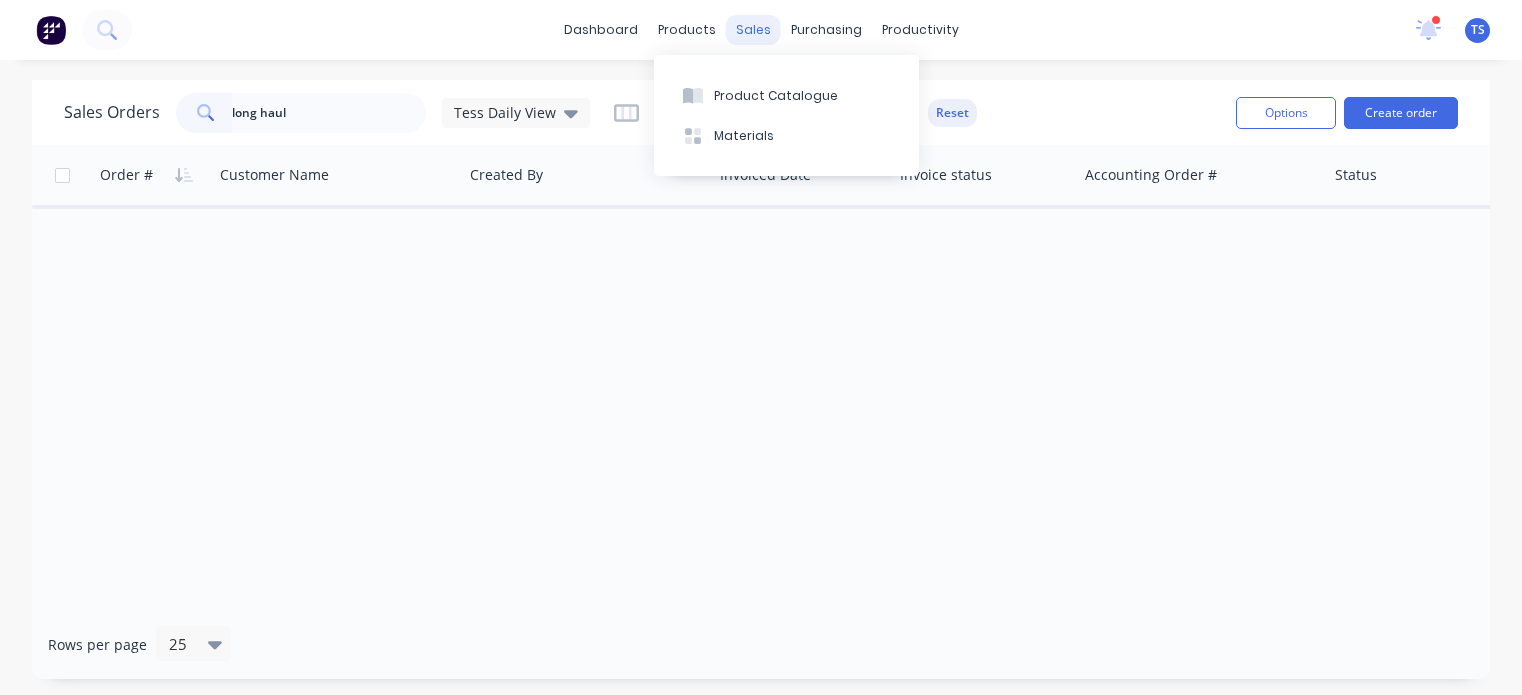 scroll, scrollTop: 0, scrollLeft: 0, axis: both 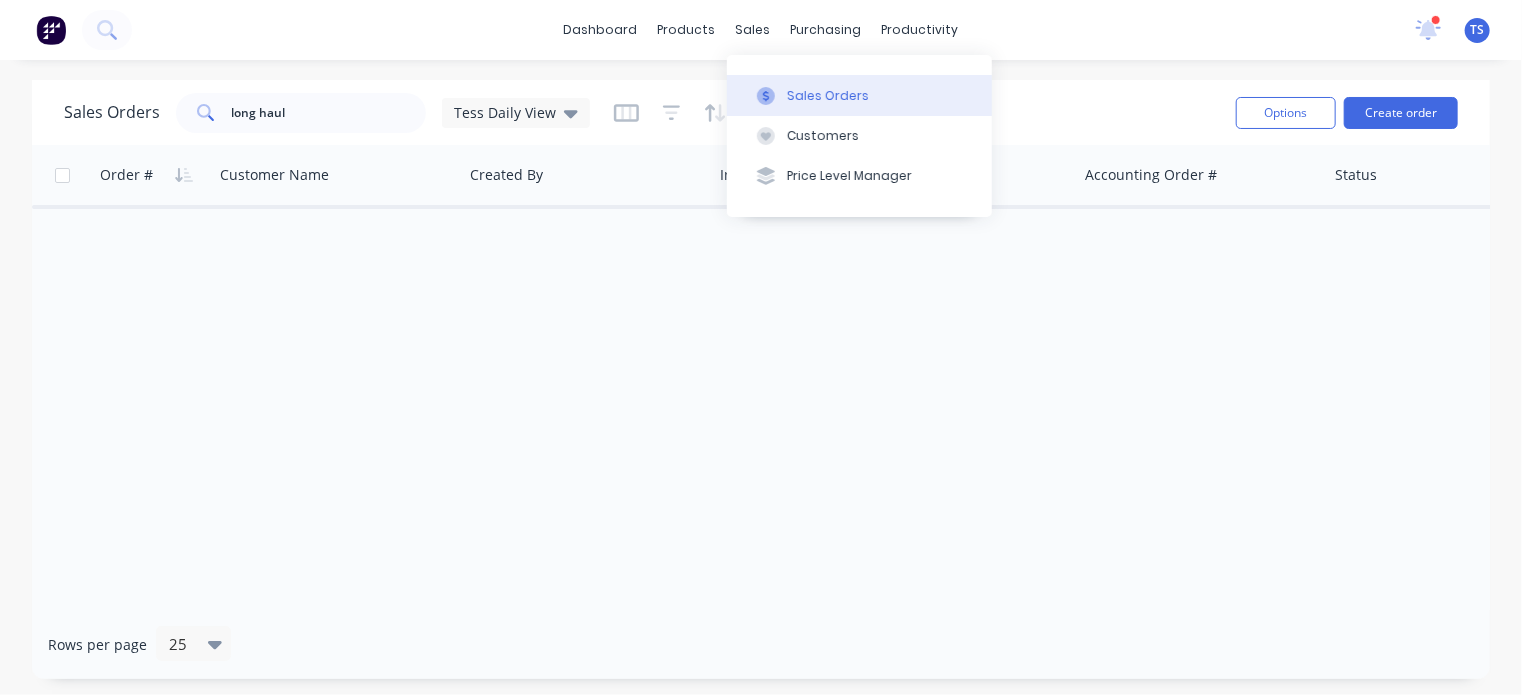 click on "Sales Orders" at bounding box center (828, 96) 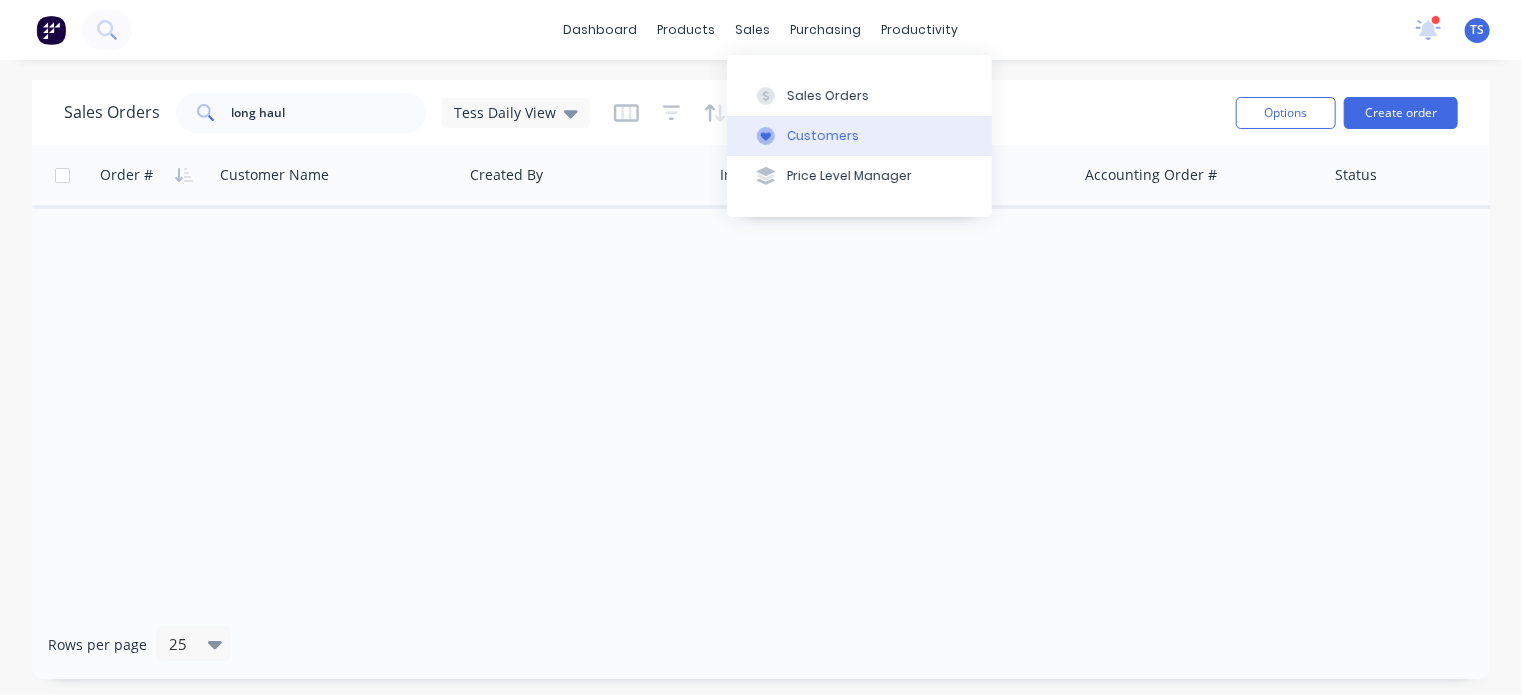 click on "Customers" at bounding box center (823, 136) 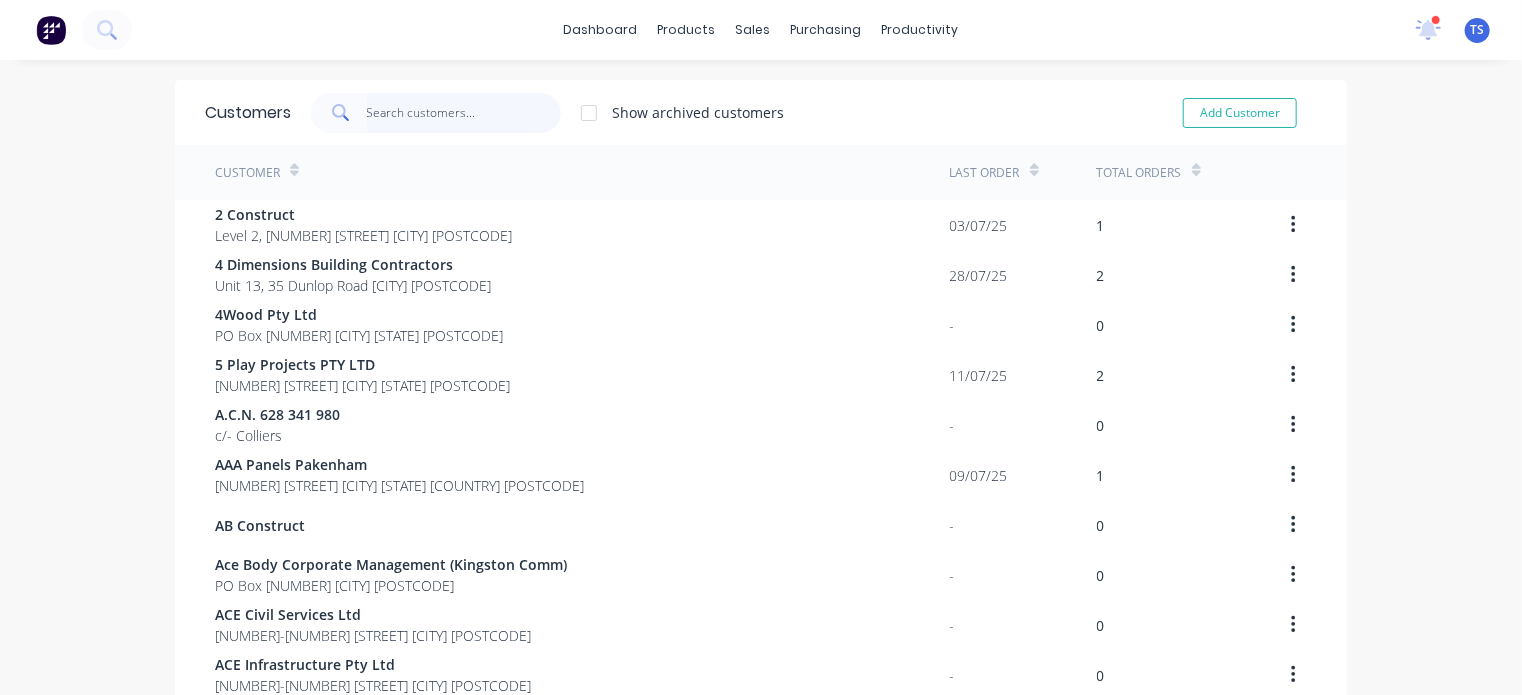 click at bounding box center [464, 113] 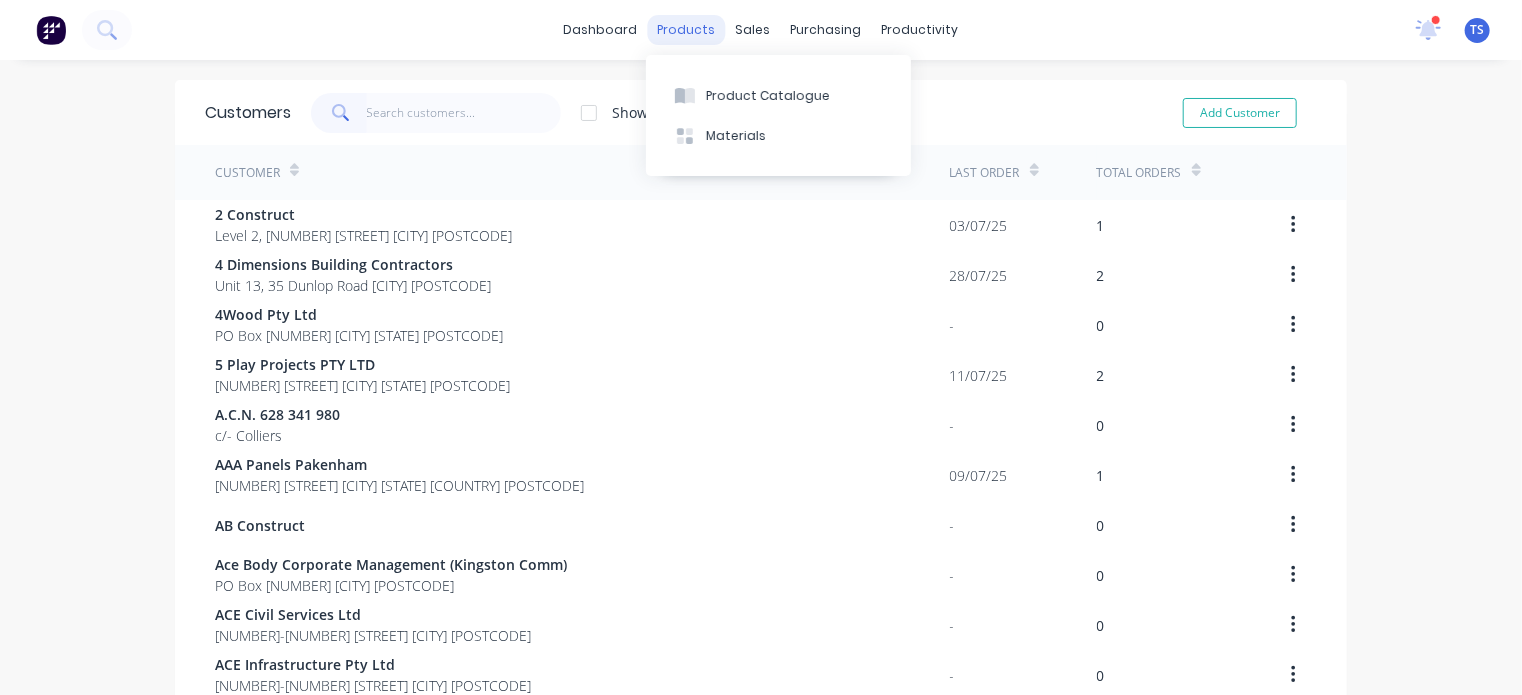 click on "products" at bounding box center [687, 30] 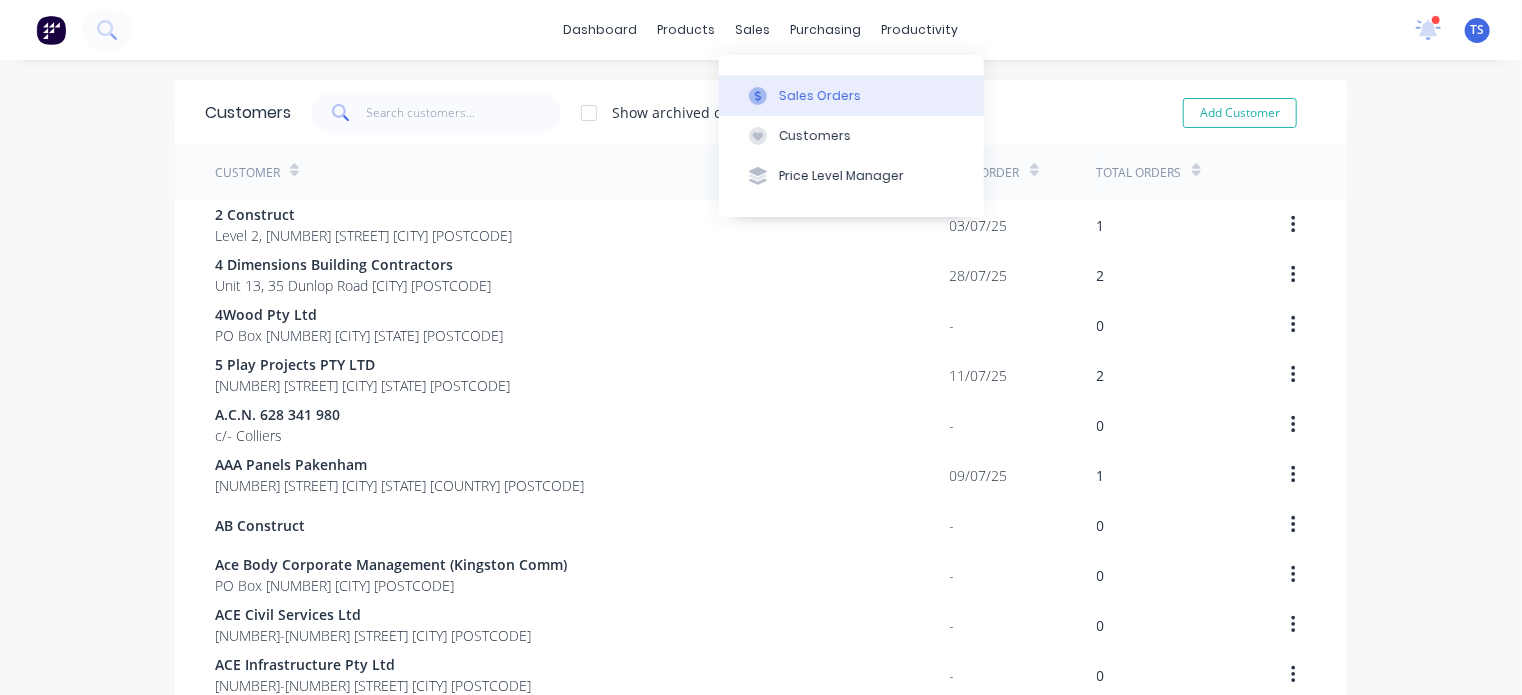 click on "Sales Orders" at bounding box center [820, 96] 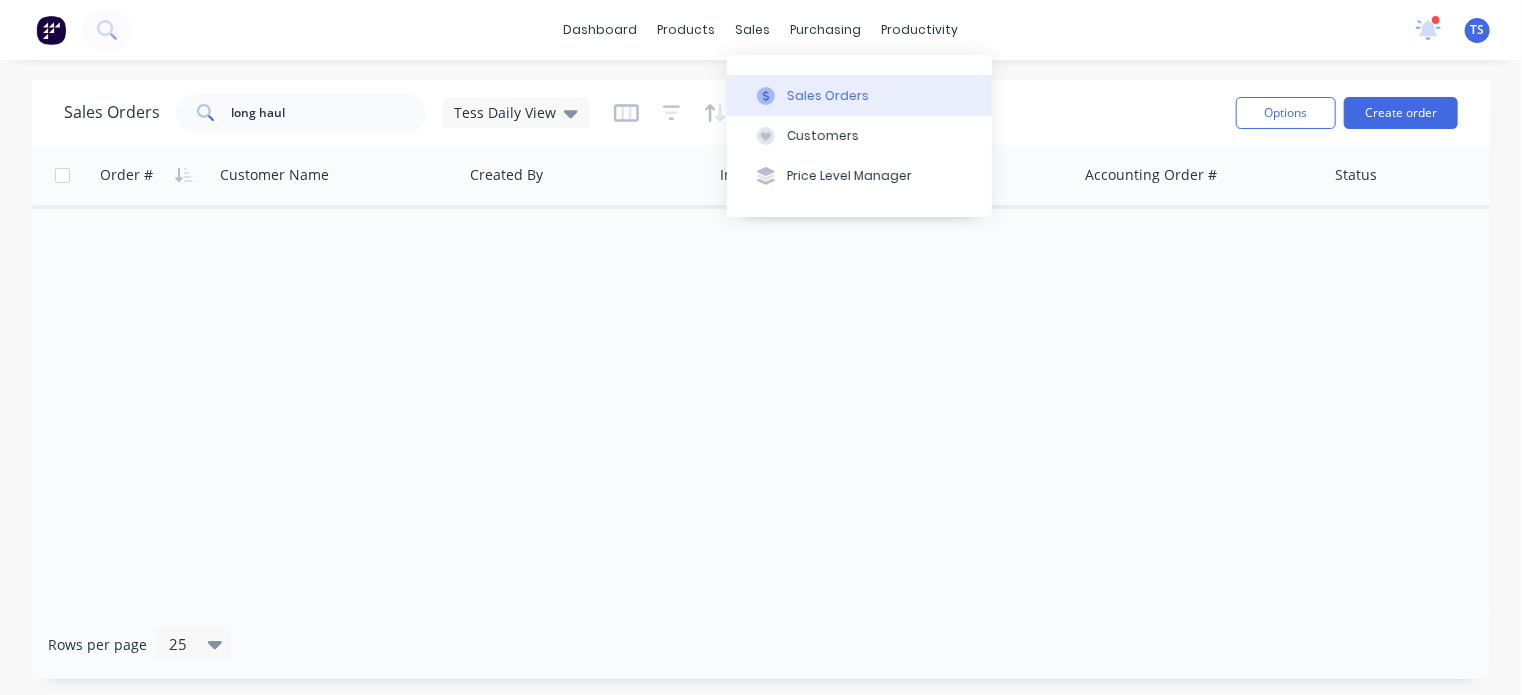 click on "Sales Orders" at bounding box center [828, 96] 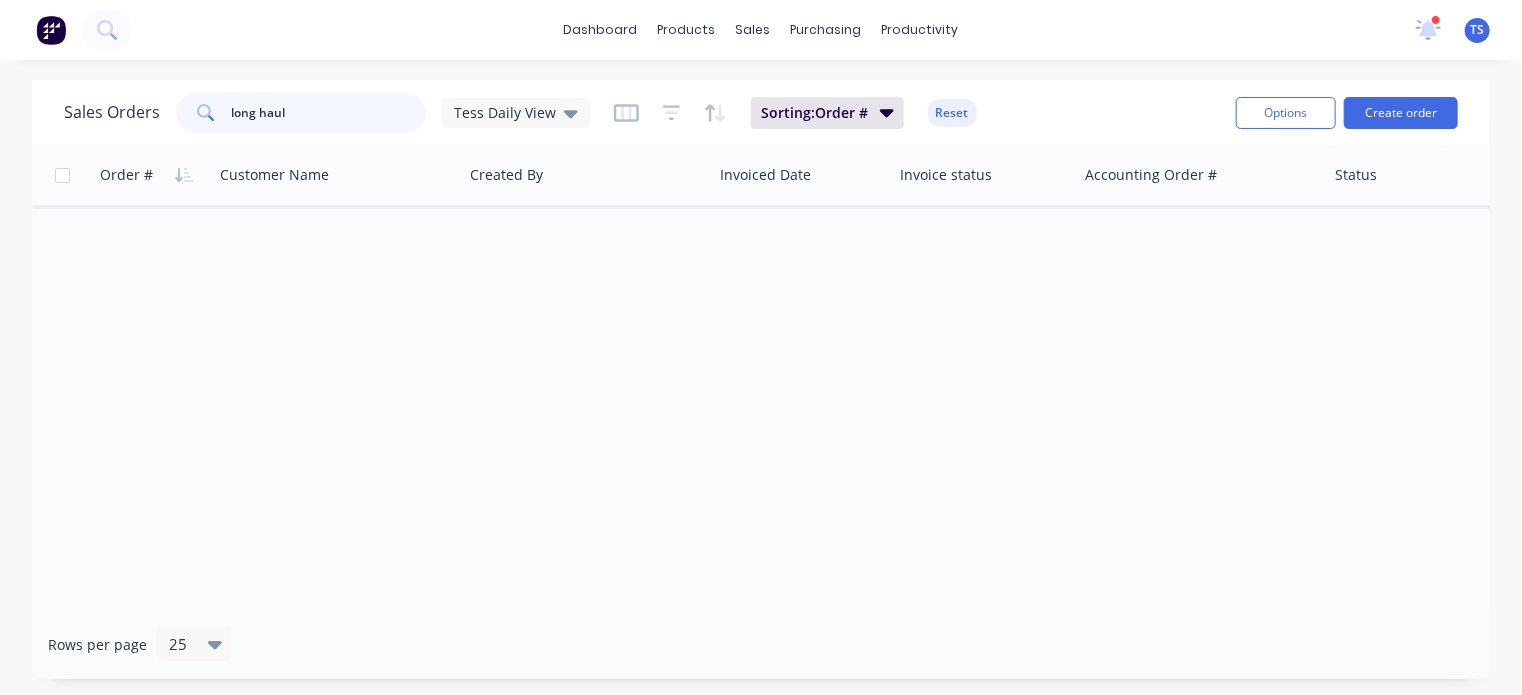 drag, startPoint x: 252, startPoint y: 107, endPoint x: 176, endPoint y: 115, distance: 76.41989 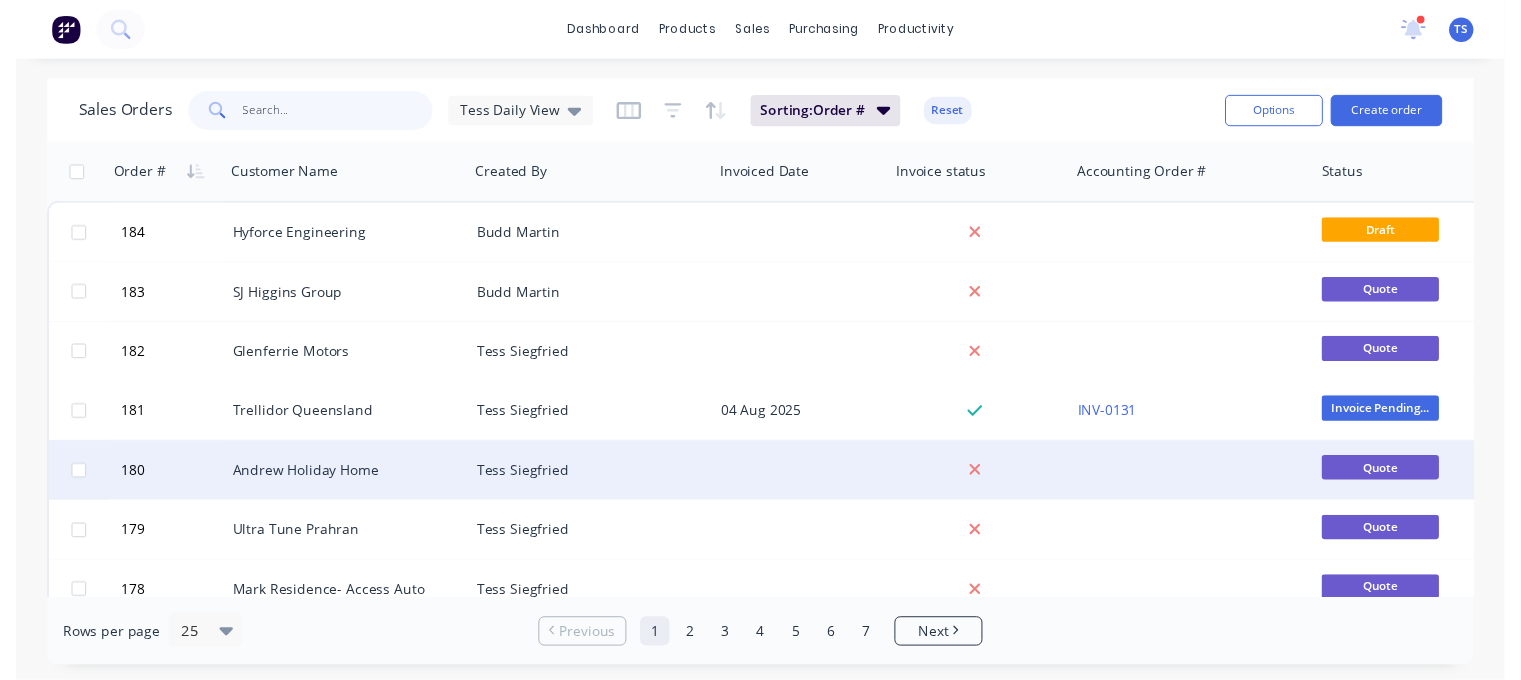 scroll, scrollTop: 100, scrollLeft: 0, axis: vertical 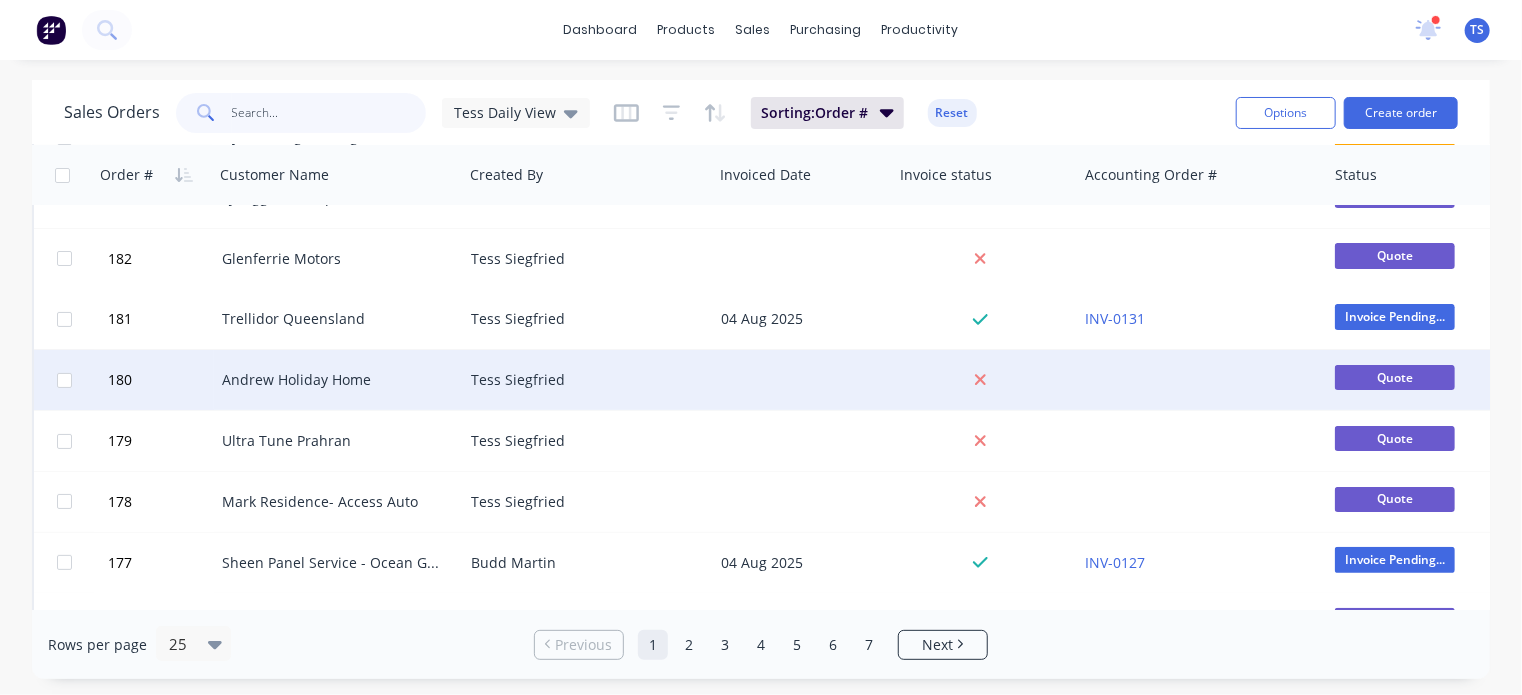 type 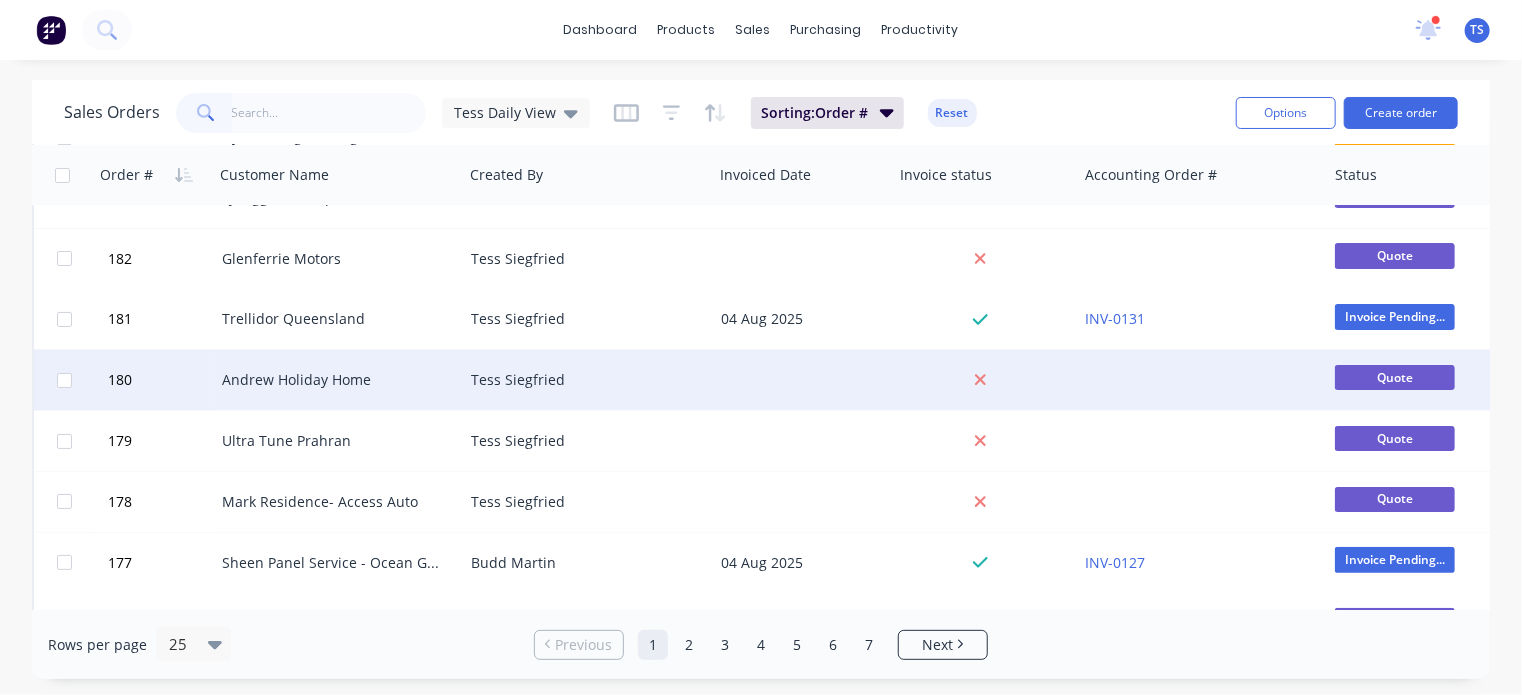 click on "Andrew Holiday Home" at bounding box center [333, 380] 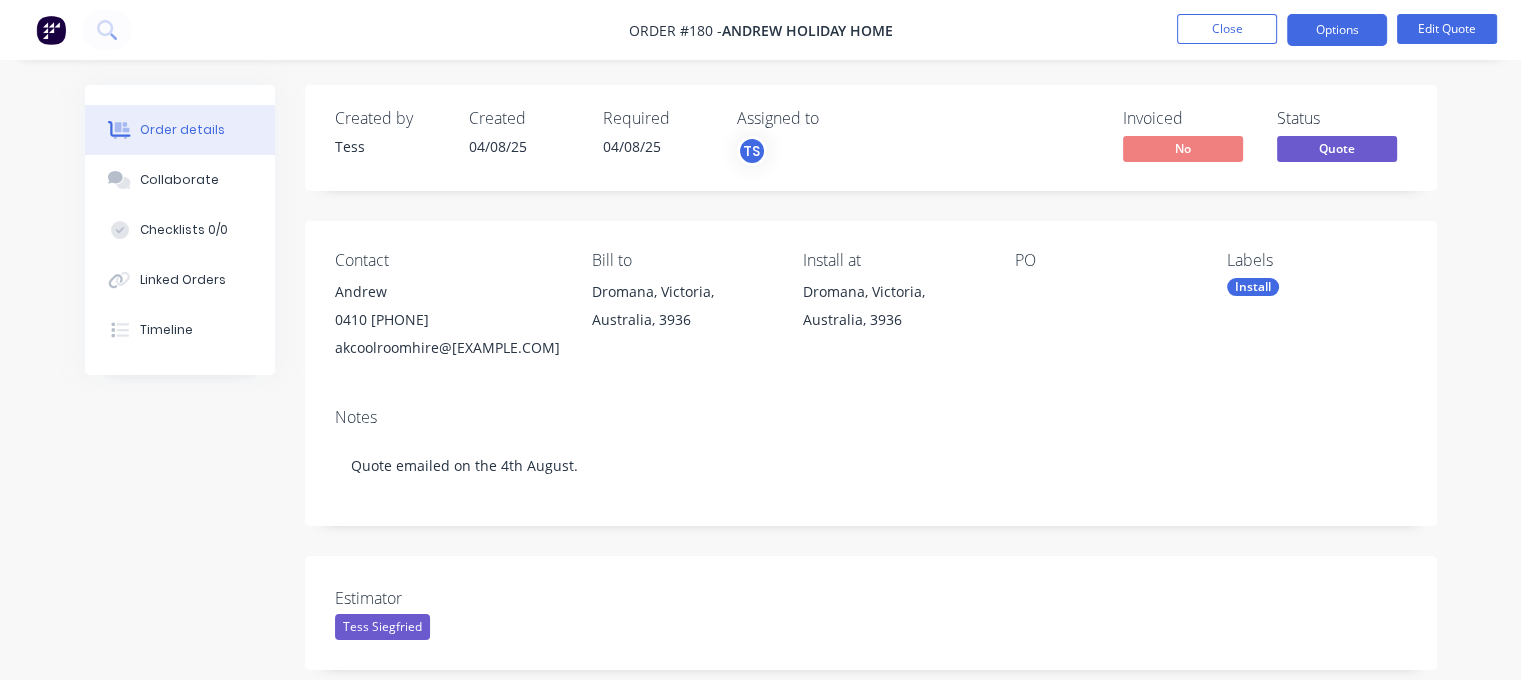 click on "Dromana, Victoria, Australia, 3936" at bounding box center [893, 306] 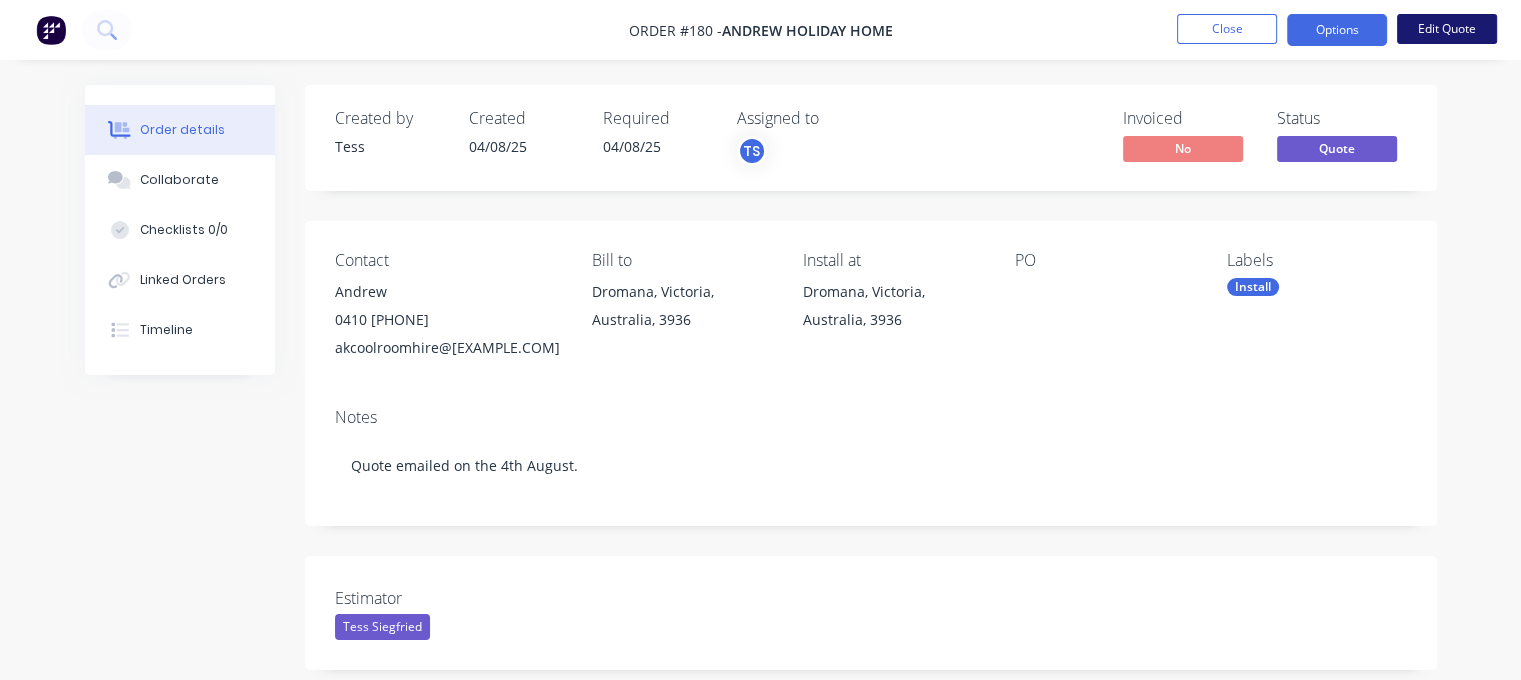 click on "Edit Quote" at bounding box center [1447, 29] 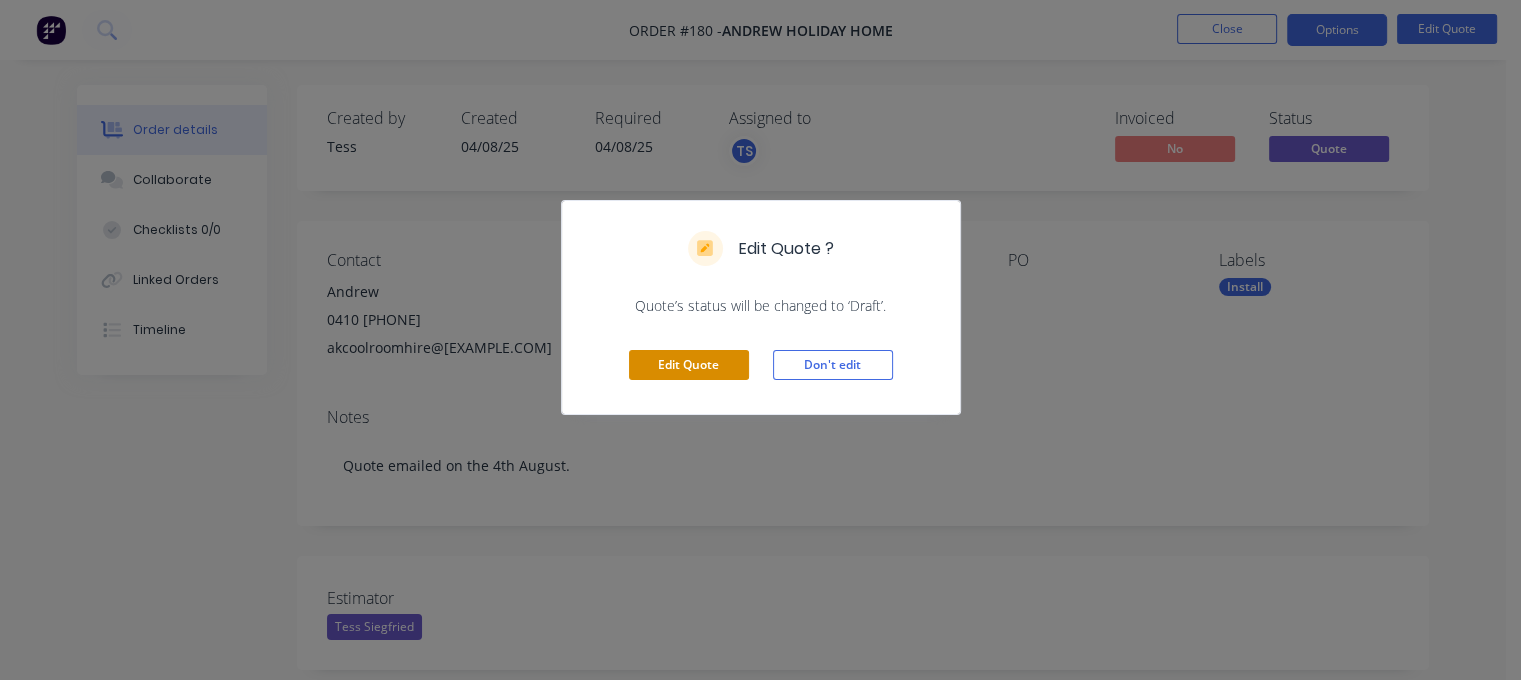 click on "Edit Quote" at bounding box center [689, 365] 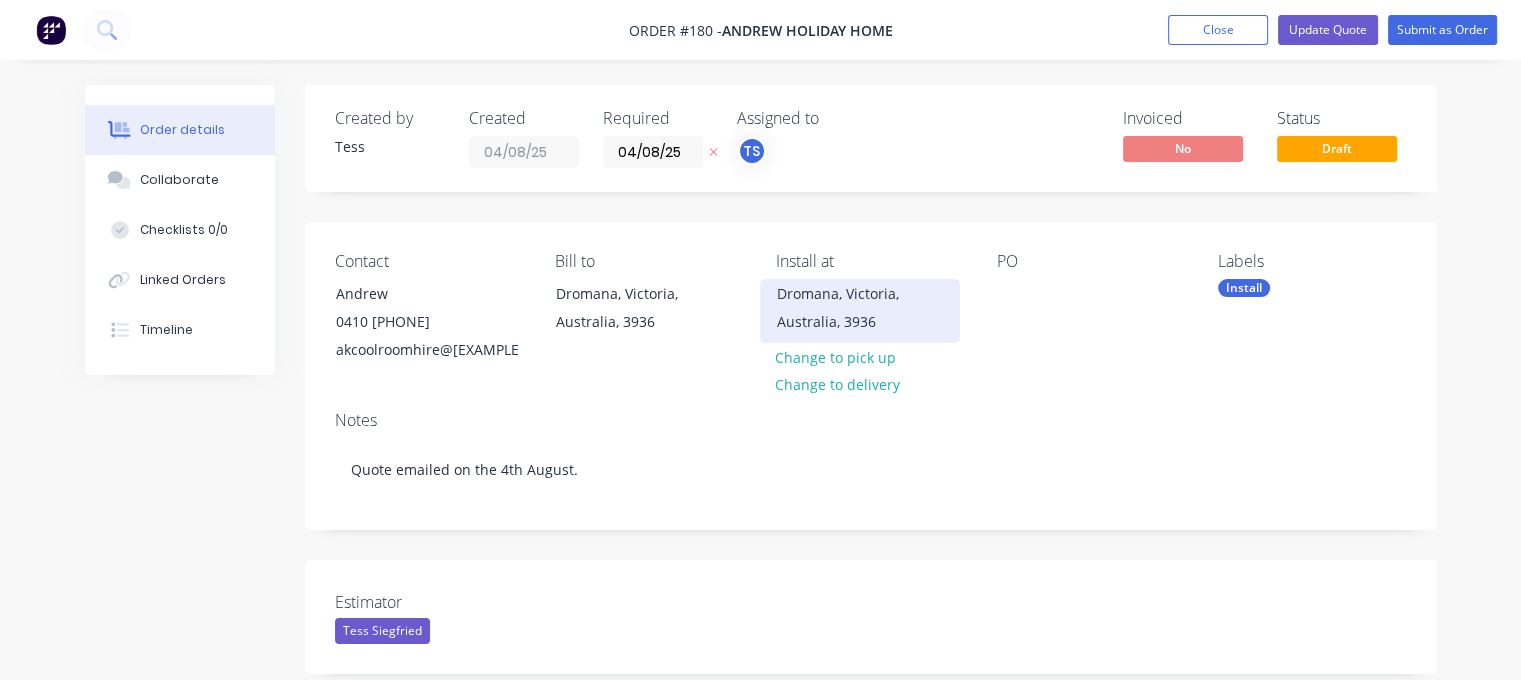 click on "Dromana, Victoria, Australia, 3936" at bounding box center [860, 308] 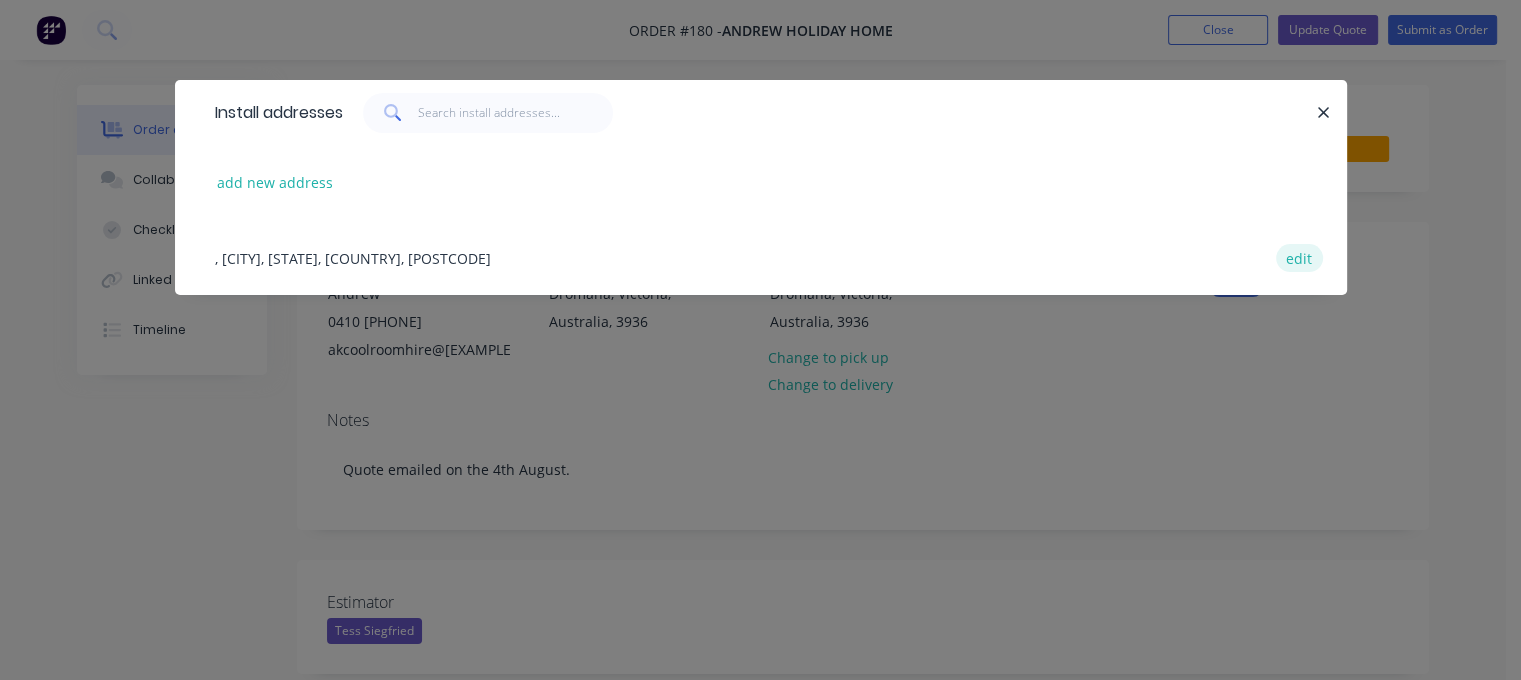 click on "edit" at bounding box center [1299, 257] 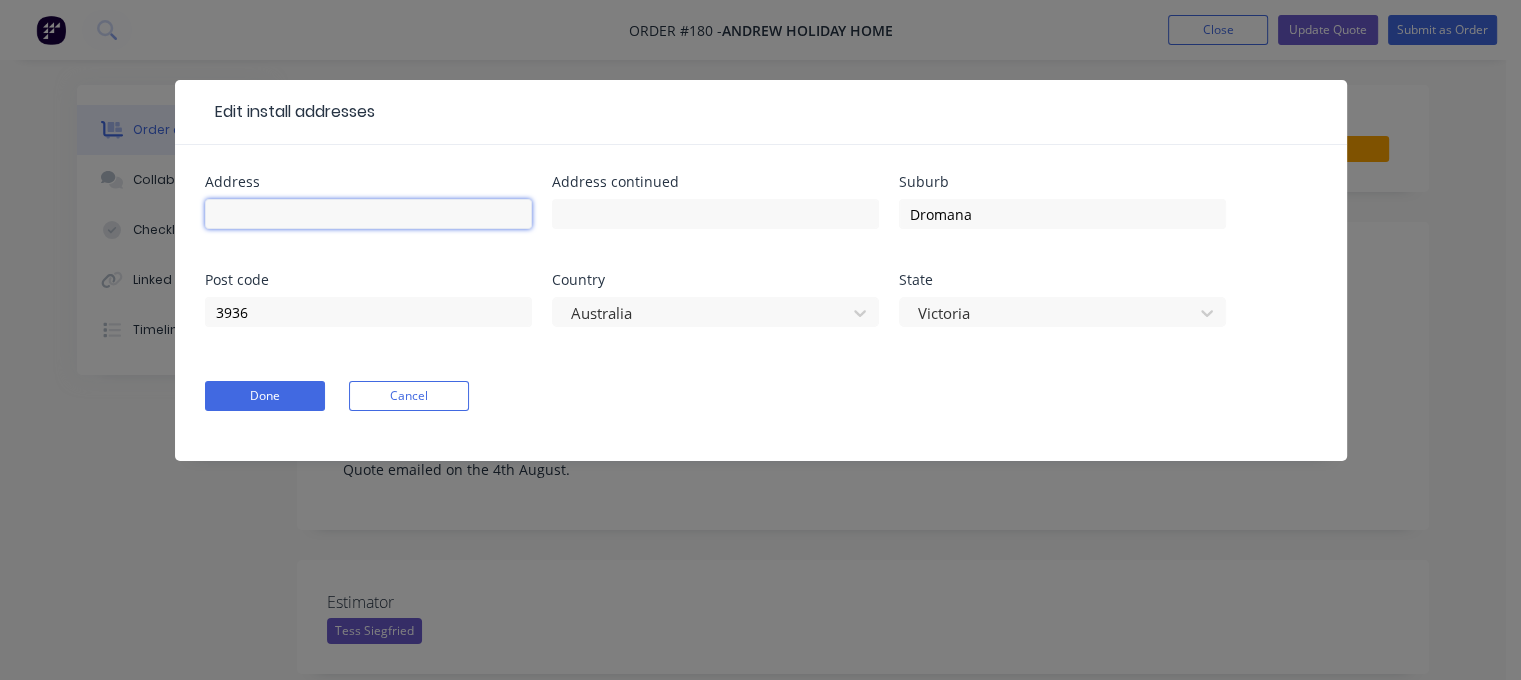 click at bounding box center [368, 214] 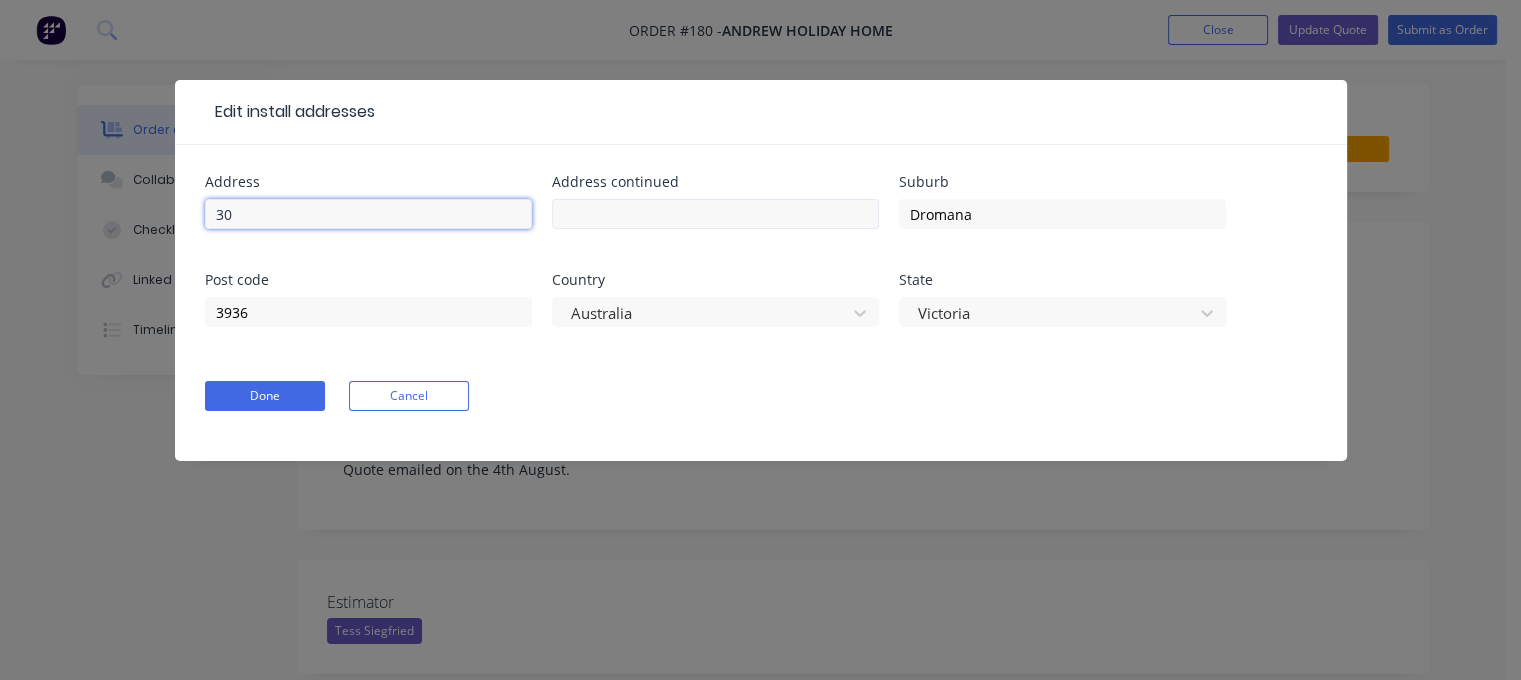 type on "30" 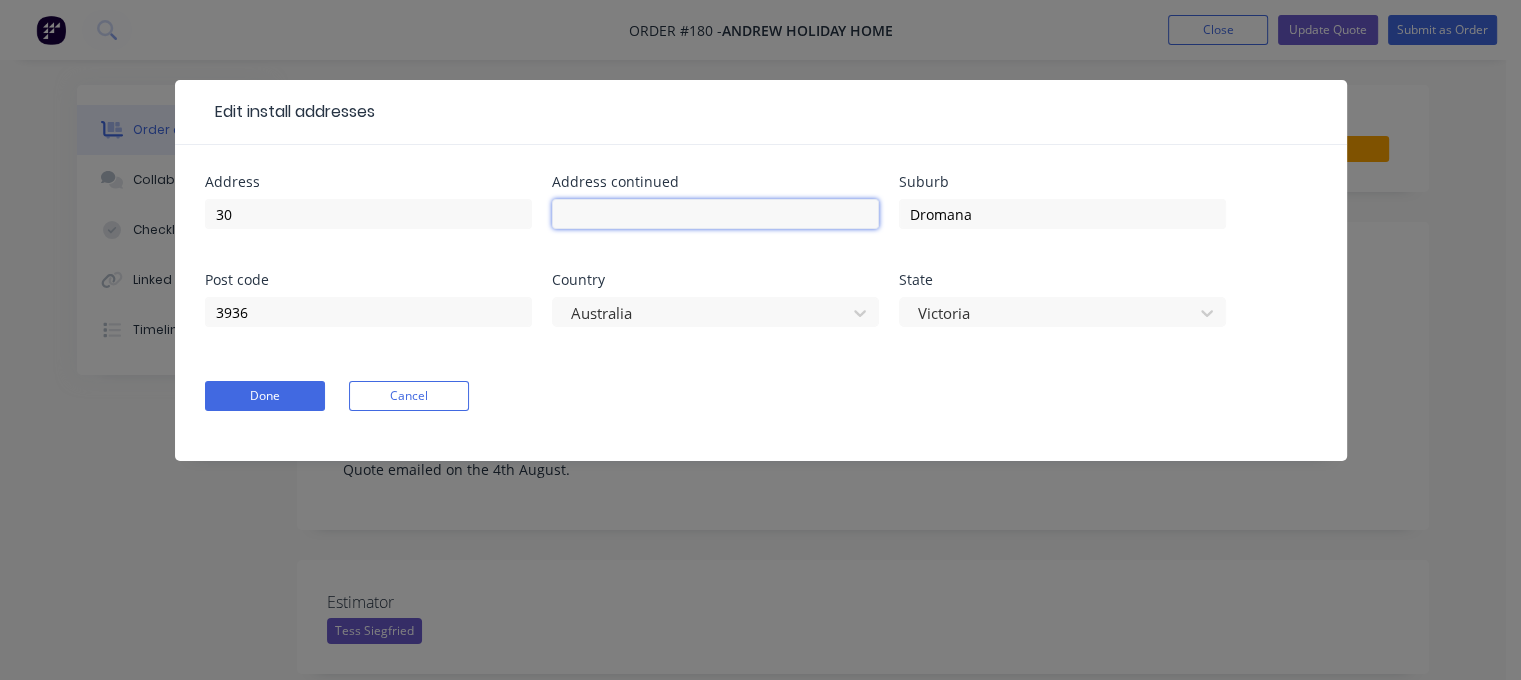 click at bounding box center (715, 214) 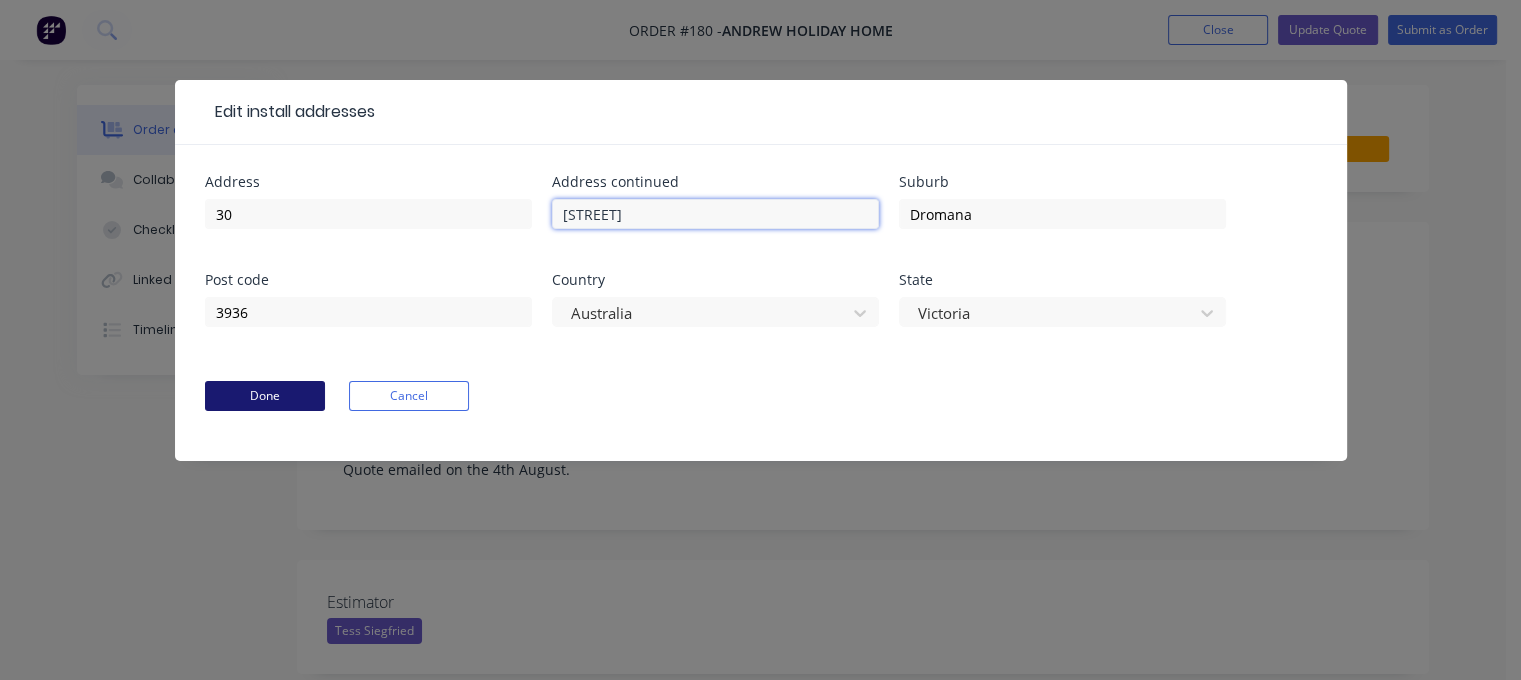 type on "[STREET]" 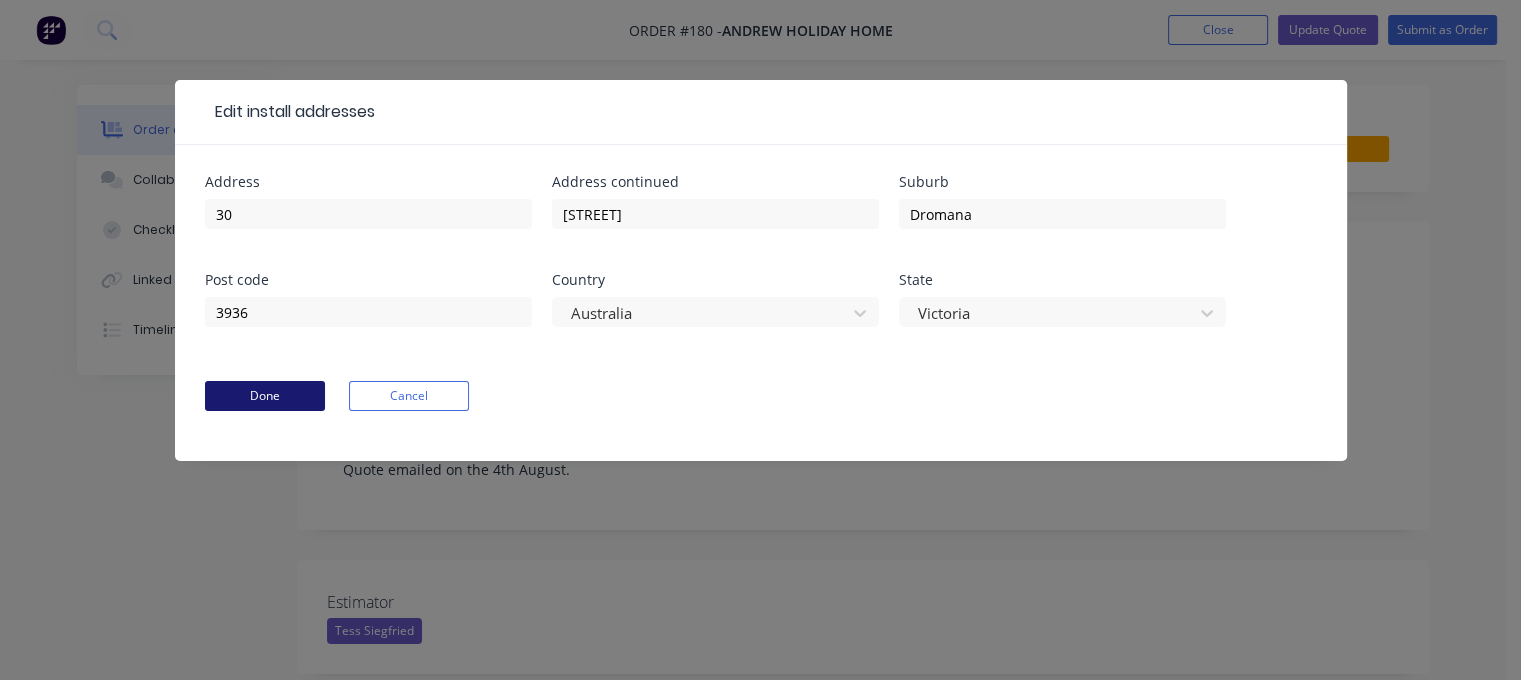 click on "Done" at bounding box center [265, 396] 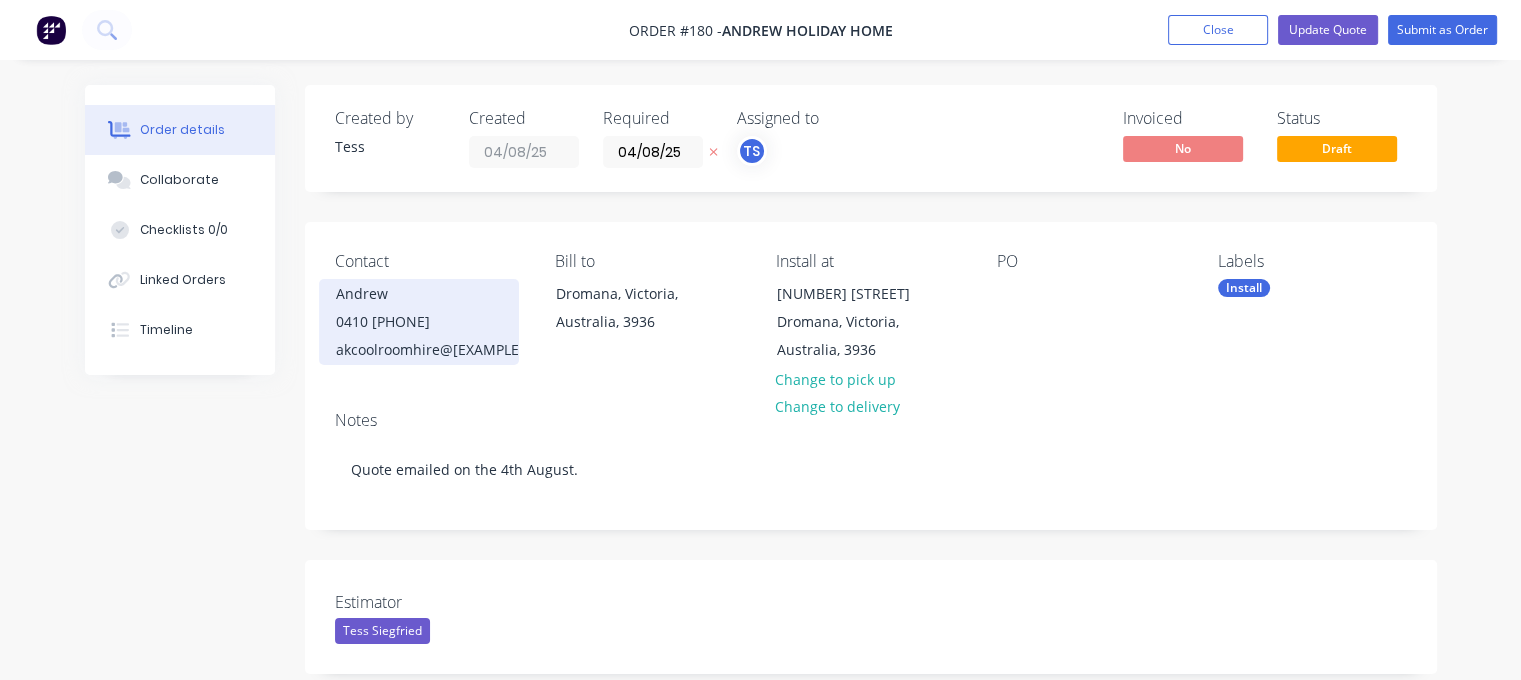 click on "0410 [PHONE]" at bounding box center (419, 322) 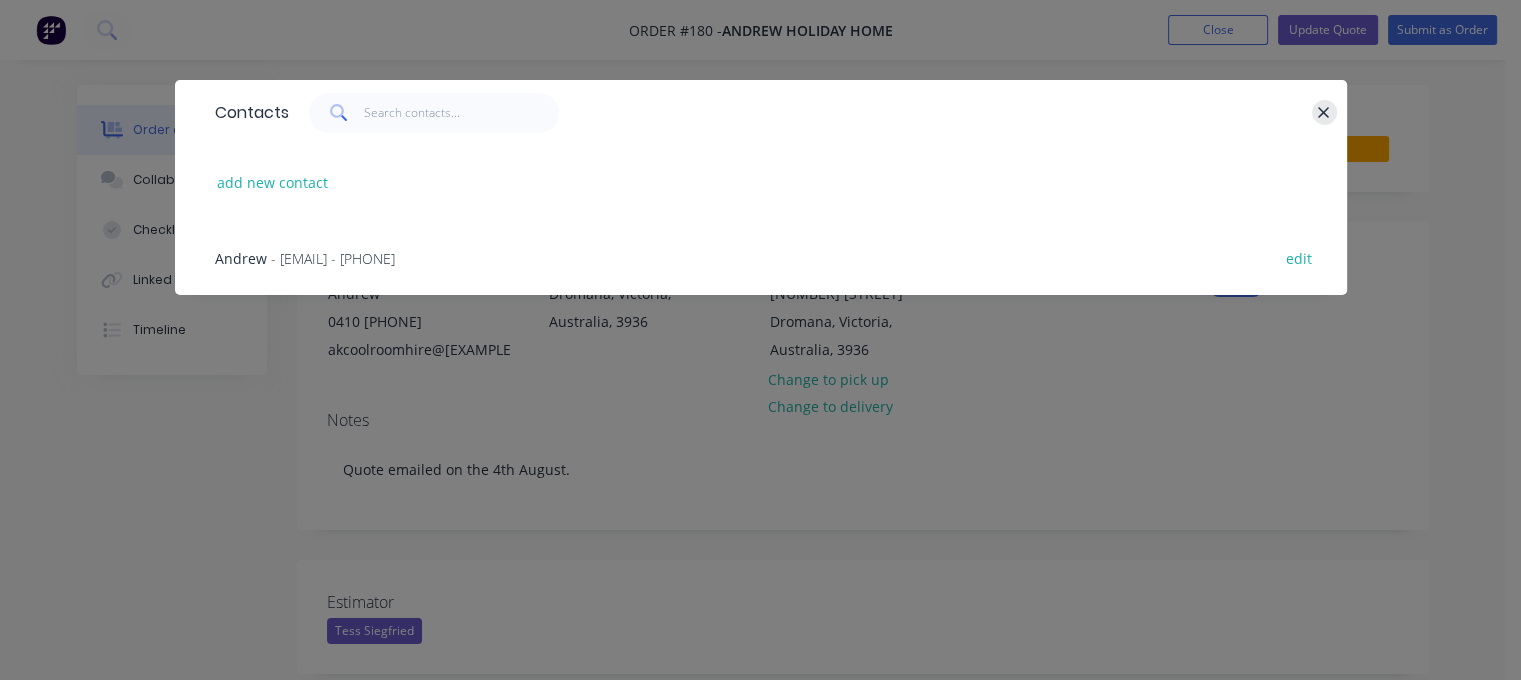 click 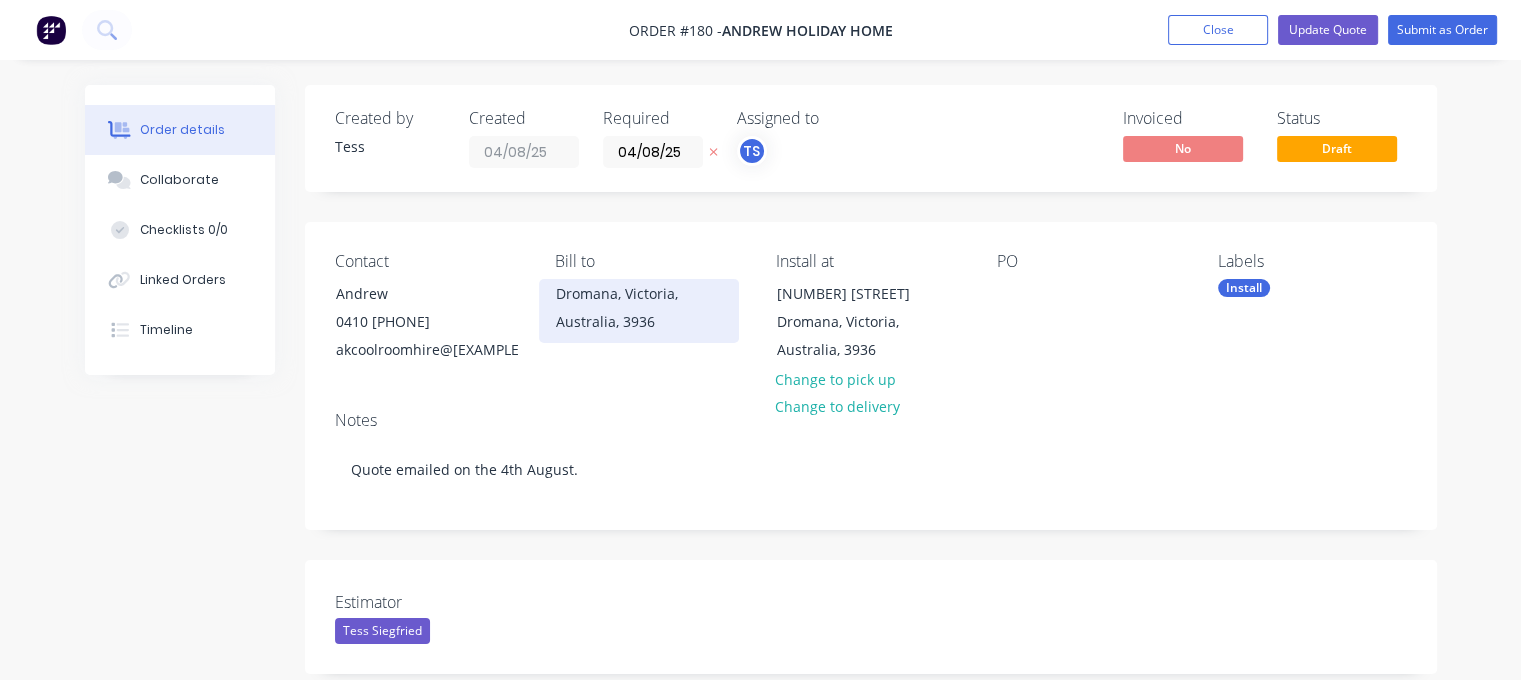 click on "Dromana, Victoria, Australia, 3936" at bounding box center [639, 308] 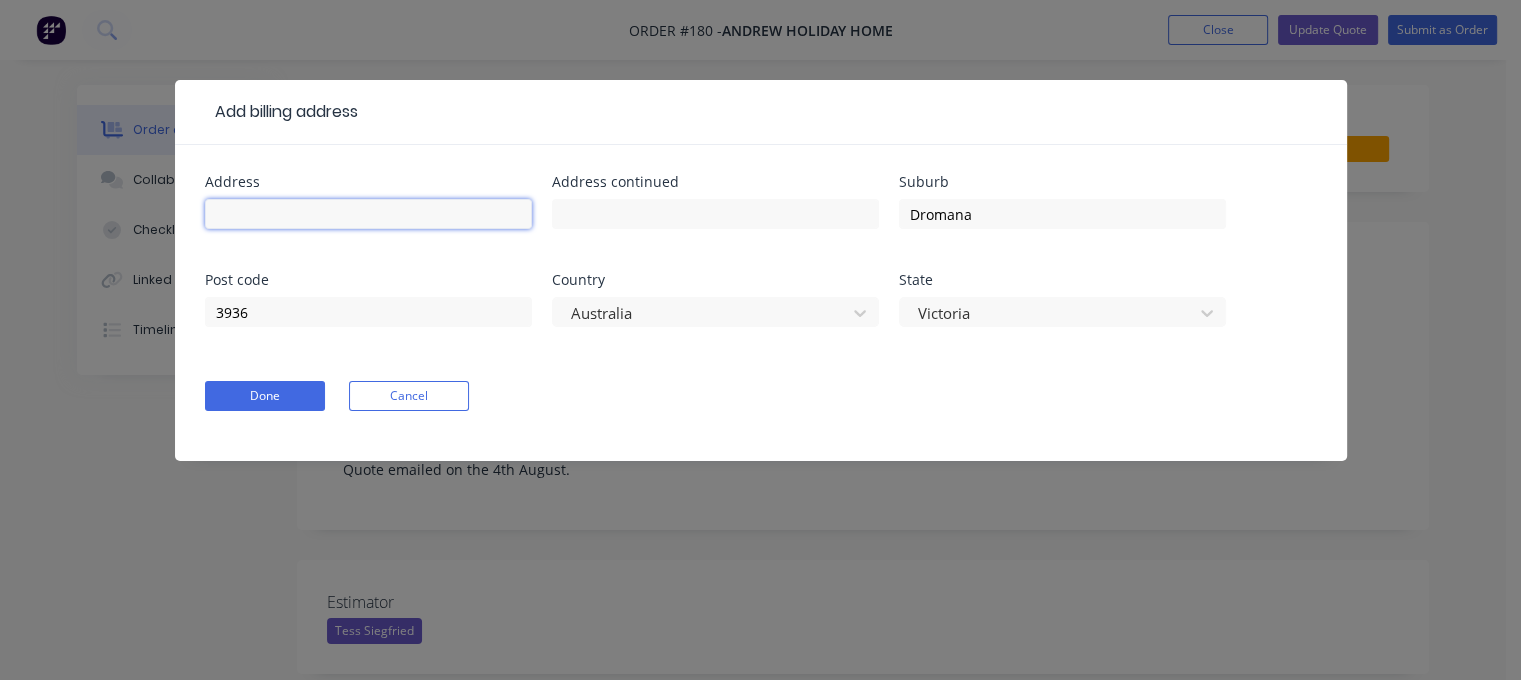 click at bounding box center (368, 214) 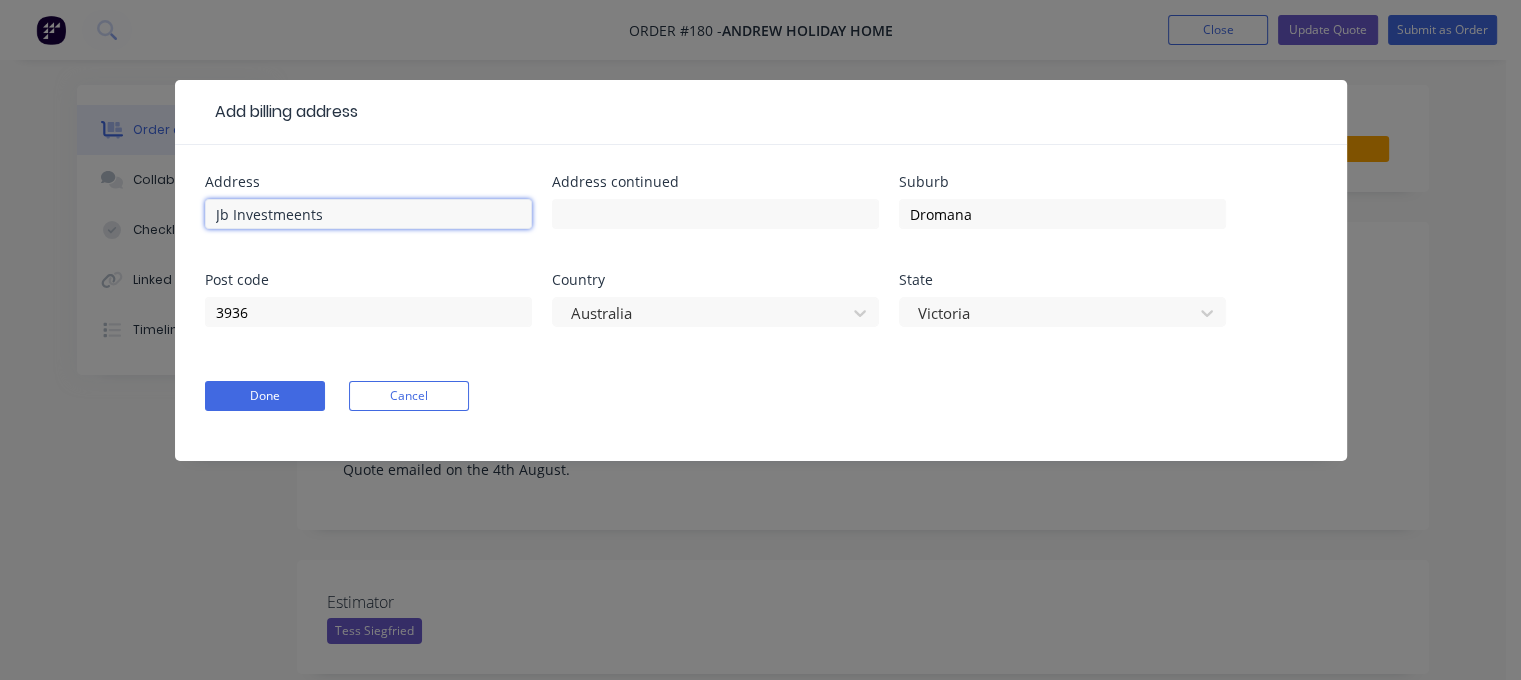 click on "Jb Investmeents" at bounding box center [368, 214] 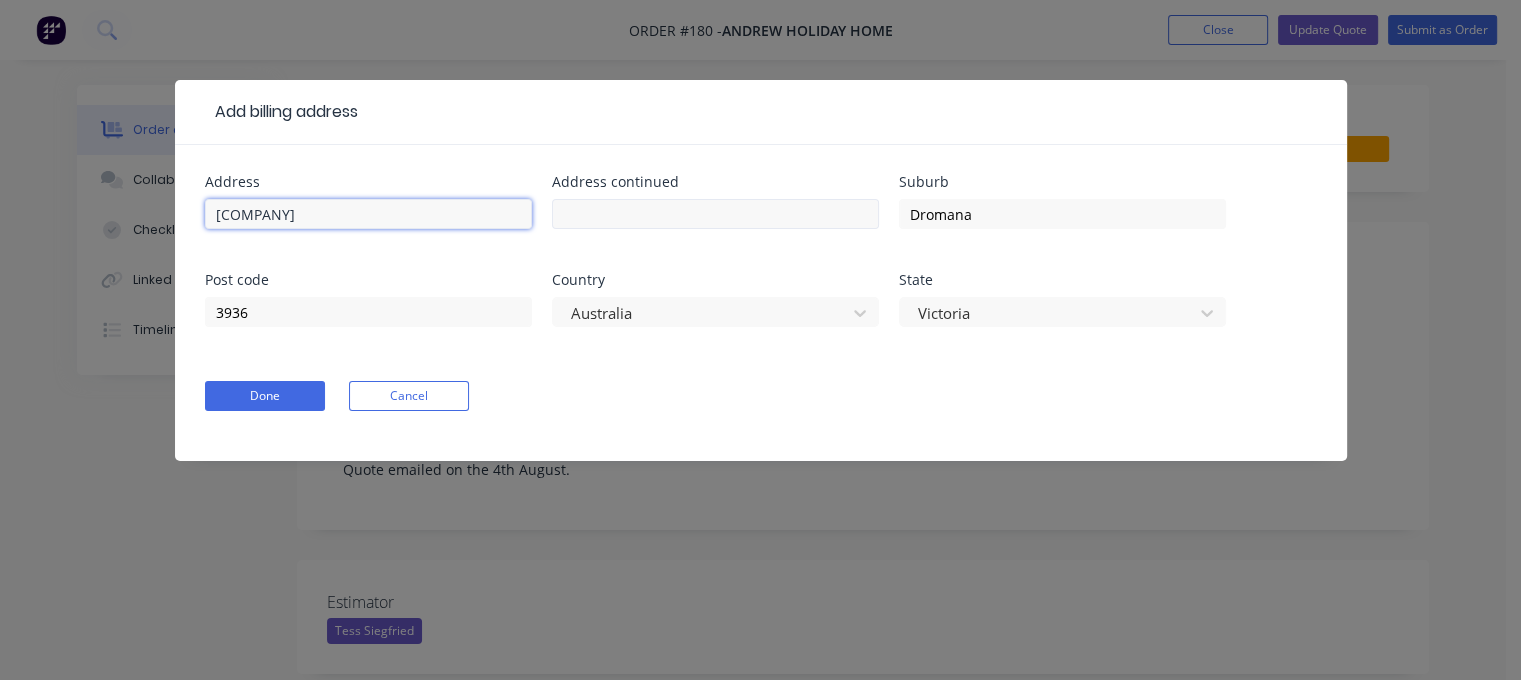 type on "[COMPANY]" 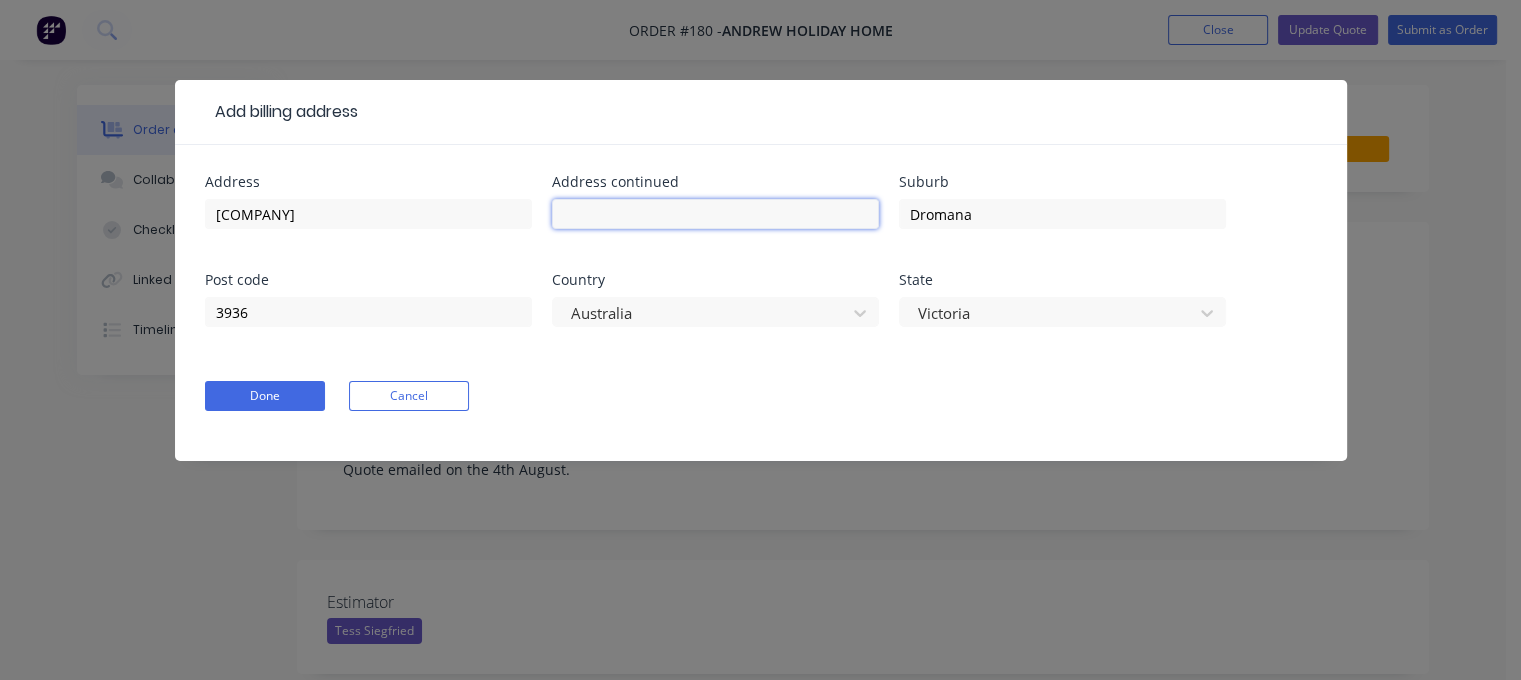 click at bounding box center [715, 214] 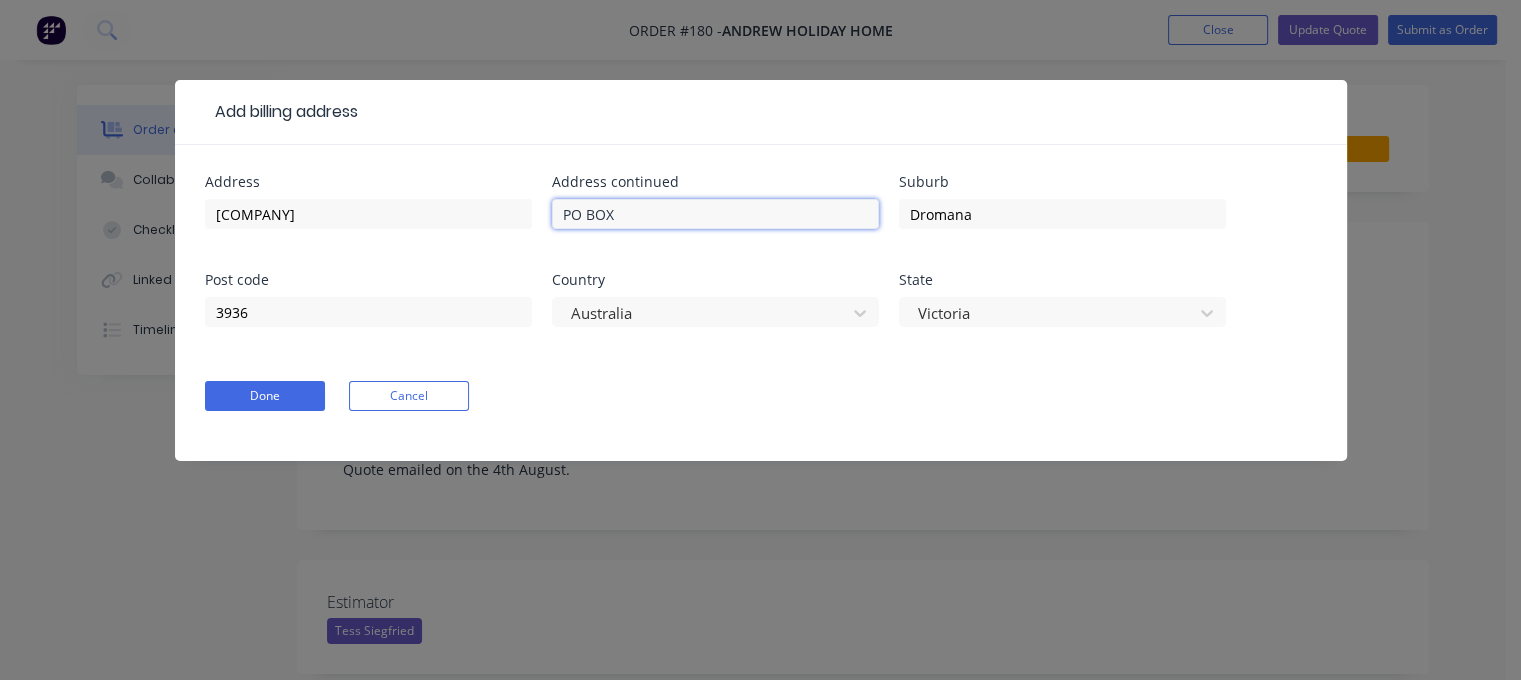type on "PO BOX" 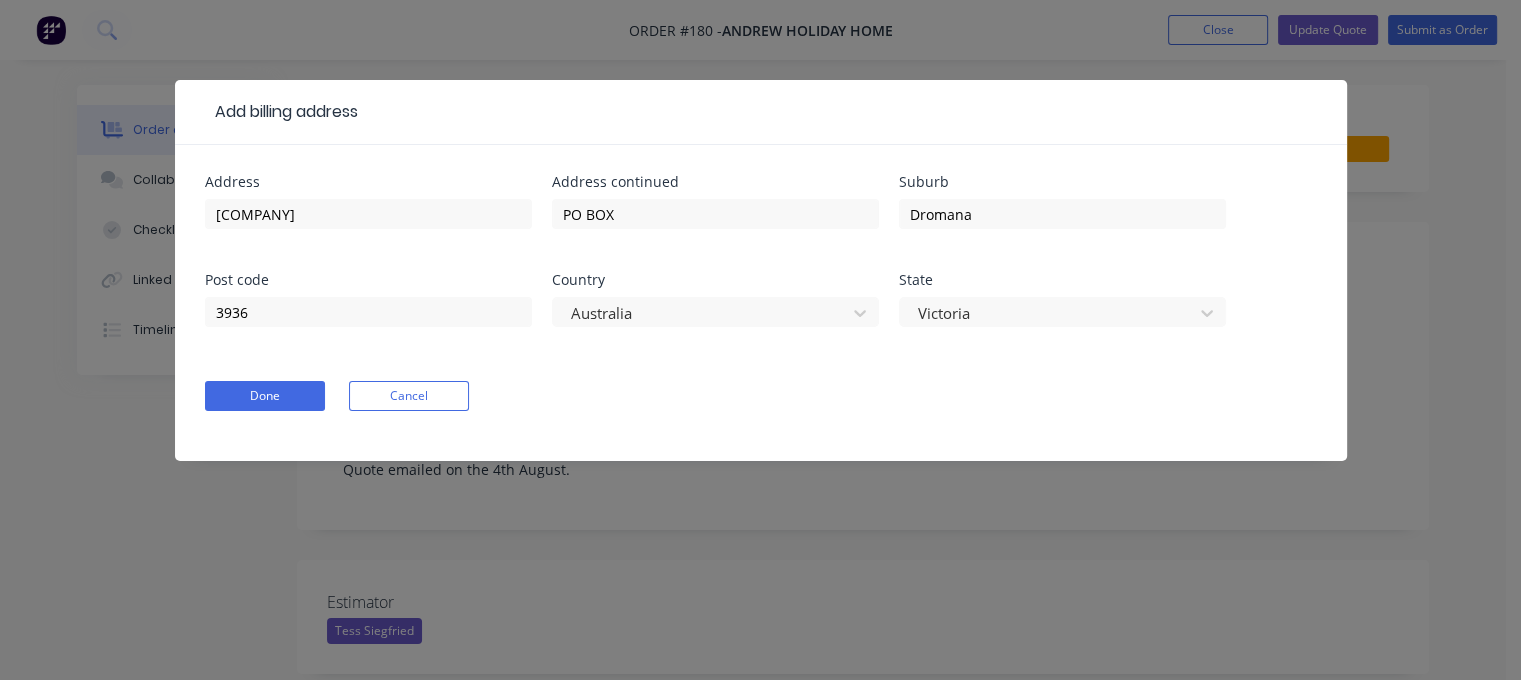 drag, startPoint x: 876, startPoint y: 40, endPoint x: 876, endPoint y: 63, distance: 23 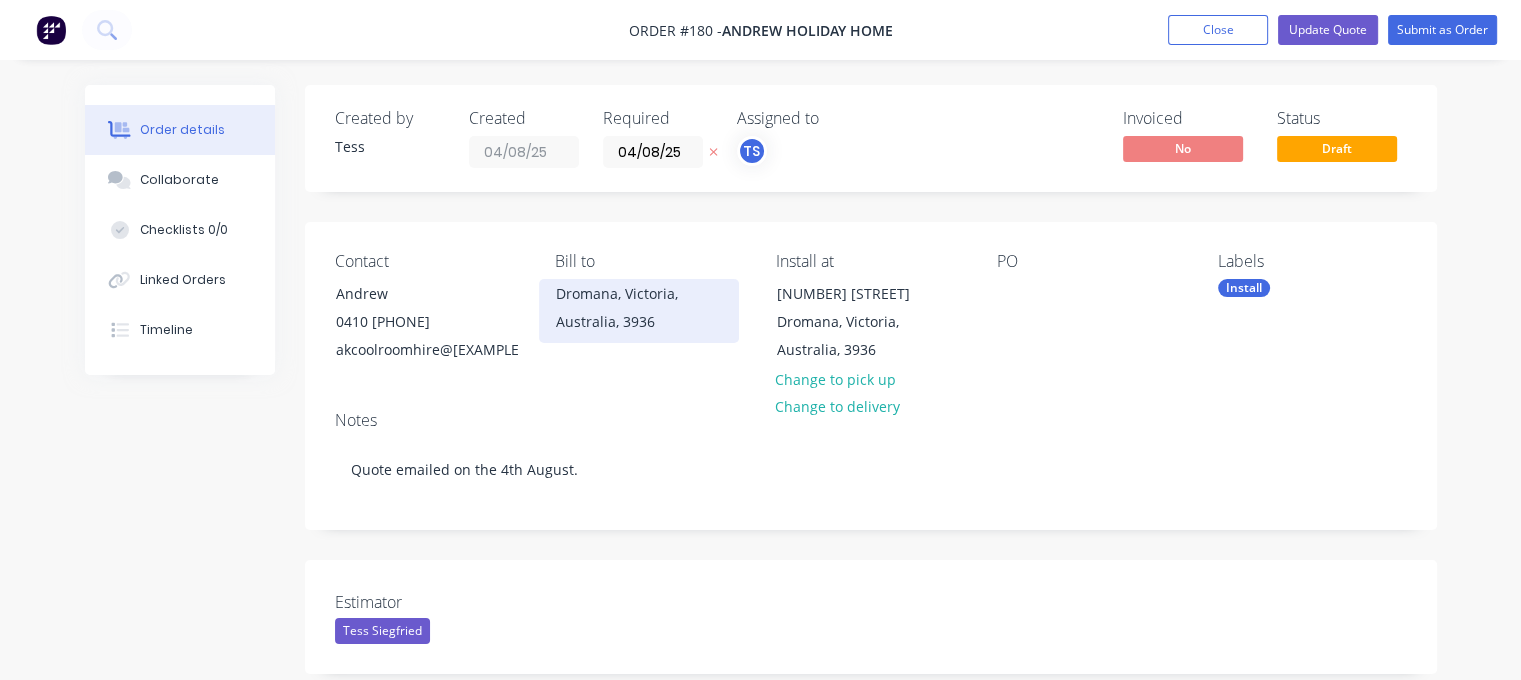 click on "Dromana, Victoria, Australia, 3936" at bounding box center [639, 308] 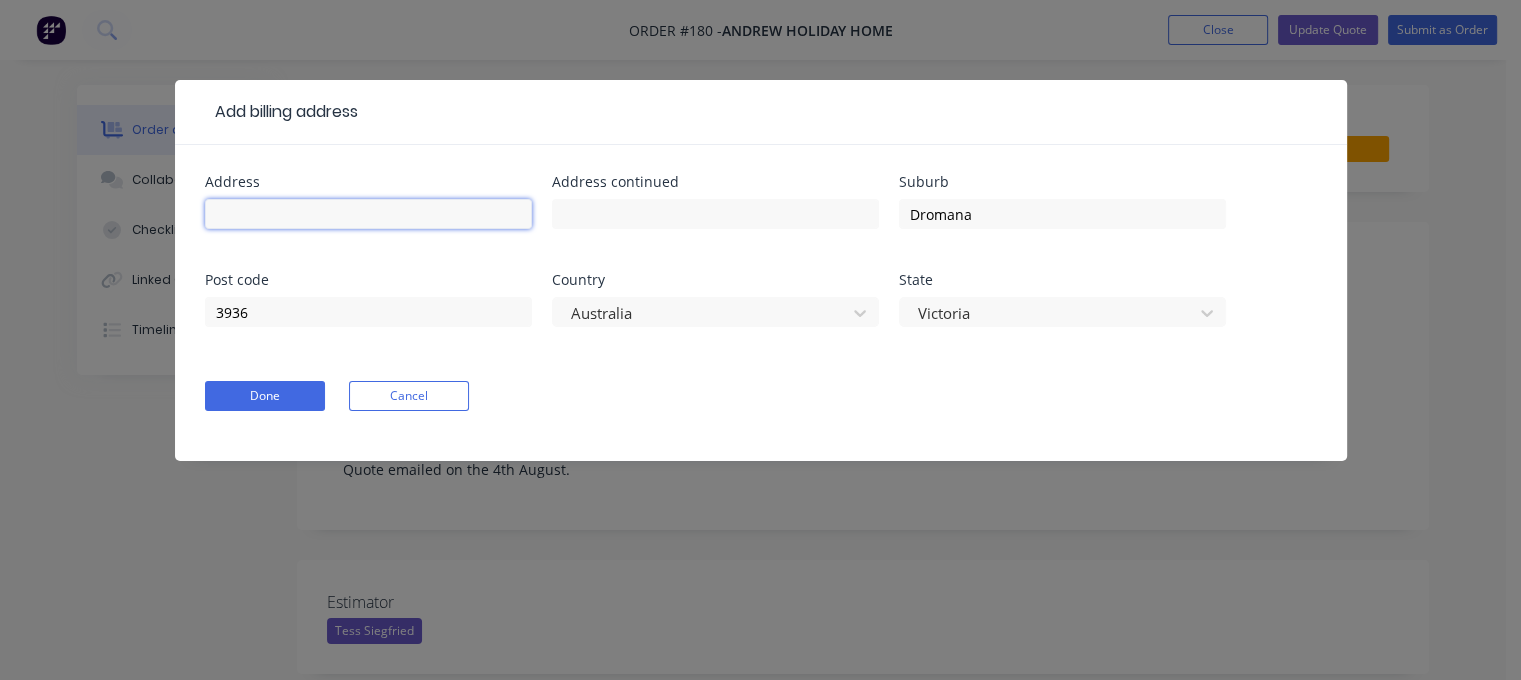click at bounding box center (368, 214) 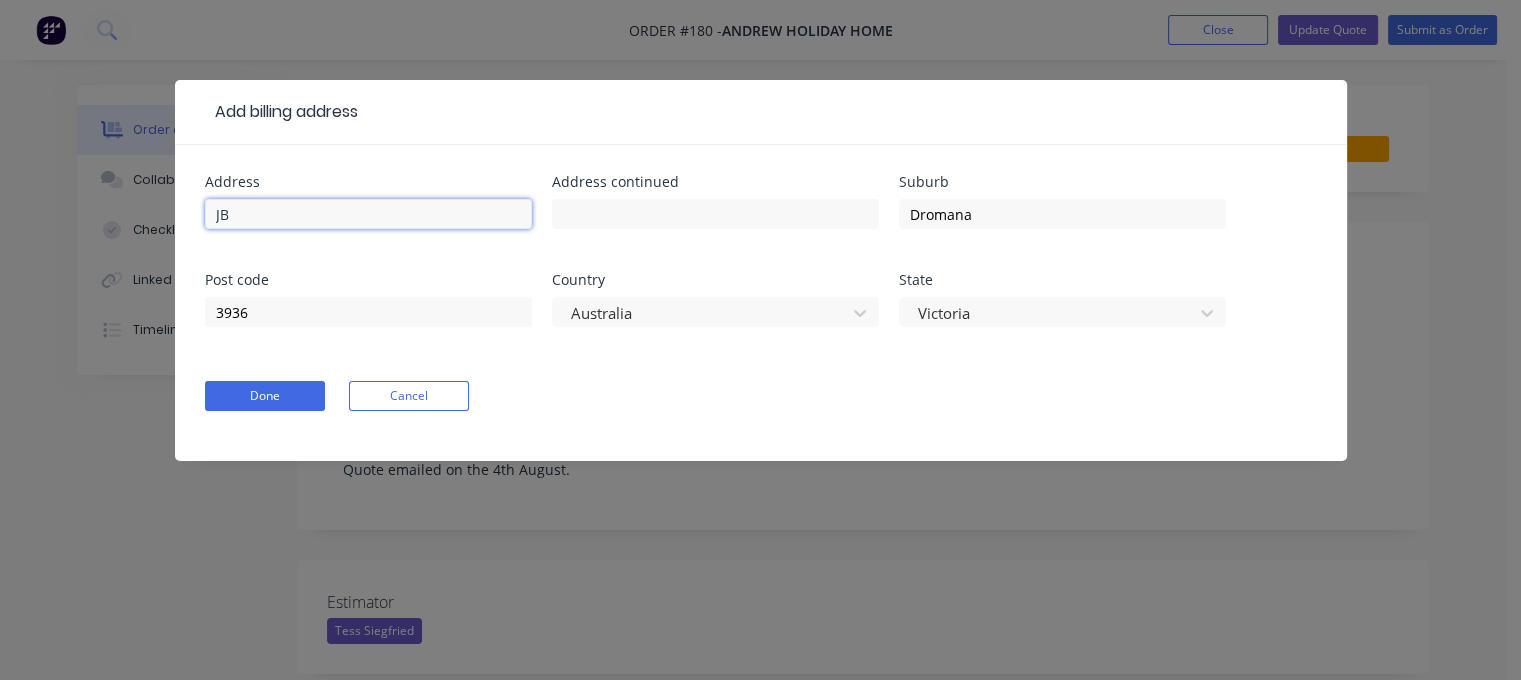 type on "[COMPANY]" 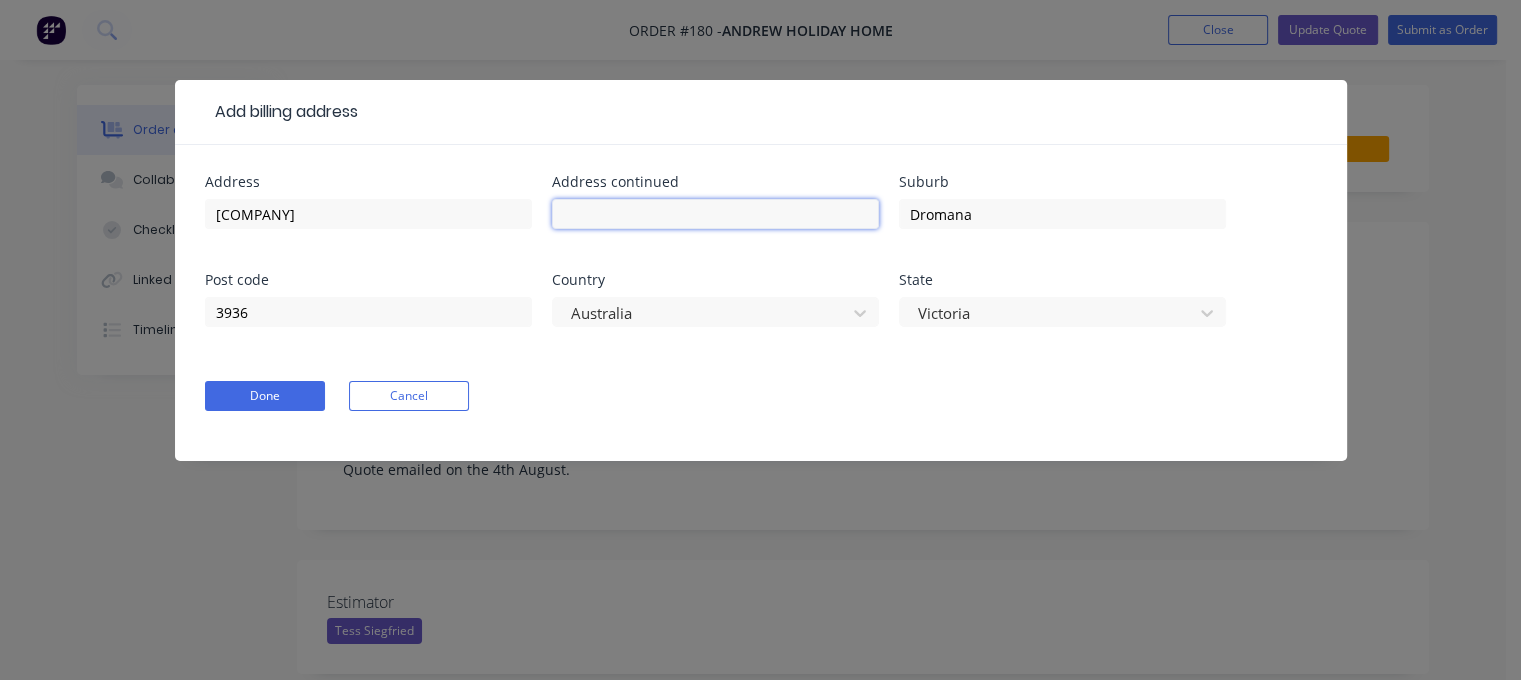 click at bounding box center [715, 214] 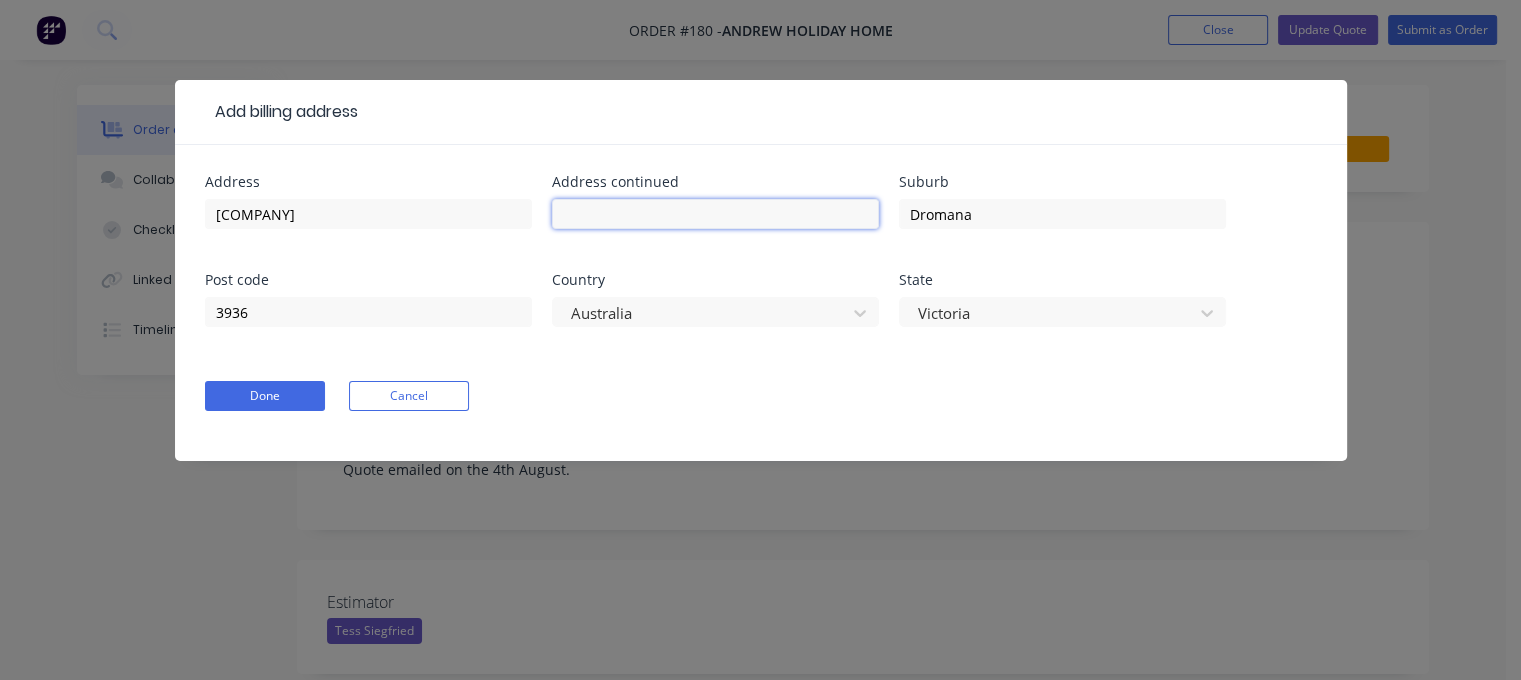 paste on "PO Box [NUMBER] [CITY] [STATE] [POSTCODE]" 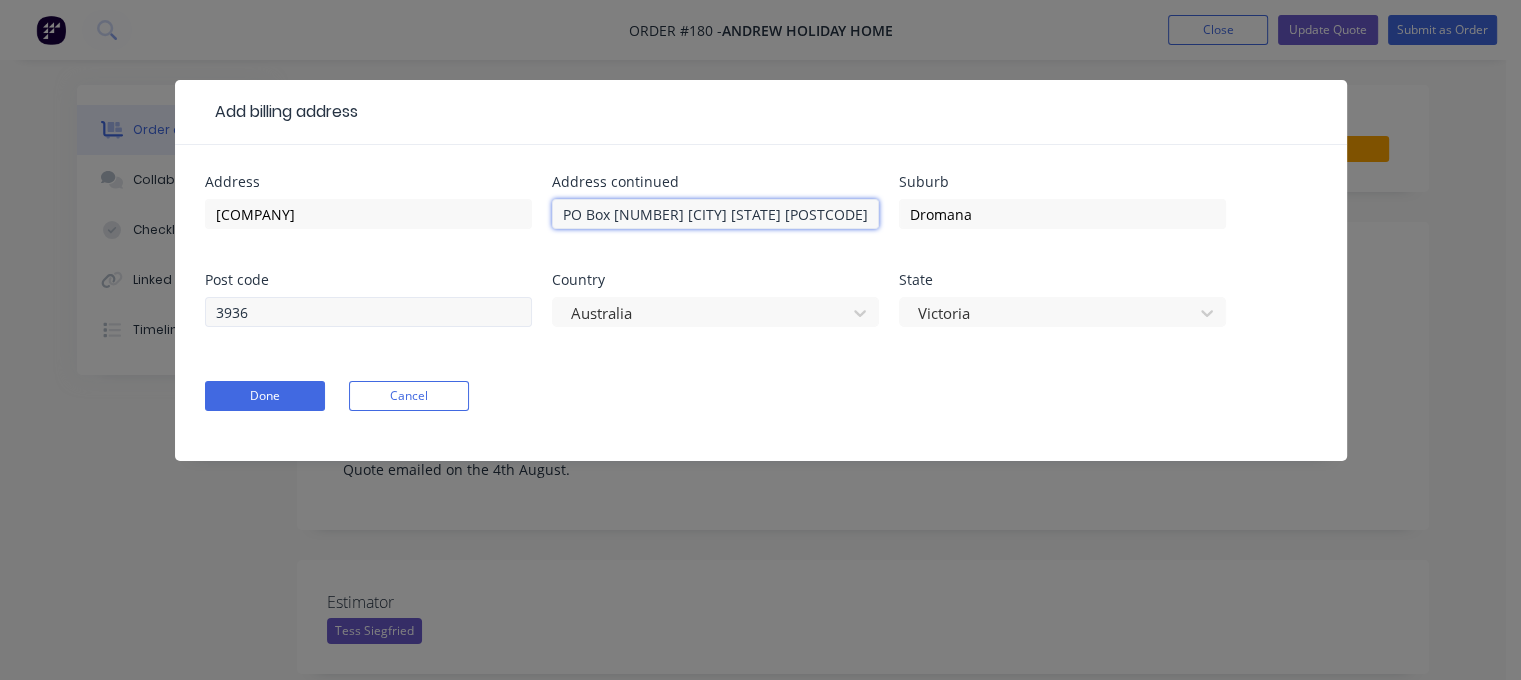 type on "PO Box [NUMBER] [CITY] [STATE] [POSTCODE]" 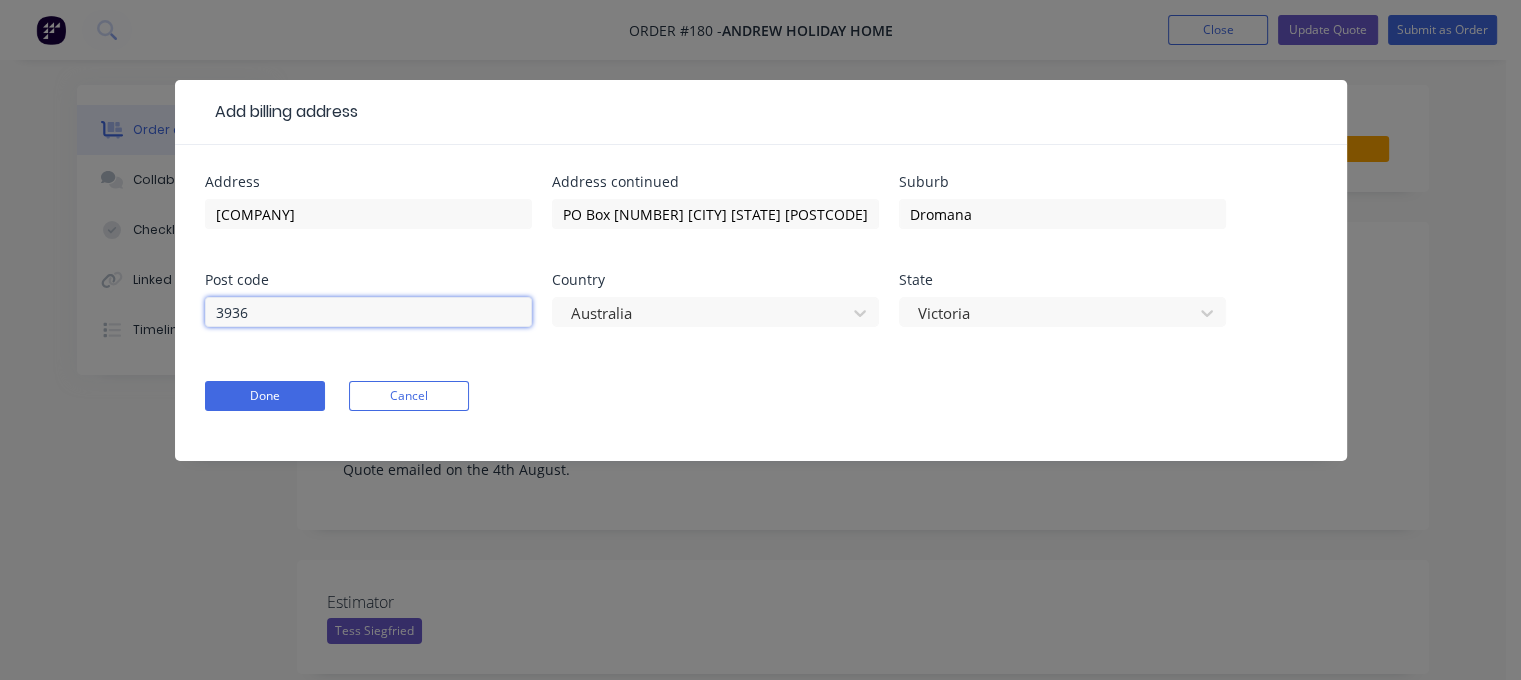 drag, startPoint x: 339, startPoint y: 317, endPoint x: 170, endPoint y: 313, distance: 169.04733 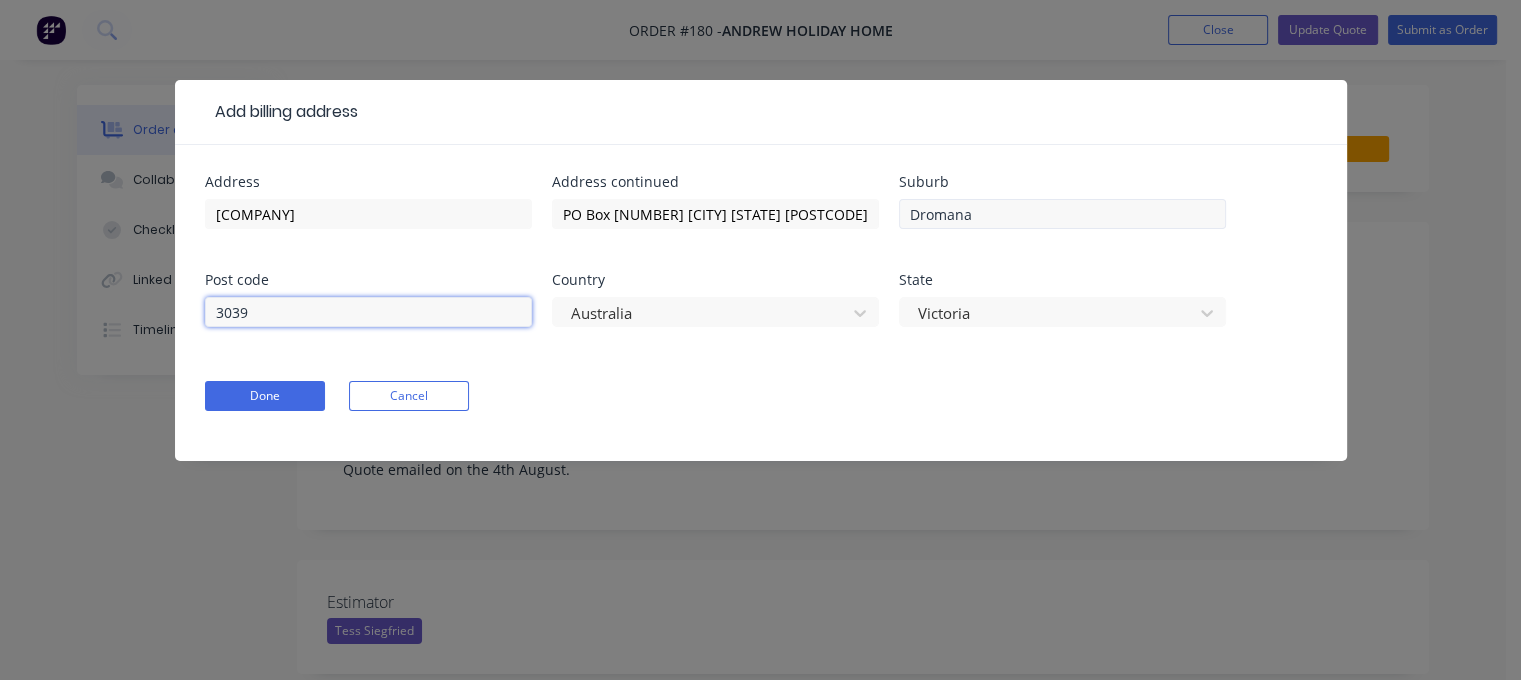type on "3039" 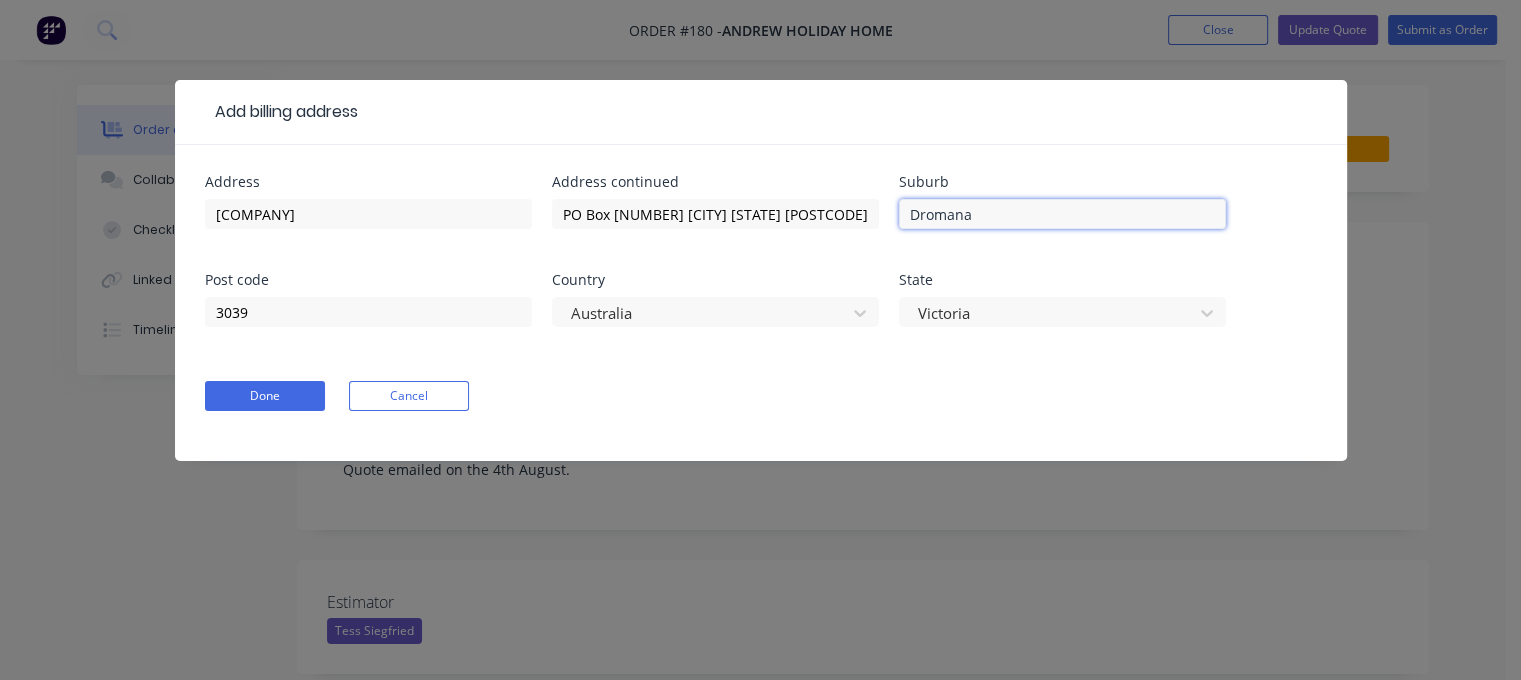 drag, startPoint x: 988, startPoint y: 219, endPoint x: 872, endPoint y: 193, distance: 118.87809 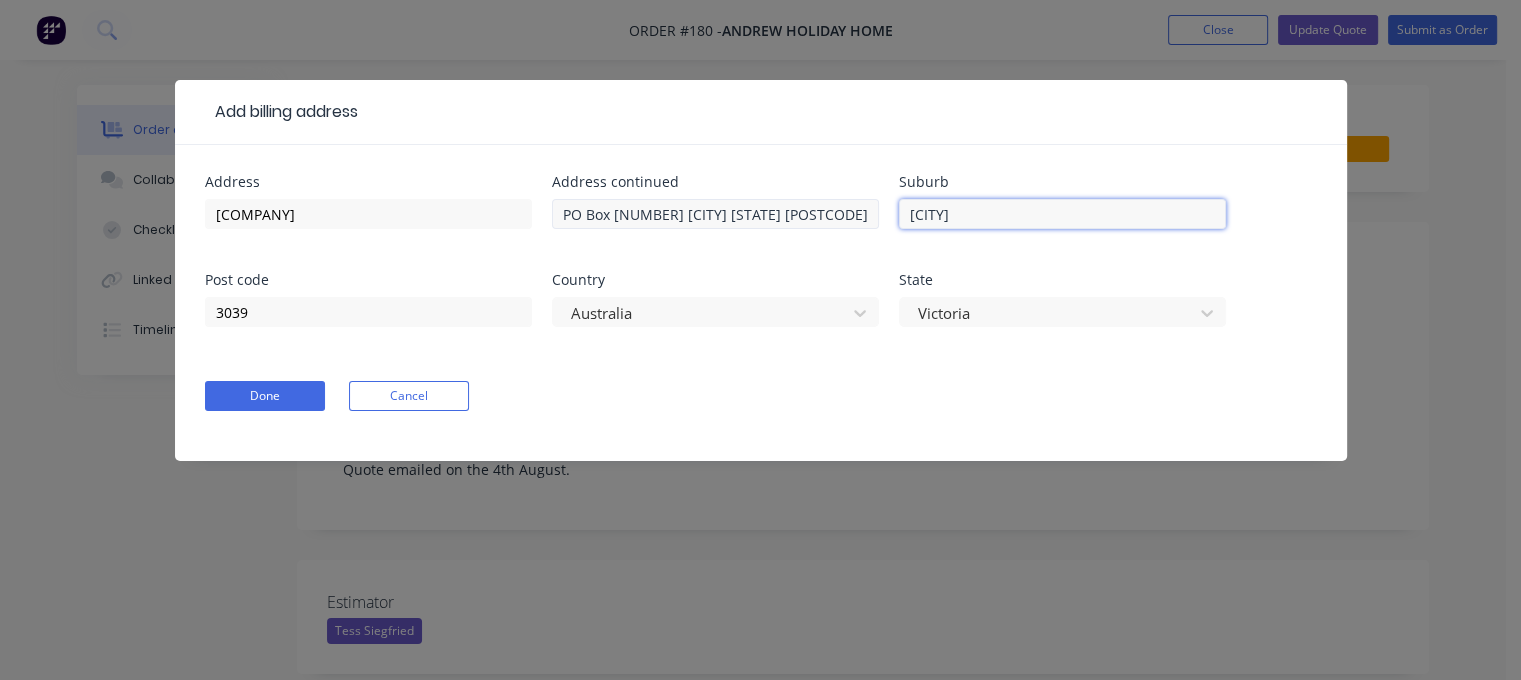 type on "[CITY]" 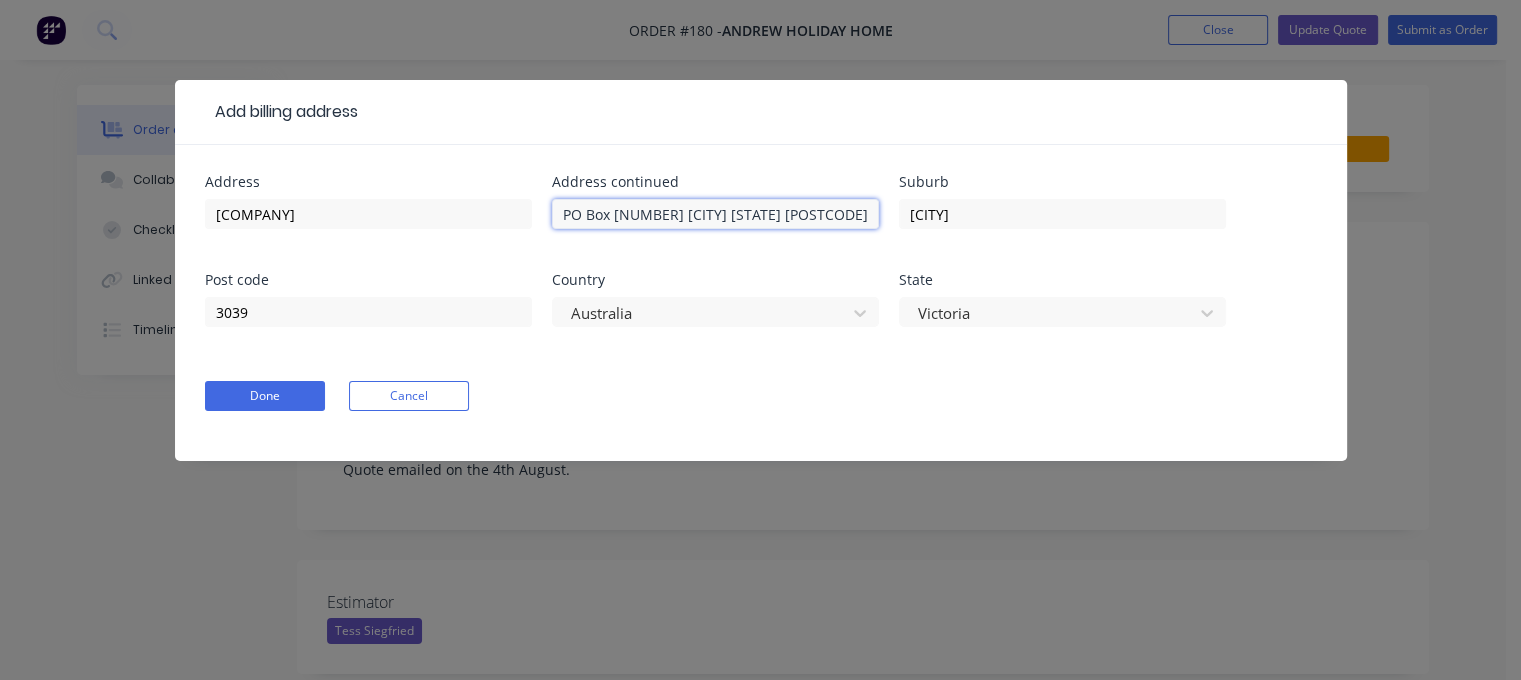 drag, startPoint x: 804, startPoint y: 208, endPoint x: 642, endPoint y: 218, distance: 162.30835 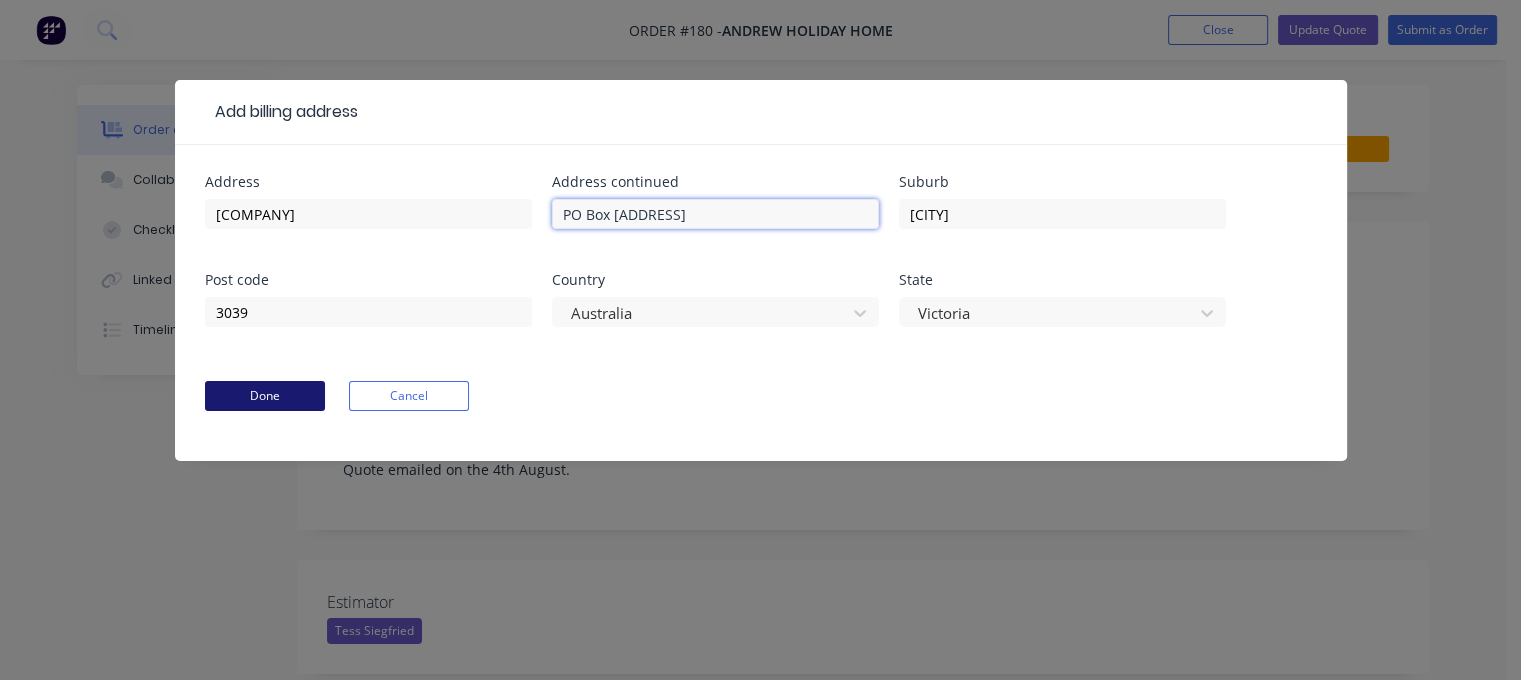 type on "PO Box [ADDRESS]" 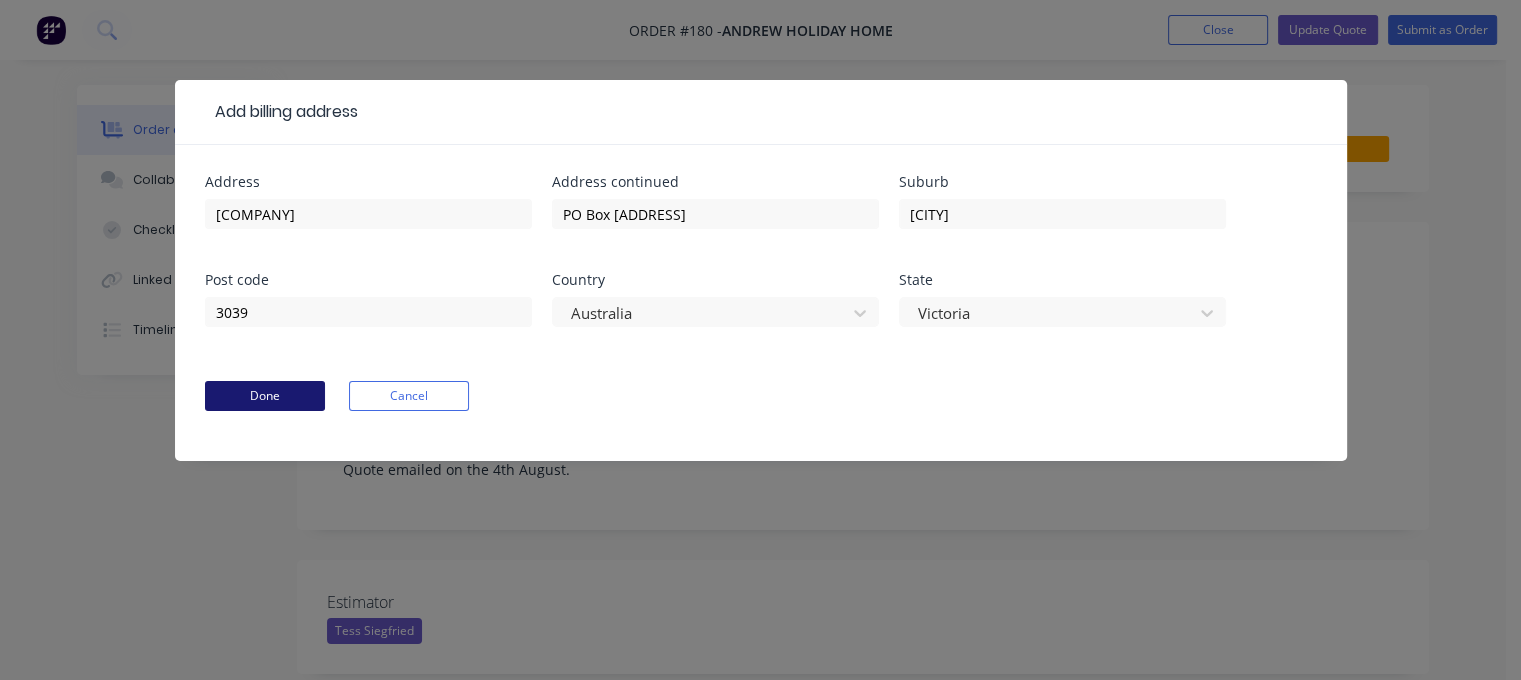click on "Done" at bounding box center [265, 396] 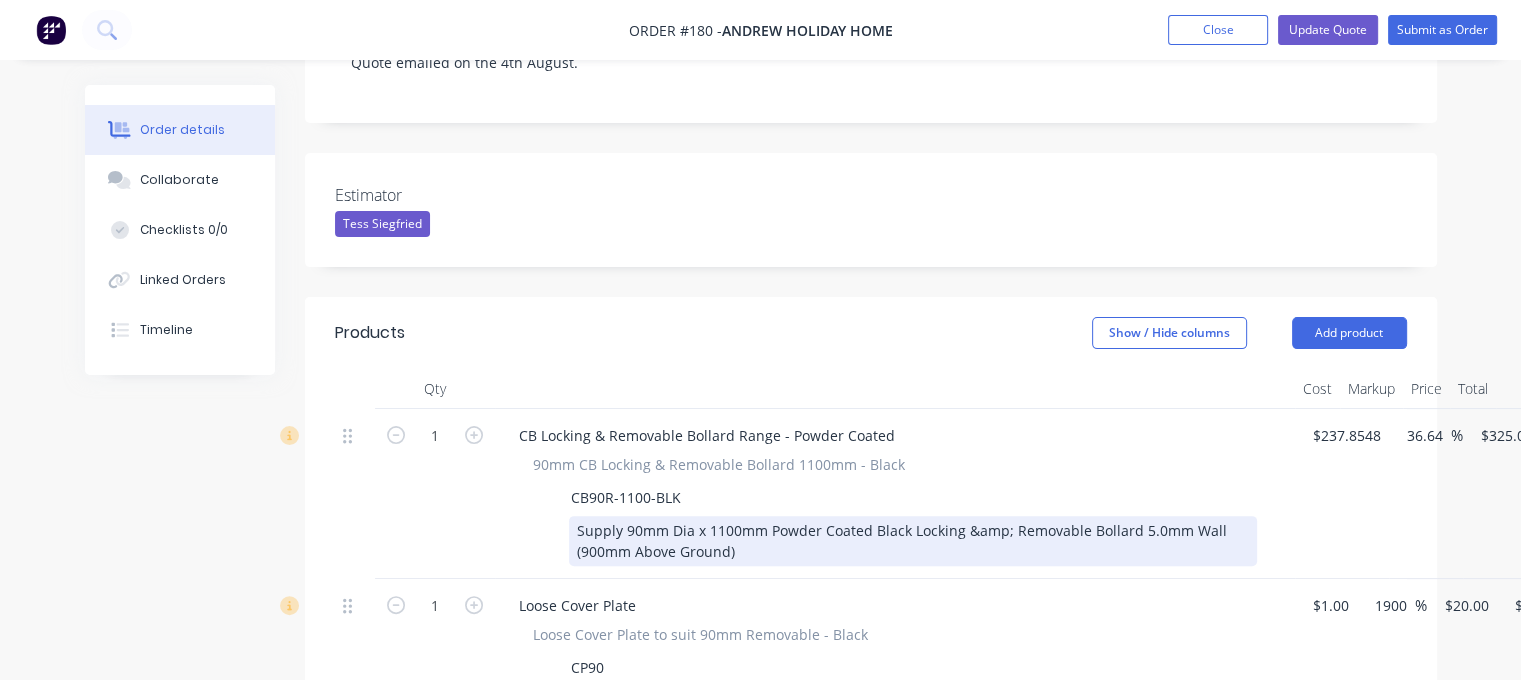 scroll, scrollTop: 600, scrollLeft: 0, axis: vertical 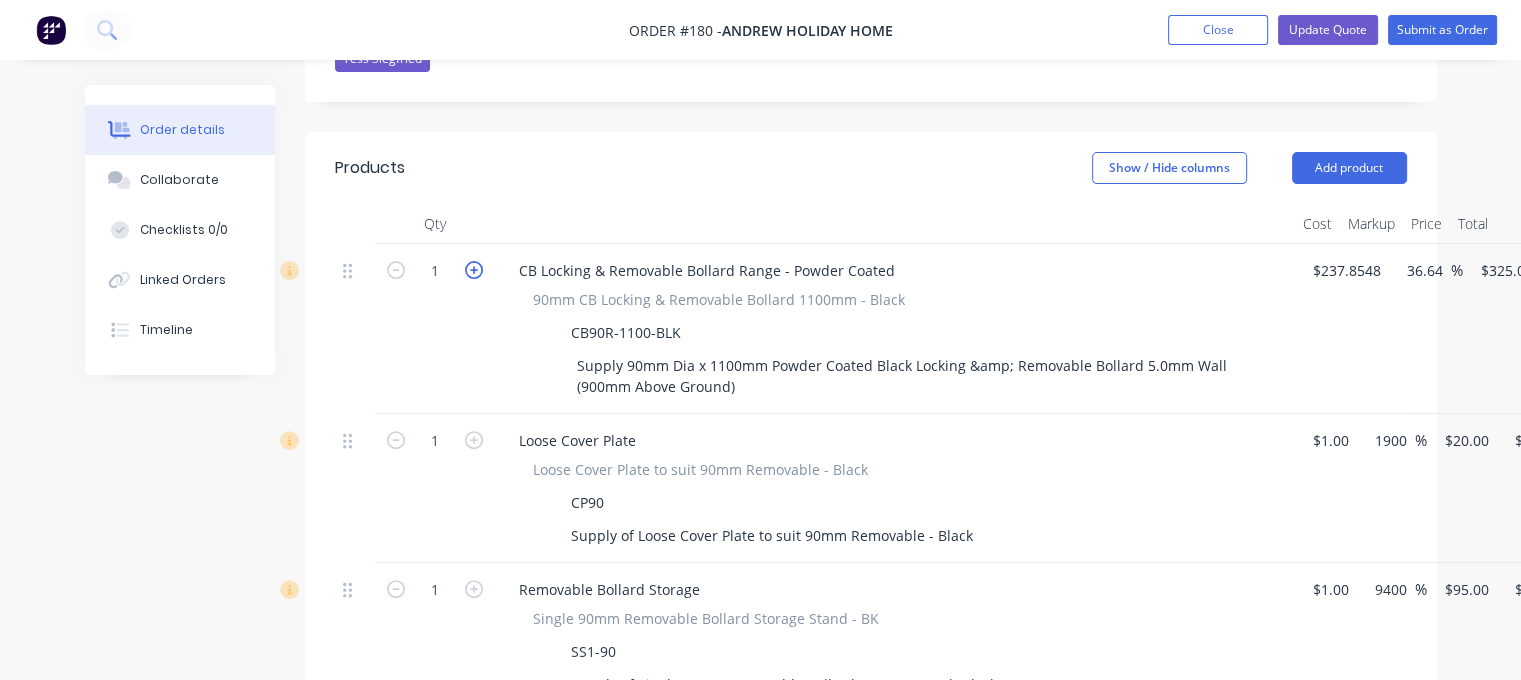 click 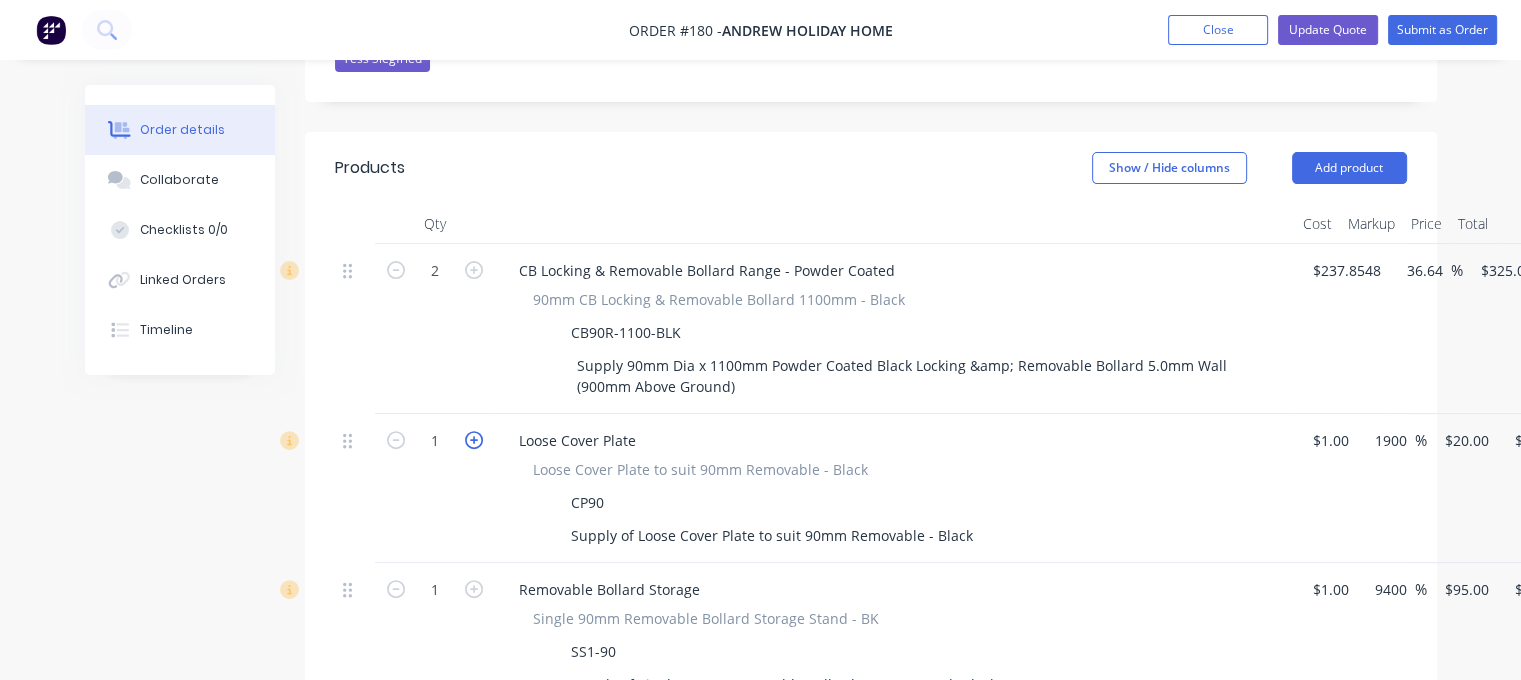 click 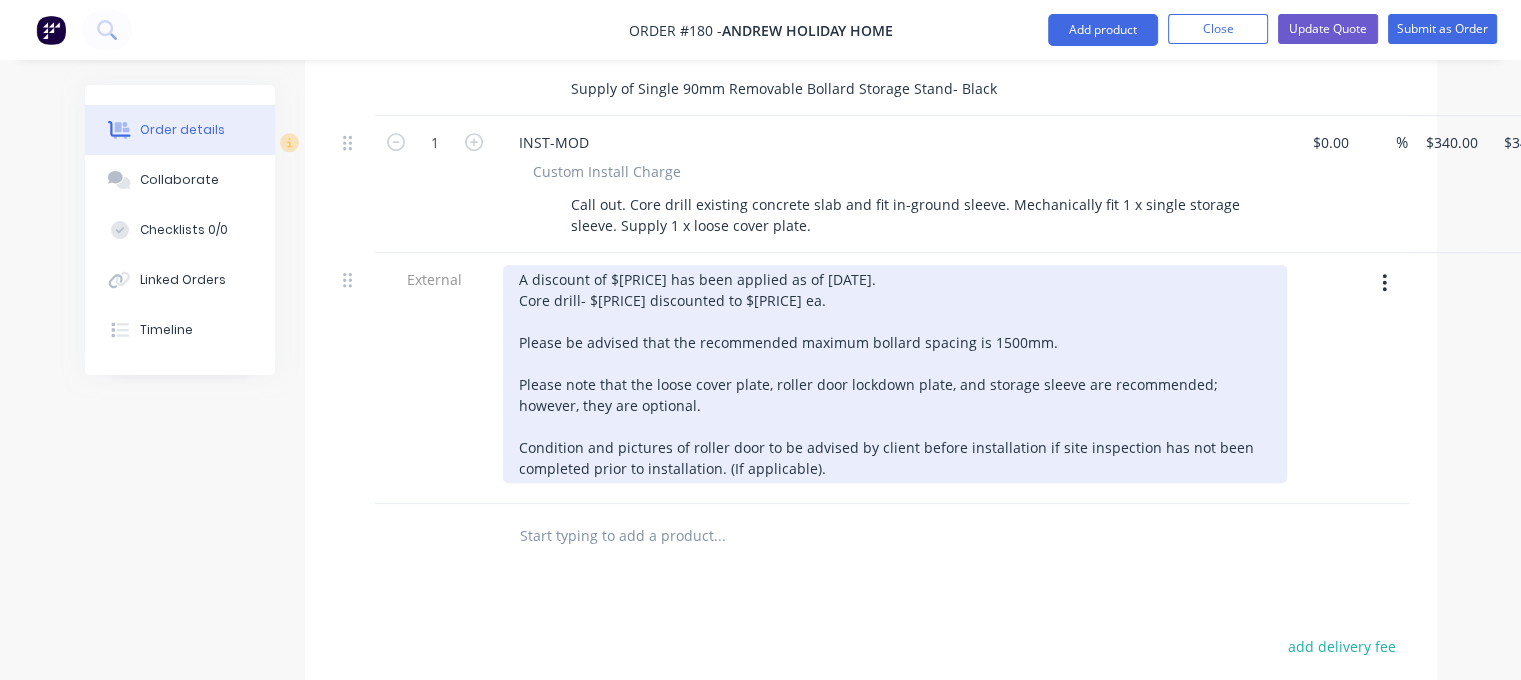 scroll, scrollTop: 1300, scrollLeft: 0, axis: vertical 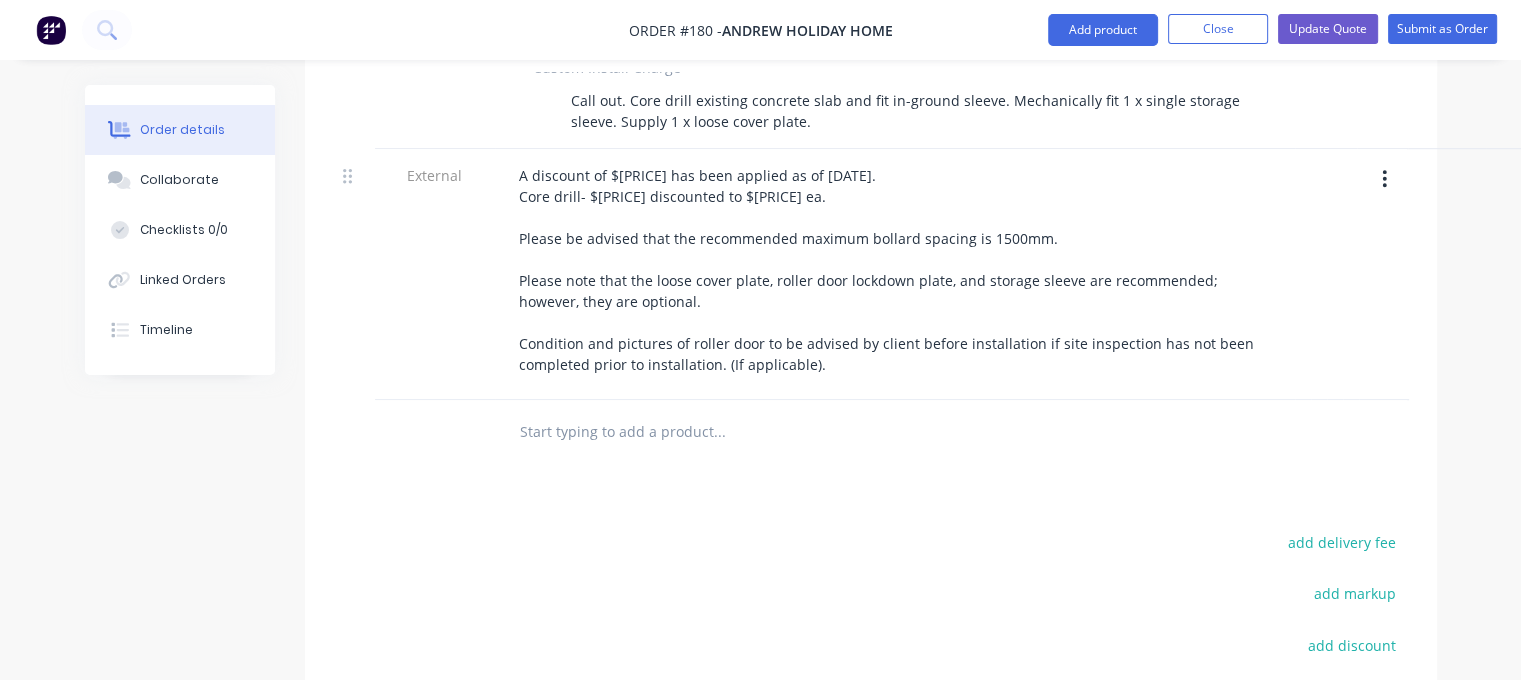 click at bounding box center (719, 432) 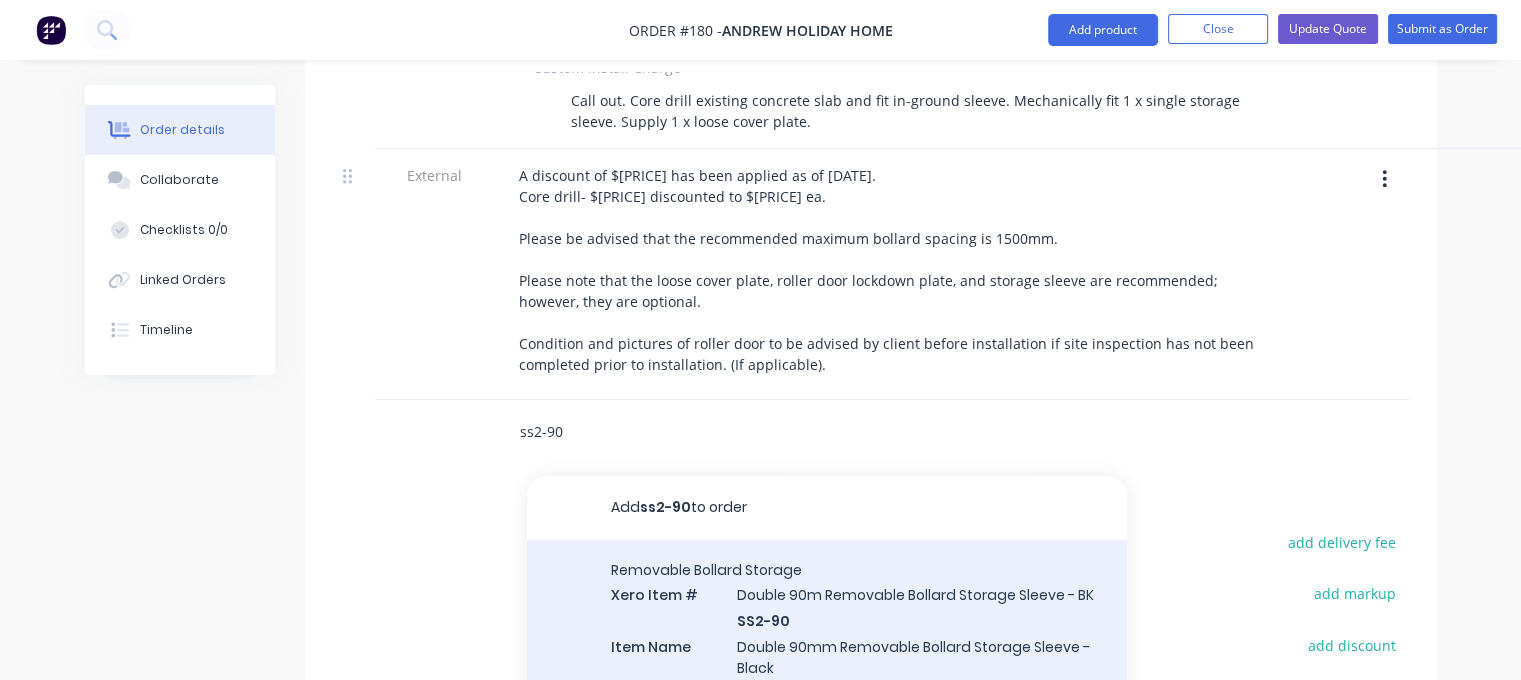 scroll, scrollTop: 200, scrollLeft: 0, axis: vertical 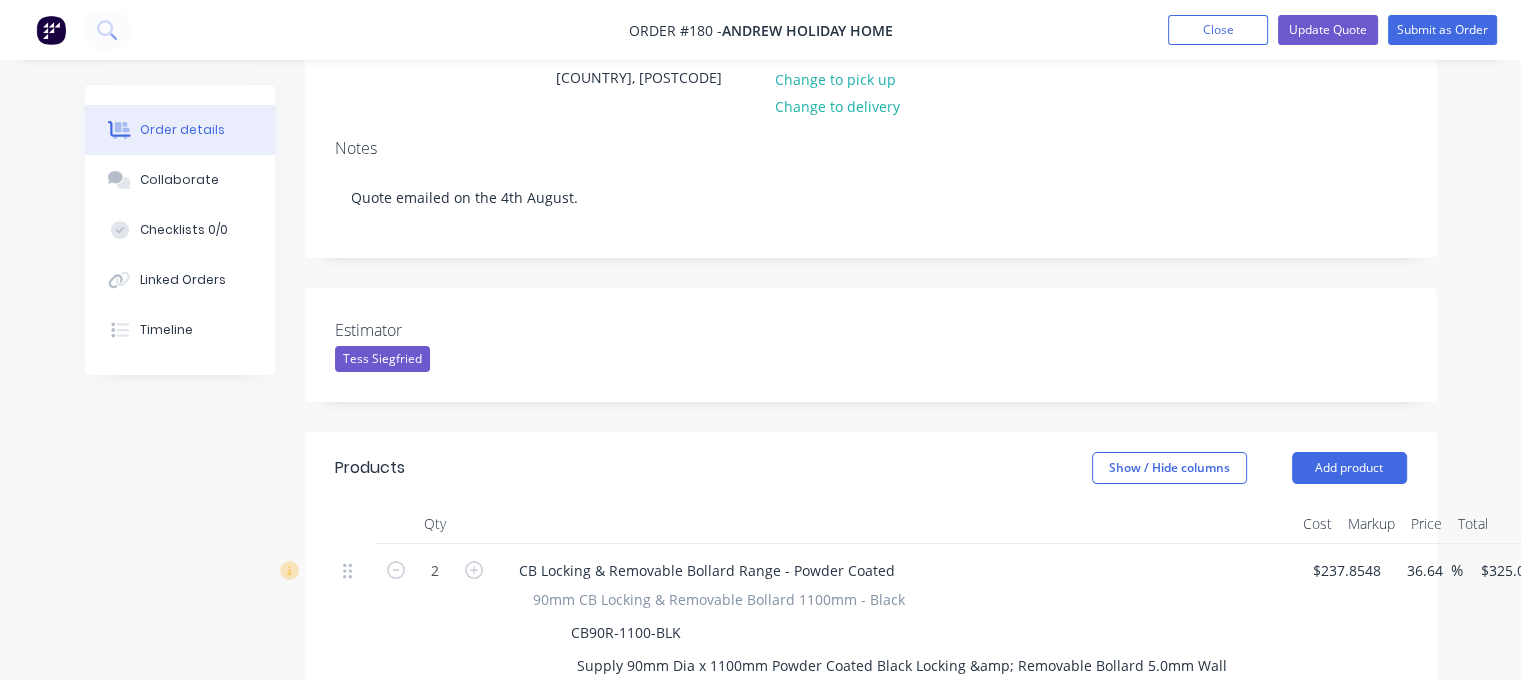 type on "ss2-90" 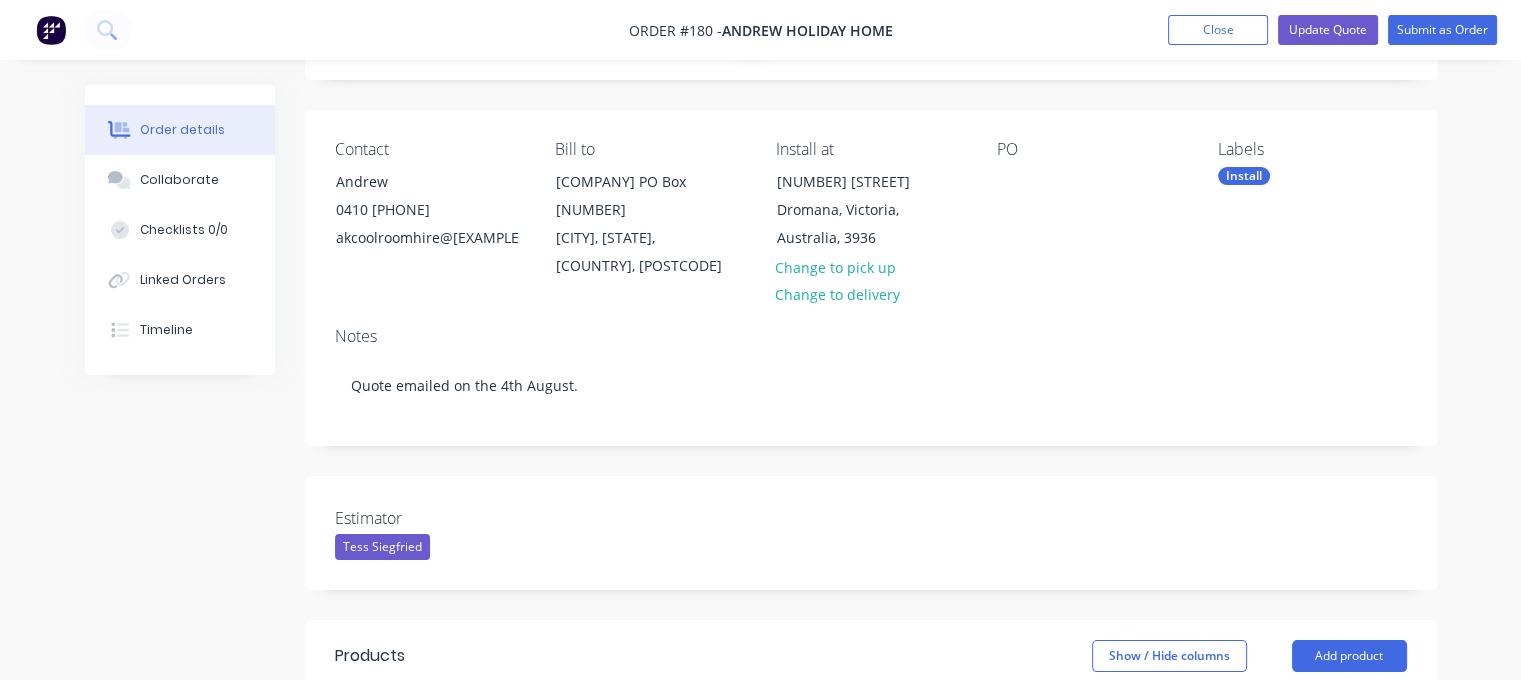 scroll, scrollTop: 100, scrollLeft: 0, axis: vertical 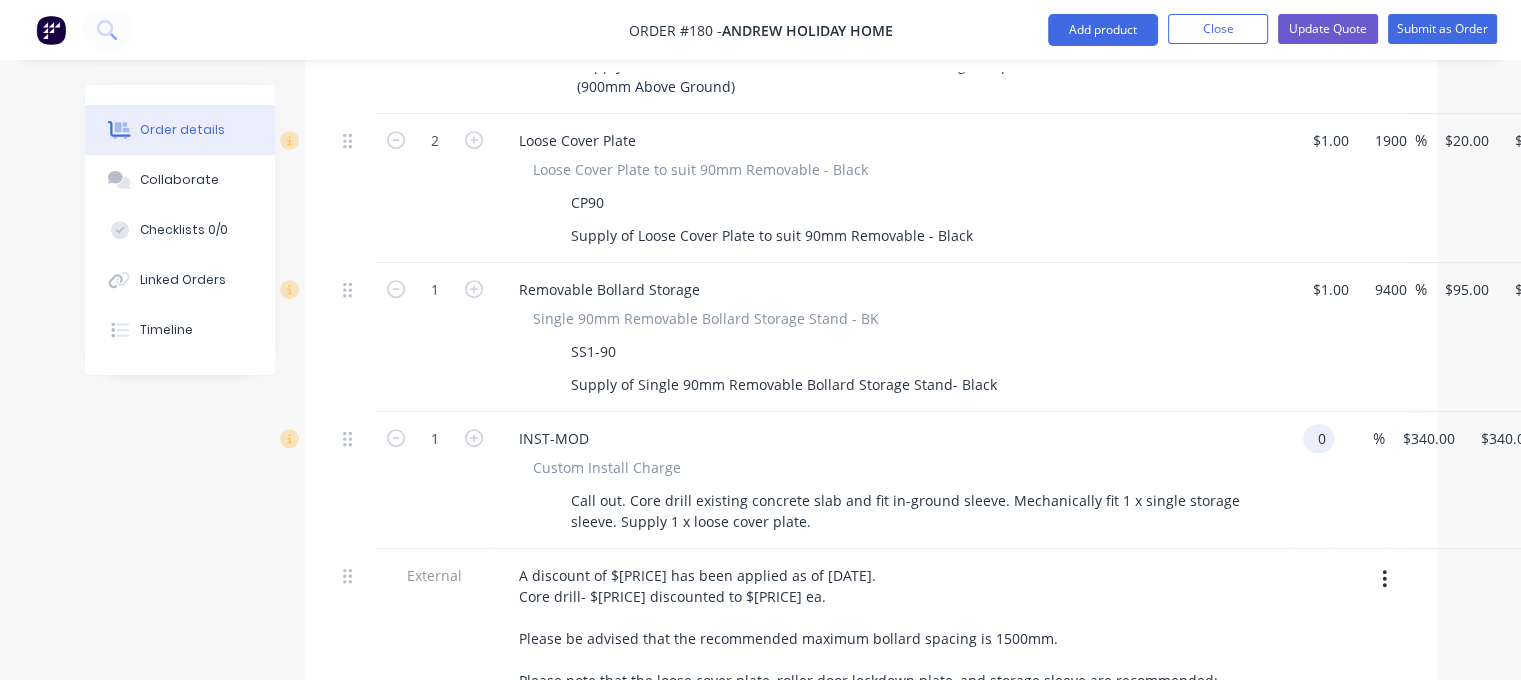 click on "1 INST-MOD Custom Install Charge   Call out. Core drill existing concrete slab and fit in-ground sleeve. Mechanically fit 1 x single storage sleeve. Supply 1 x loose cover plate.  0 0 % $[PRICE] $[PRICE] $[PRICE] $[PRICE]" at bounding box center [871, 480] 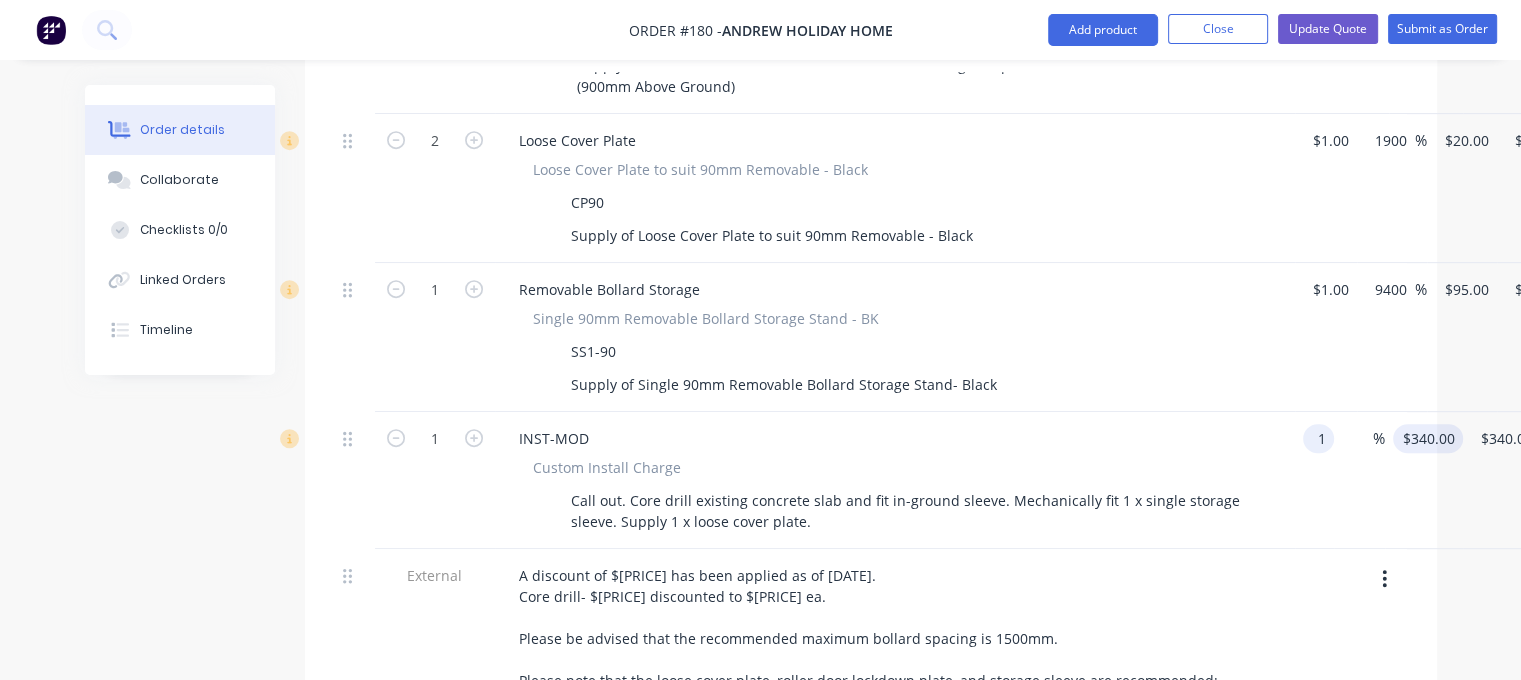 type on "$1.00" 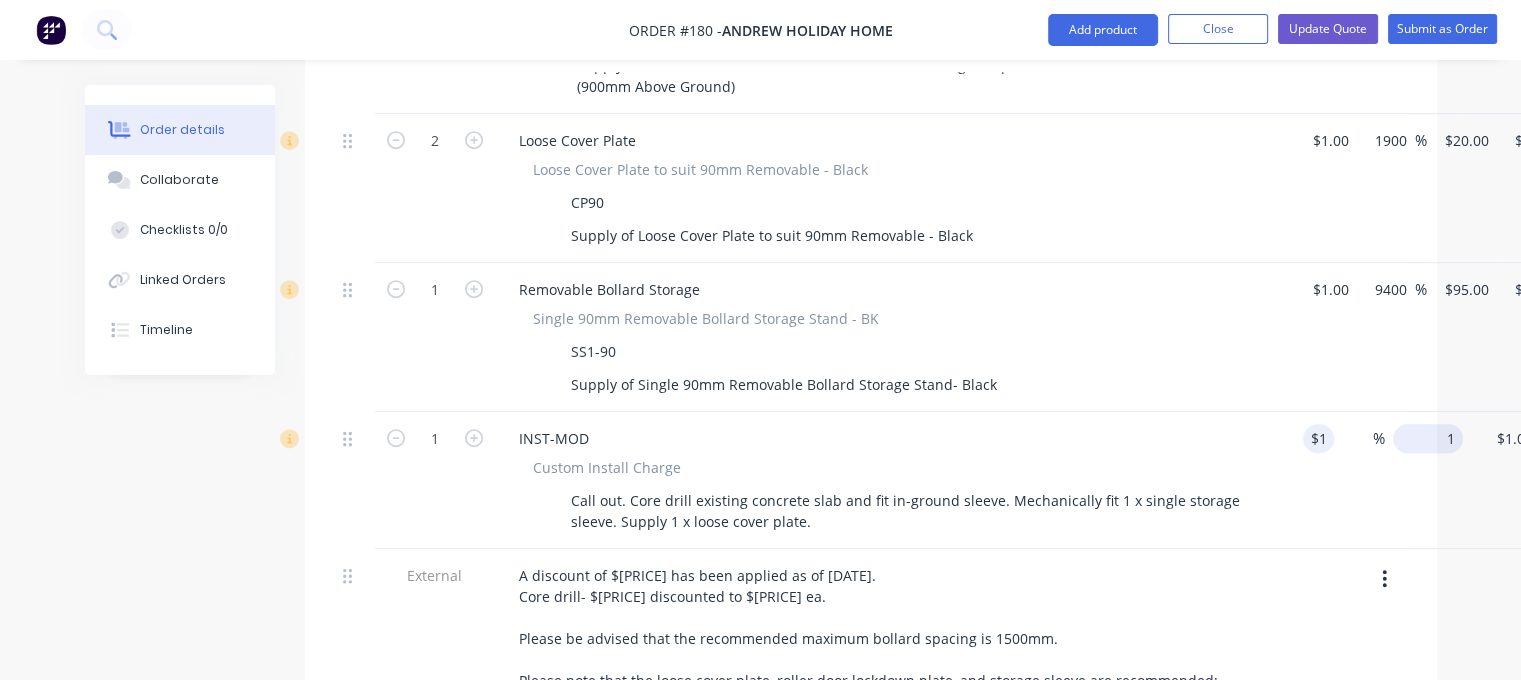 click on "1" at bounding box center (1432, 438) 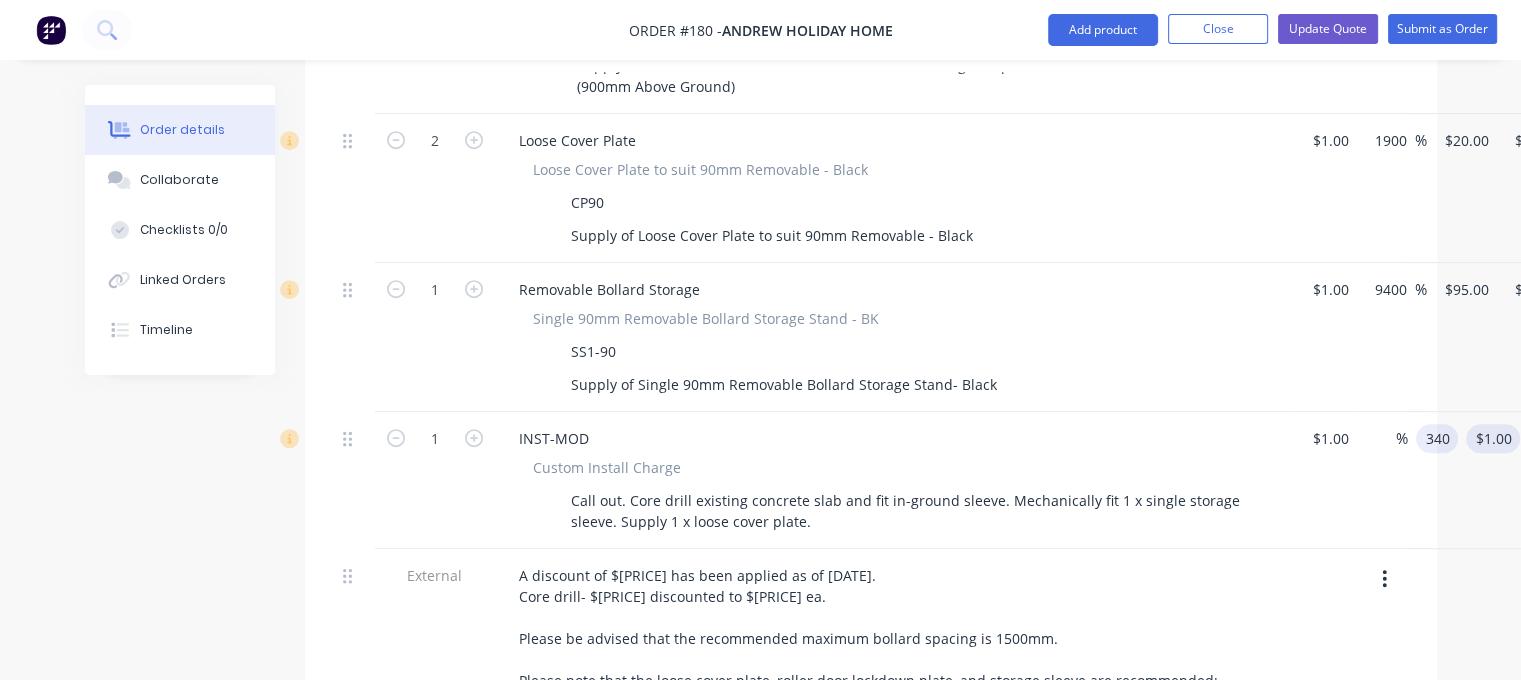 drag, startPoint x: 1428, startPoint y: 439, endPoint x: 1487, endPoint y: 447, distance: 59.5399 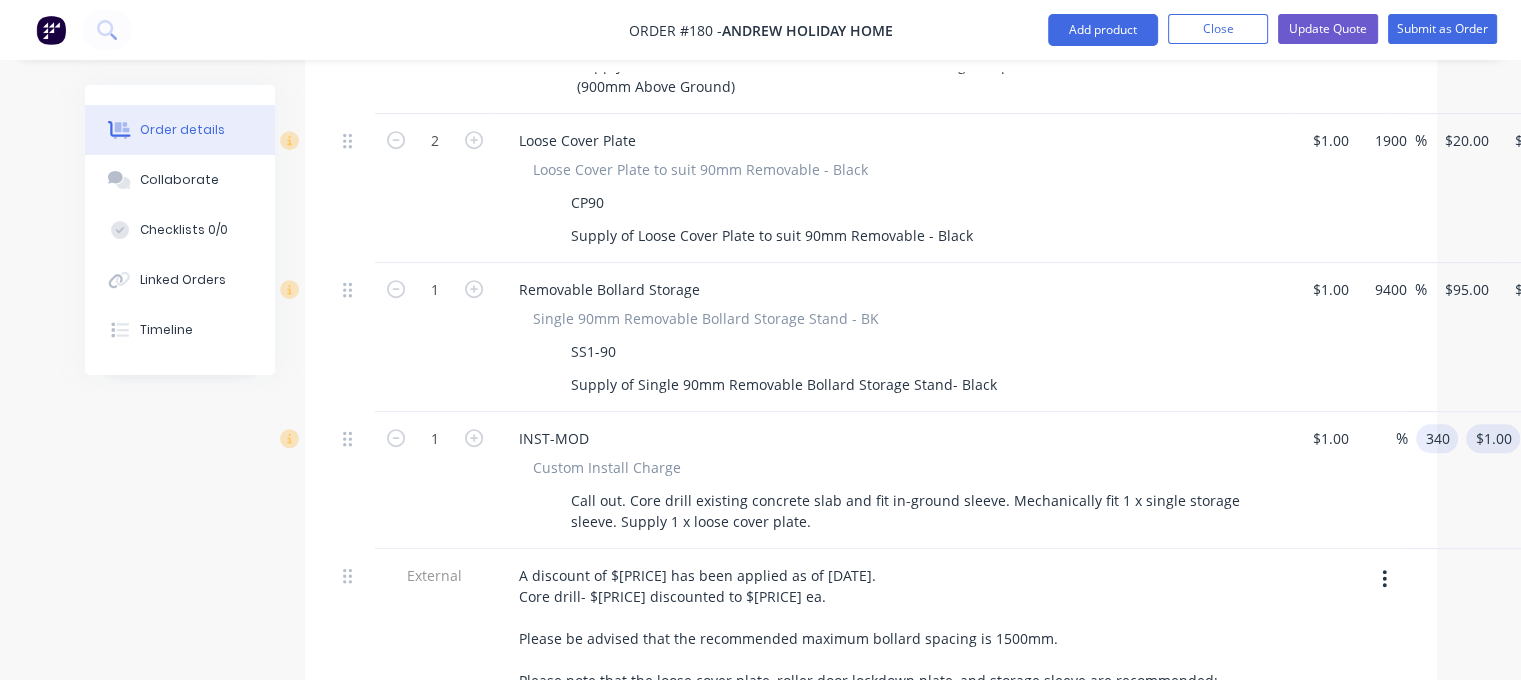 click on "1 INST-MOD Custom Install Charge   Call out. Core drill existing concrete slab and fit in-ground sleeve. Mechanically fit 1 x single storage sleeve. Supply 1 x loose cover plate.  $1.00 $1.00 % 340 340 $1.00 $1.00" at bounding box center (871, 480) 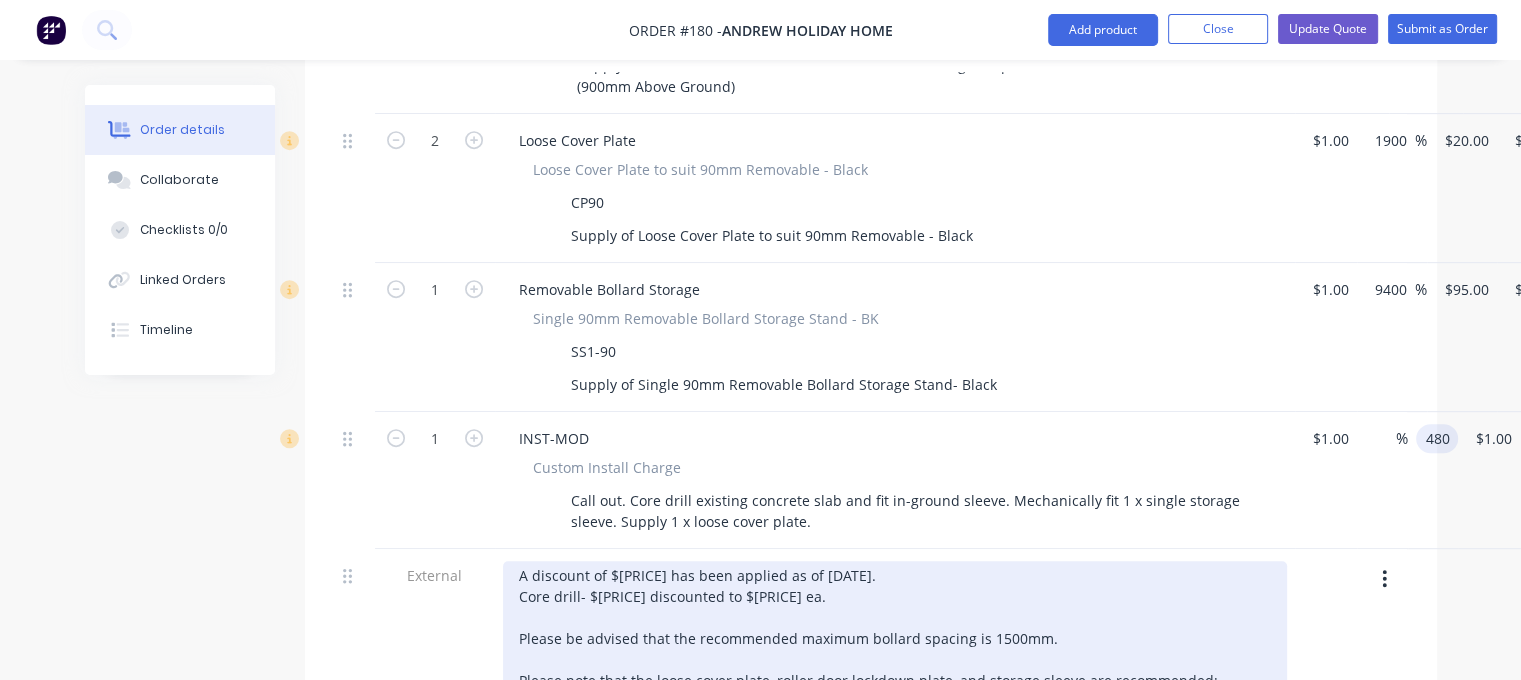 type on "480" 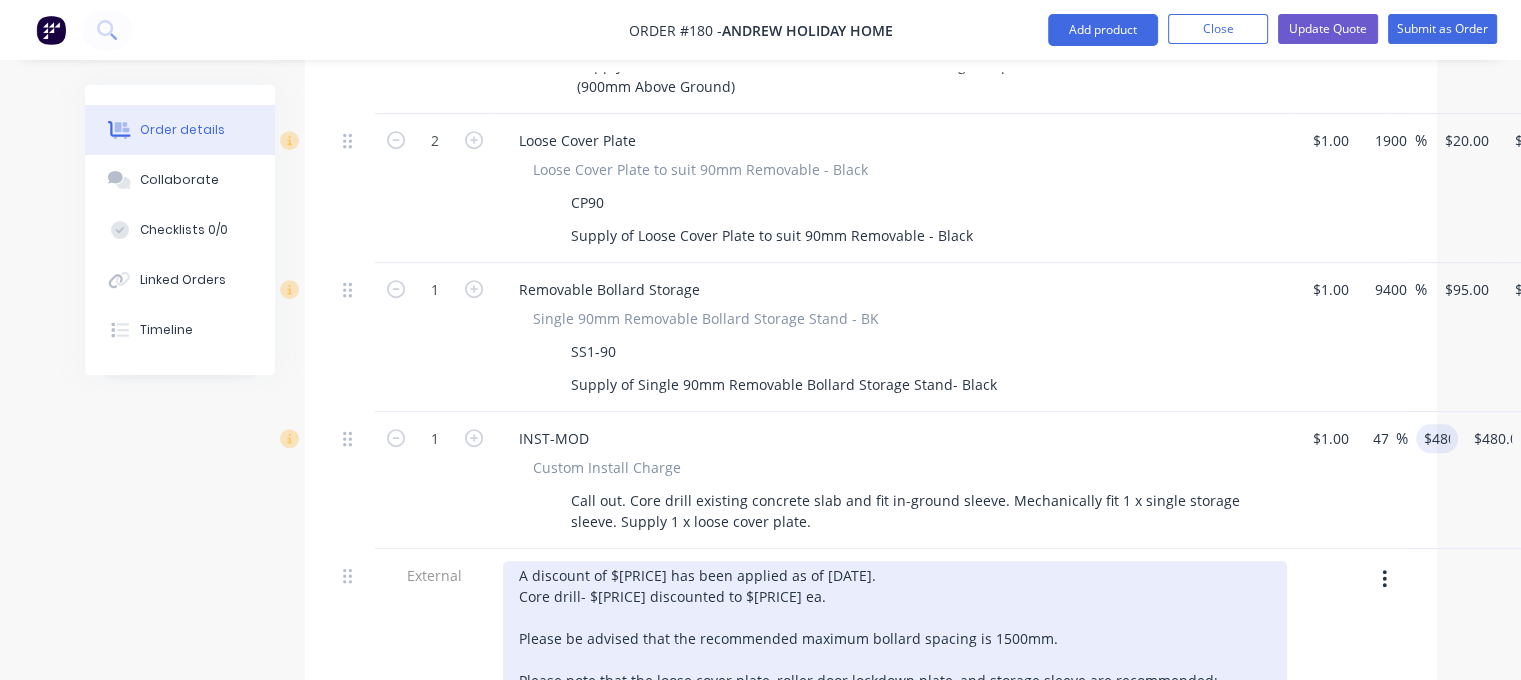 click on "A discount of $[PRICE] has been applied as of [DATE].
Core drill- $[PRICE] discounted to $[PRICE] ea.
Please be advised that the recommended maximum bollard spacing is 1500mm.
Please note that the loose cover plate, roller door lockdown plate, and storage sleeve are recommended; however, they are optional.
Condition and pictures of roller door to be advised by client before installation if site inspection has not been completed prior to installation. (If applicable)." at bounding box center [895, 670] 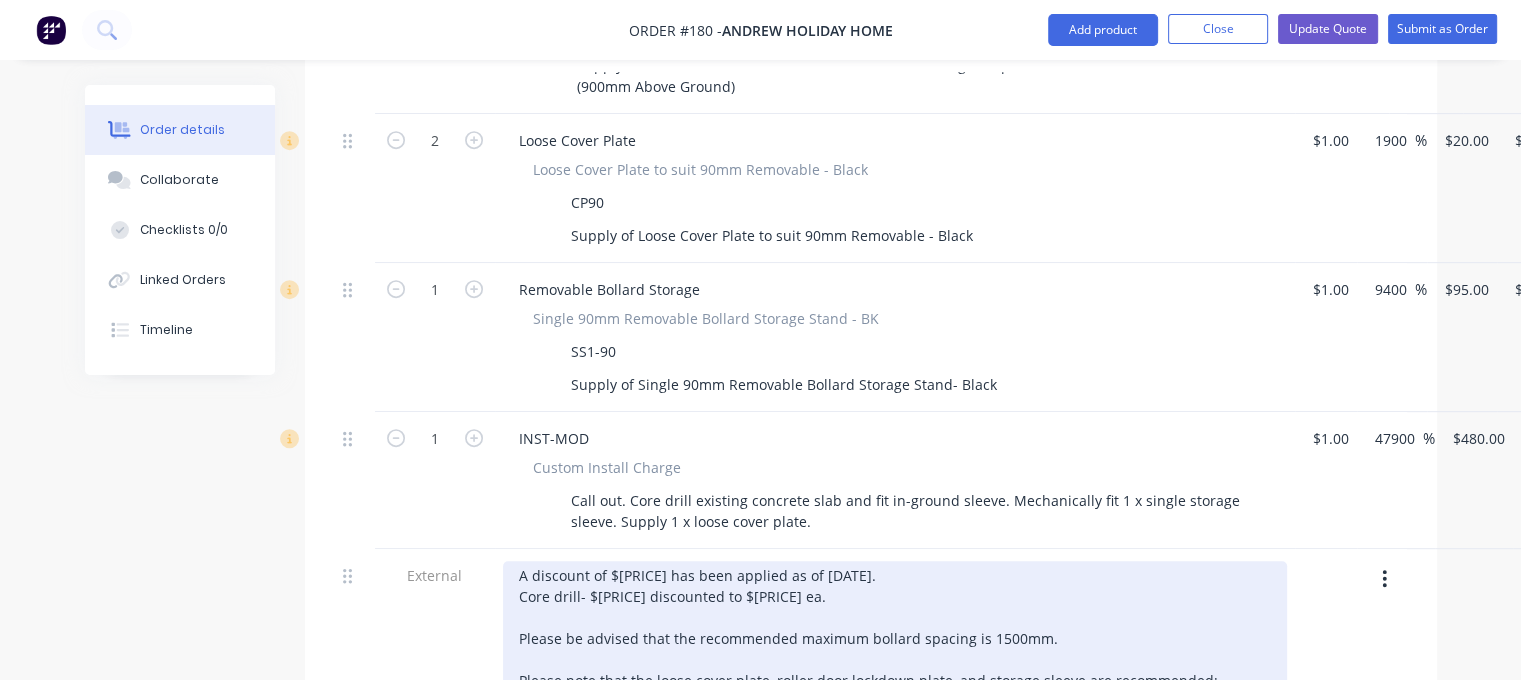 click on "A discount of $[PRICE] has been applied as of [DATE].
Core drill- $[PRICE] discounted to $[PRICE] ea.
Please be advised that the recommended maximum bollard spacing is 1500mm.
Please note that the loose cover plate, roller door lockdown plate, and storage sleeve are recommended; however, they are optional.
Condition and pictures of roller door to be advised by client before installation if site inspection has not been completed prior to installation. (If applicable)." at bounding box center (895, 670) 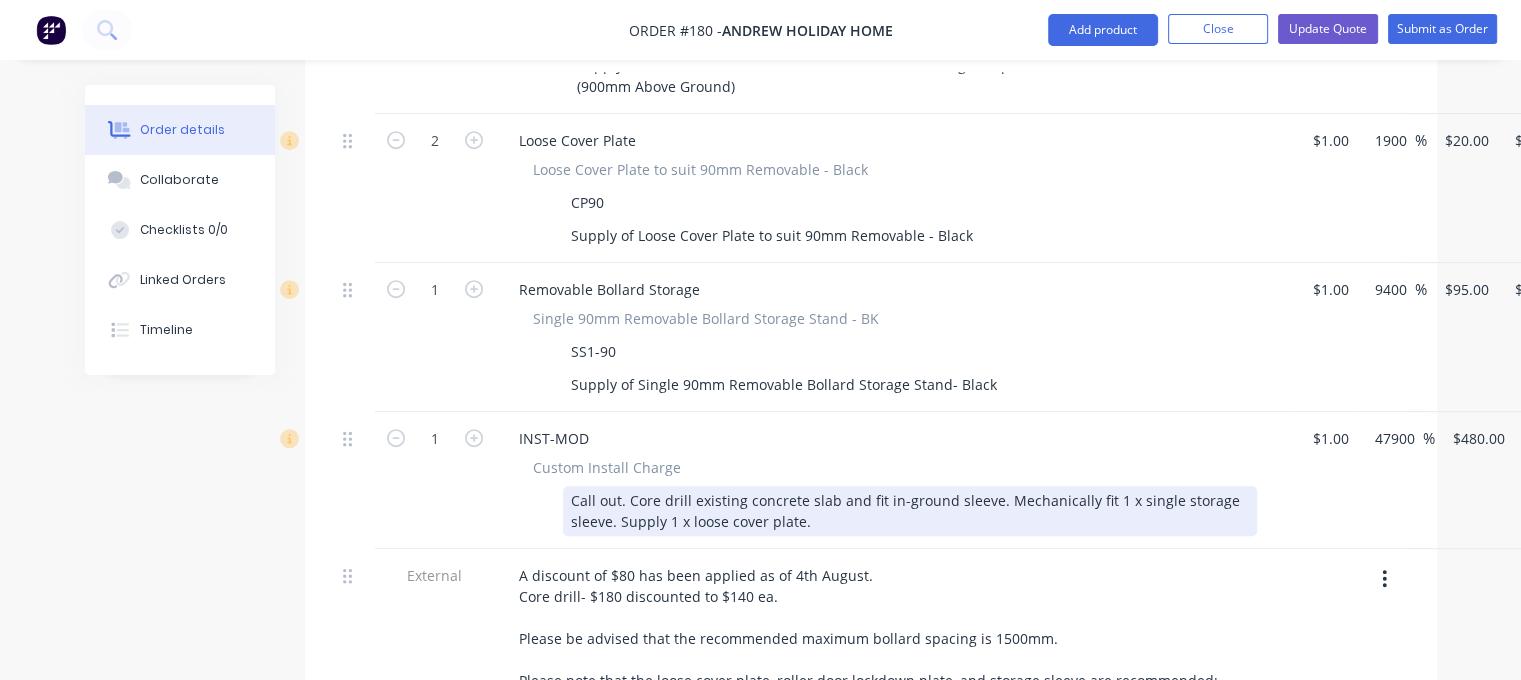 click on "Call out. Core drill existing concrete slab and fit in-ground sleeve. Mechanically fit 1 x single storage sleeve. Supply 1 x loose cover plate." at bounding box center (910, 511) 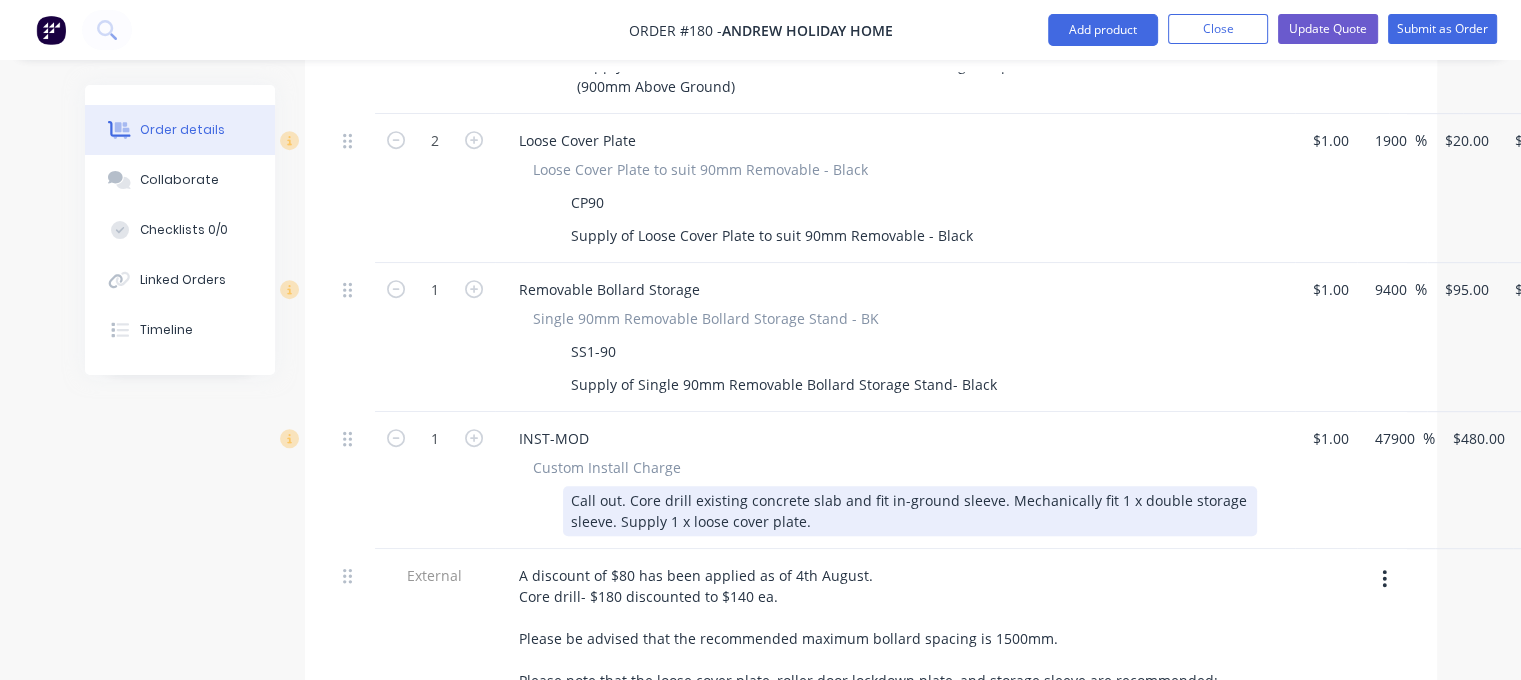 click on "Call out. Core drill existing concrete slab and fit in-ground sleeve. Mechanically fit 1 x double storage sleeve. Supply 1 x loose cover plate." at bounding box center [910, 511] 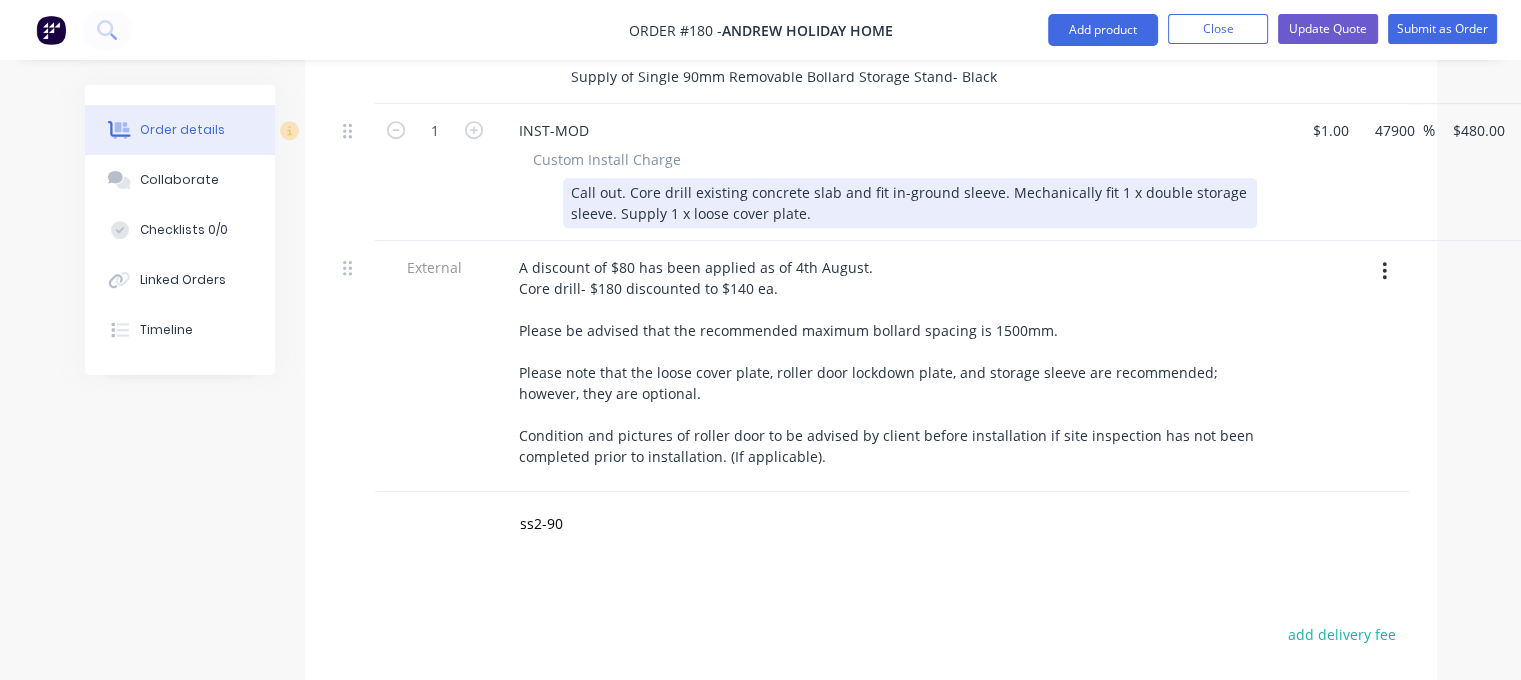 scroll, scrollTop: 1300, scrollLeft: 0, axis: vertical 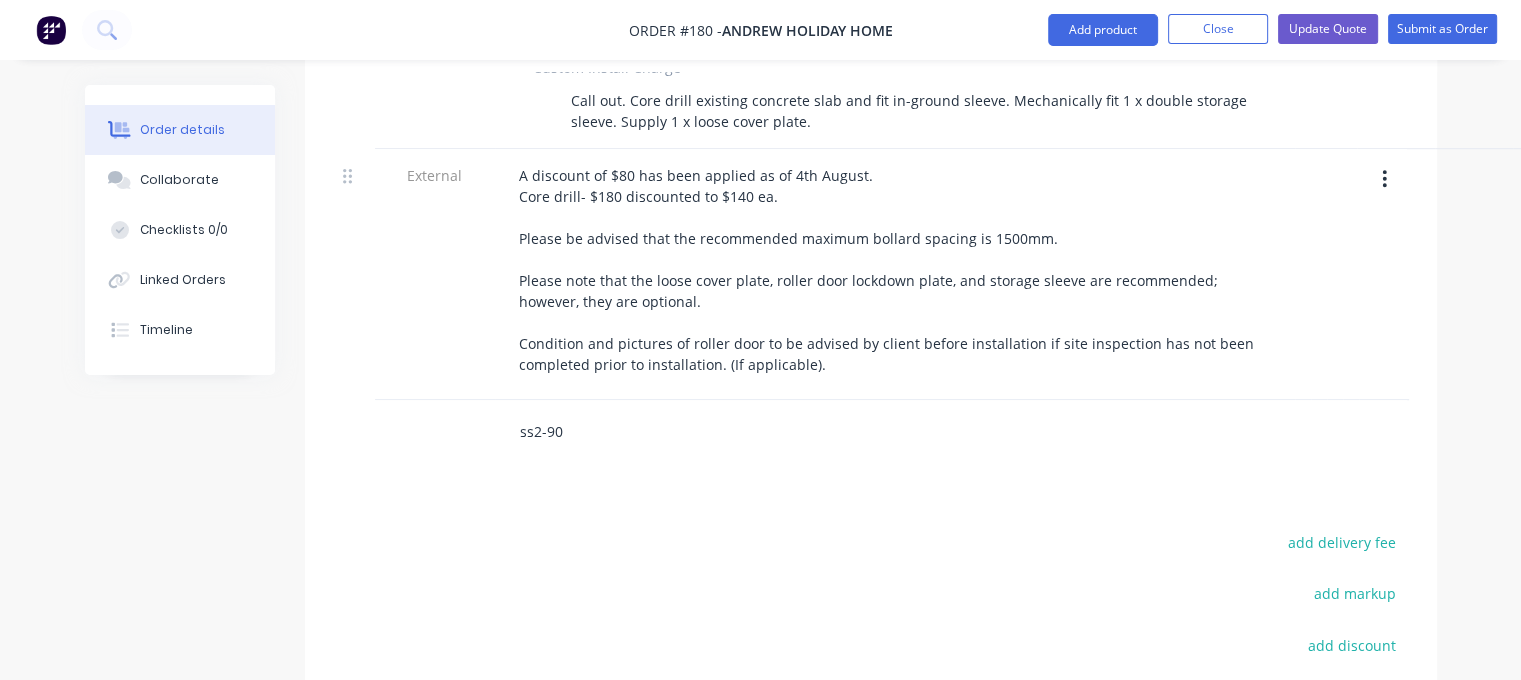 click on "ss2-90" at bounding box center [719, 432] 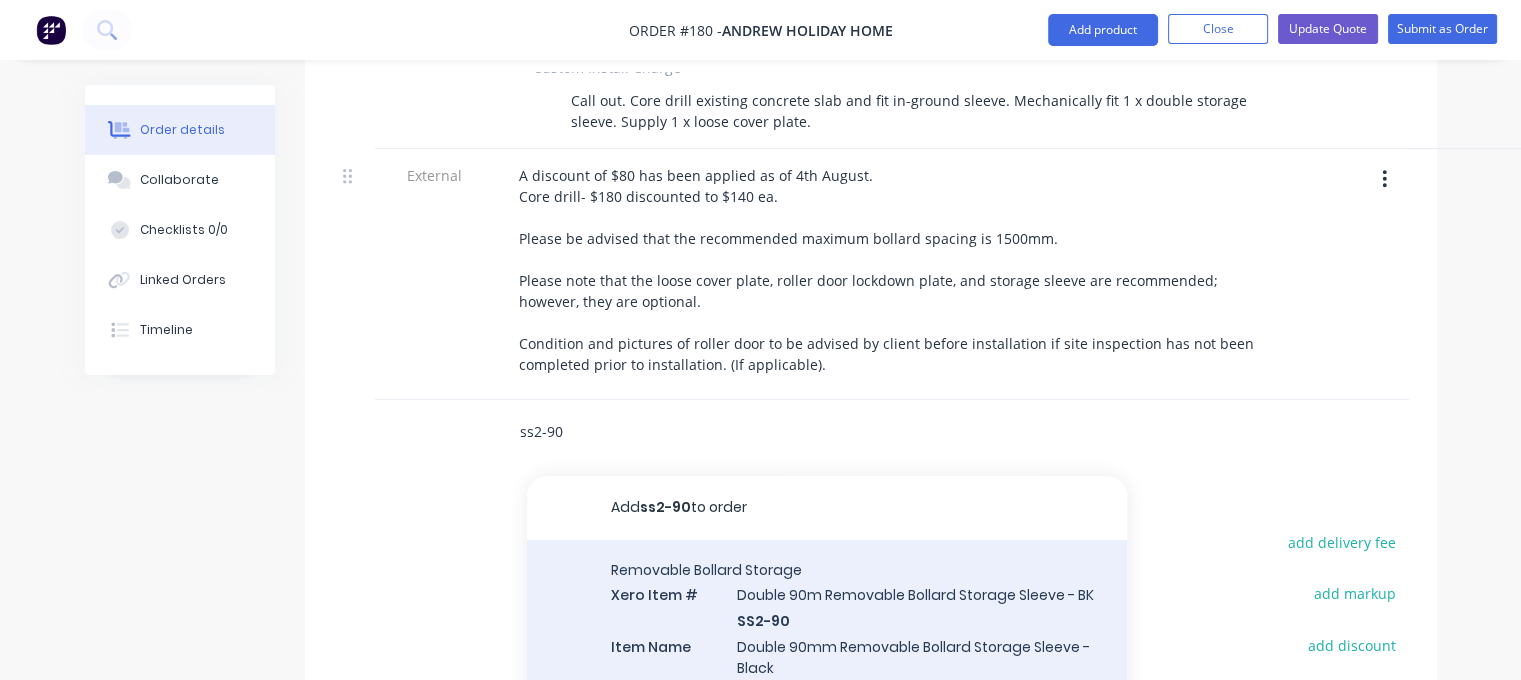 scroll, scrollTop: 100, scrollLeft: 0, axis: vertical 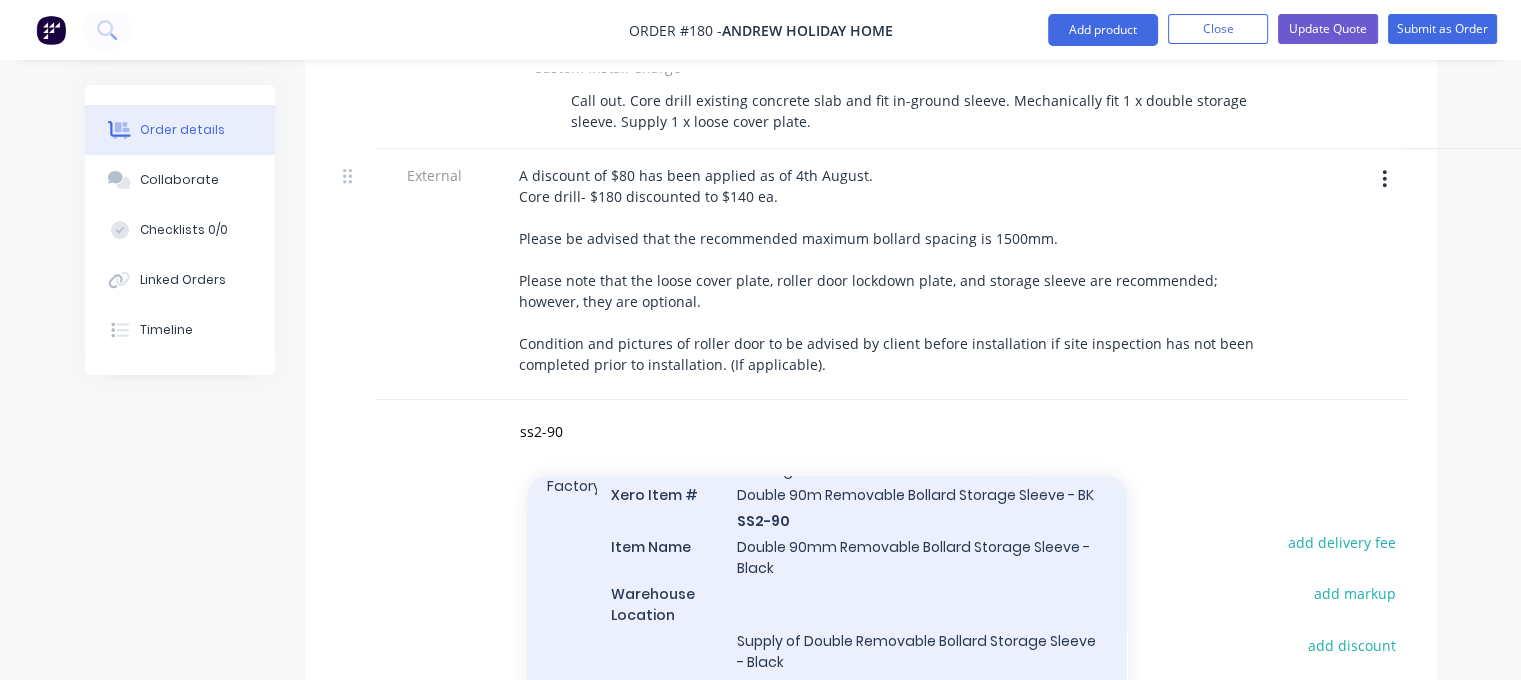 click on "Removable Bollard Storage Xero   Item # Double 90m Removable Bollard Storage Sleeve - BK     SS2-90 Item Name Double 90mm Removable Bollard Storage Sleeve - Black Warehouse Location     Supply of Double Removable Bollard Storage Sleeve - Black Weight 5.50kg Height 5.0 Width 4.0 Depth 14.0 Fixings FX-DB-M12X60-Z - Standard
FX-DB-M12X100-Z - Reccomened for HD90R Bollards are used Product variant" at bounding box center [827, 653] 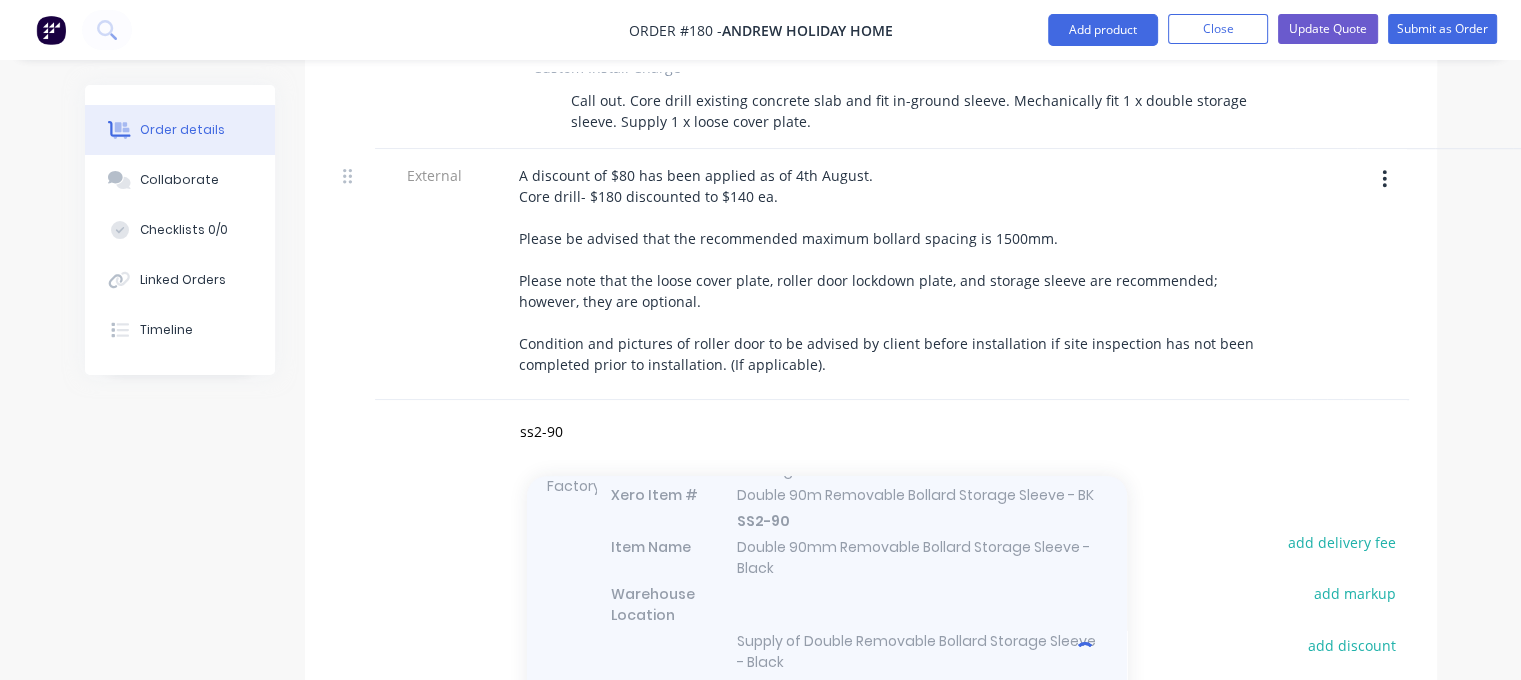 type 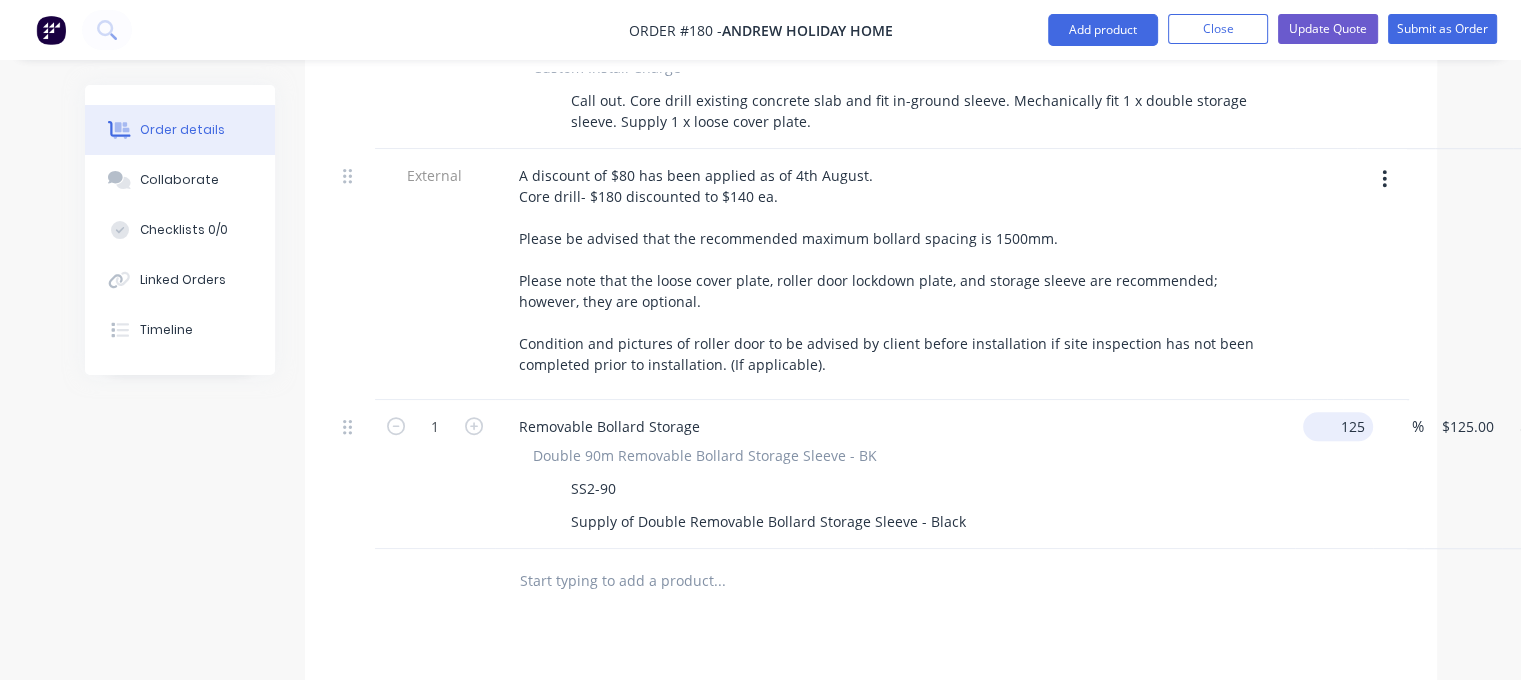 click on "125" at bounding box center [1342, 426] 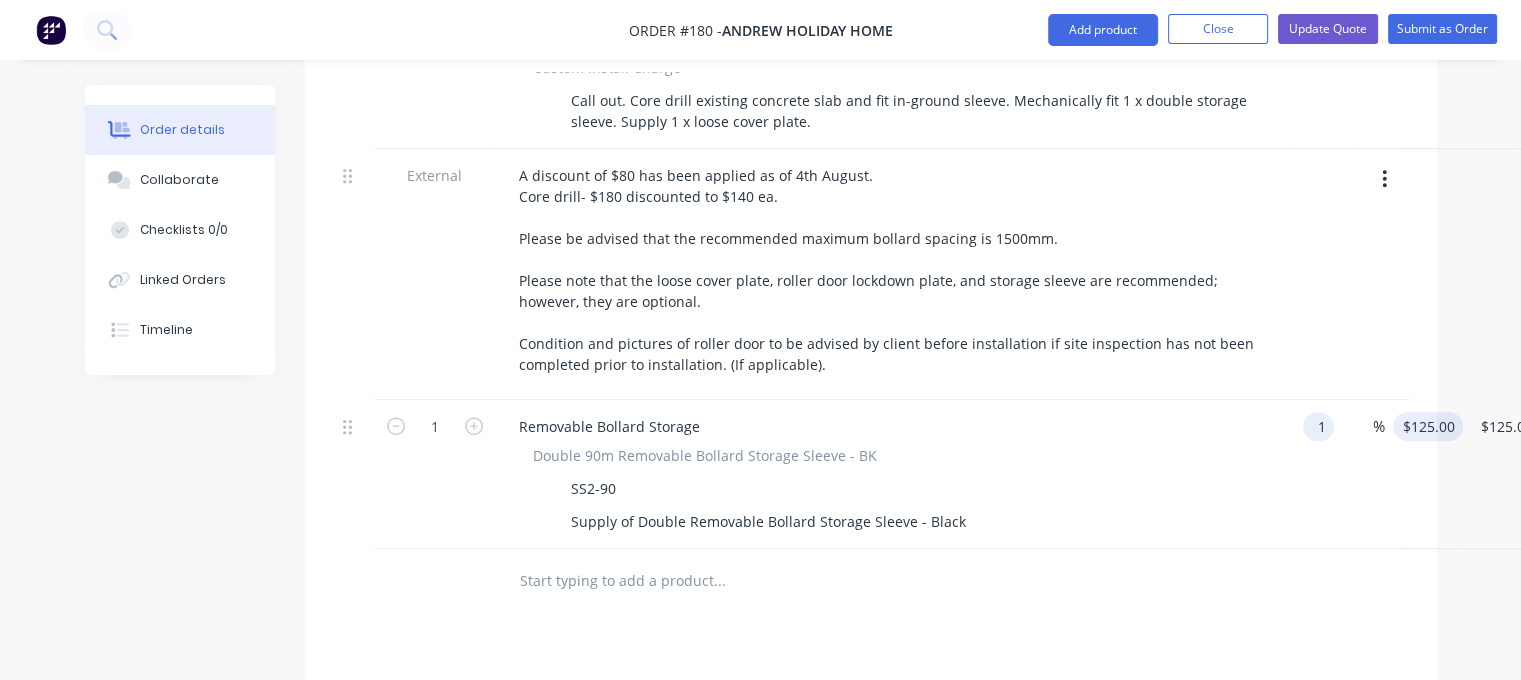 type on "$1.00" 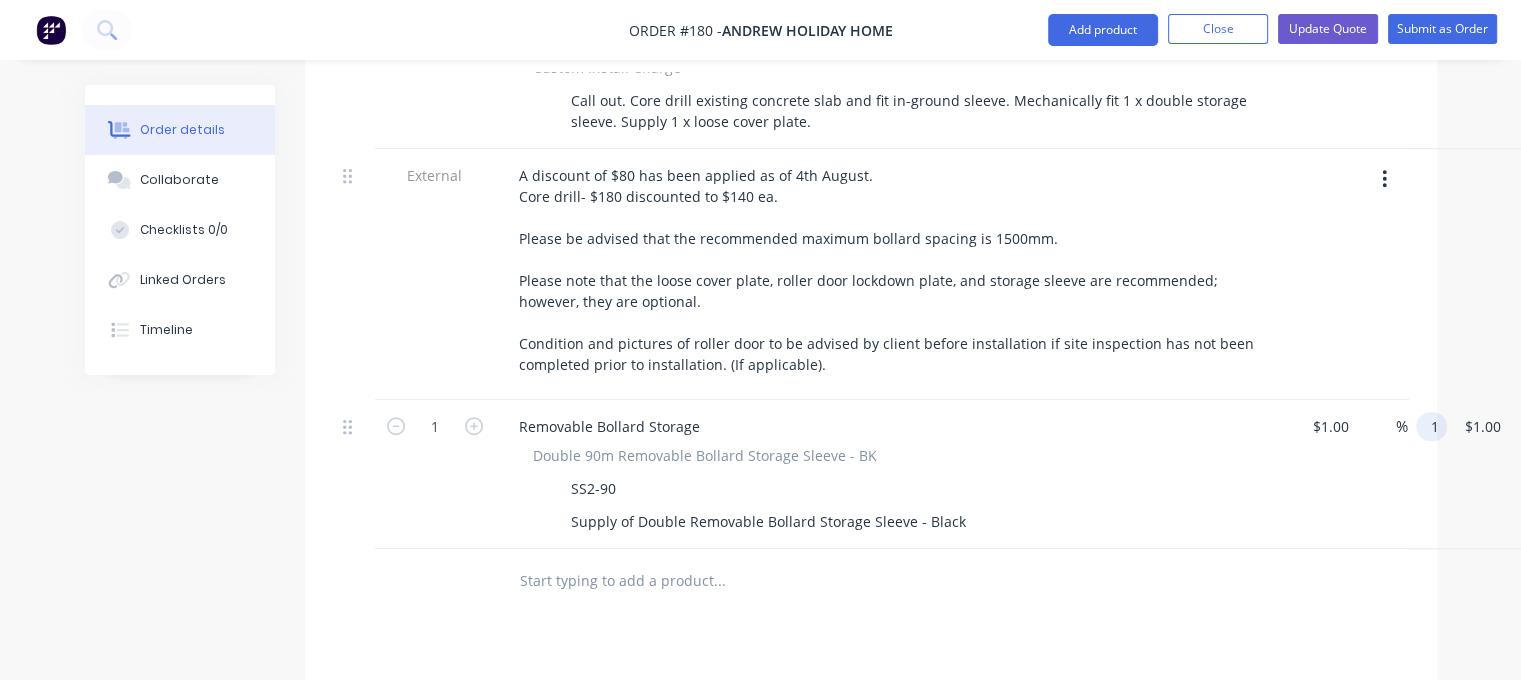 click on "1 Removable Bollard Storage Double 90m Removable Bollard Storage Sleeve - BK     SS2-90     Supply of Double Removable Bollard Storage Sleeve - Black $1.00 $1.00 % 1 1 $1.00 $1.00" at bounding box center (871, 474) 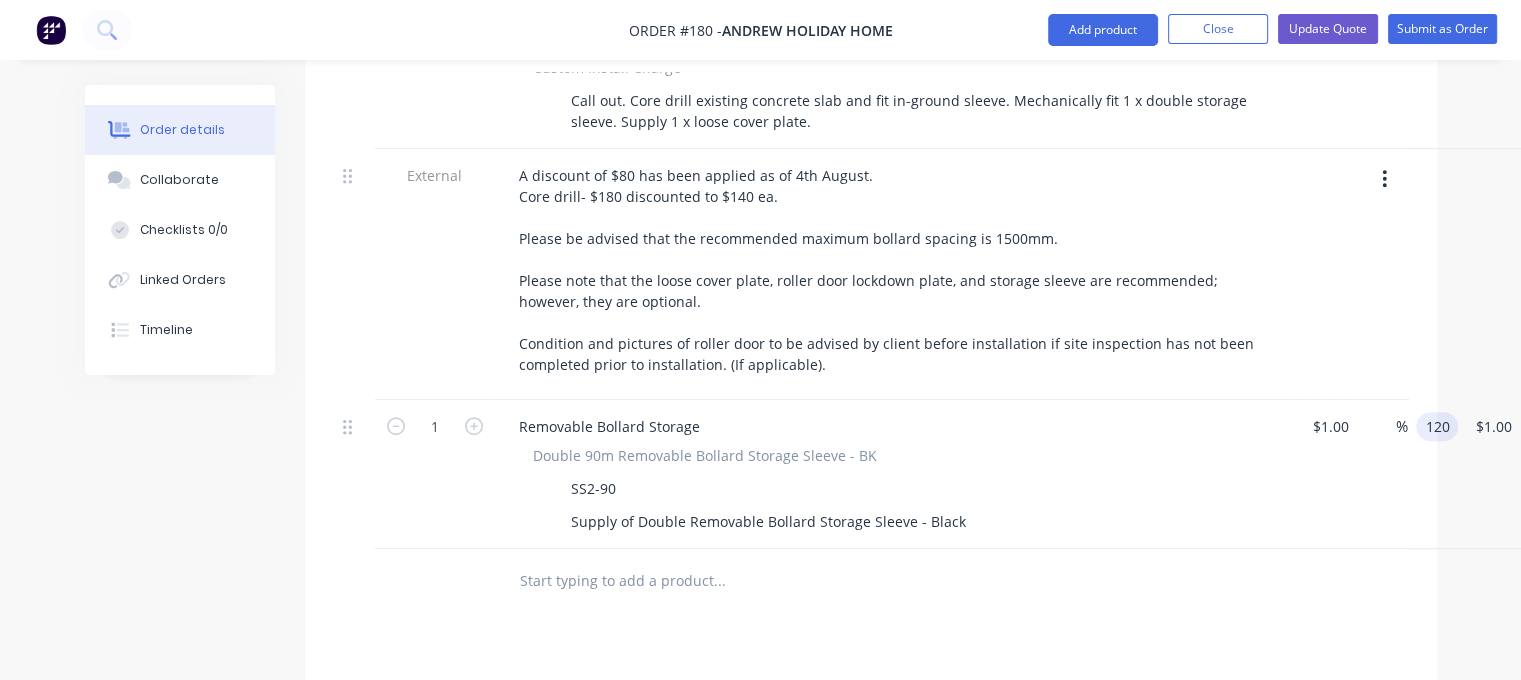 type on "120" 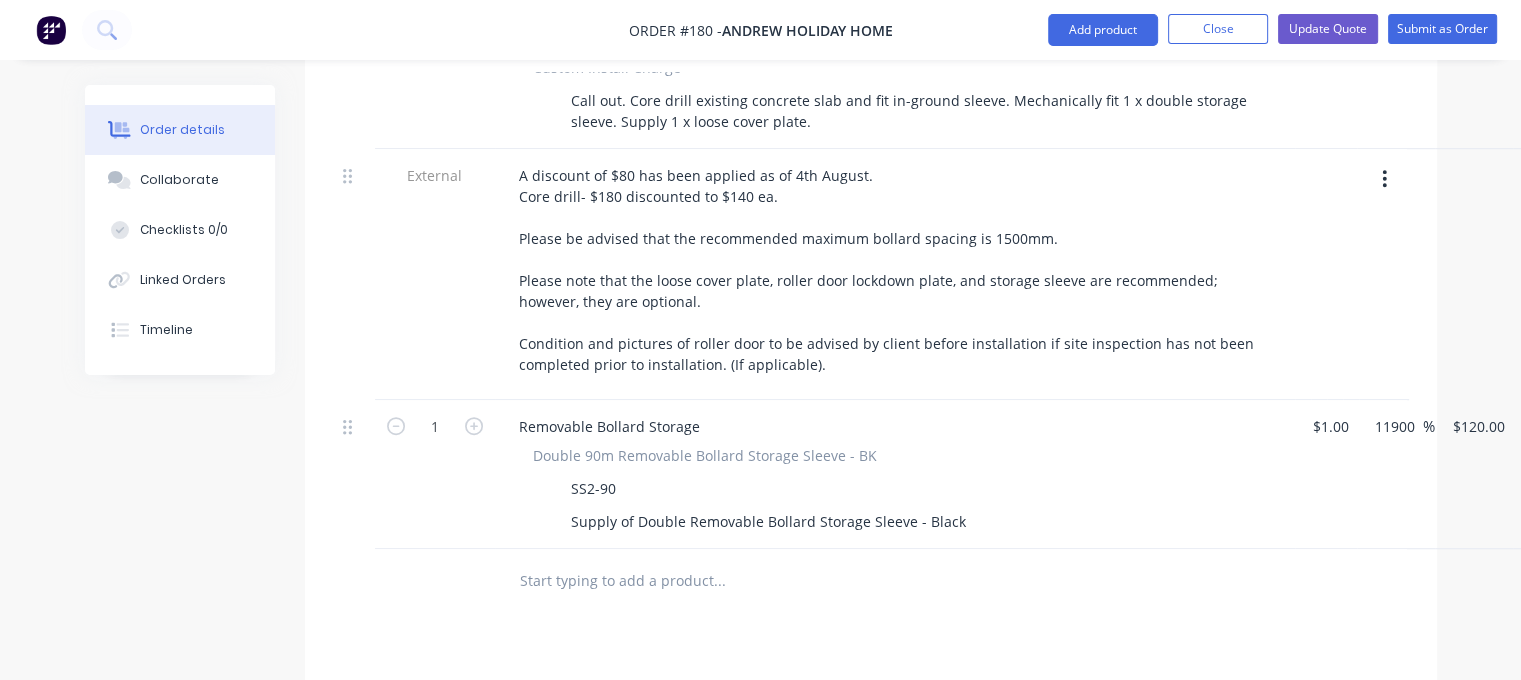 click at bounding box center (803, 581) 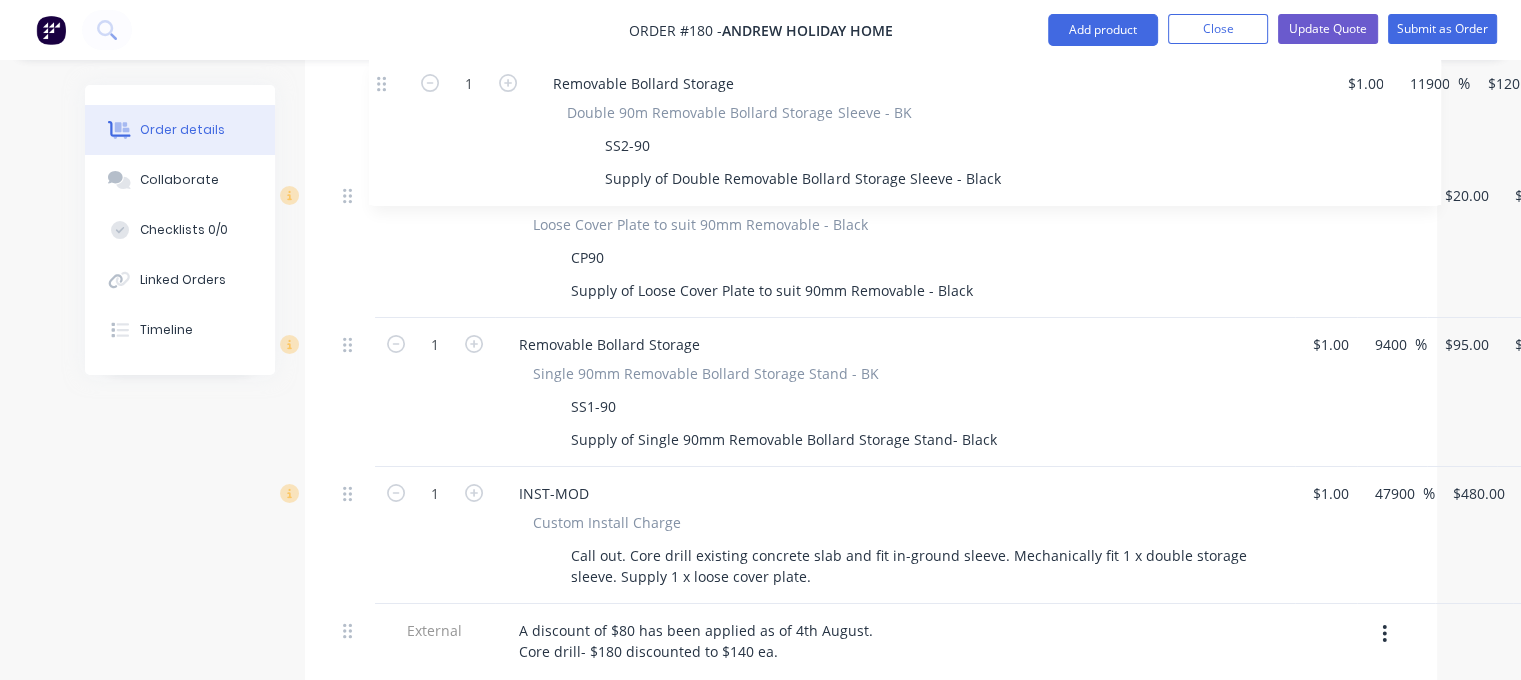 scroll, scrollTop: 990, scrollLeft: 0, axis: vertical 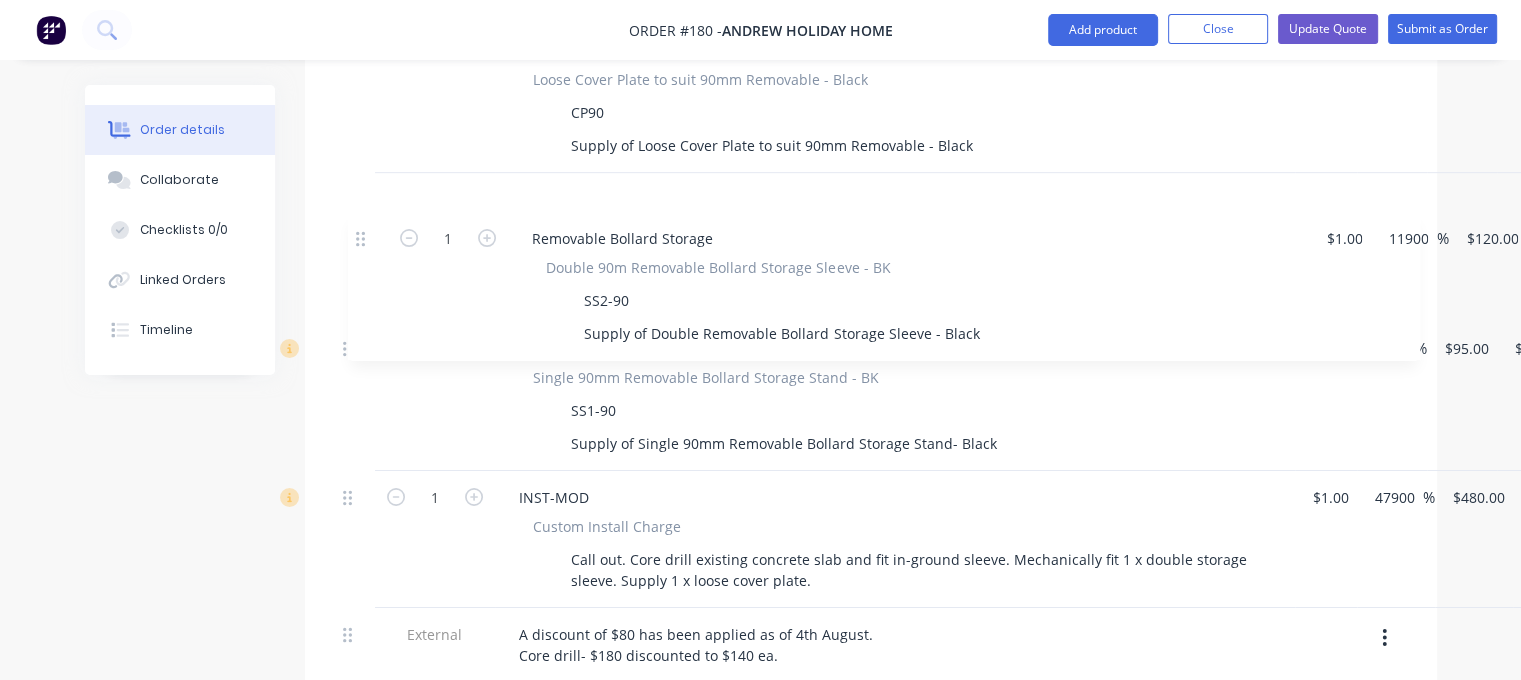 drag, startPoint x: 347, startPoint y: 426, endPoint x: 364, endPoint y: 223, distance: 203.71059 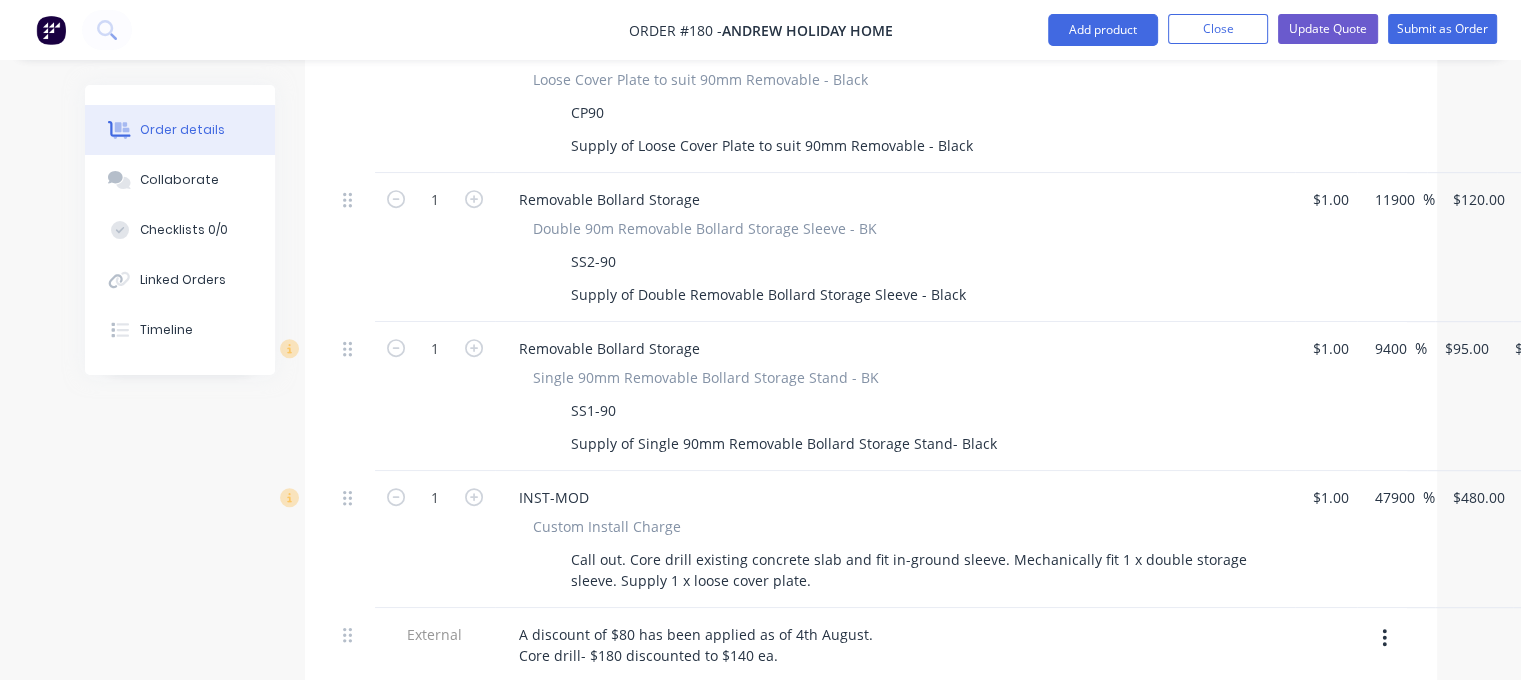 click at bounding box center (355, 396) 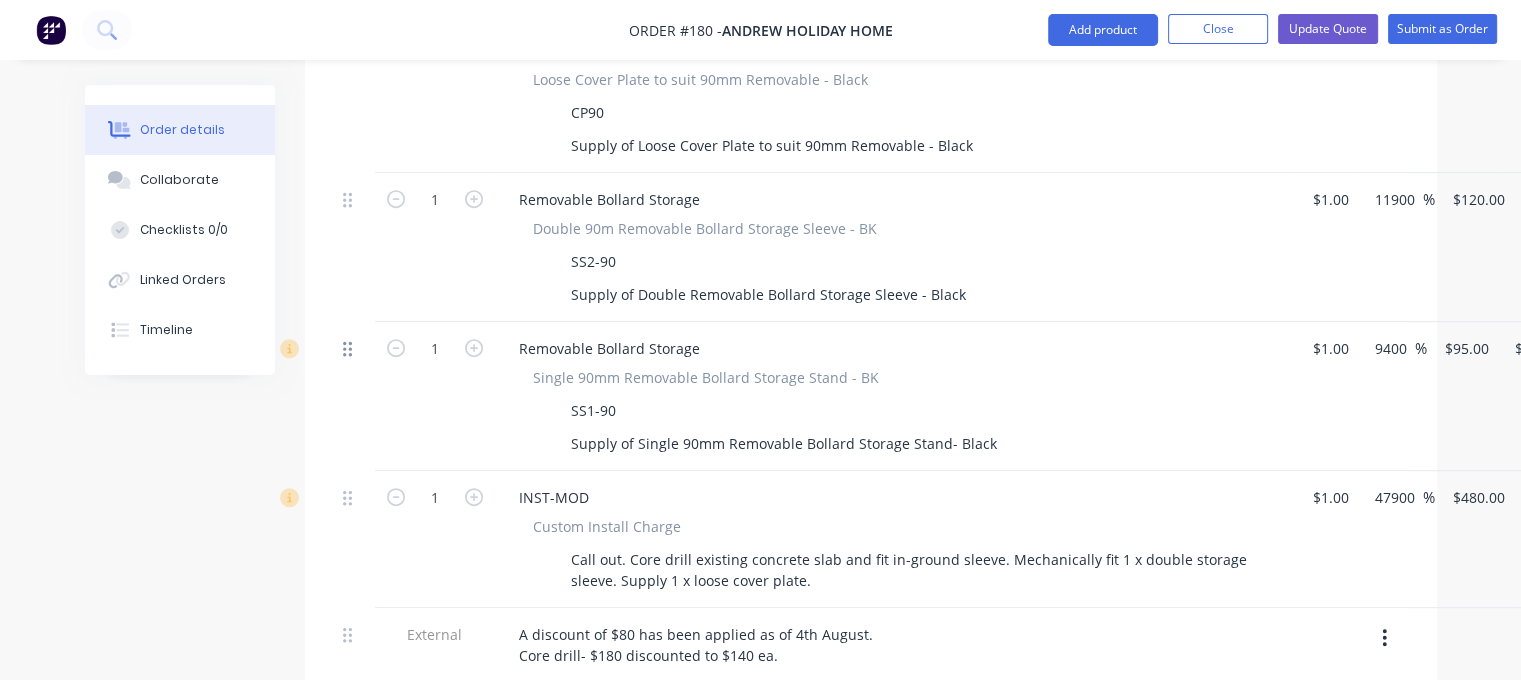 click 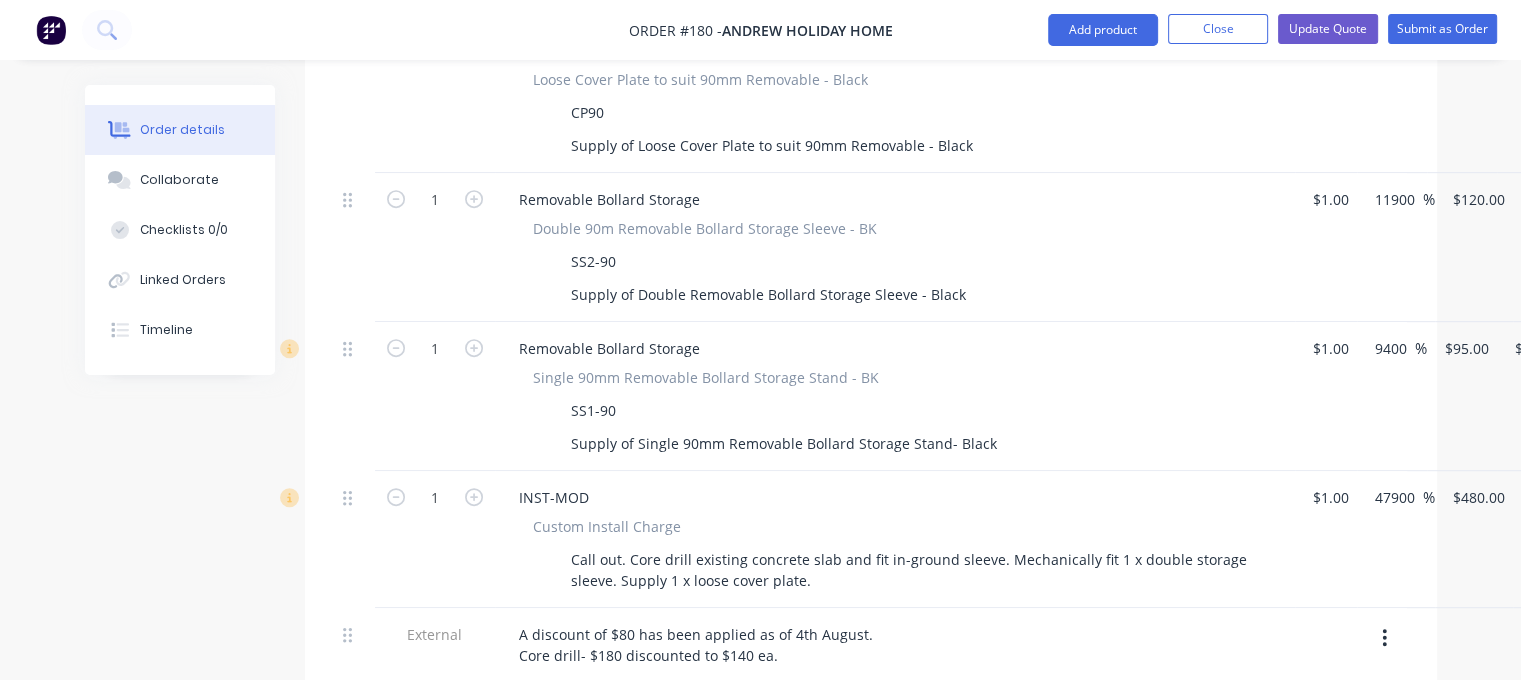 scroll, scrollTop: 990, scrollLeft: 148, axis: both 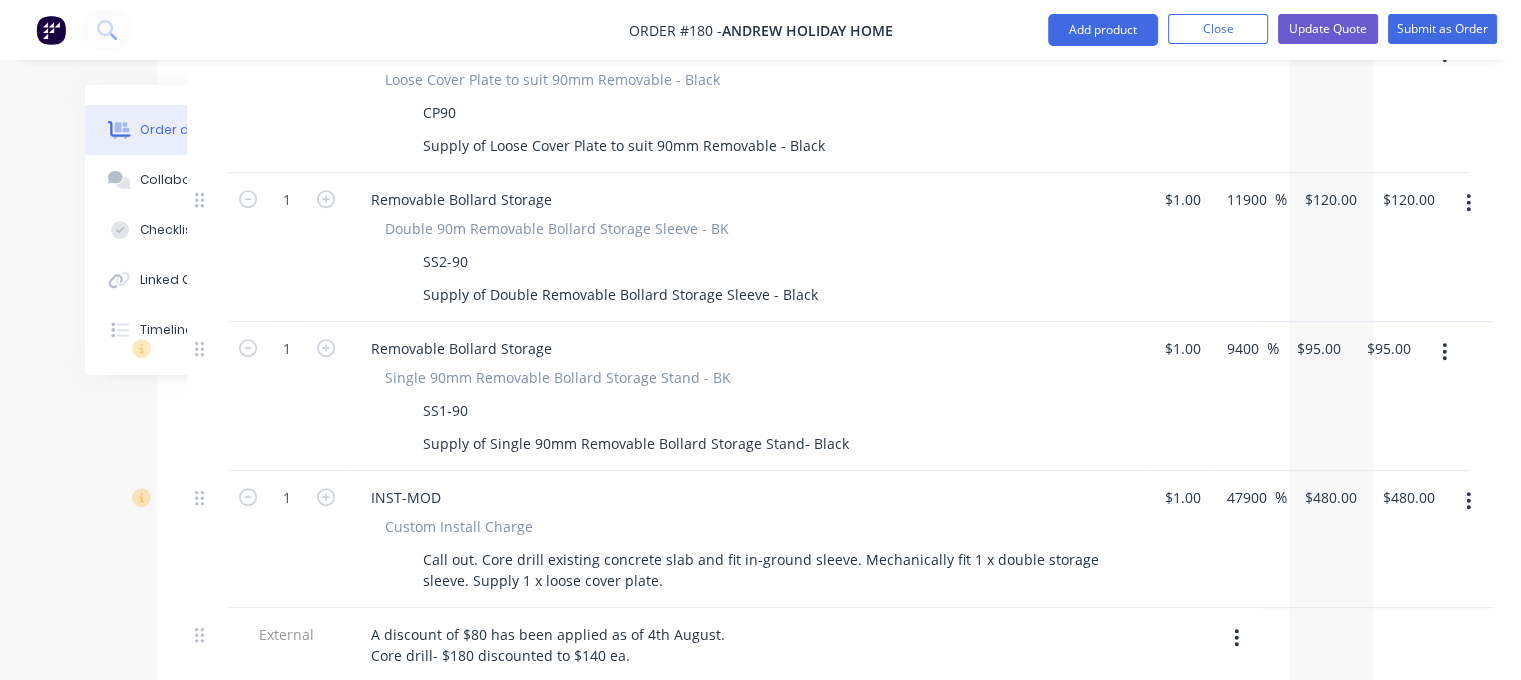 click at bounding box center (1444, 352) 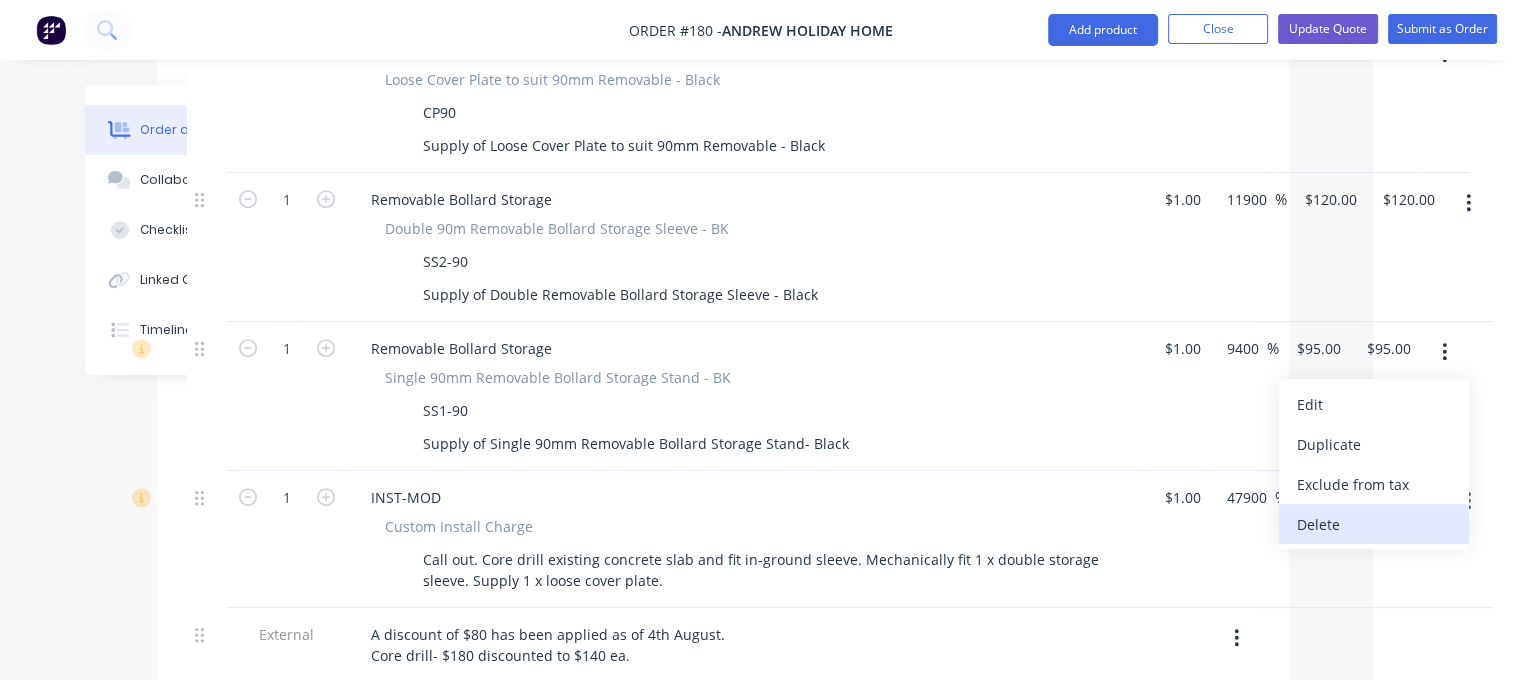 click on "Delete" at bounding box center [1374, 524] 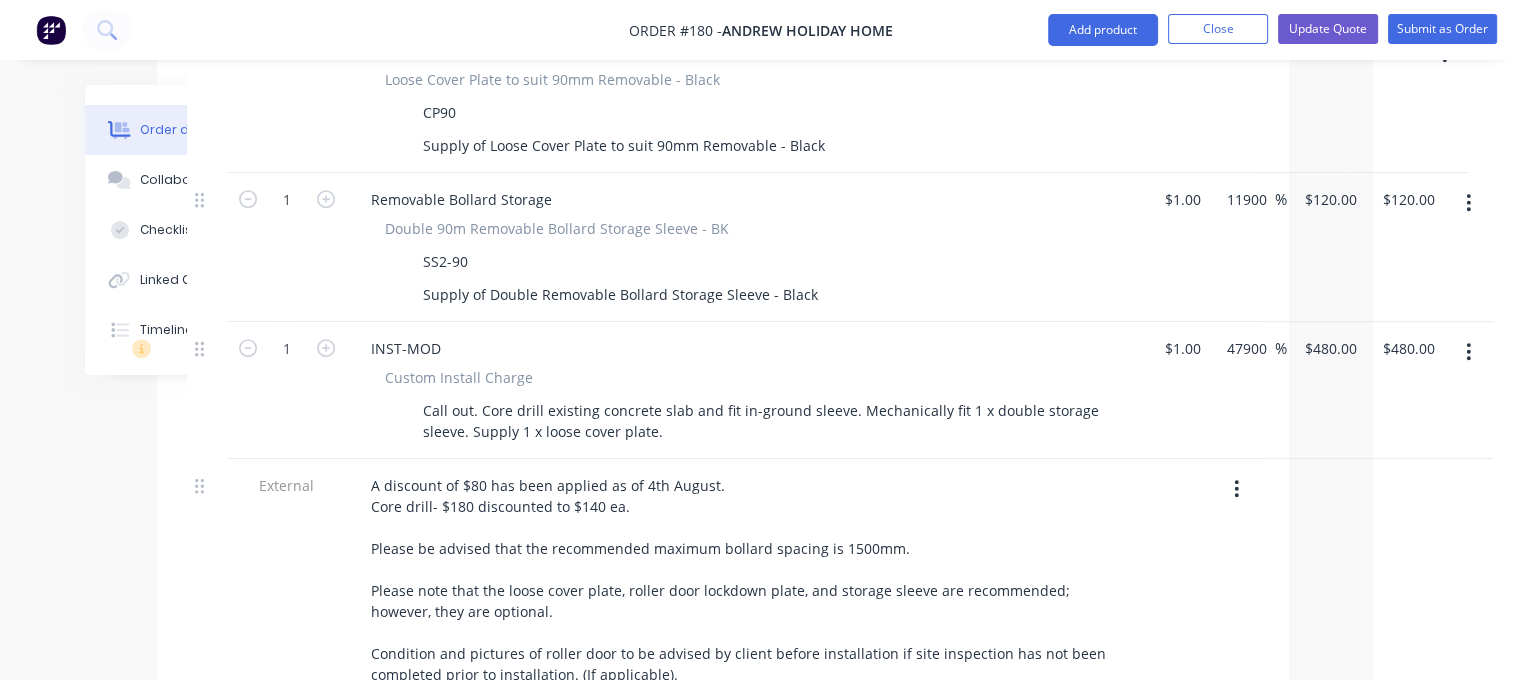 scroll, scrollTop: 990, scrollLeft: 2, axis: both 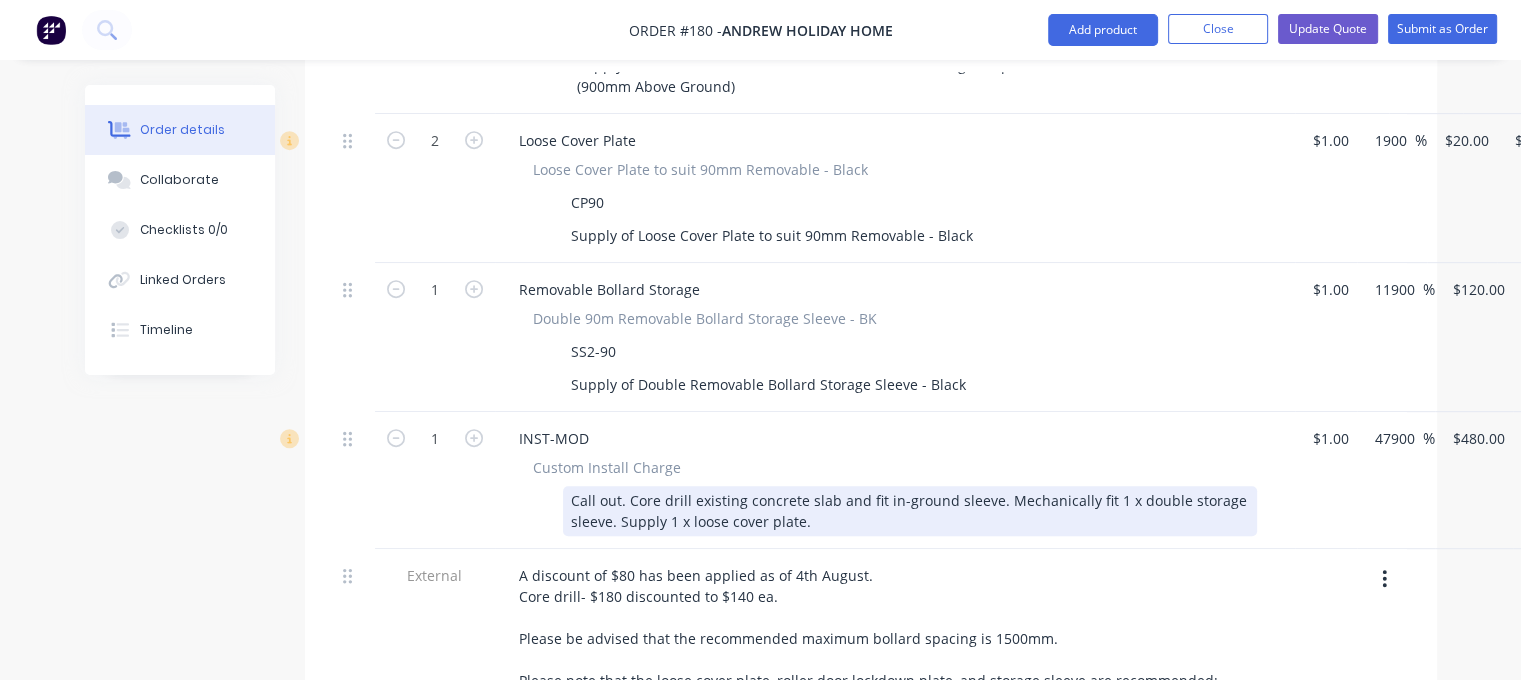click on "Call out. Core drill existing concrete slab and fit in-ground sleeve. Mechanically fit 1 x double storage sleeve. Supply 1 x loose cover plate." at bounding box center [910, 511] 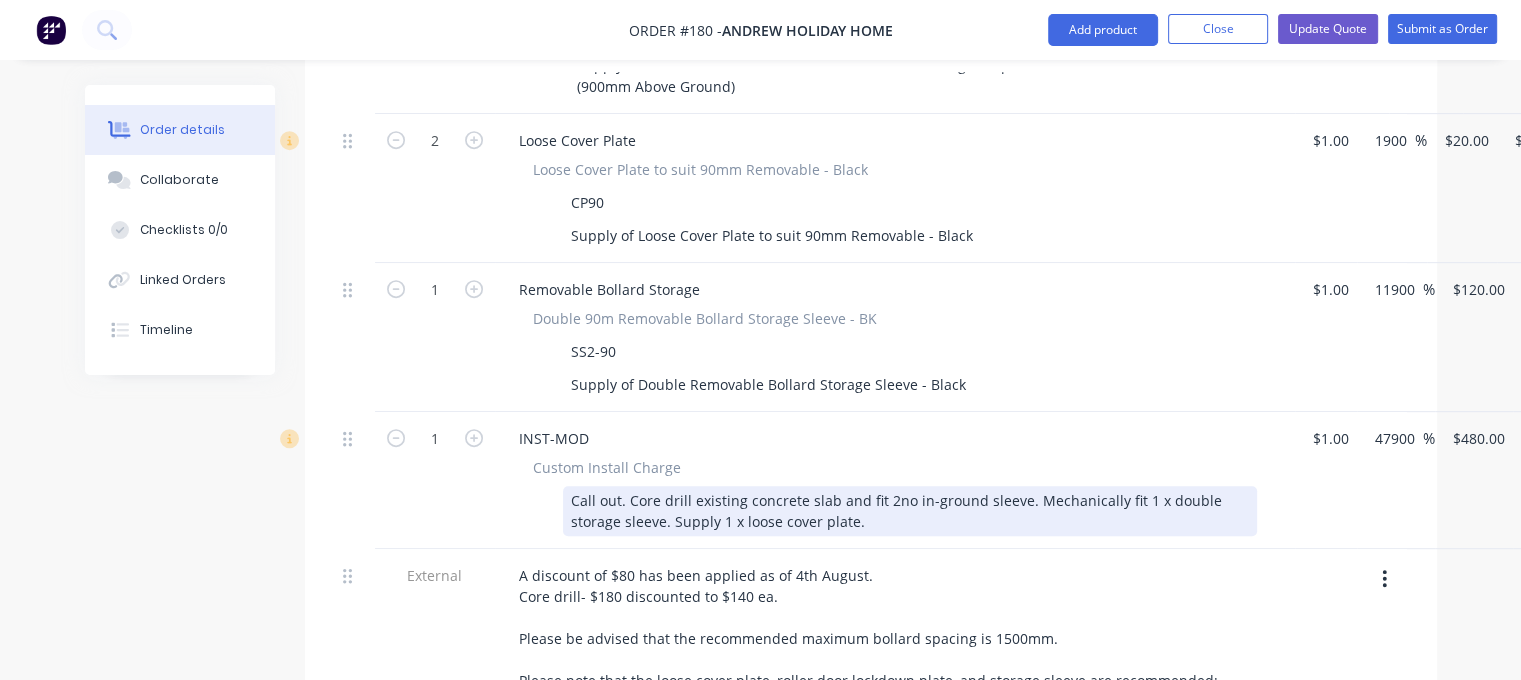 click on "Call out. Core drill existing concrete slab and fit 2no in-ground sleeve. Mechanically fit 1 x double storage sleeve. Supply 1 x loose cover plate." at bounding box center (910, 511) 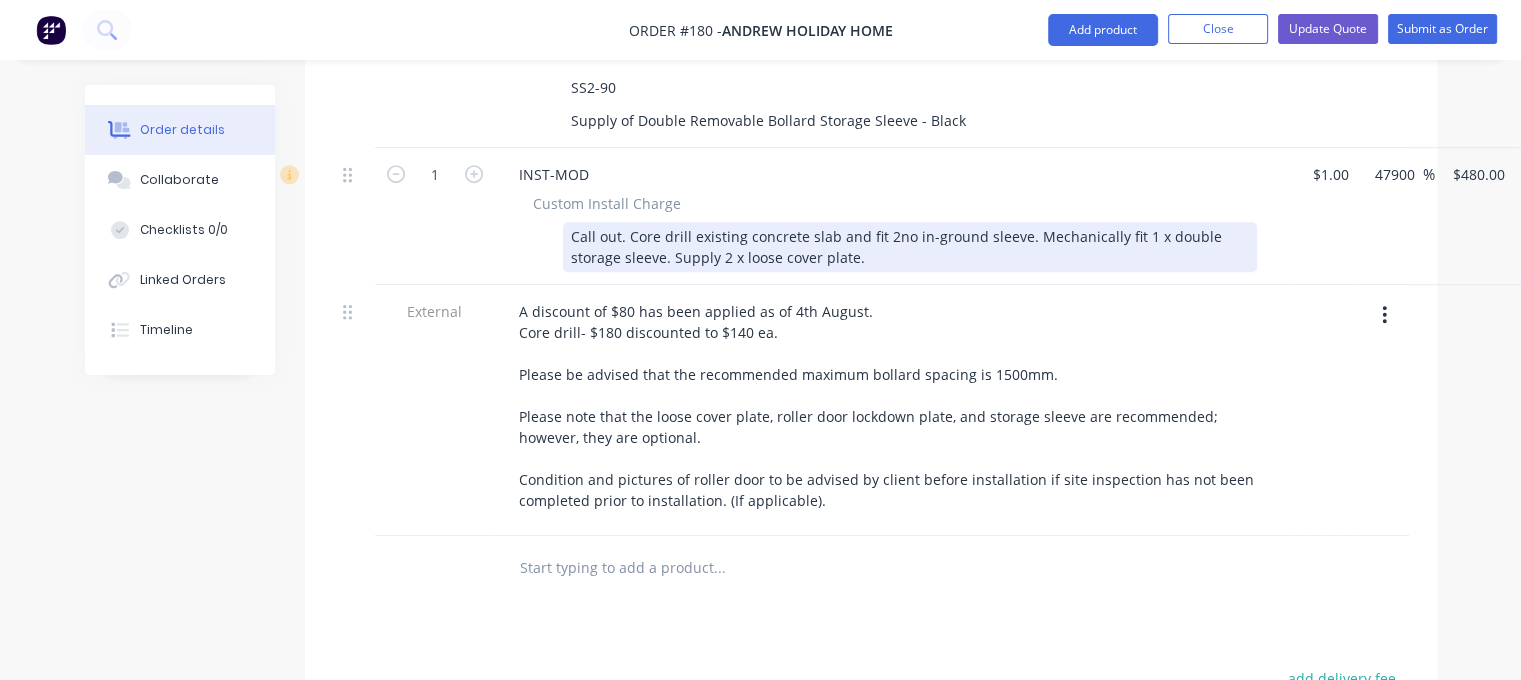 scroll, scrollTop: 1200, scrollLeft: 0, axis: vertical 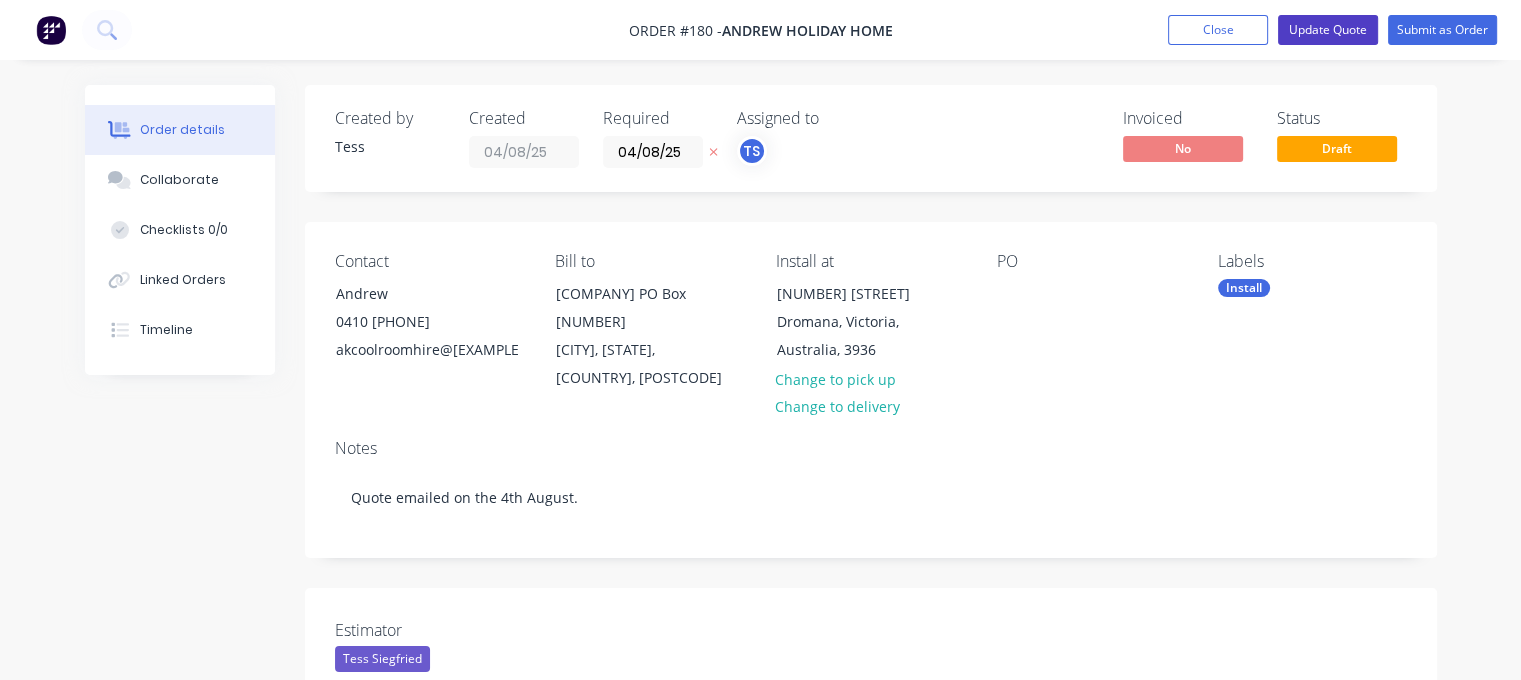 click on "Update Quote" at bounding box center (1328, 30) 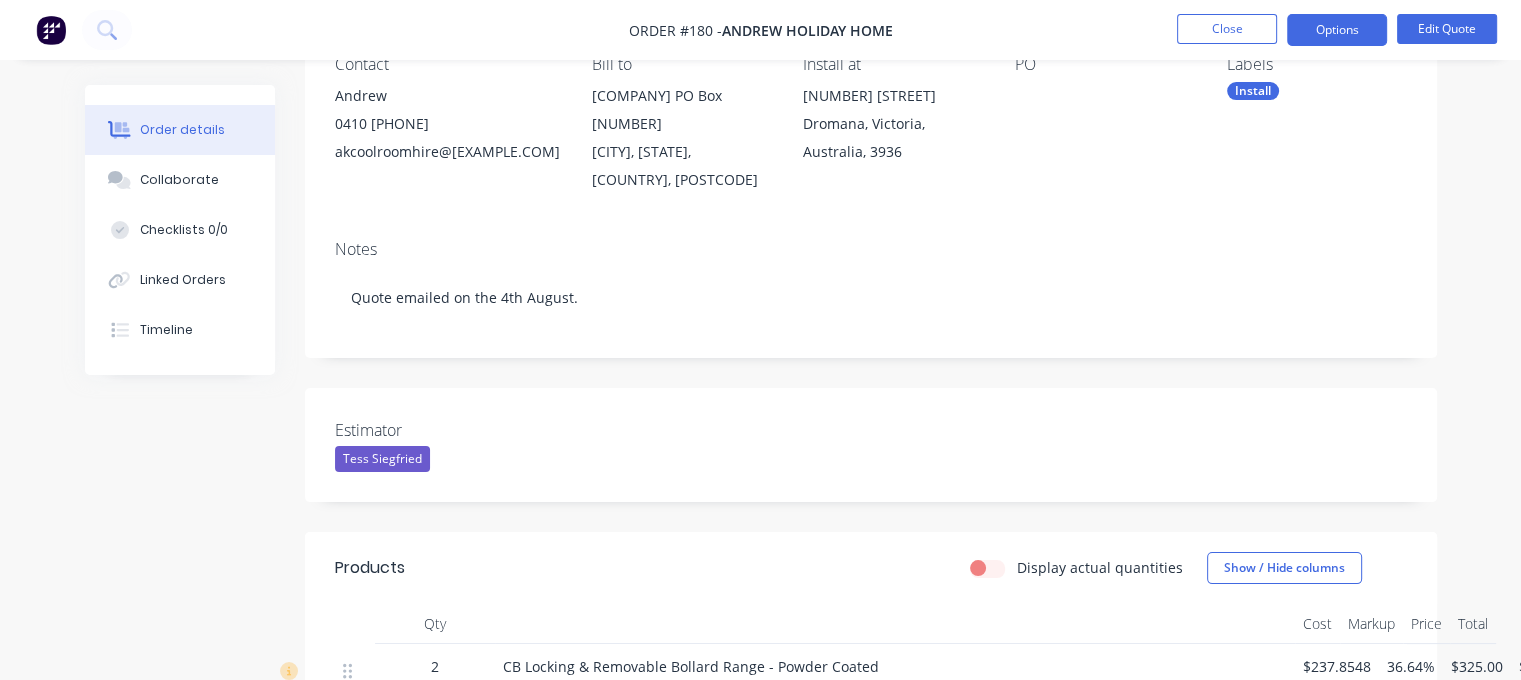 scroll, scrollTop: 200, scrollLeft: 0, axis: vertical 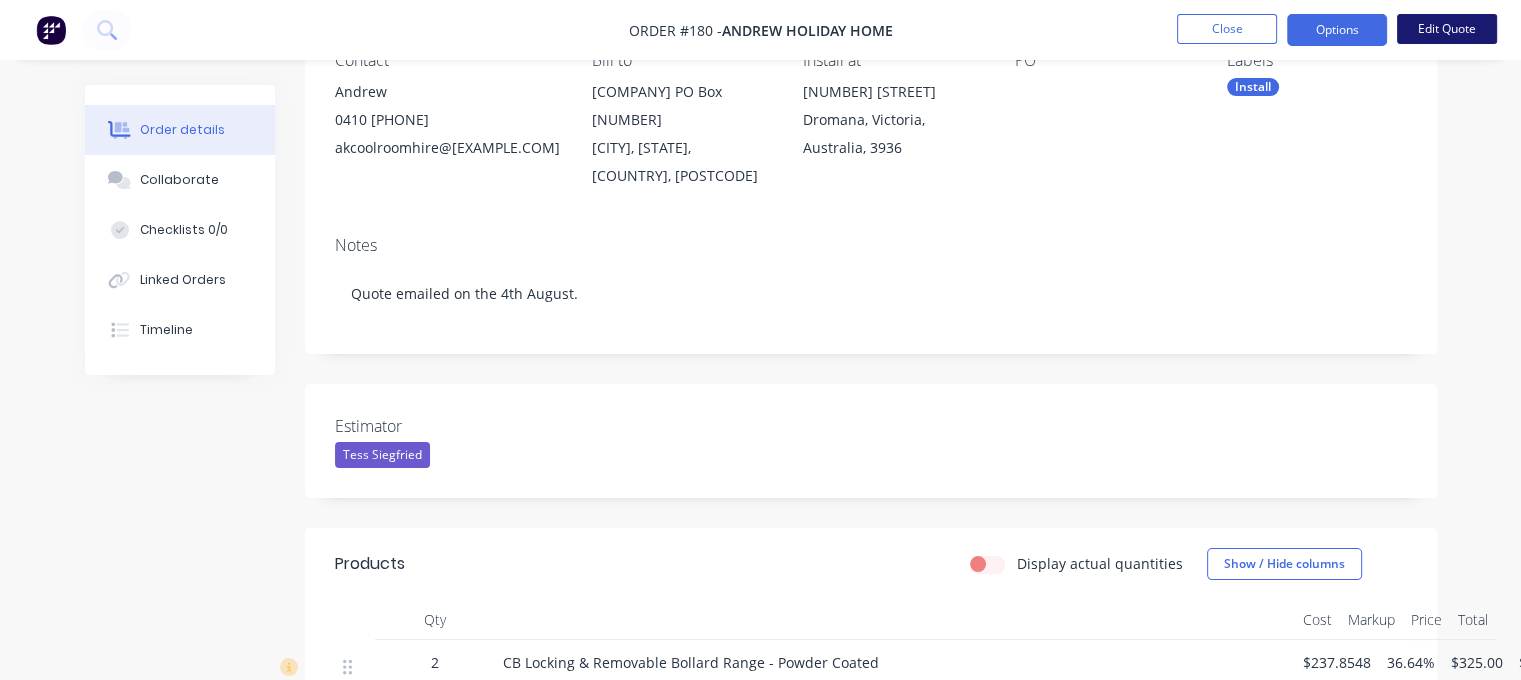 click on "Edit Quote" at bounding box center [1447, 29] 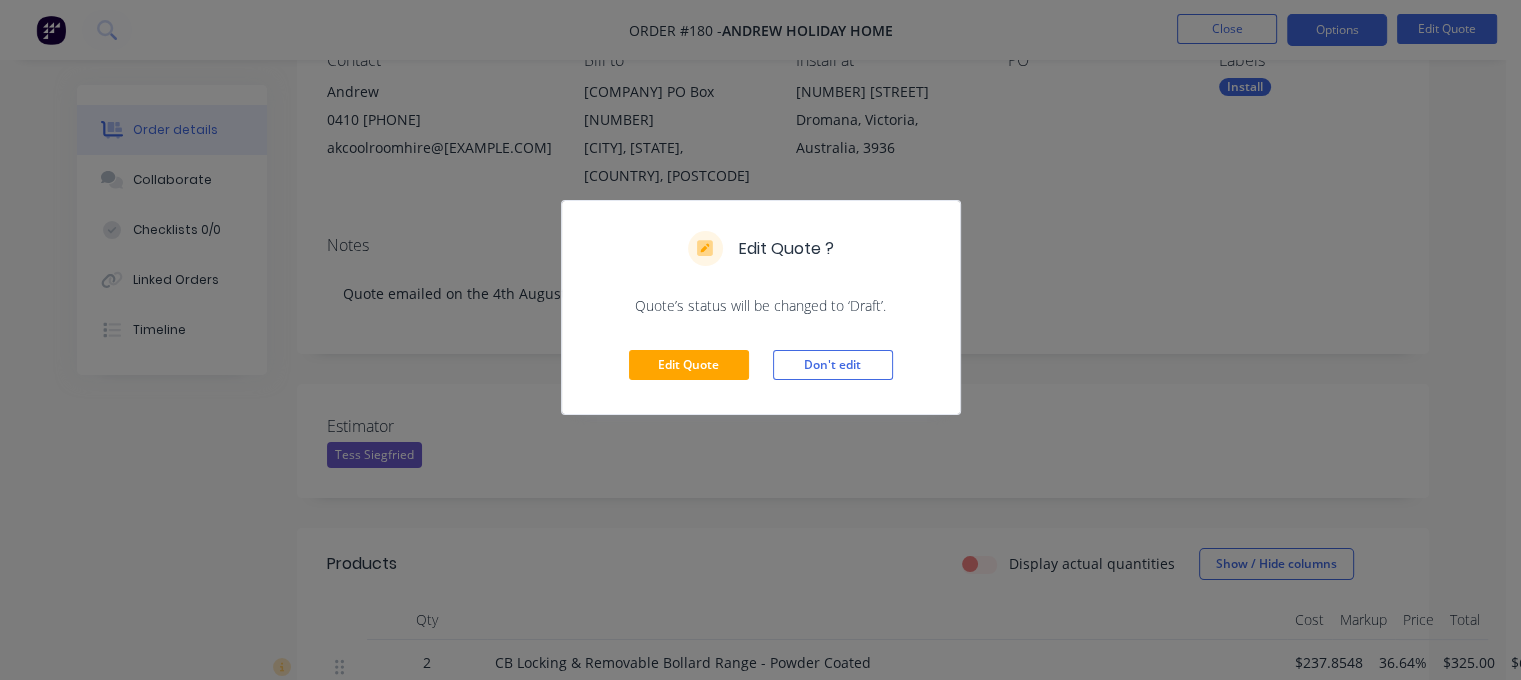 click on "Edit Quote ? Quote’s status will be changed to ‘Draft’. Edit Quote Don't edit" at bounding box center (760, 340) 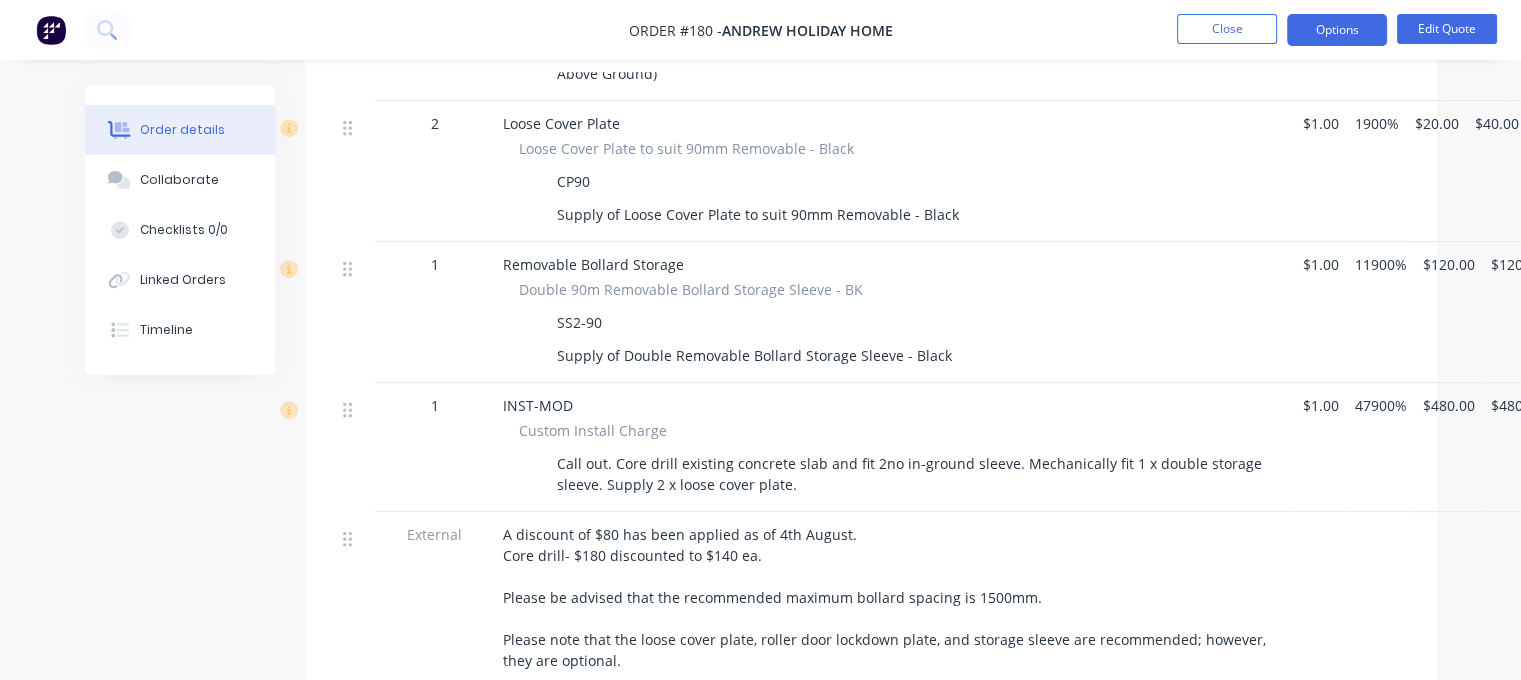 scroll, scrollTop: 1000, scrollLeft: 0, axis: vertical 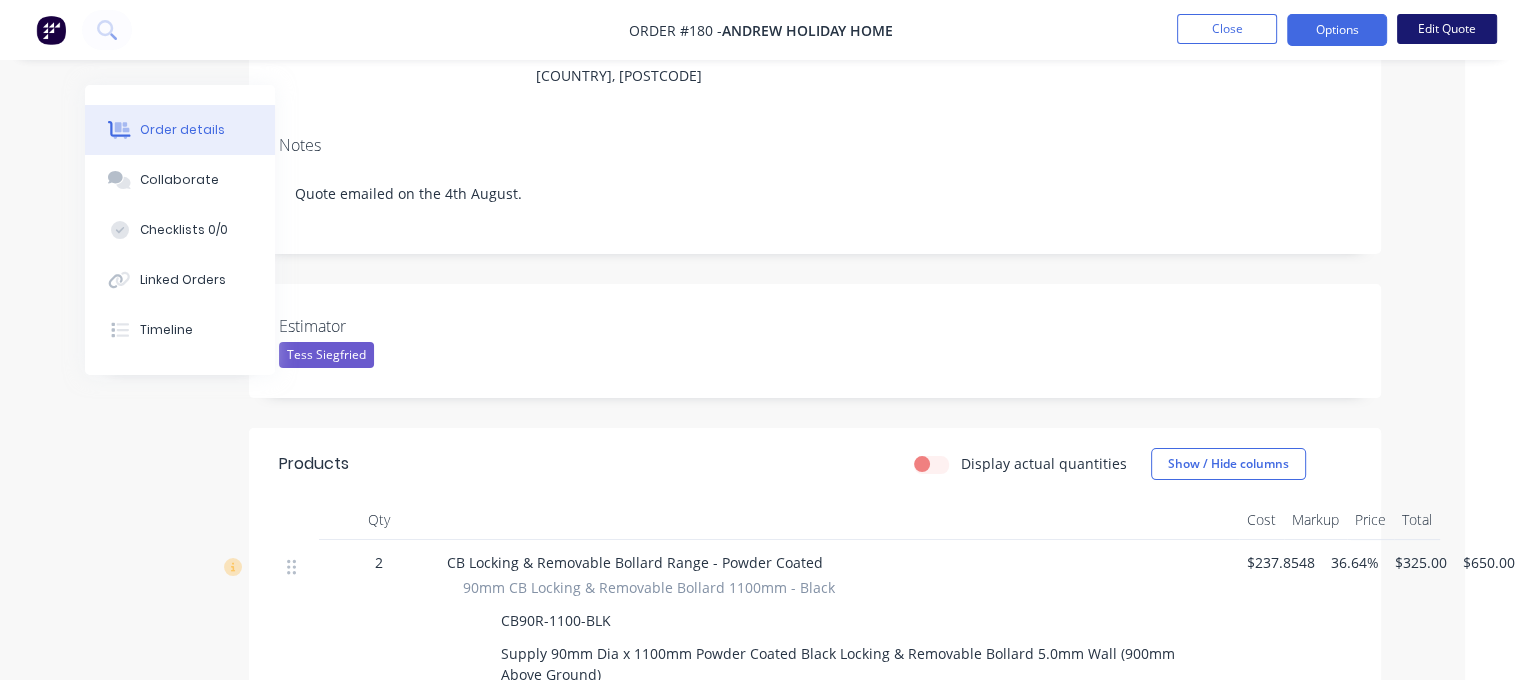 click on "Edit Quote" at bounding box center (1447, 29) 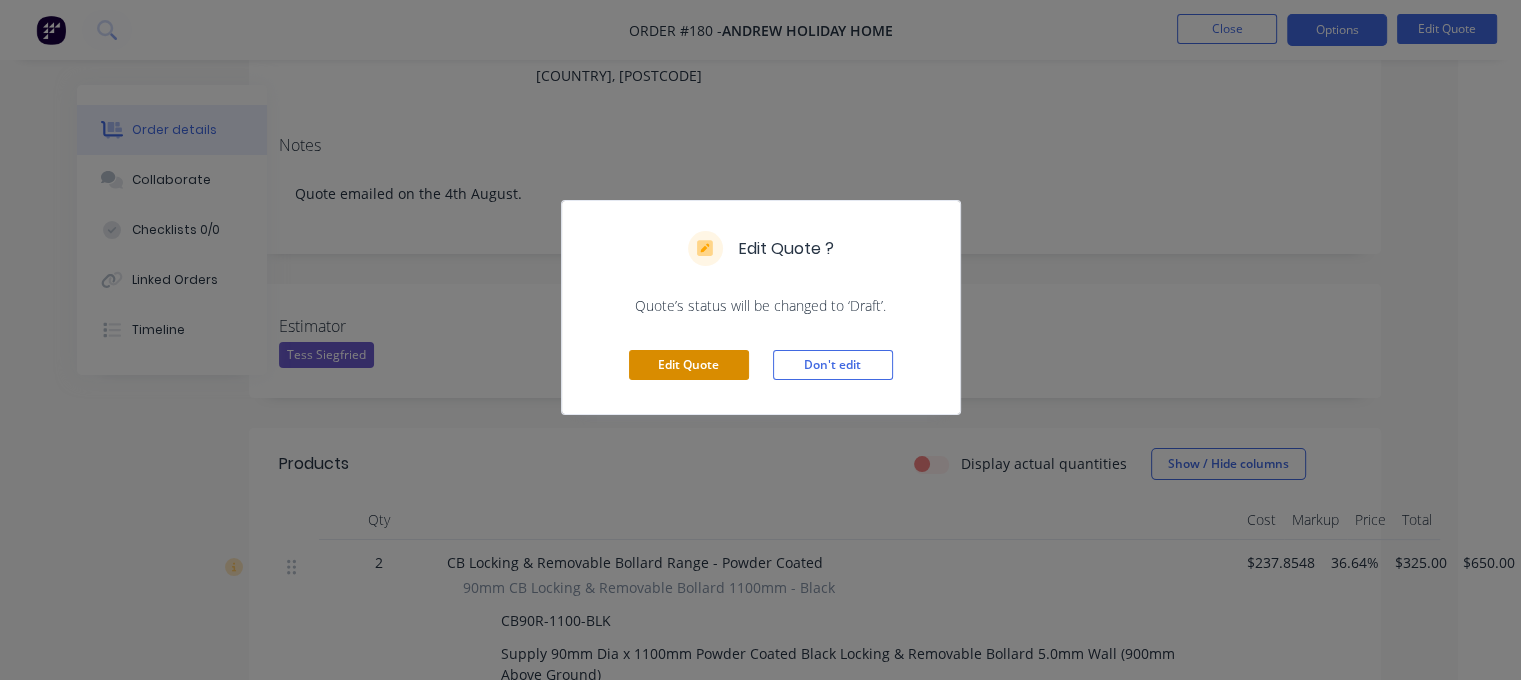 click on "Edit Quote" at bounding box center (689, 365) 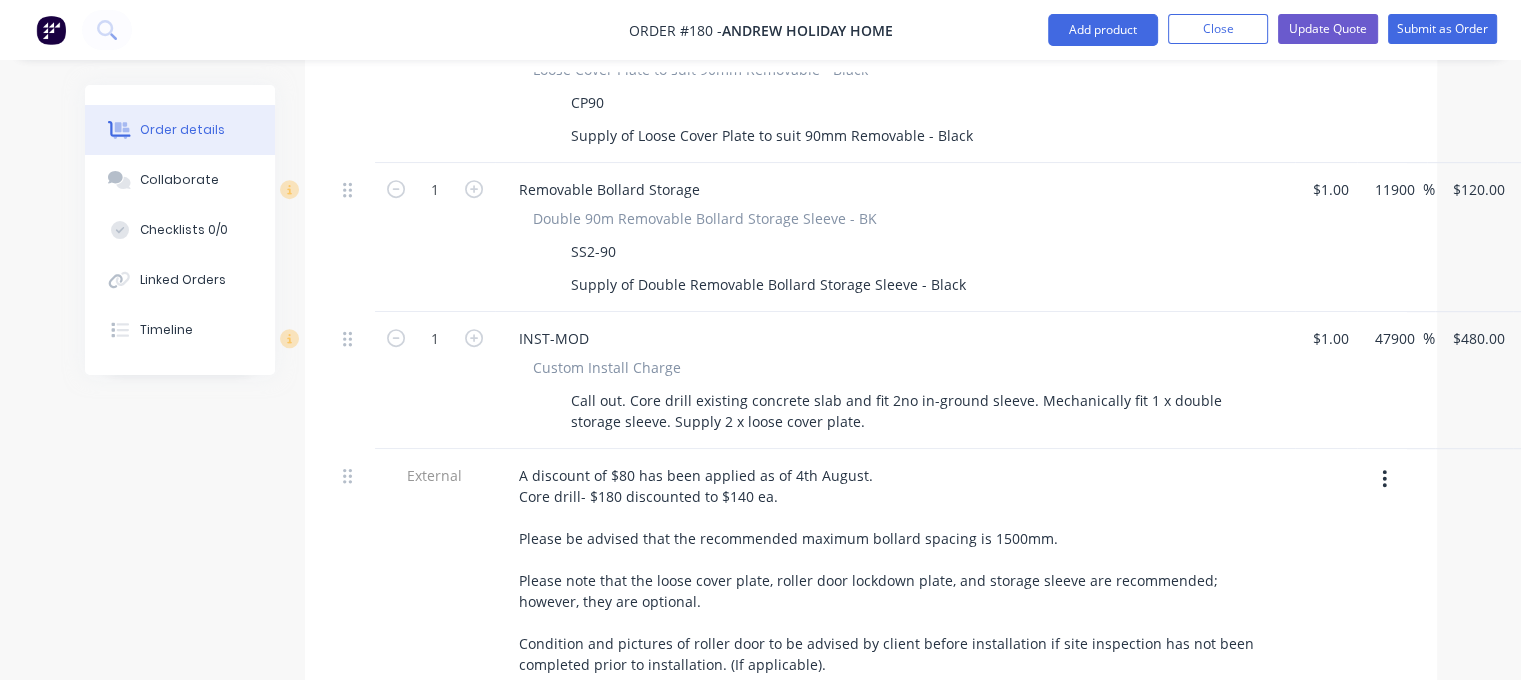 scroll, scrollTop: 600, scrollLeft: 0, axis: vertical 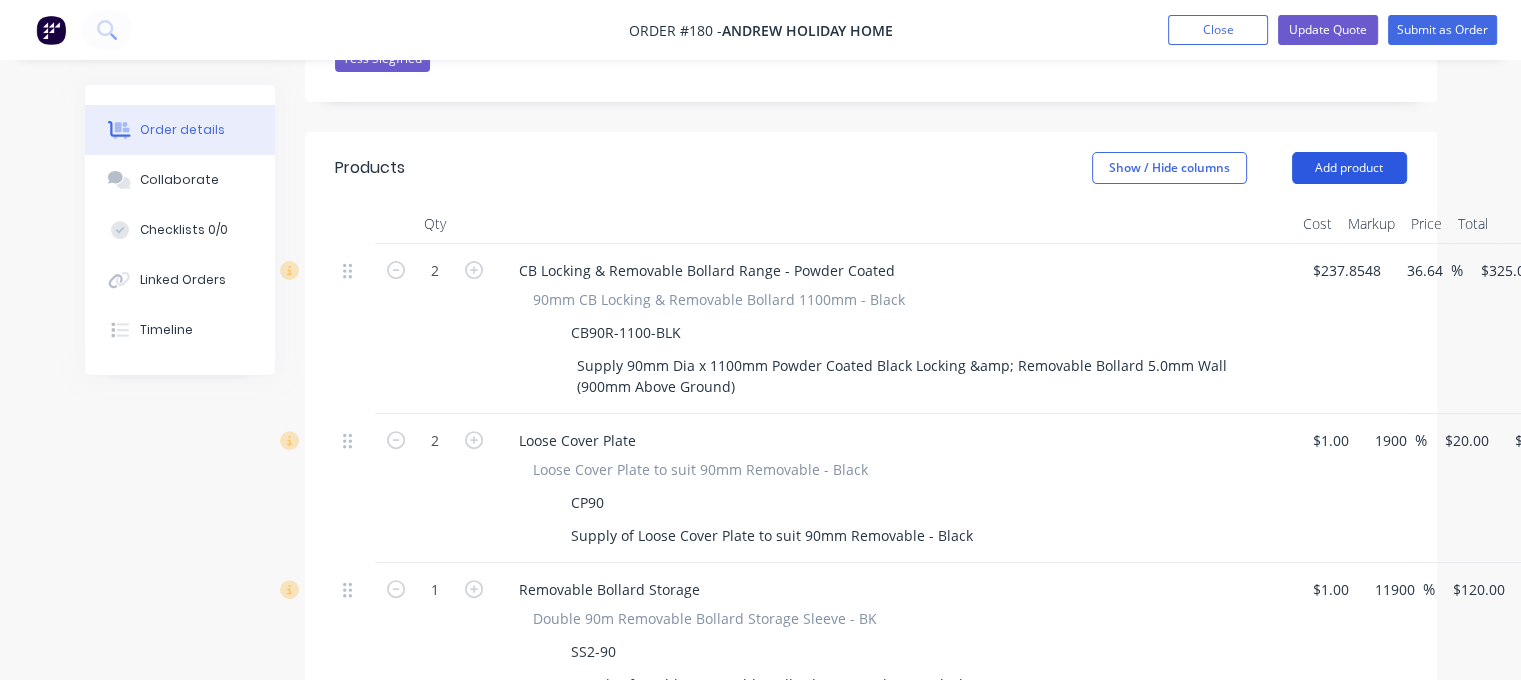 click on "Add product" at bounding box center [1349, 168] 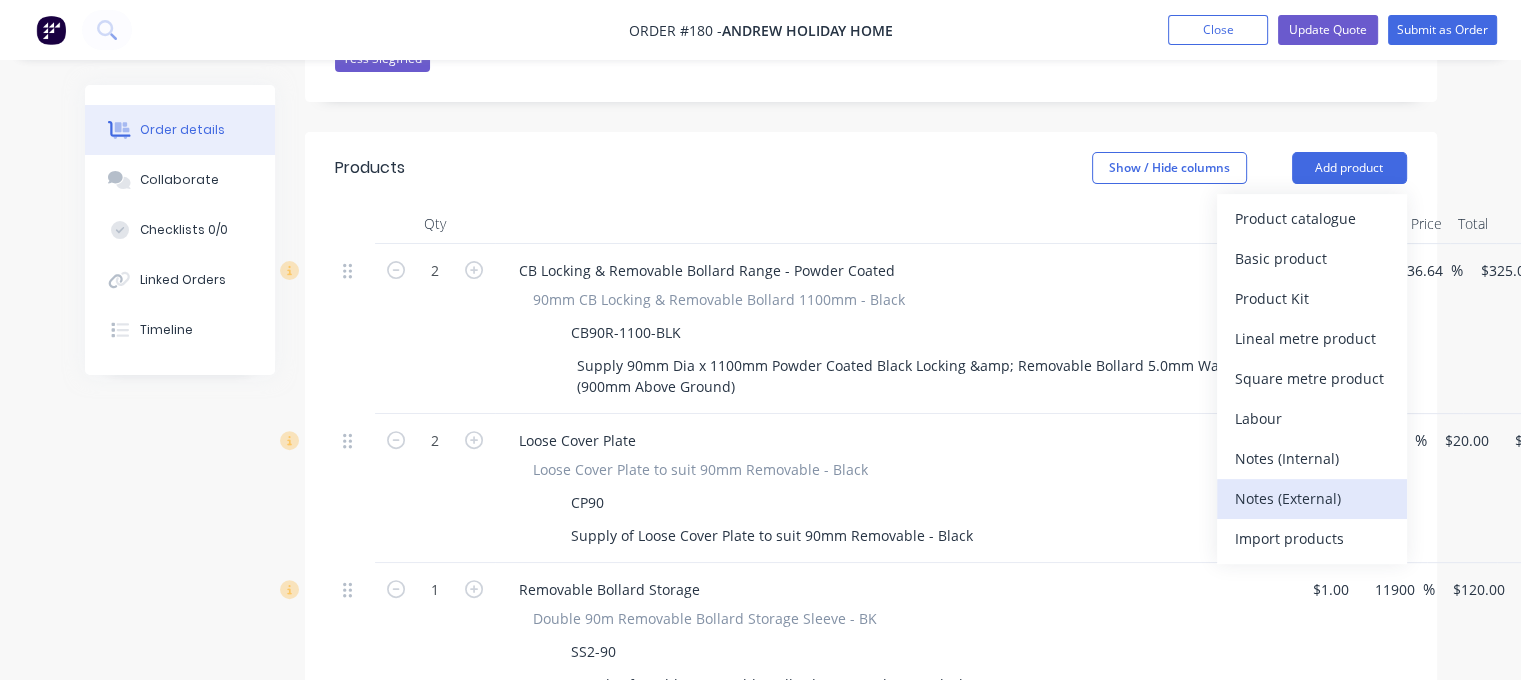 click on "Notes (External)" at bounding box center (1312, 498) 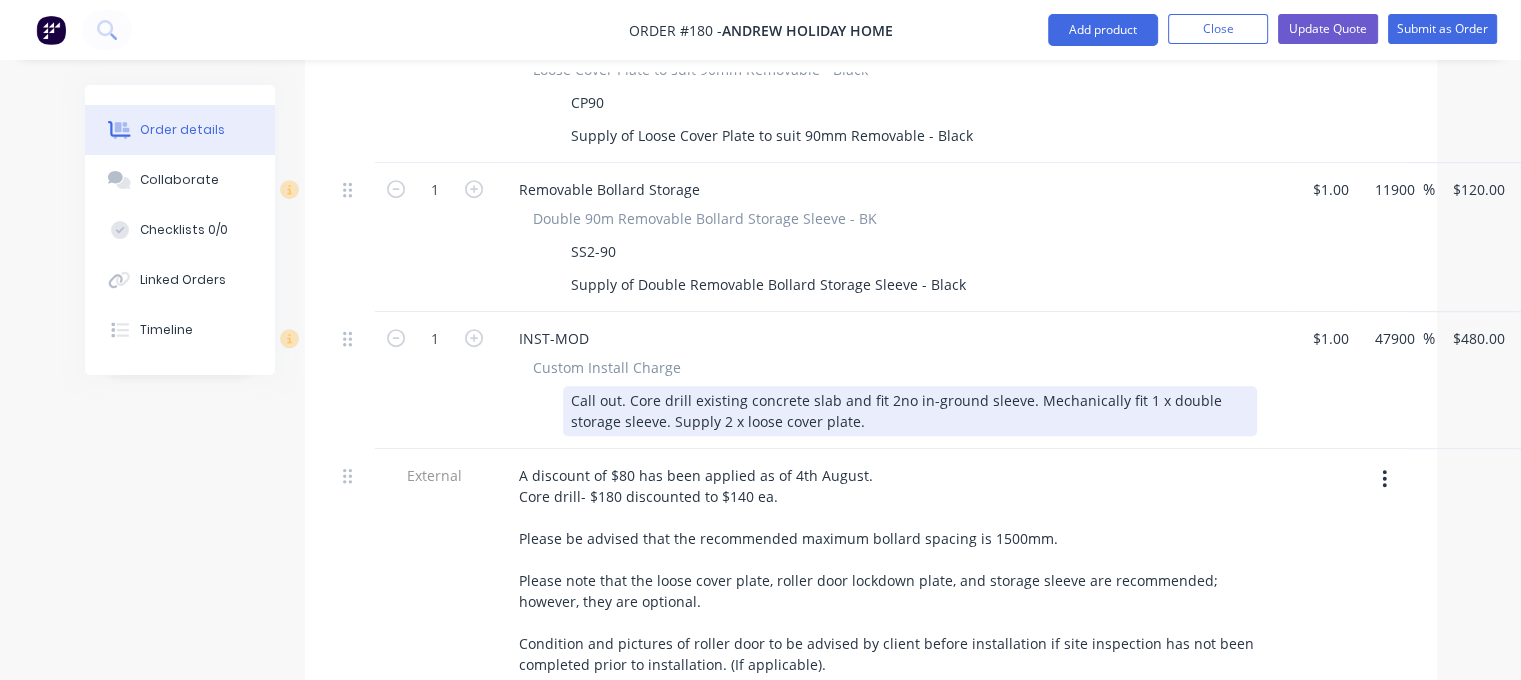 scroll, scrollTop: 1300, scrollLeft: 0, axis: vertical 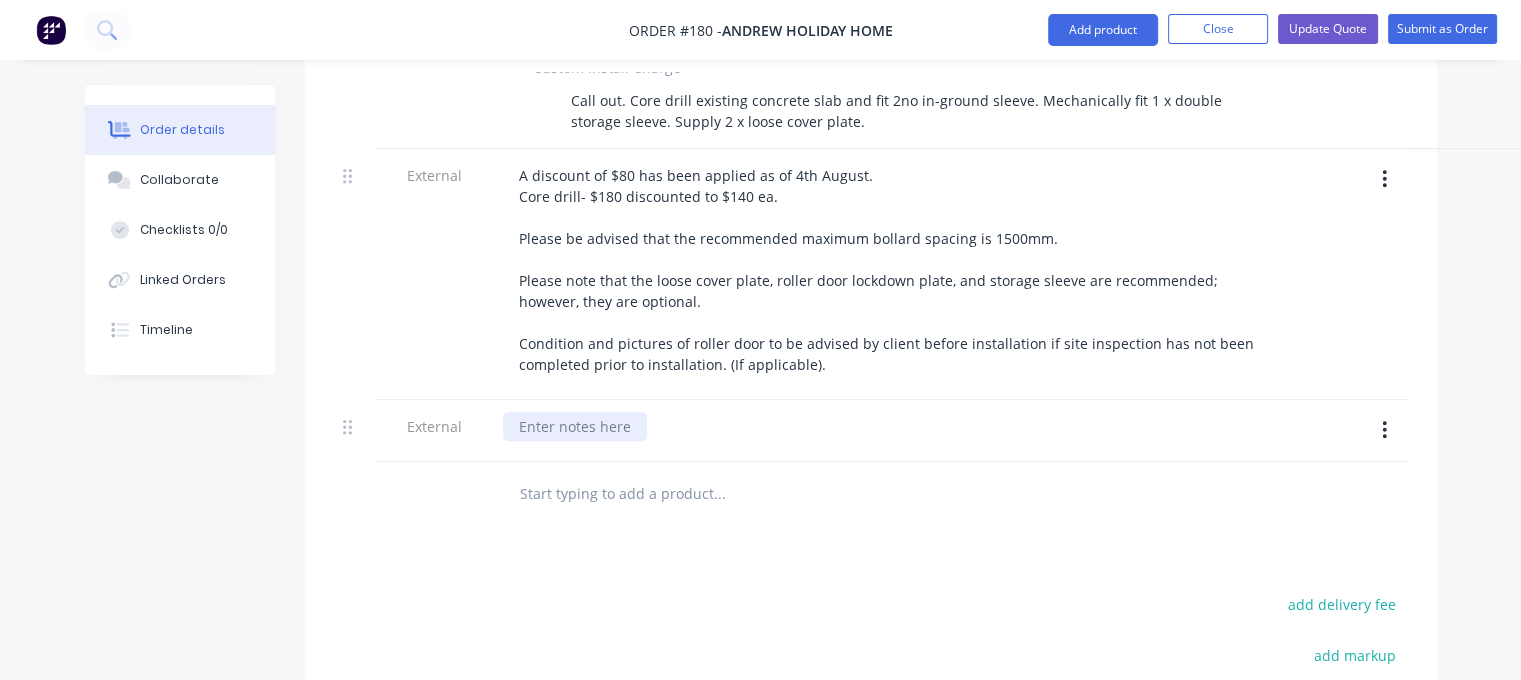 click at bounding box center [575, 426] 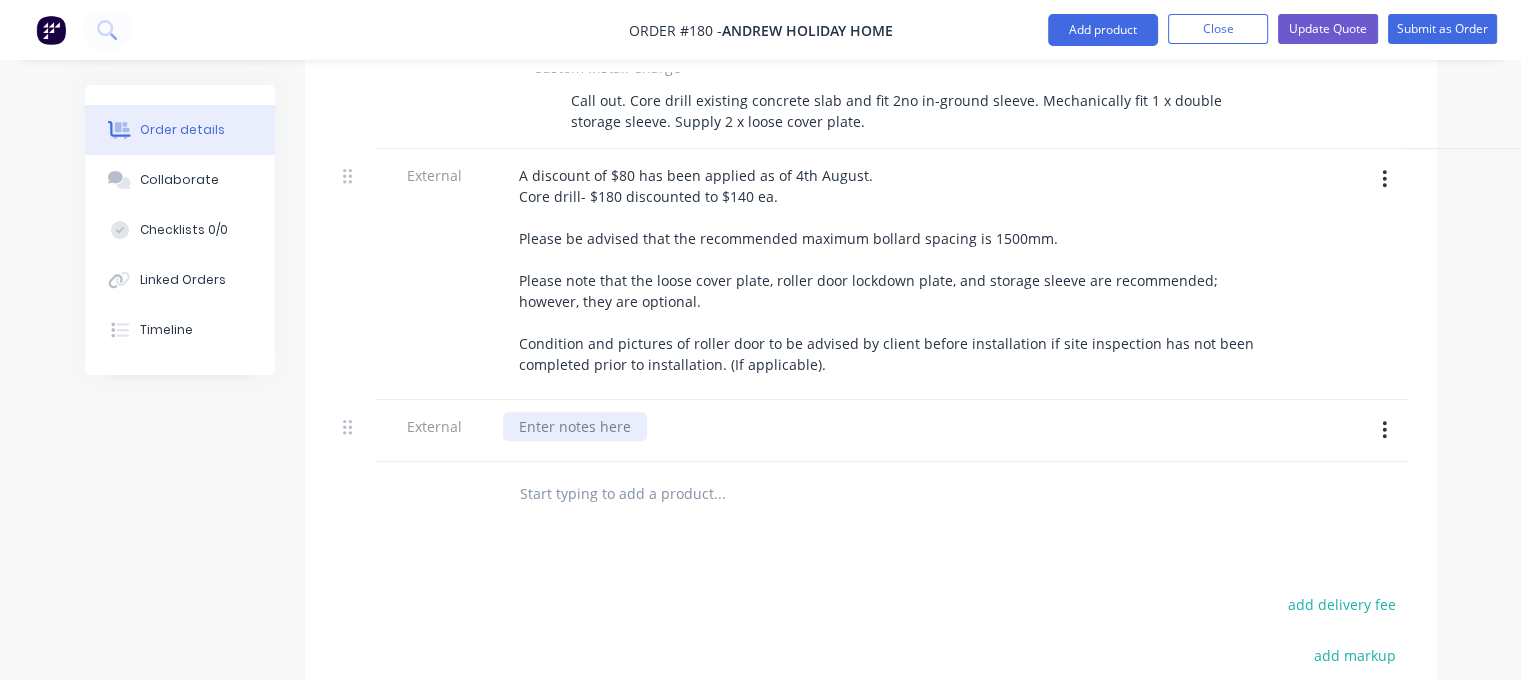 type 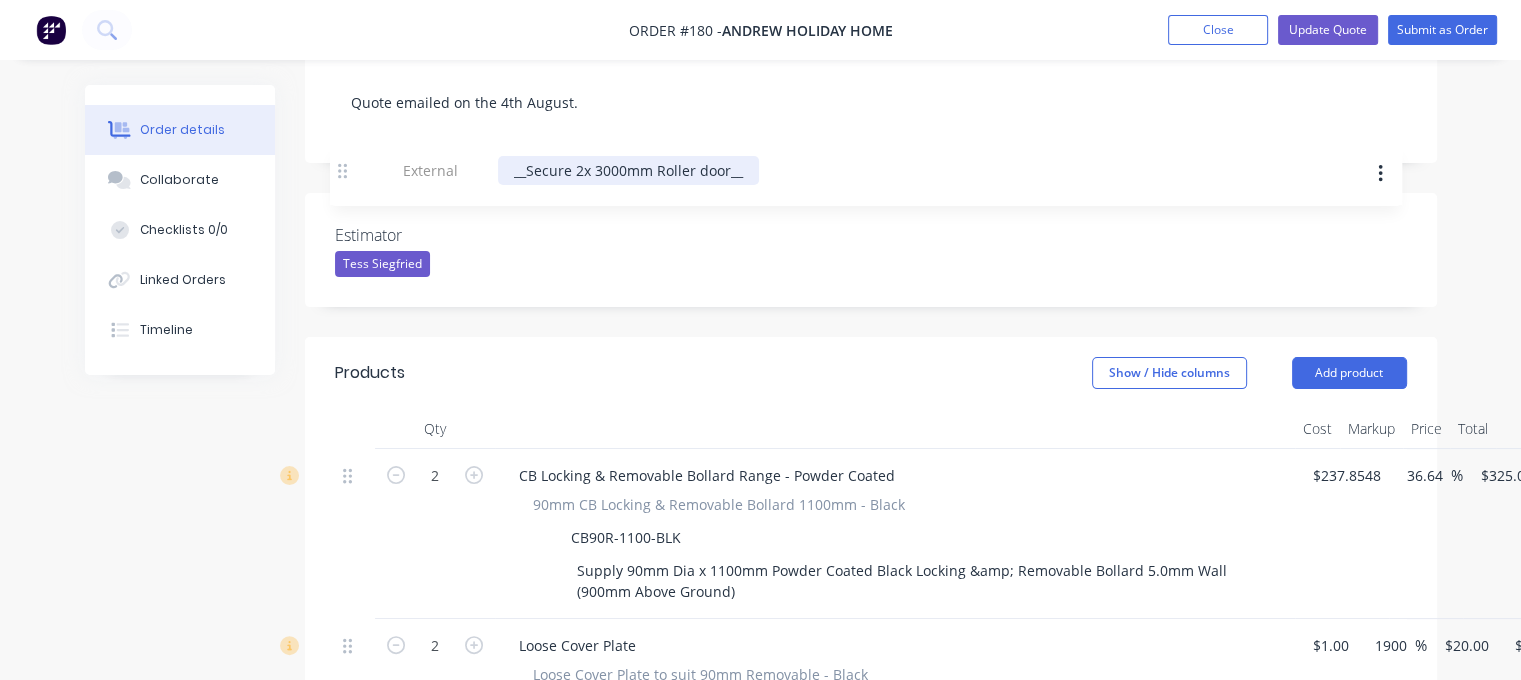 scroll, scrollTop: 391, scrollLeft: 0, axis: vertical 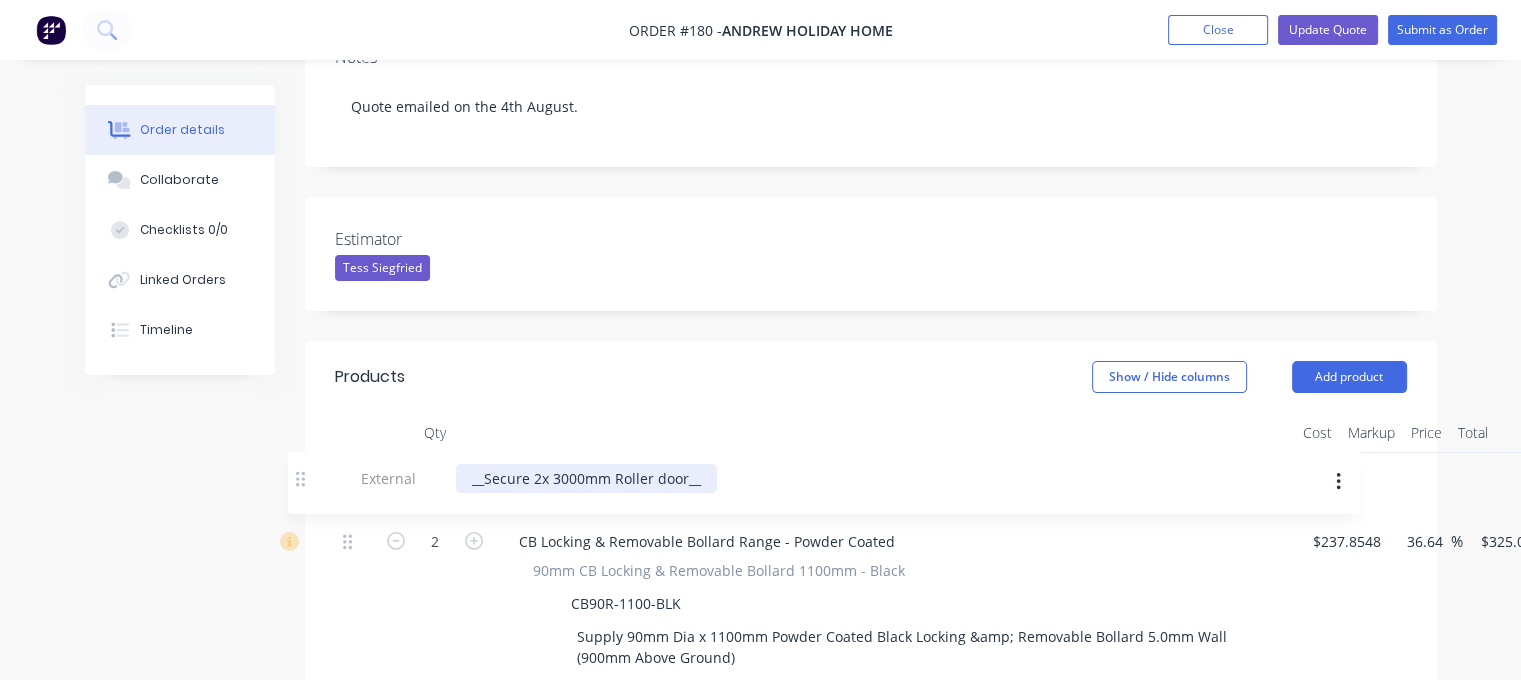 drag, startPoint x: 346, startPoint y: 427, endPoint x: 307, endPoint y: 468, distance: 56.586216 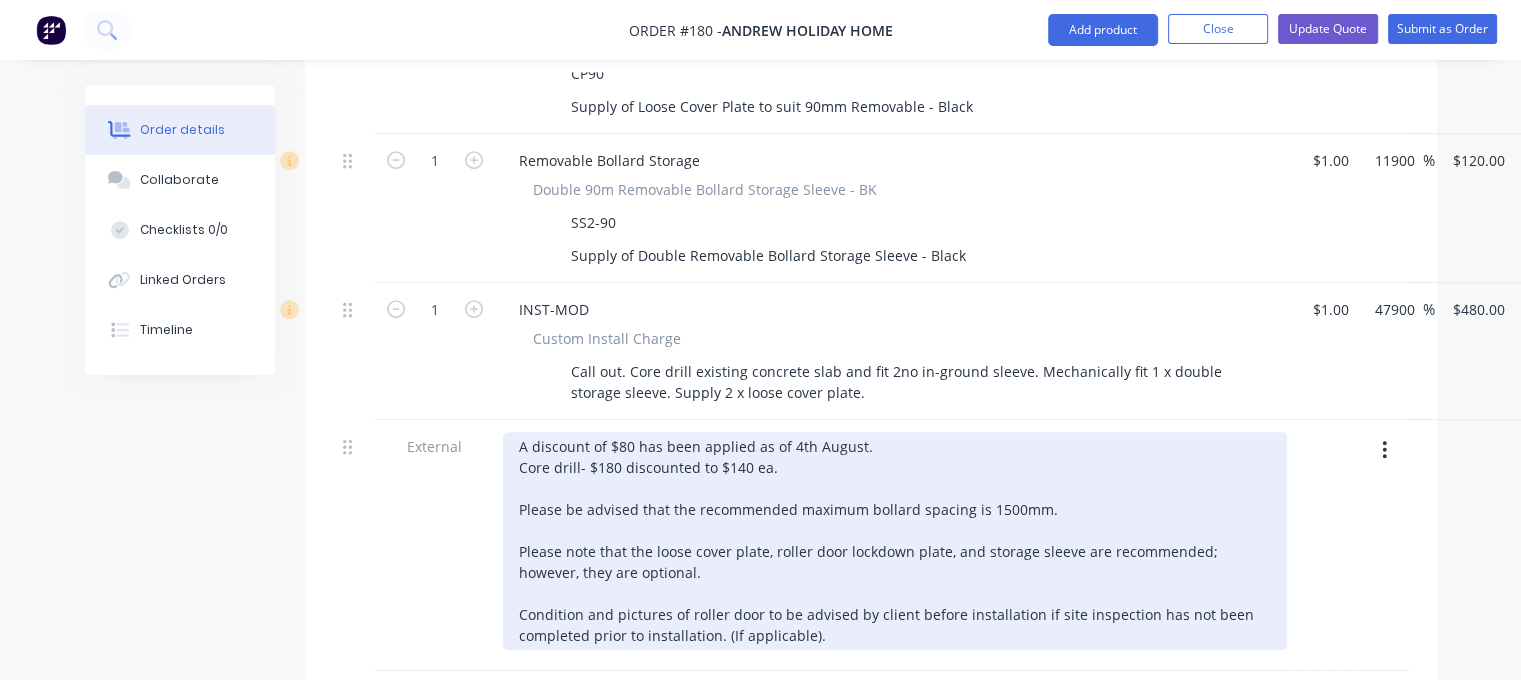 scroll, scrollTop: 1291, scrollLeft: 0, axis: vertical 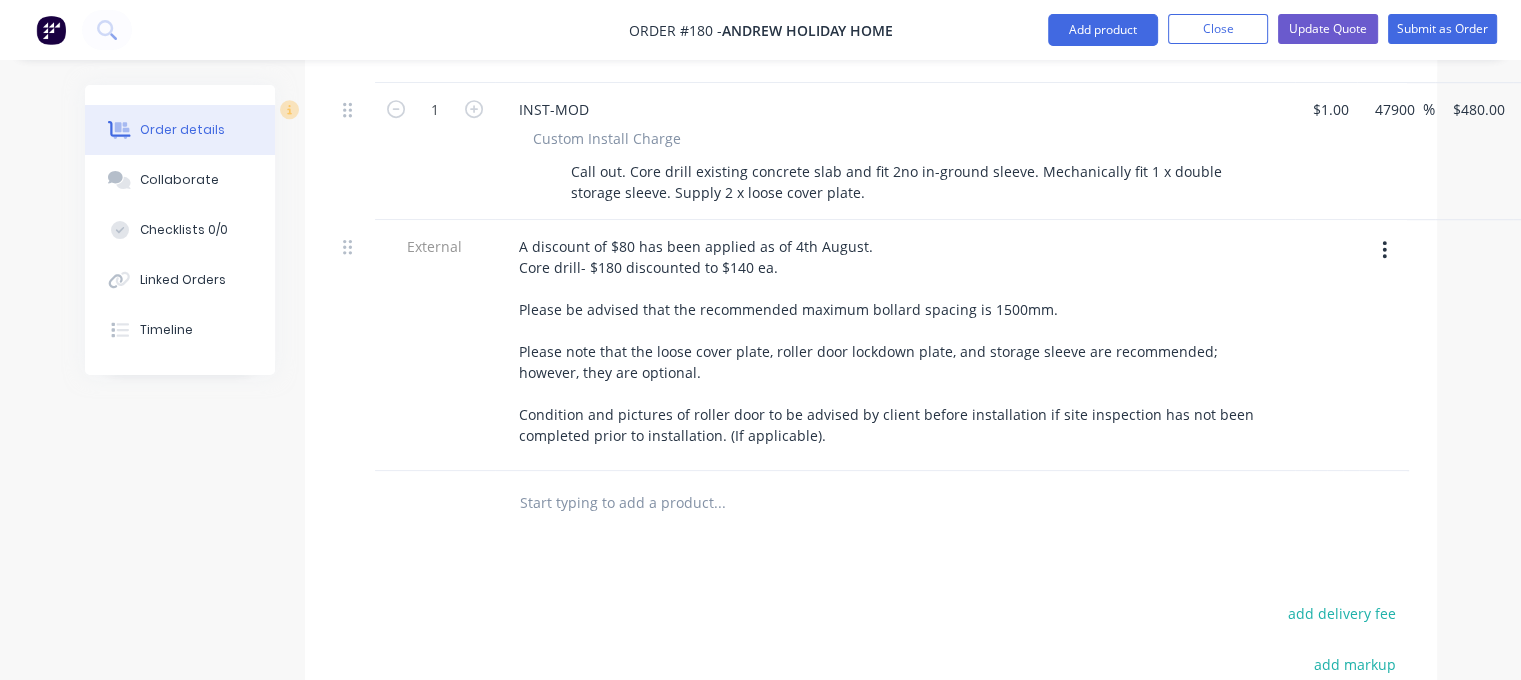 click at bounding box center [719, 503] 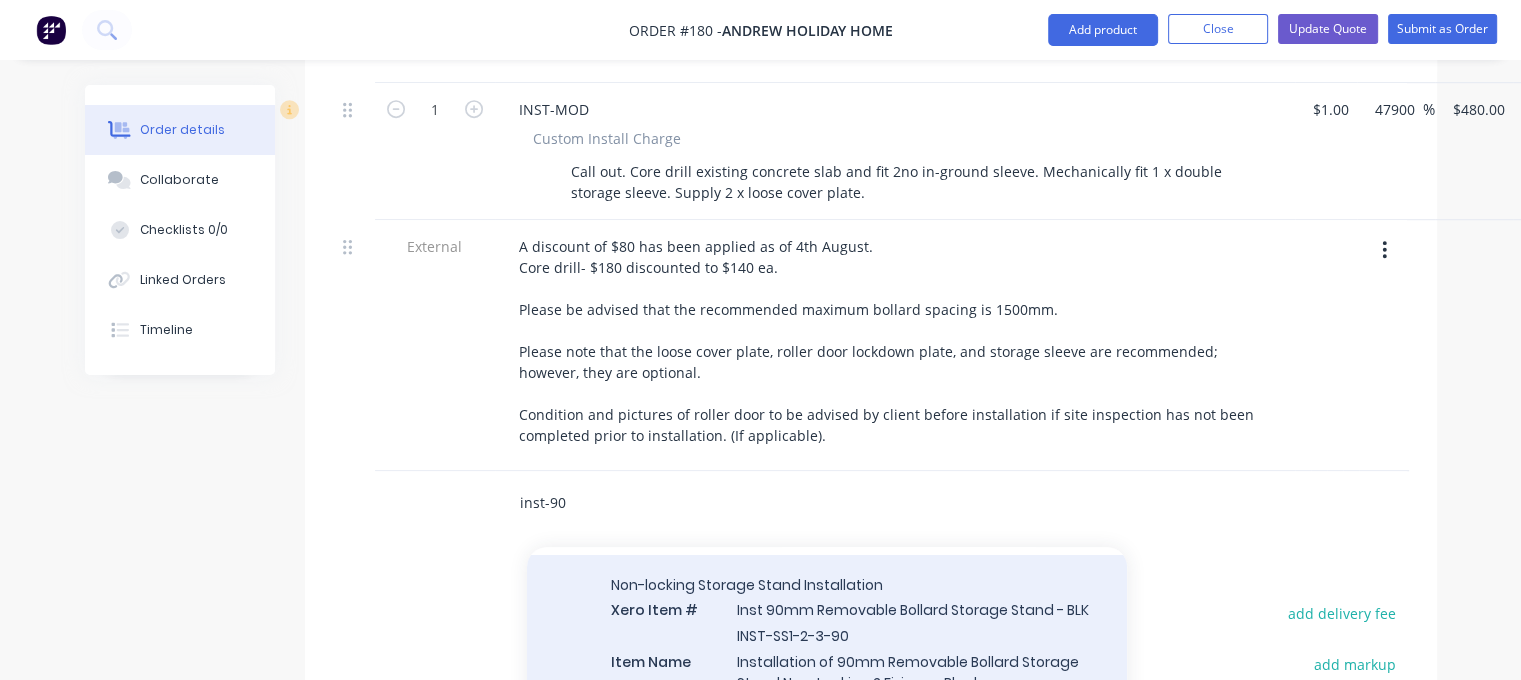 scroll, scrollTop: 100, scrollLeft: 0, axis: vertical 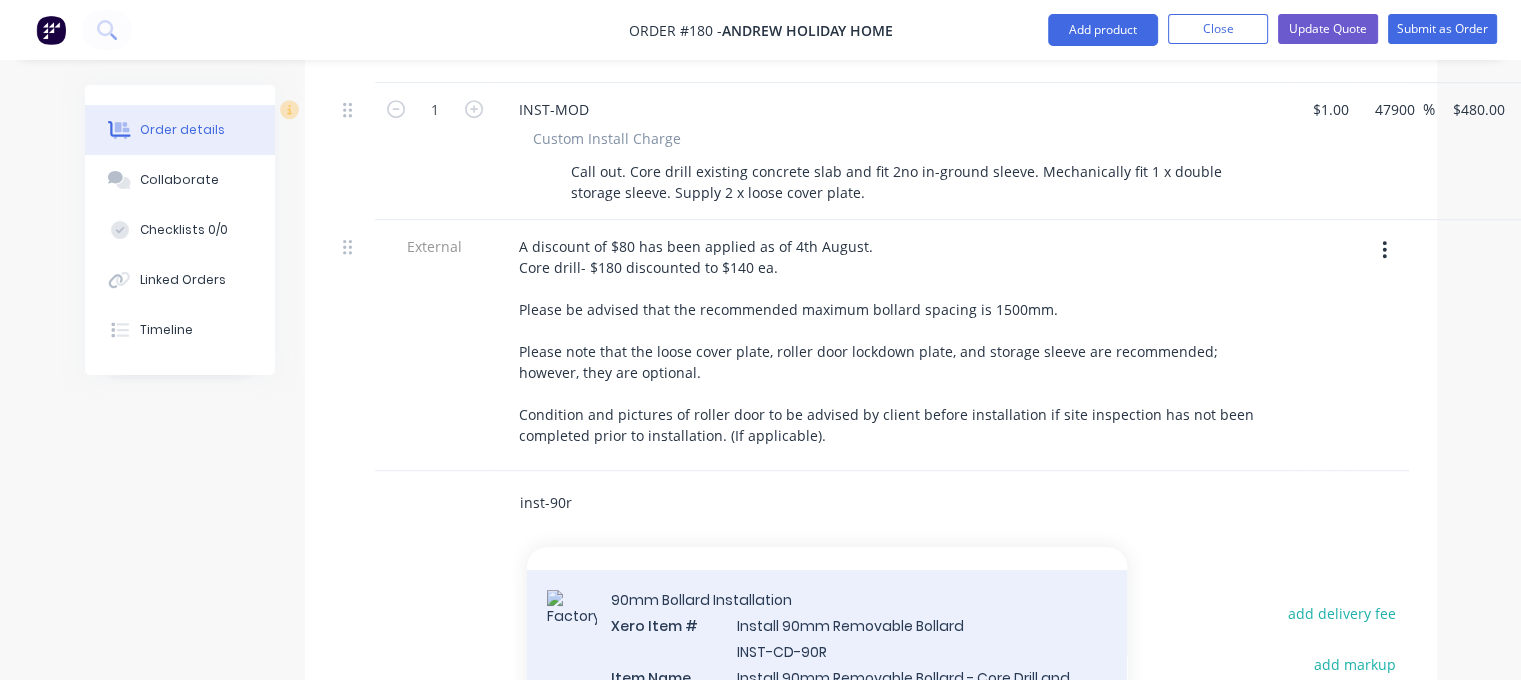 type on "inst-90r" 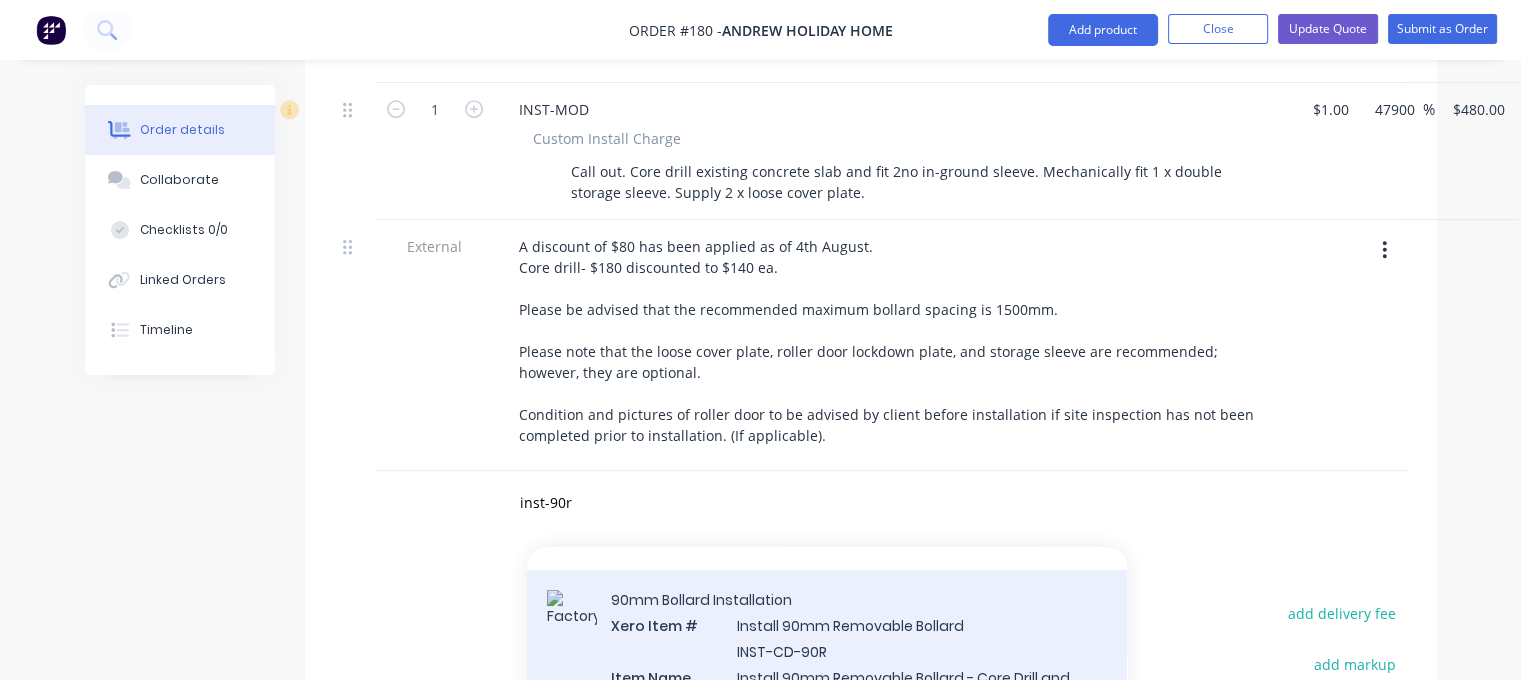 click on "90mm Bollard Installation  Xero   Item # Install 90mm Removable Bollard    INST-CD-90R Item Name Install 90mm Removable Bollard - Core Drill and Epoxy Description Install 90mm Locking & Removable Bollard: Core drill a 102mm hole and epoxy into an existing level concrete surface. (Note: Concrete must be a minimum thickness of 150mm to meet the required strength.) Installer Core Drill Size 102mm Product variant" at bounding box center (827, 739) 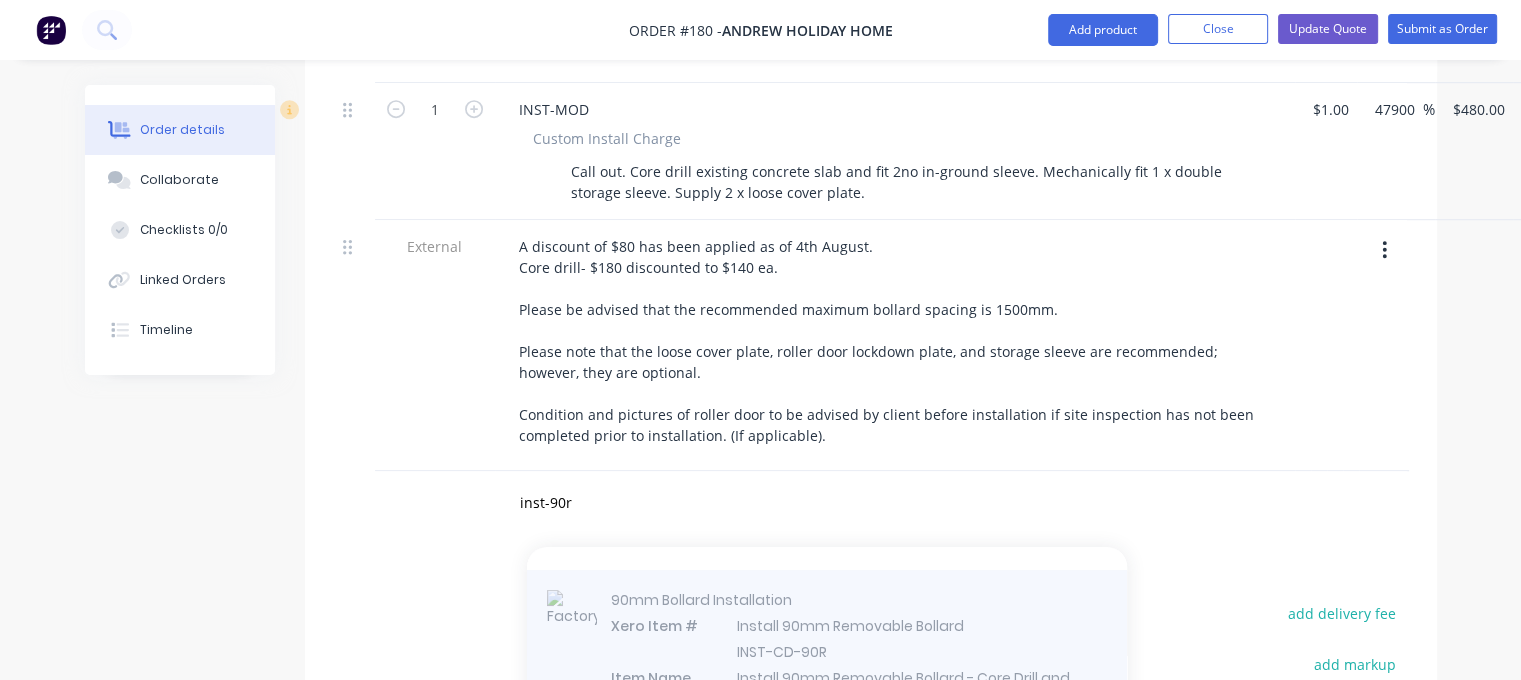 type 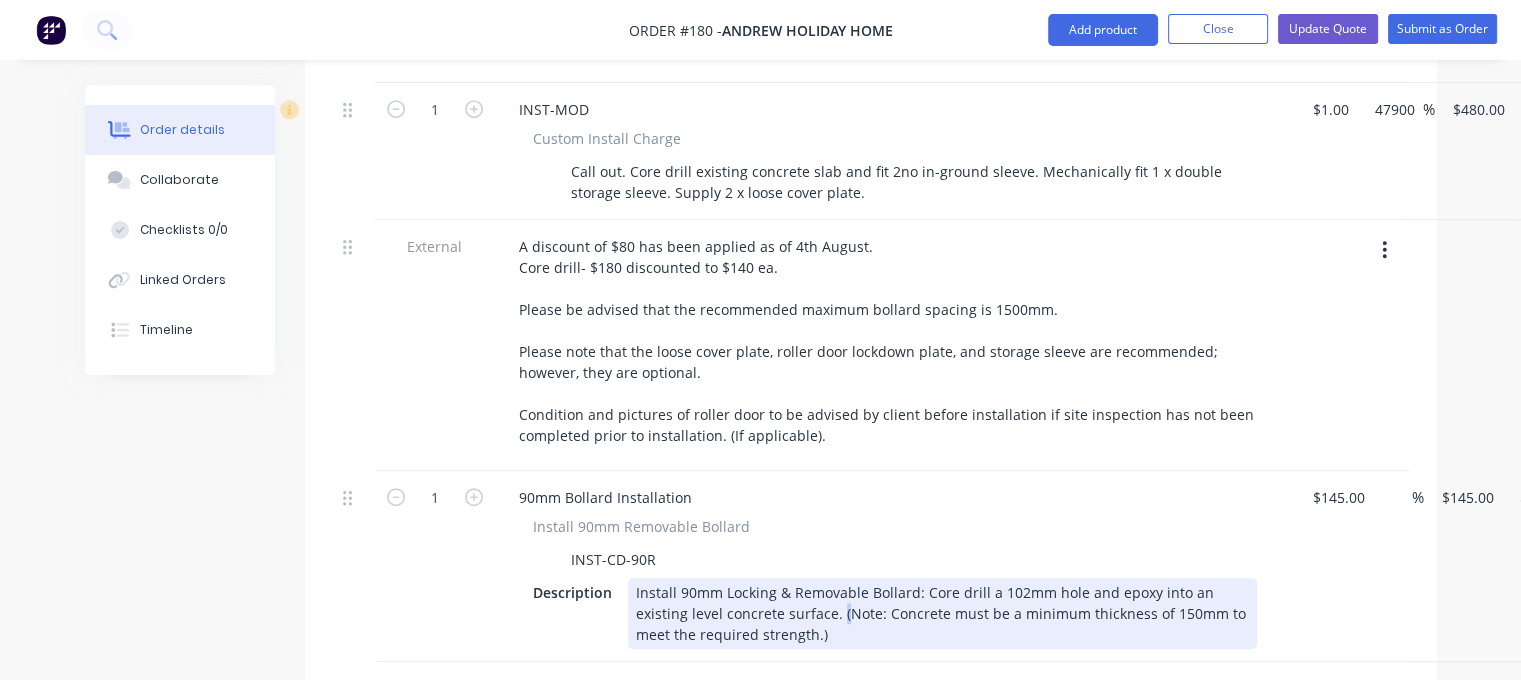 drag, startPoint x: 832, startPoint y: 635, endPoint x: 835, endPoint y: 619, distance: 16.27882 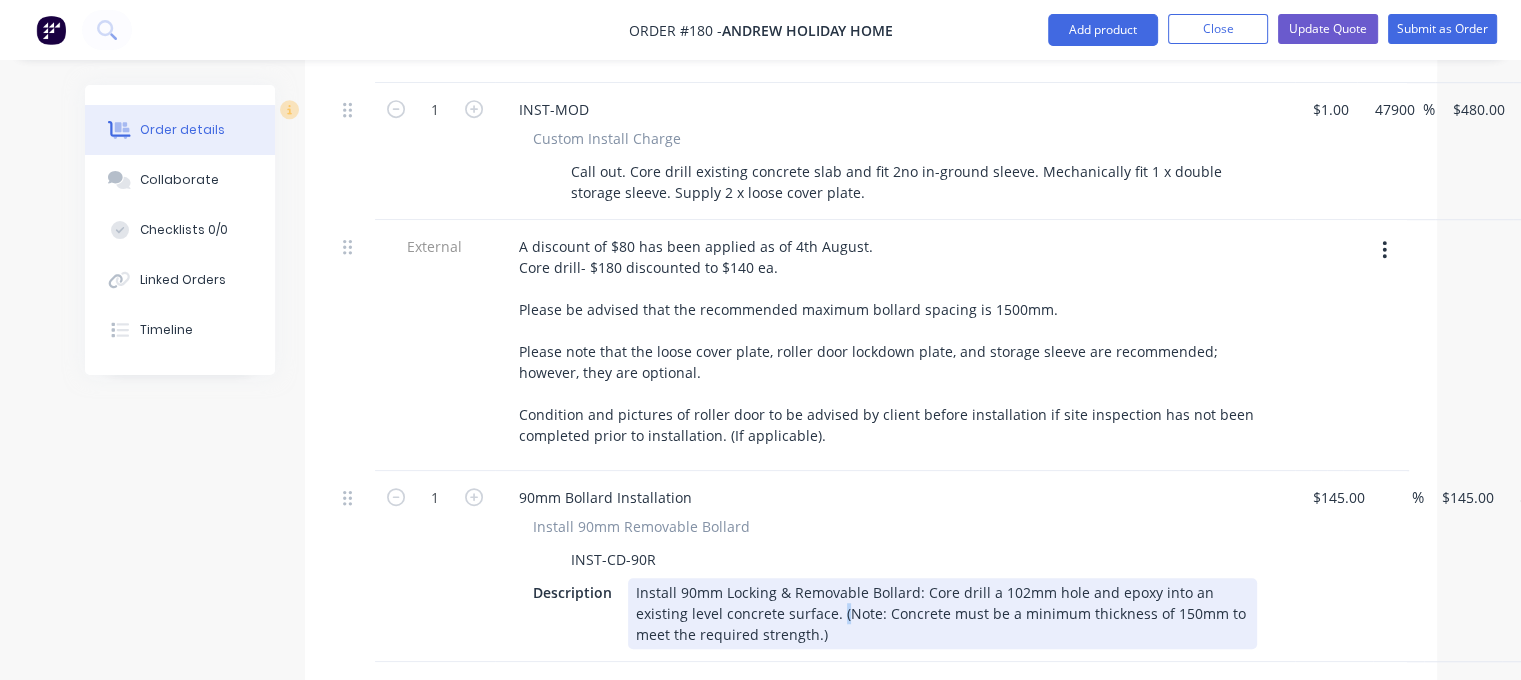click on "Install 90mm Locking & Removable Bollard: Core drill a 102mm hole and epoxy into an existing level concrete surface. (Note: Concrete must be a minimum thickness of 150mm to meet the required strength.)" at bounding box center (942, 613) 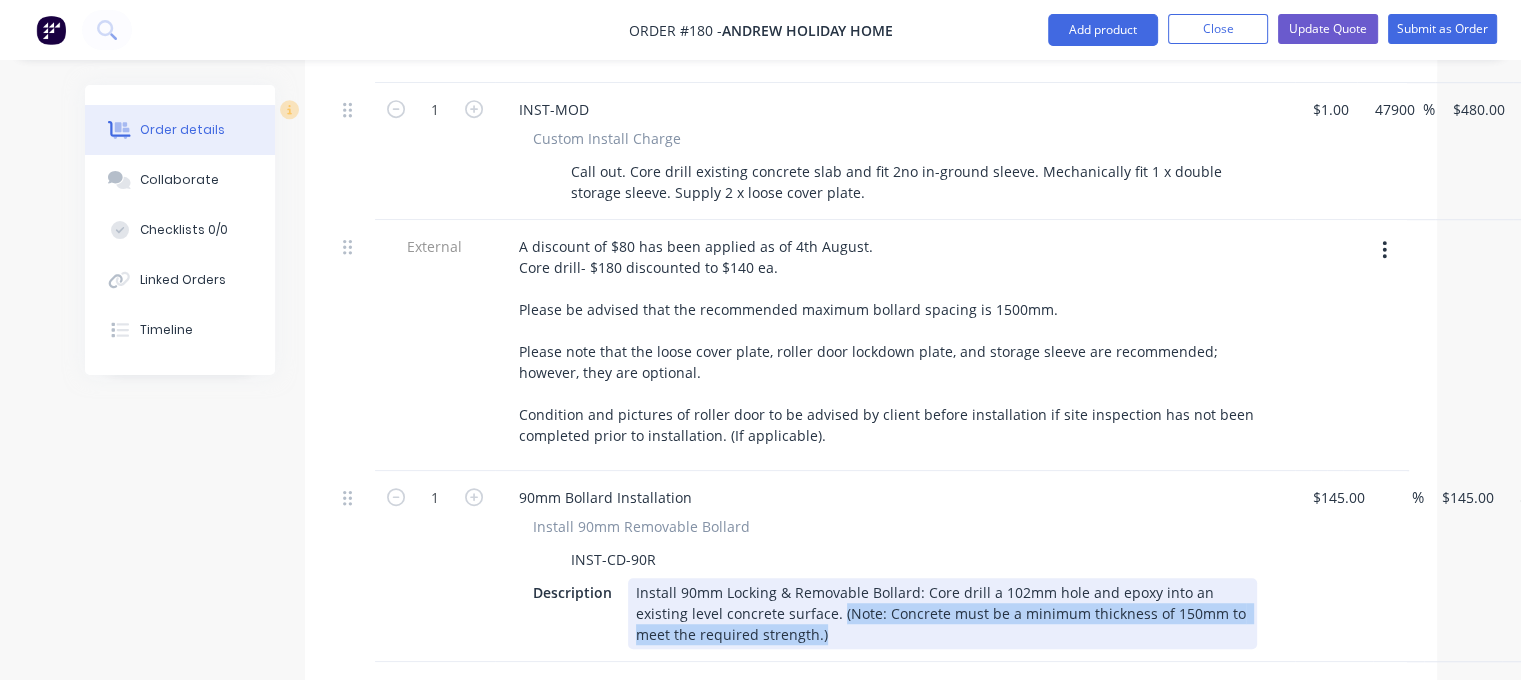 drag, startPoint x: 823, startPoint y: 635, endPoint x: 837, endPoint y: 611, distance: 27.784887 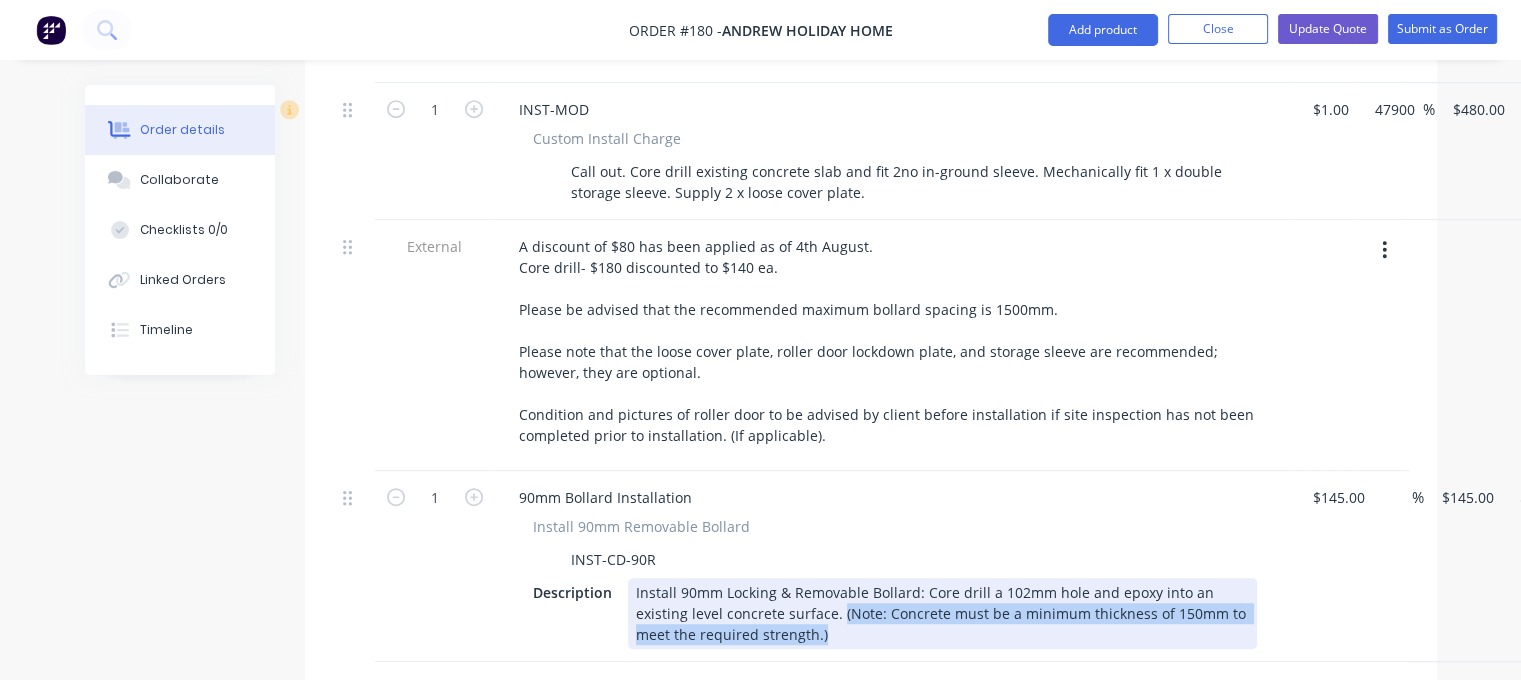 click on "Install 90mm Locking & Removable Bollard: Core drill a 102mm hole and epoxy into an existing level concrete surface. (Note: Concrete must be a minimum thickness of 150mm to meet the required strength.)" at bounding box center [942, 613] 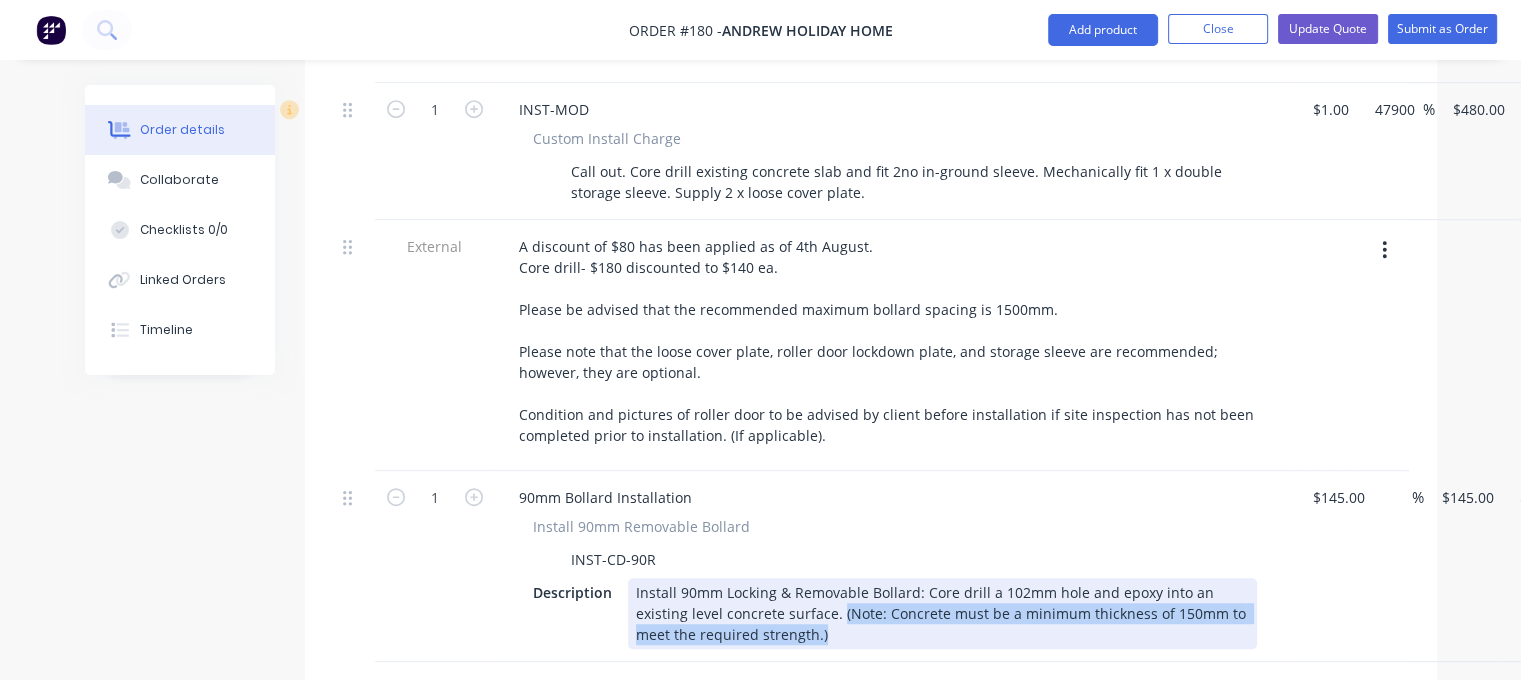 copy on "(Note: Concrete must be a minimum thickness of 150mm to meet the required strength.)" 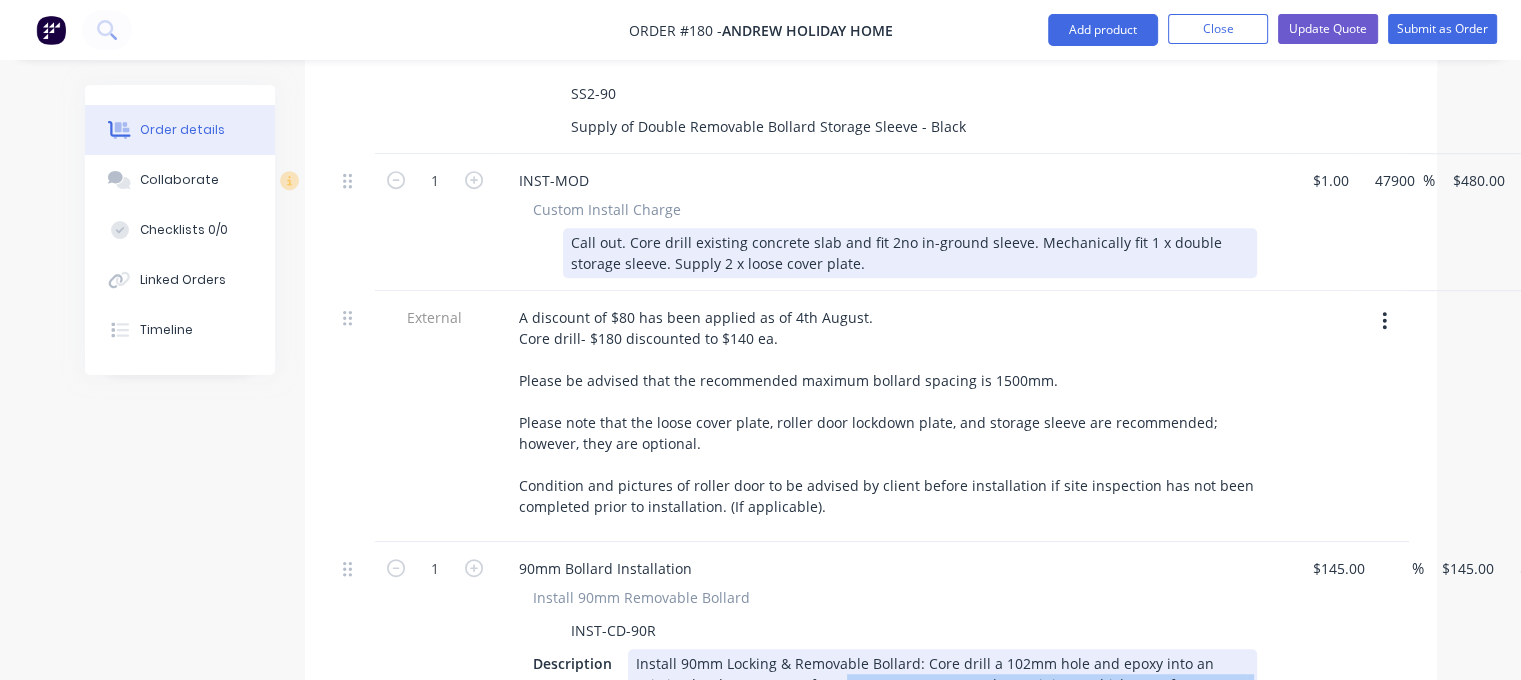 scroll, scrollTop: 1091, scrollLeft: 0, axis: vertical 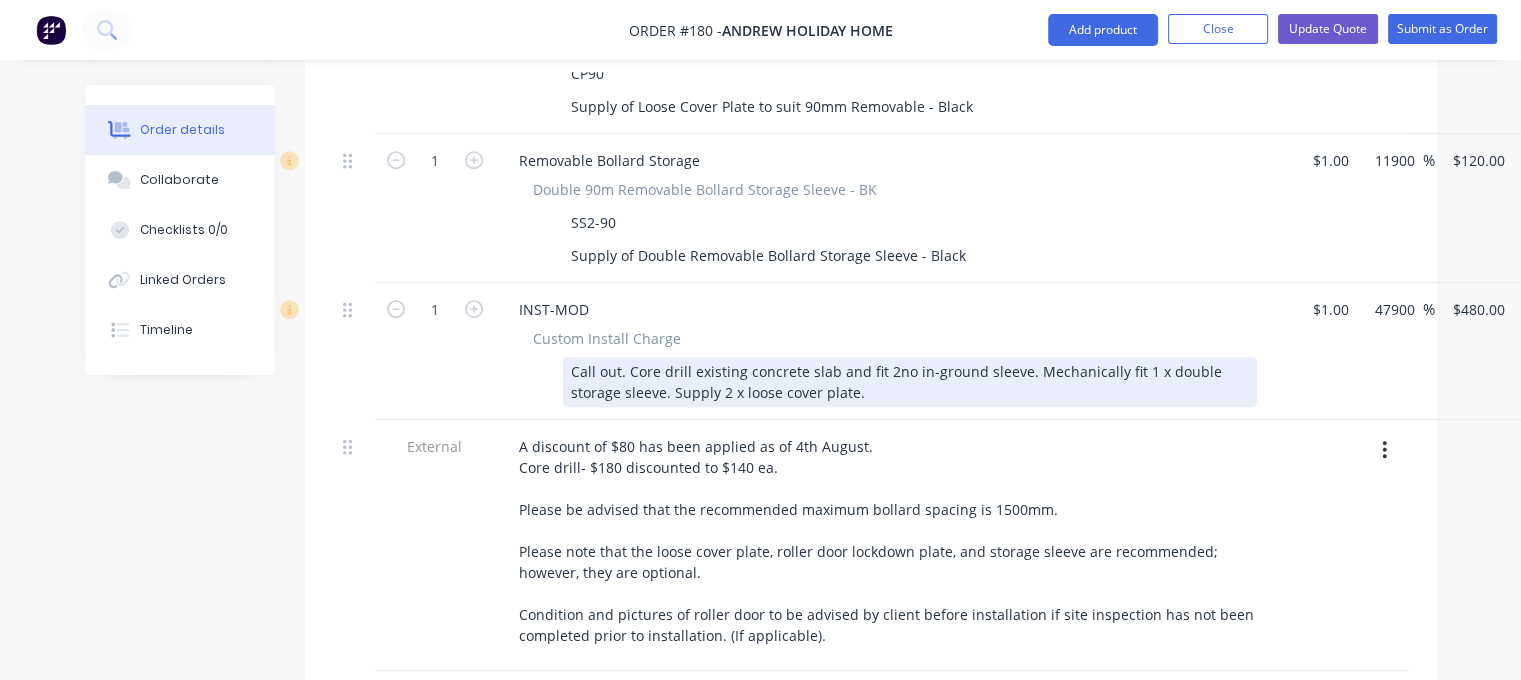 click on "Call out. Core drill existing concrete slab and fit 2no in-ground sleeve. Mechanically fit 1 x double storage sleeve. Supply 2 x loose cover plate." at bounding box center (910, 382) 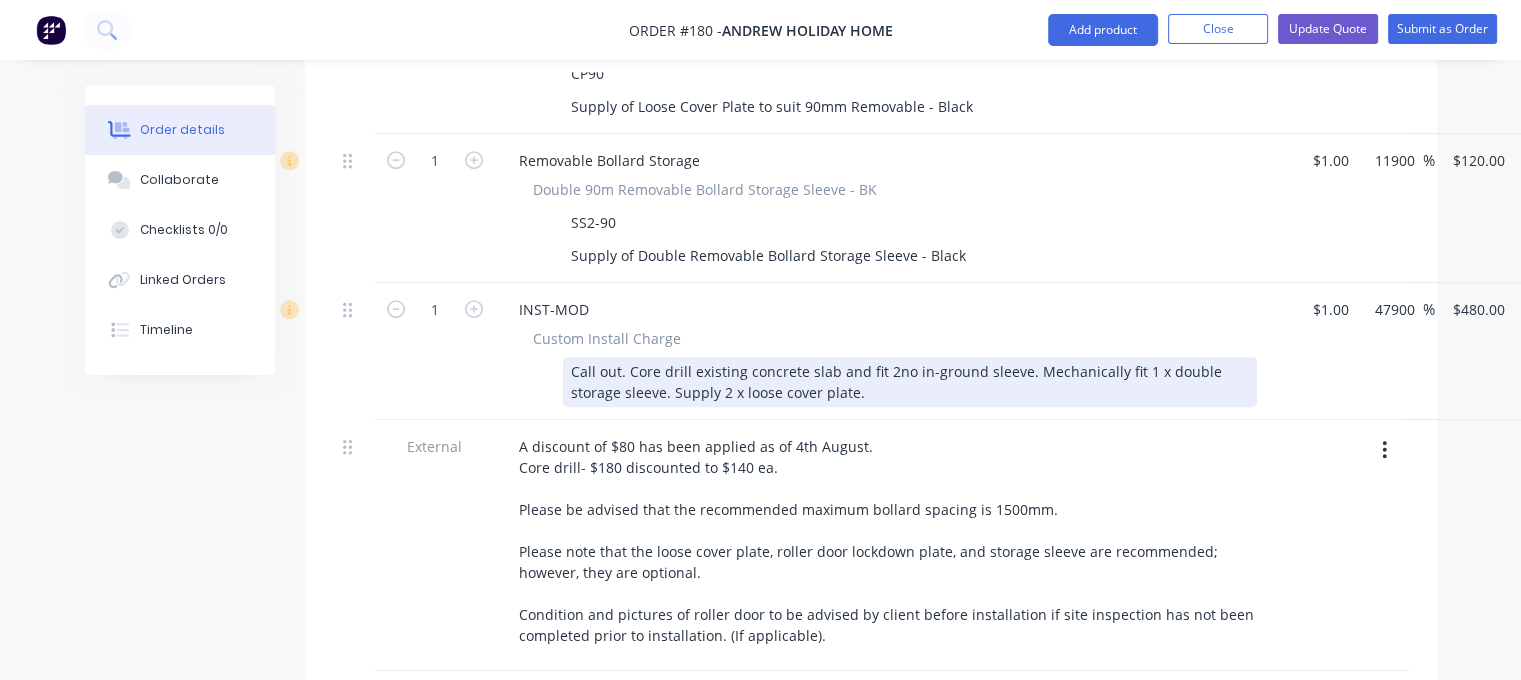 paste 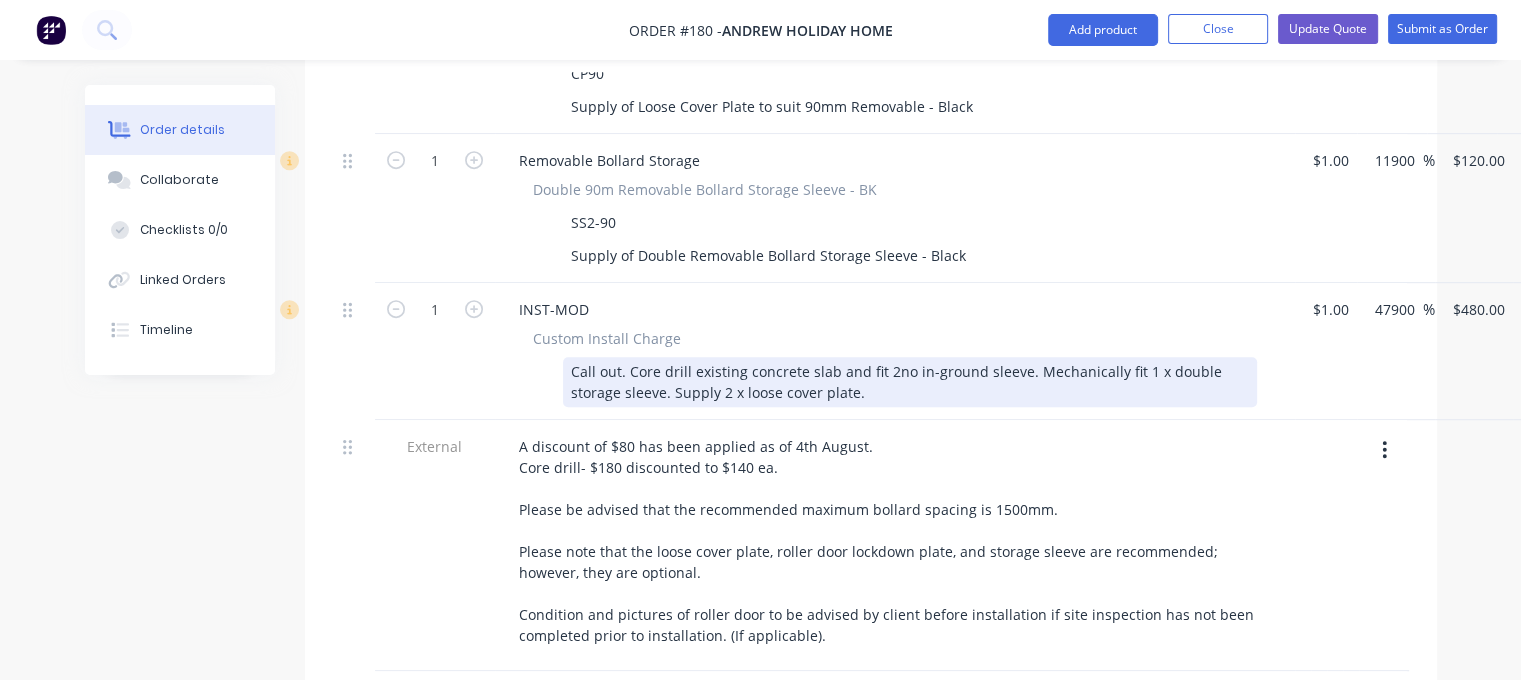type 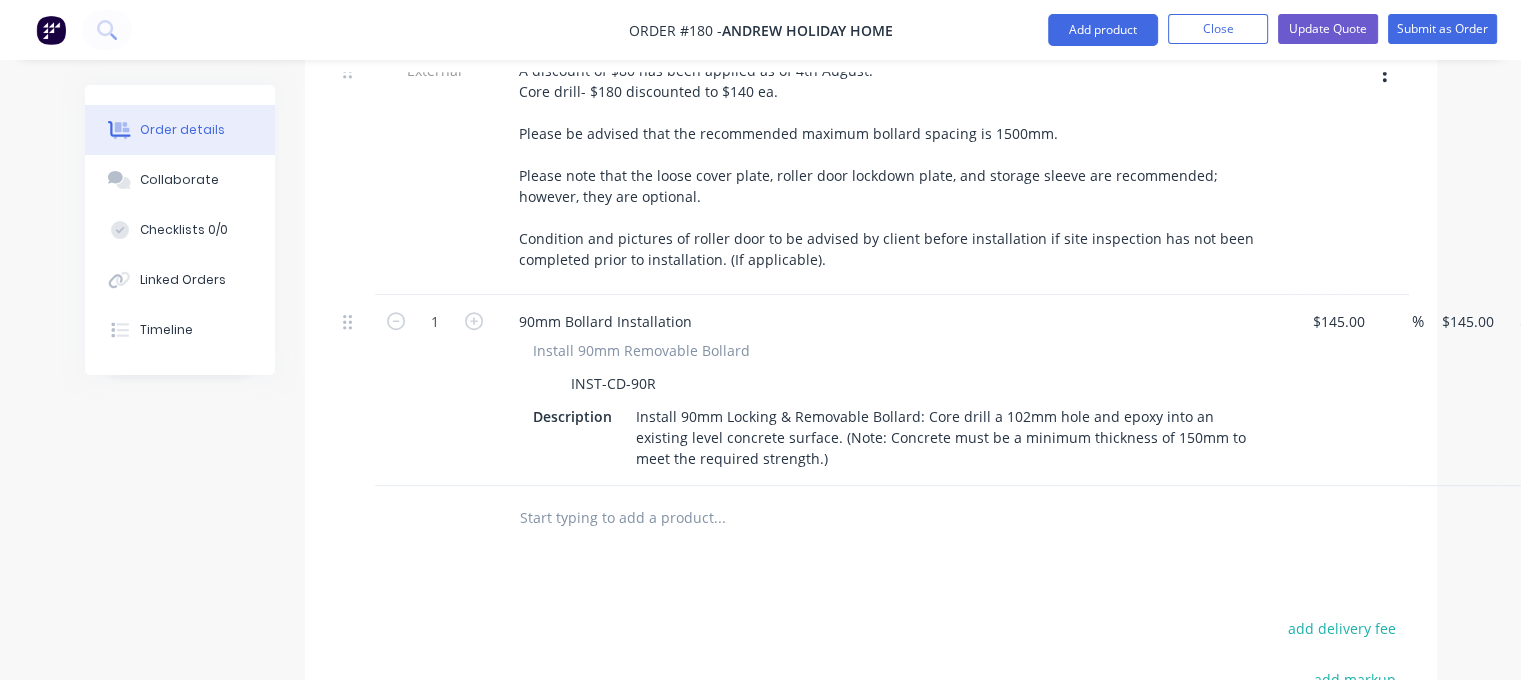 scroll, scrollTop: 1491, scrollLeft: 0, axis: vertical 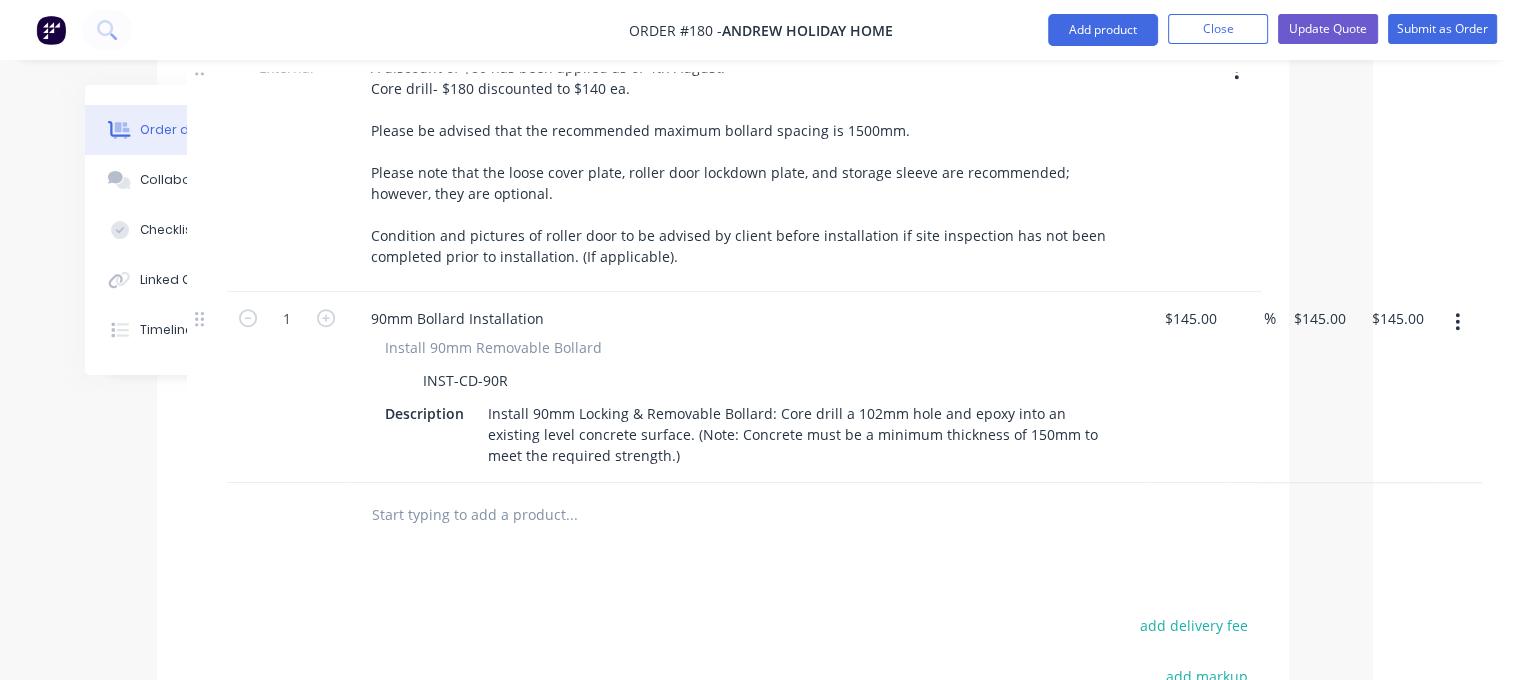 click 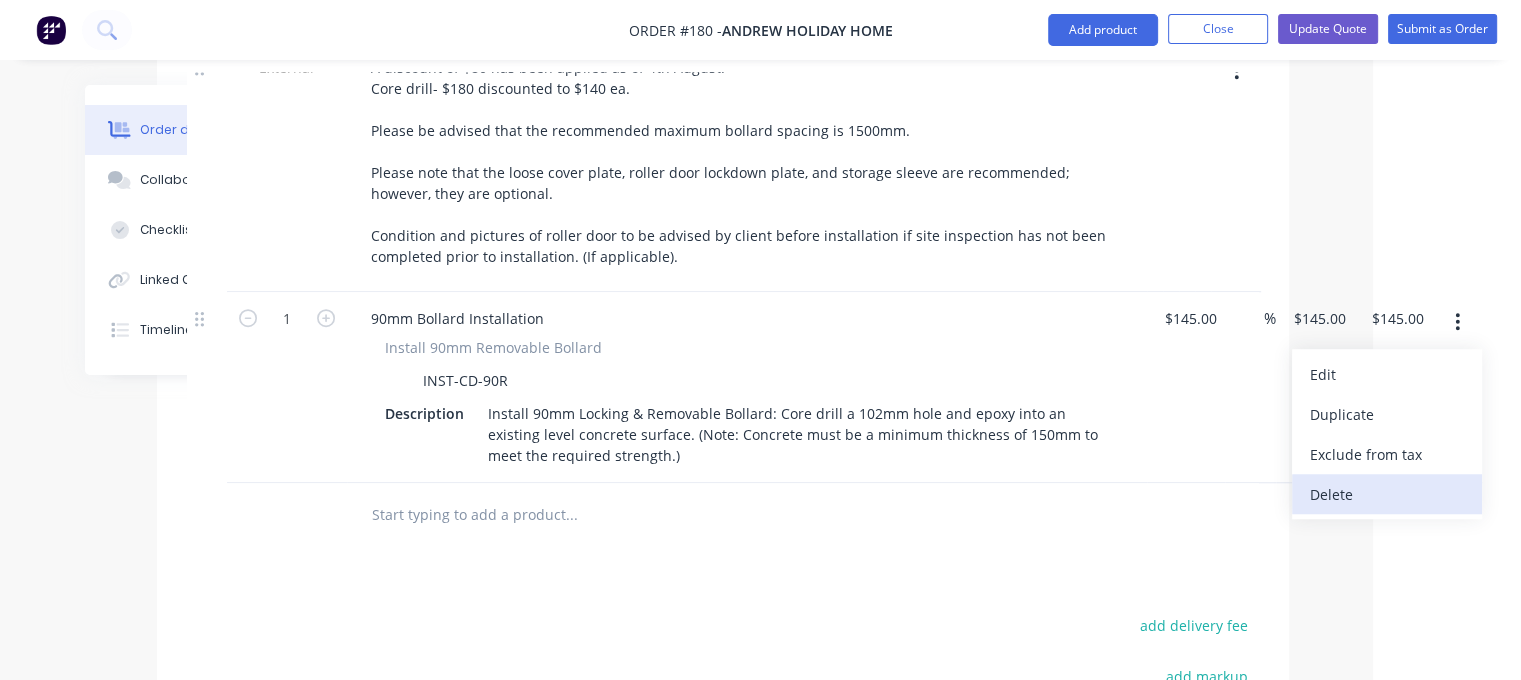 click on "Delete" at bounding box center [1387, 494] 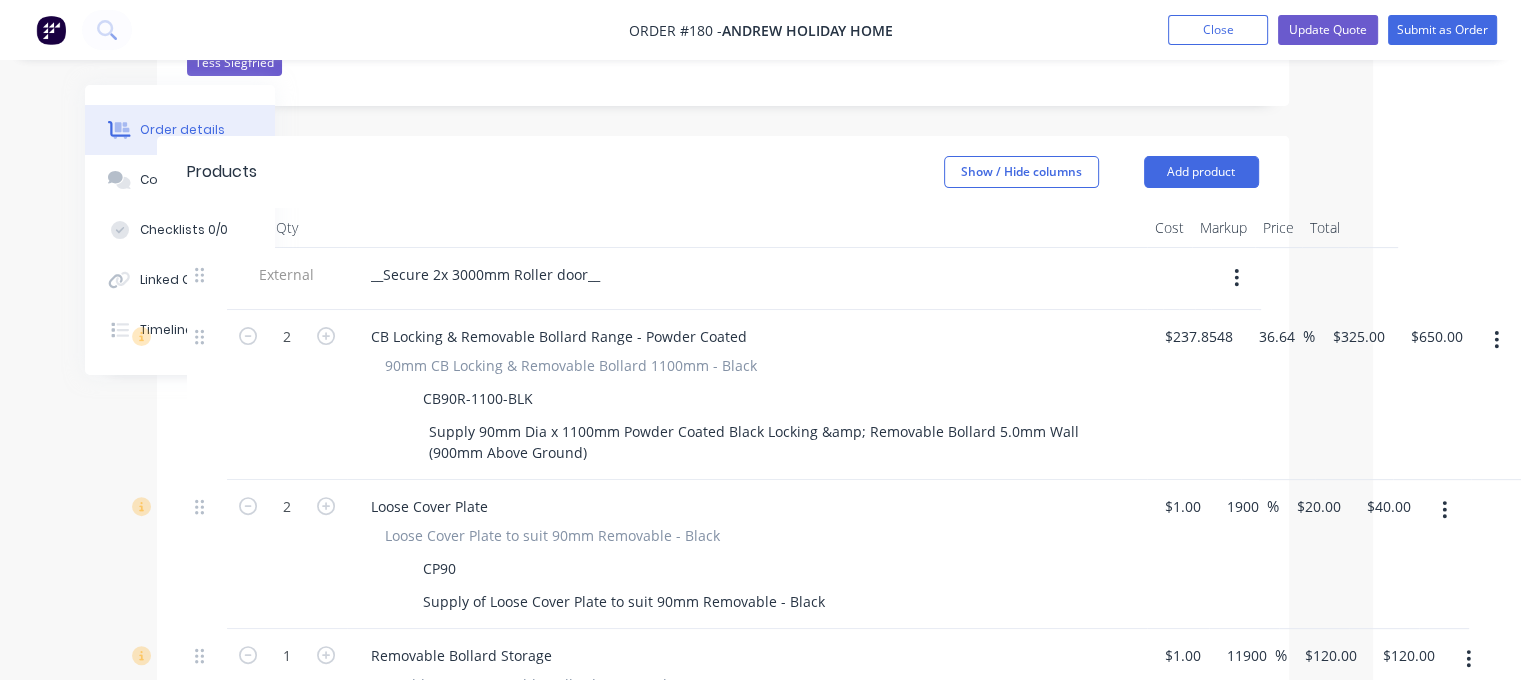 scroll, scrollTop: 591, scrollLeft: 148, axis: both 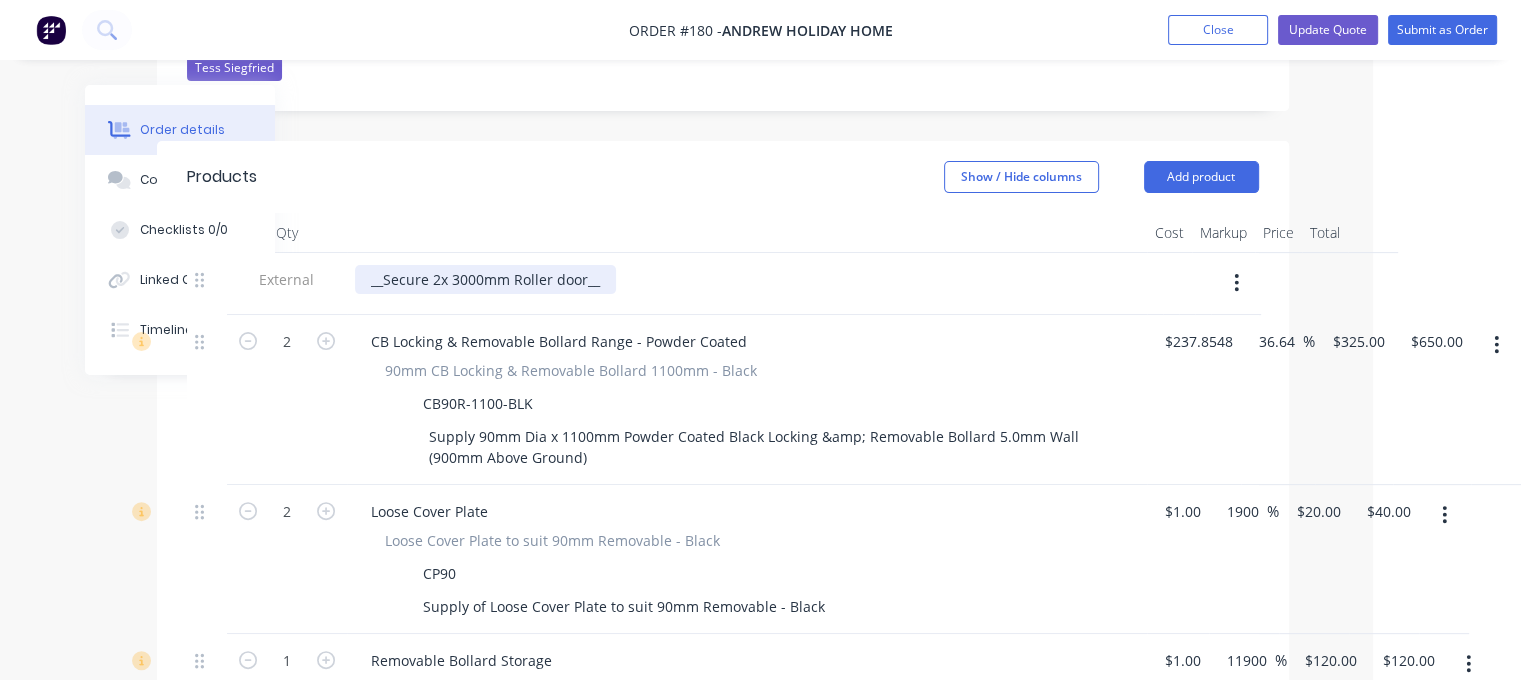 click on "__Secure 2x 3000mm Roller door__" at bounding box center (485, 279) 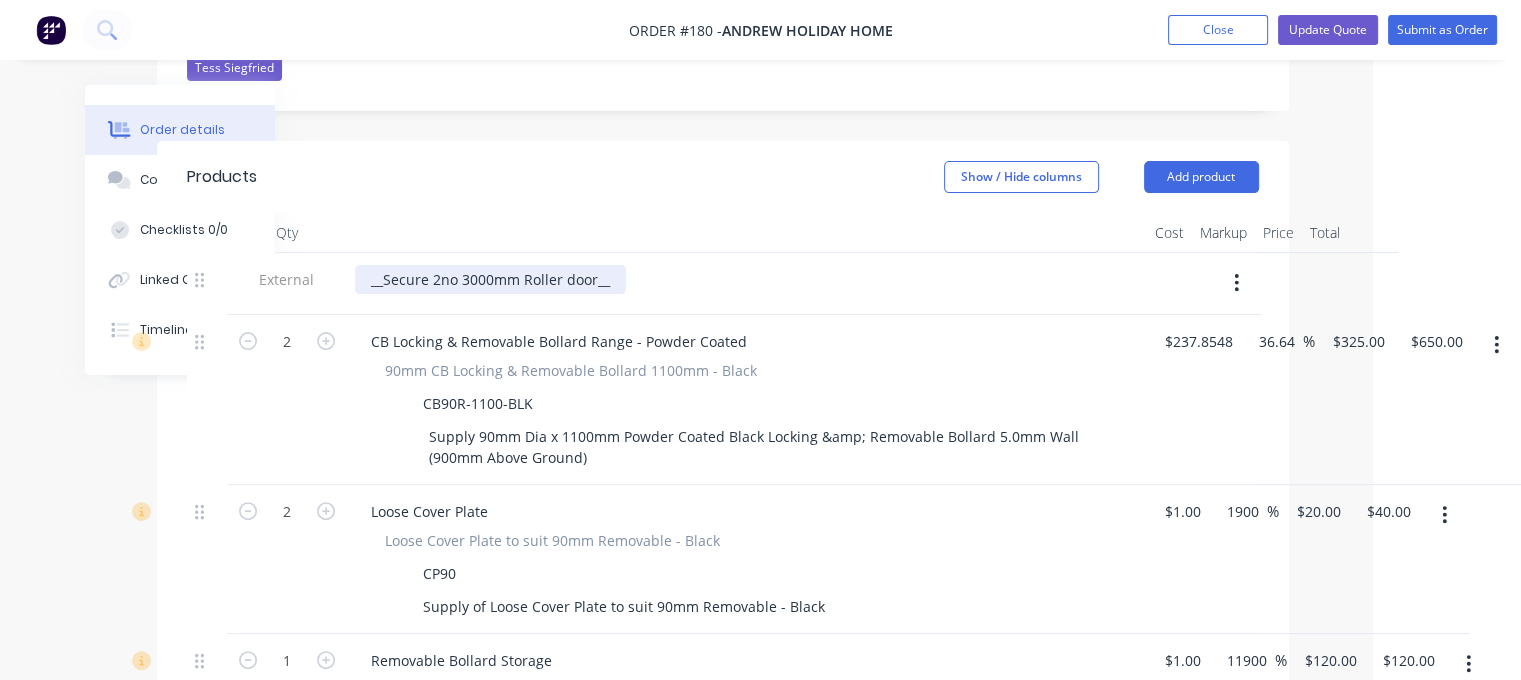 click on "__Secure 2no 3000mm Roller door__" at bounding box center [490, 279] 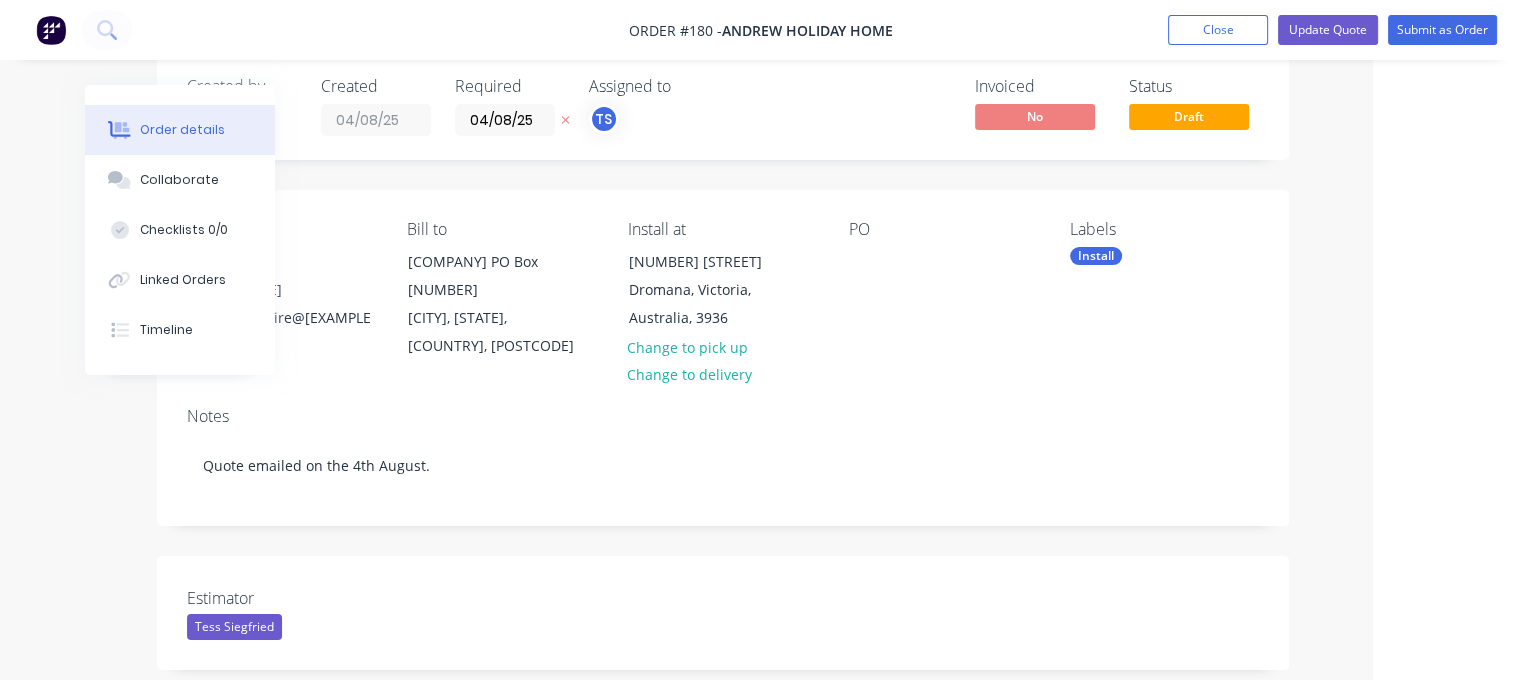 scroll, scrollTop: 0, scrollLeft: 148, axis: horizontal 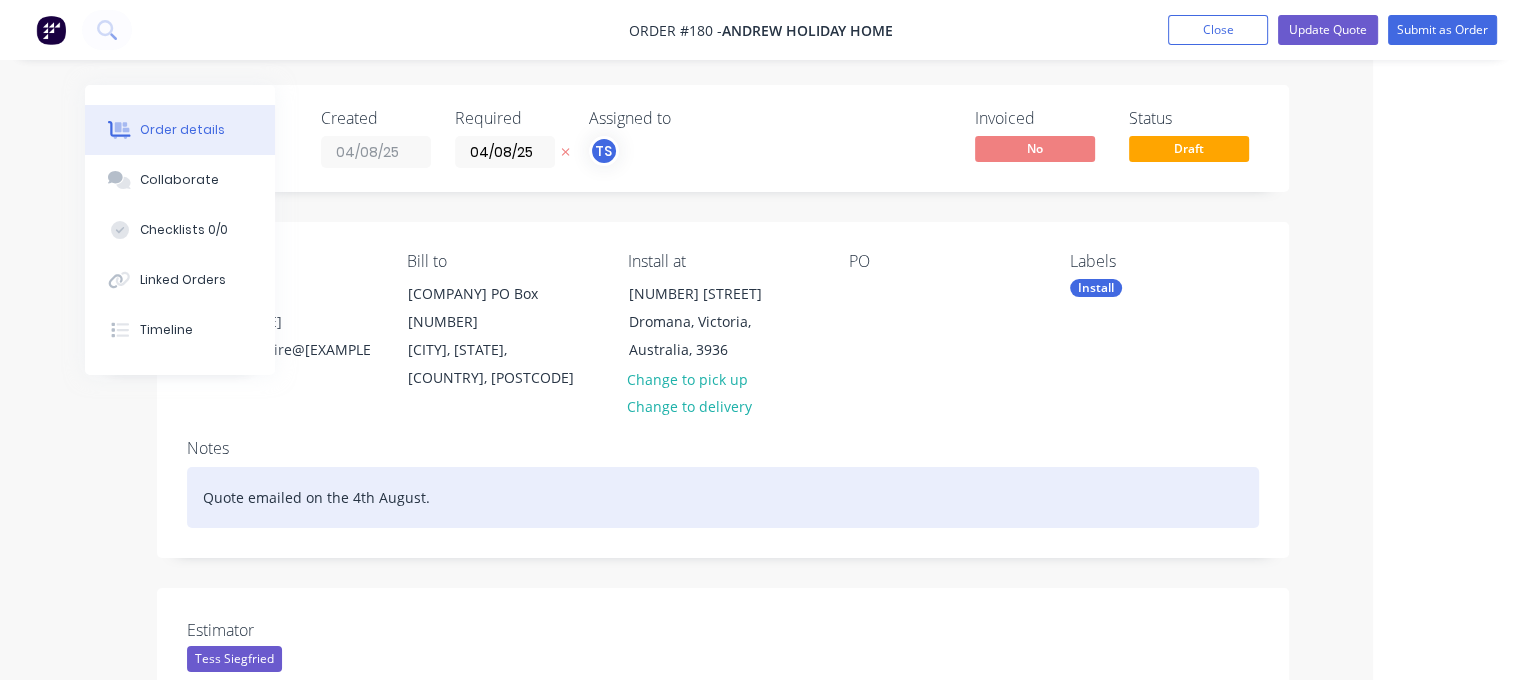 drag, startPoint x: 440, startPoint y: 497, endPoint x: 400, endPoint y: 497, distance: 40 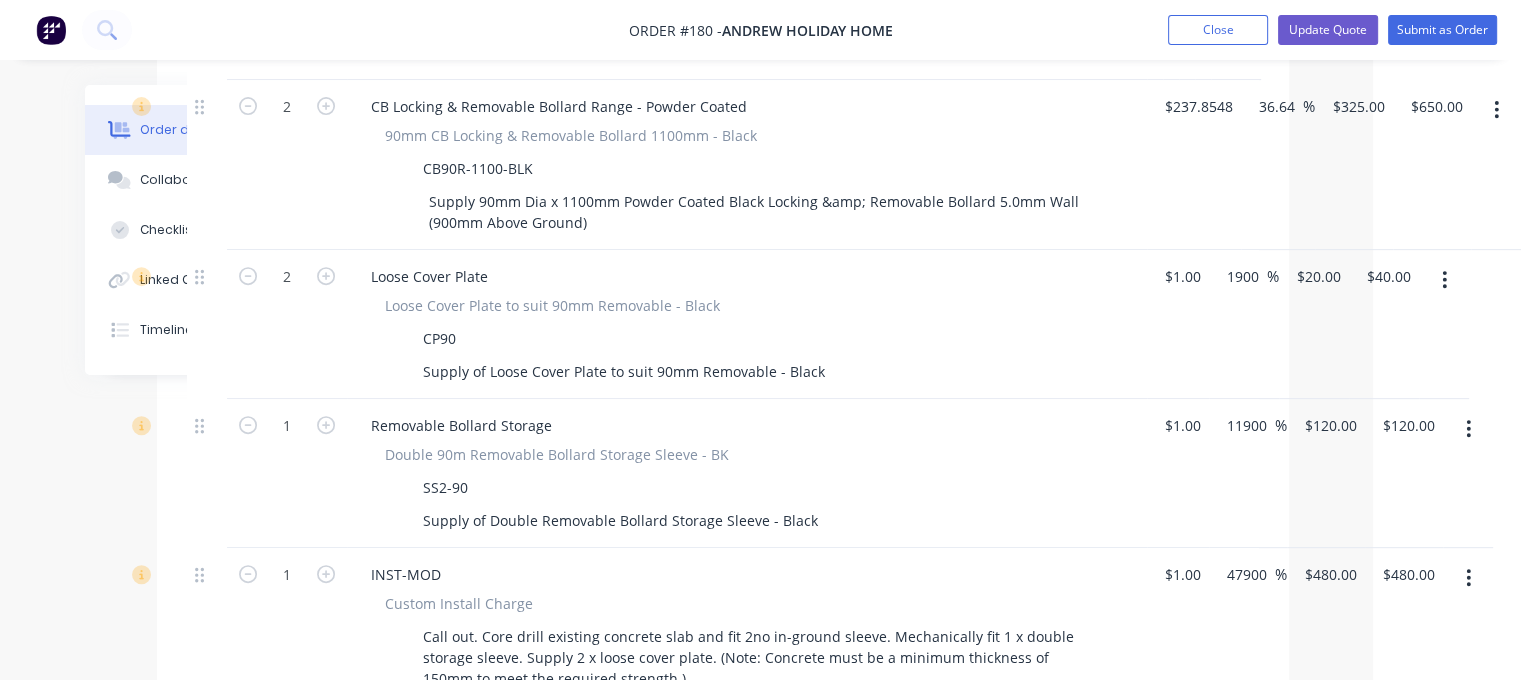 scroll, scrollTop: 676, scrollLeft: 148, axis: both 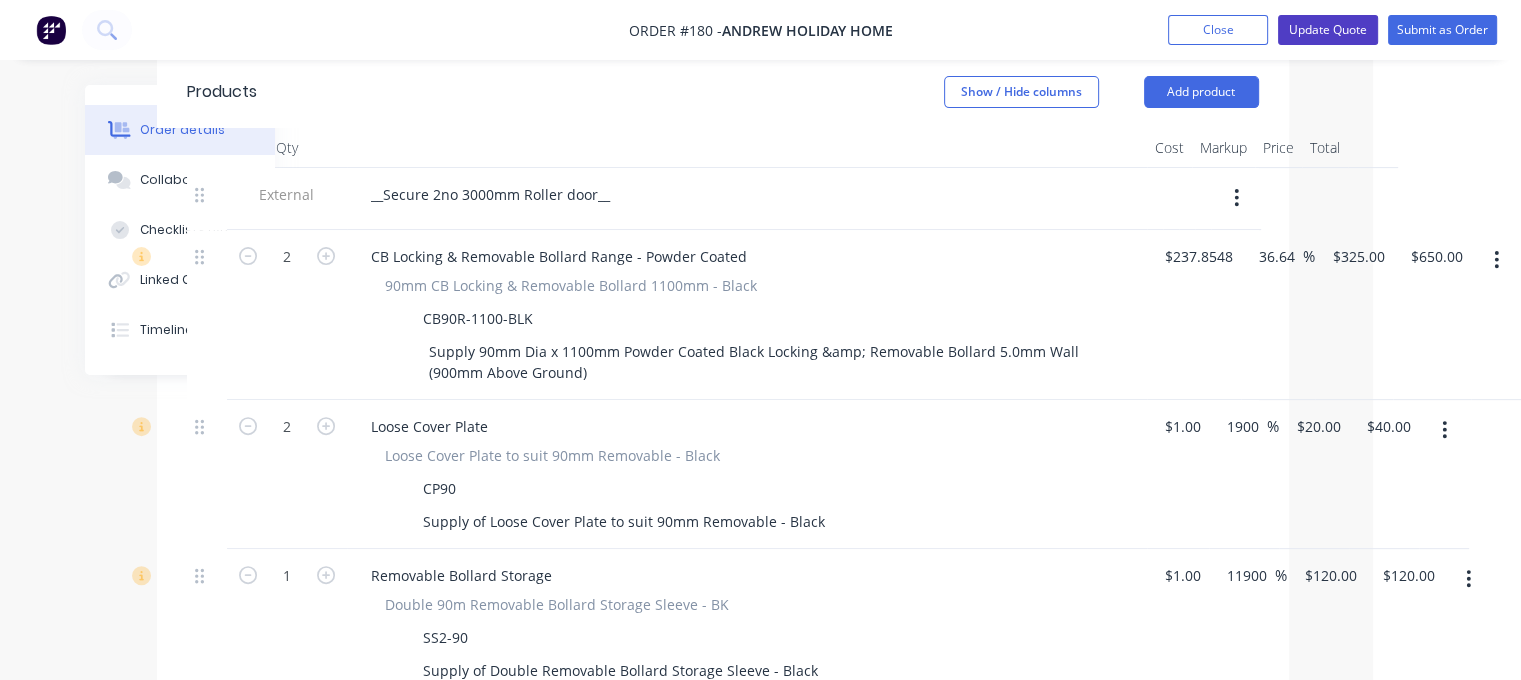 click on "Update Quote" at bounding box center [1328, 30] 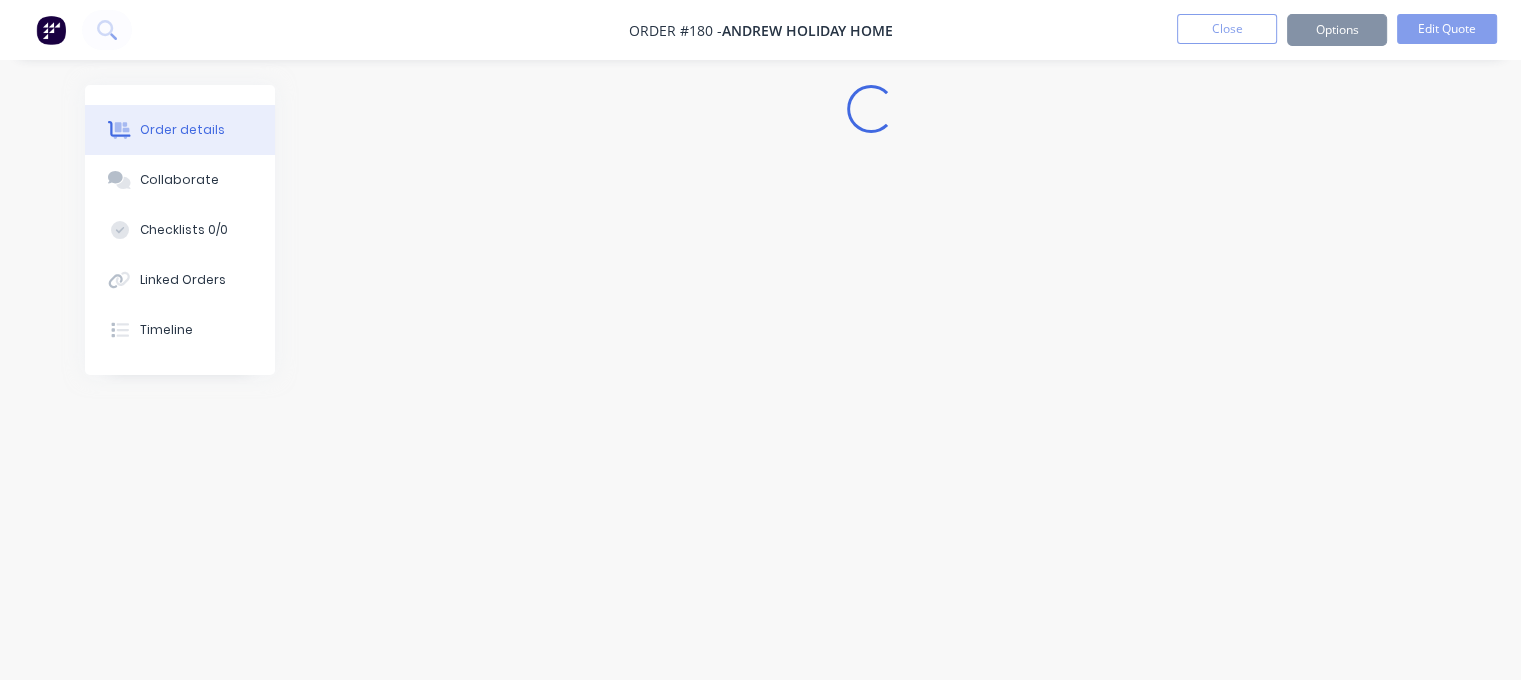 scroll, scrollTop: 0, scrollLeft: 0, axis: both 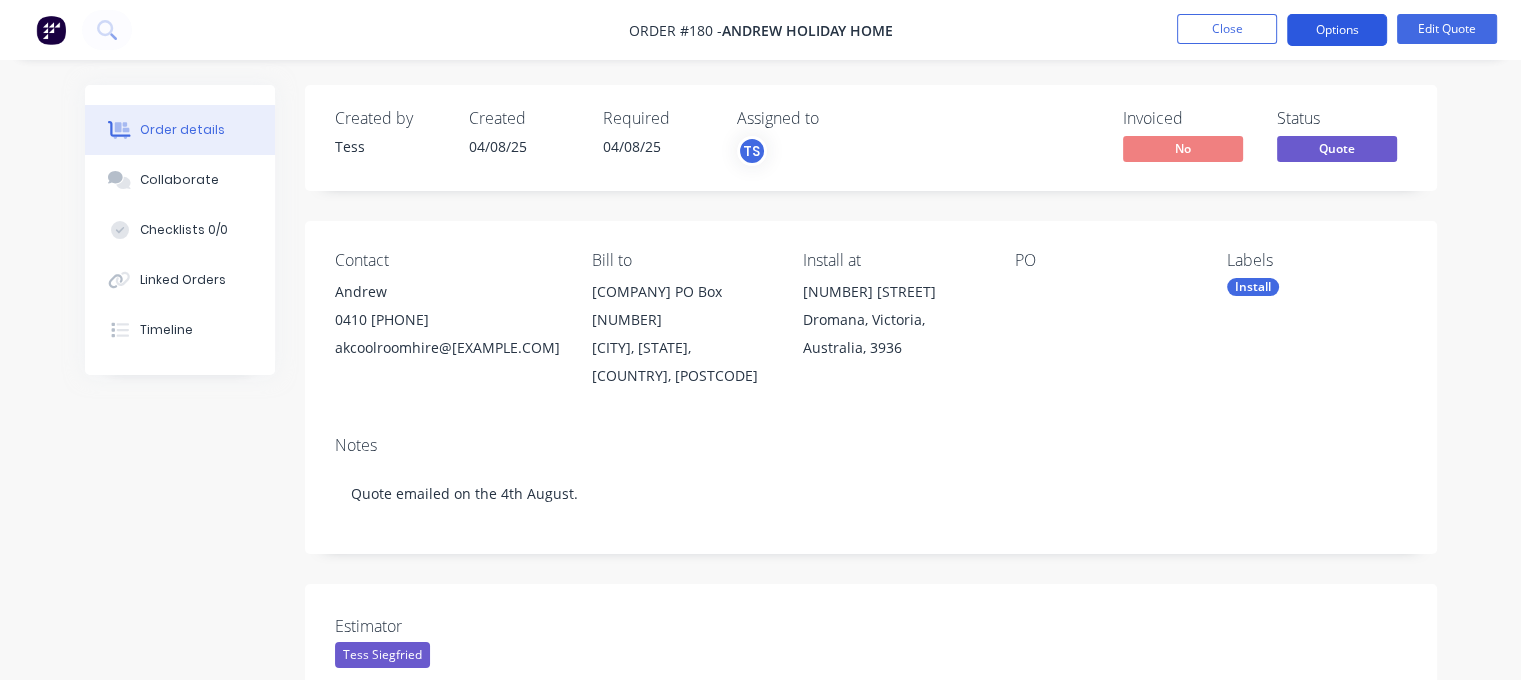 click on "Options" at bounding box center [1337, 30] 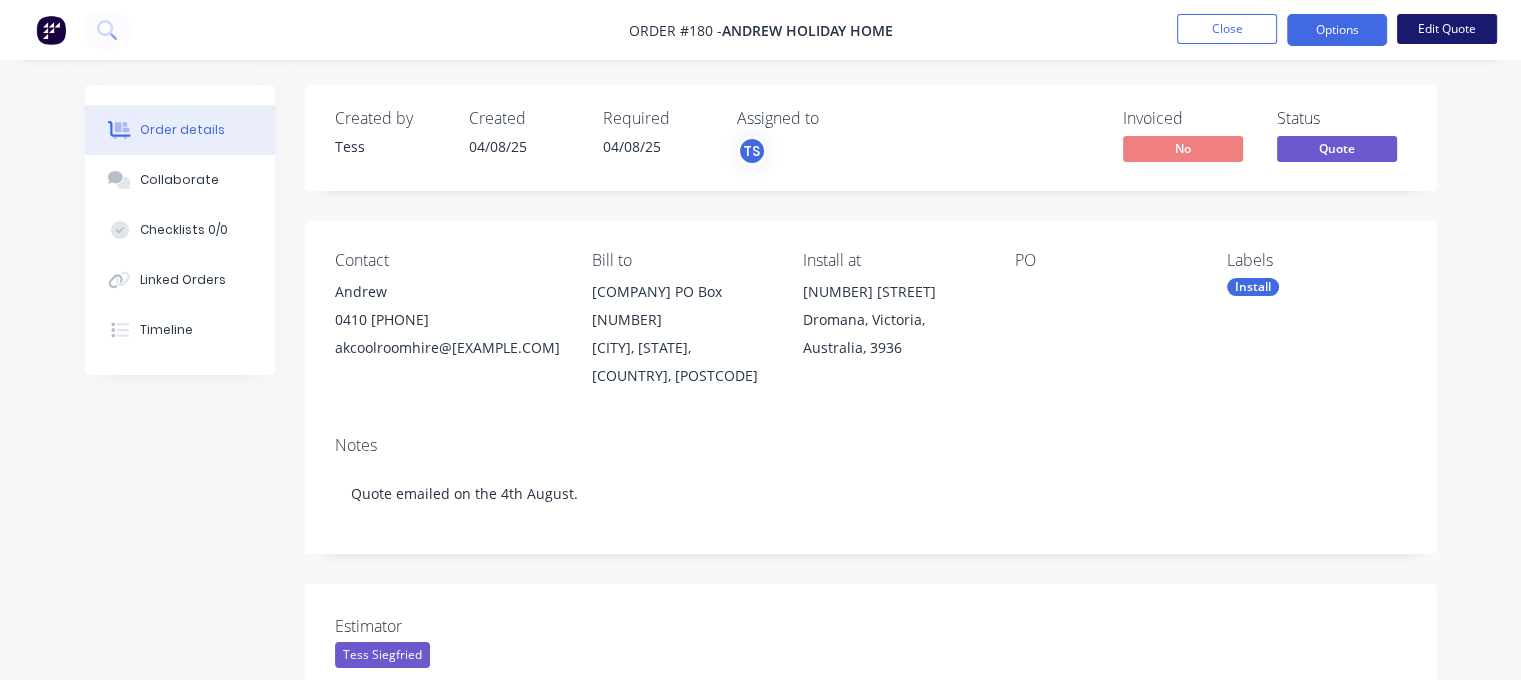 click on "Edit Quote" at bounding box center (1447, 29) 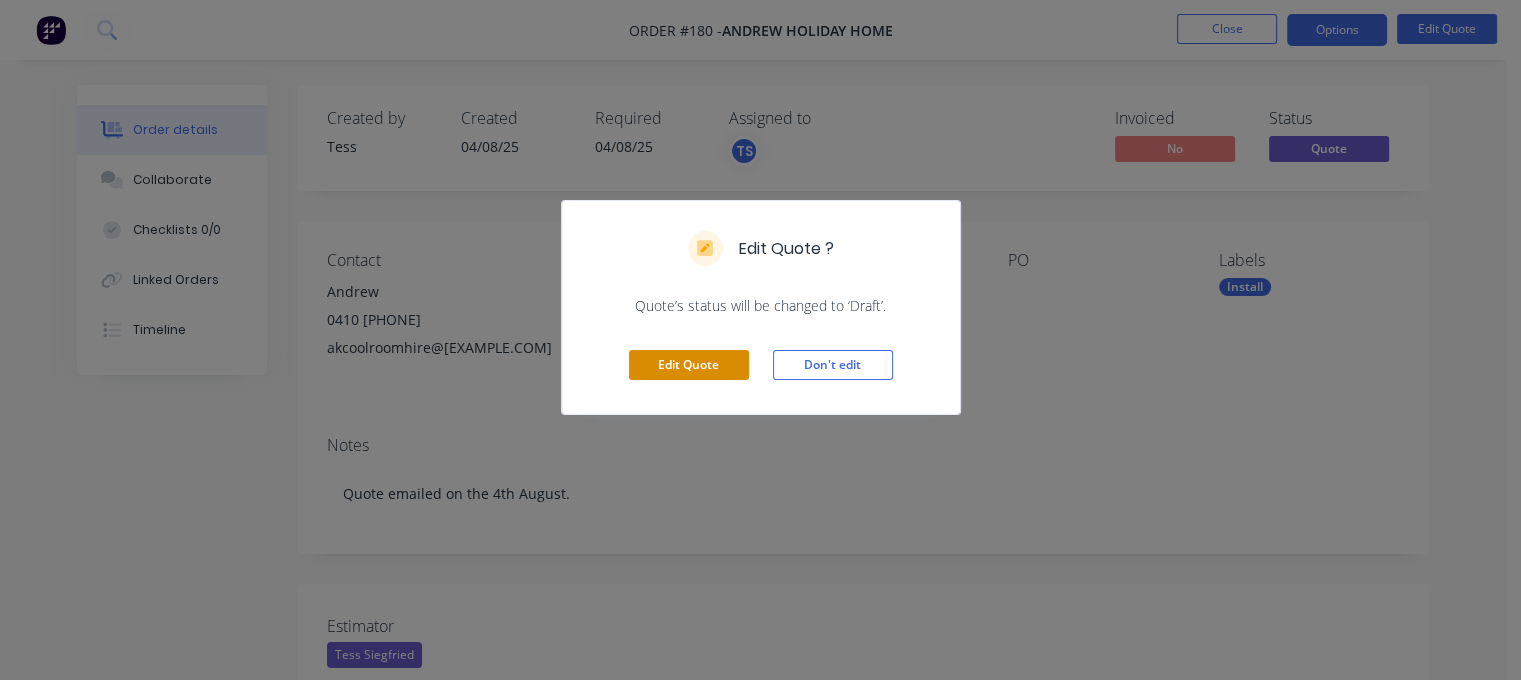 click on "Edit Quote" at bounding box center (689, 365) 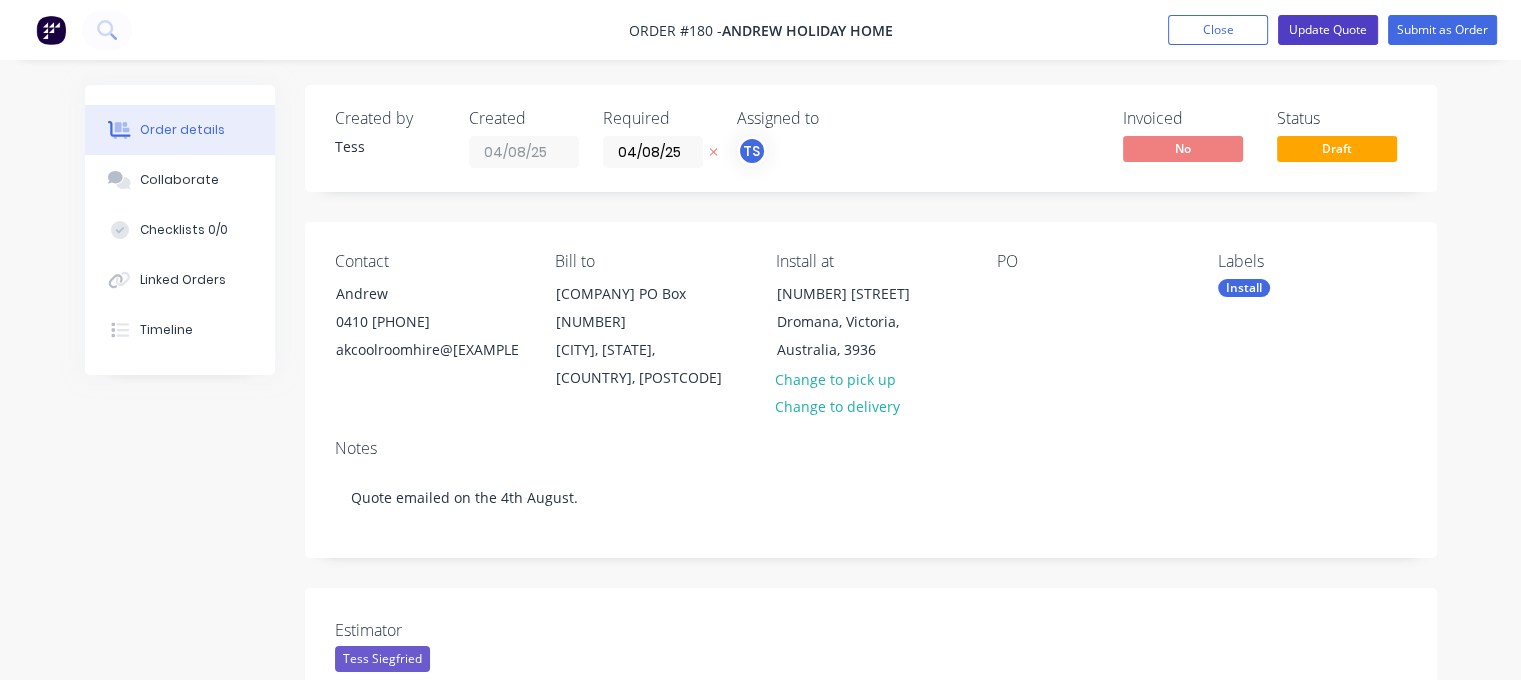 click on "Update Quote" at bounding box center (1328, 30) 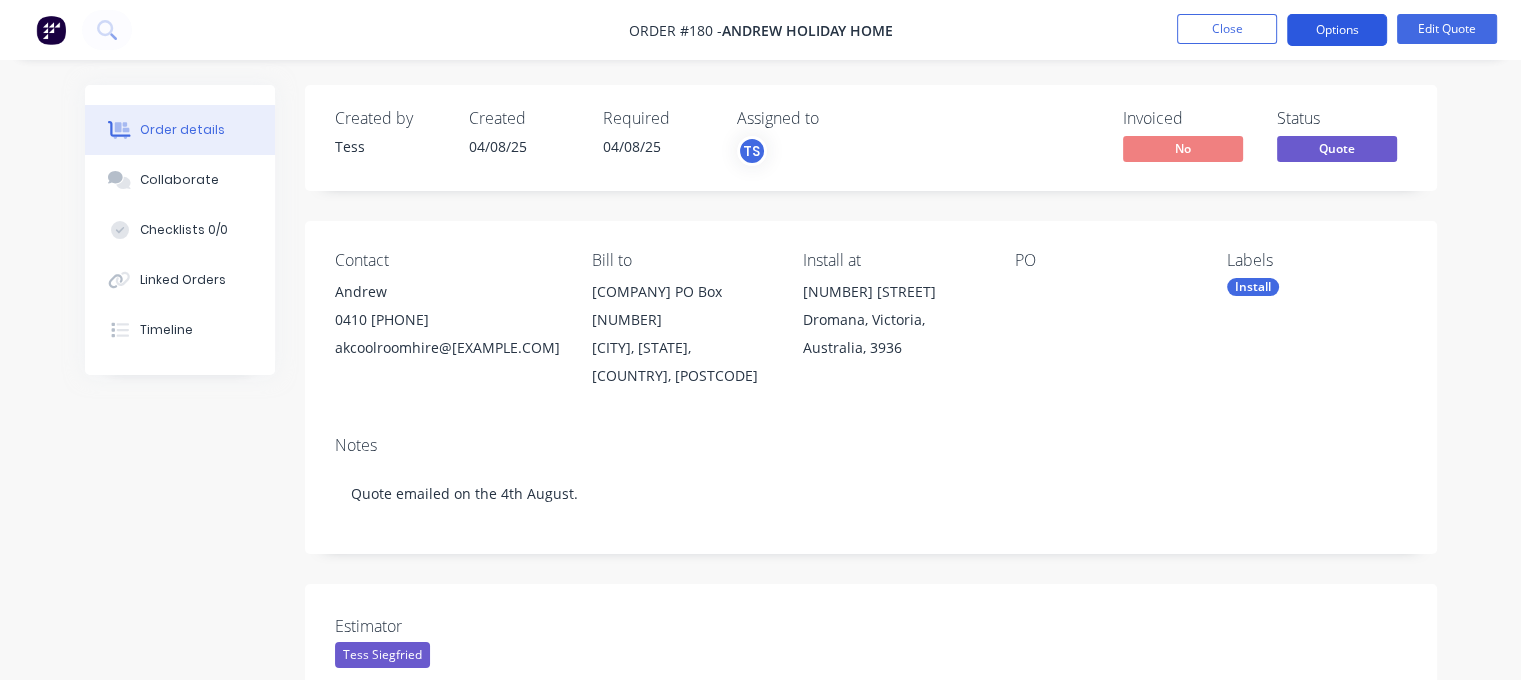 click on "Options" at bounding box center (1337, 30) 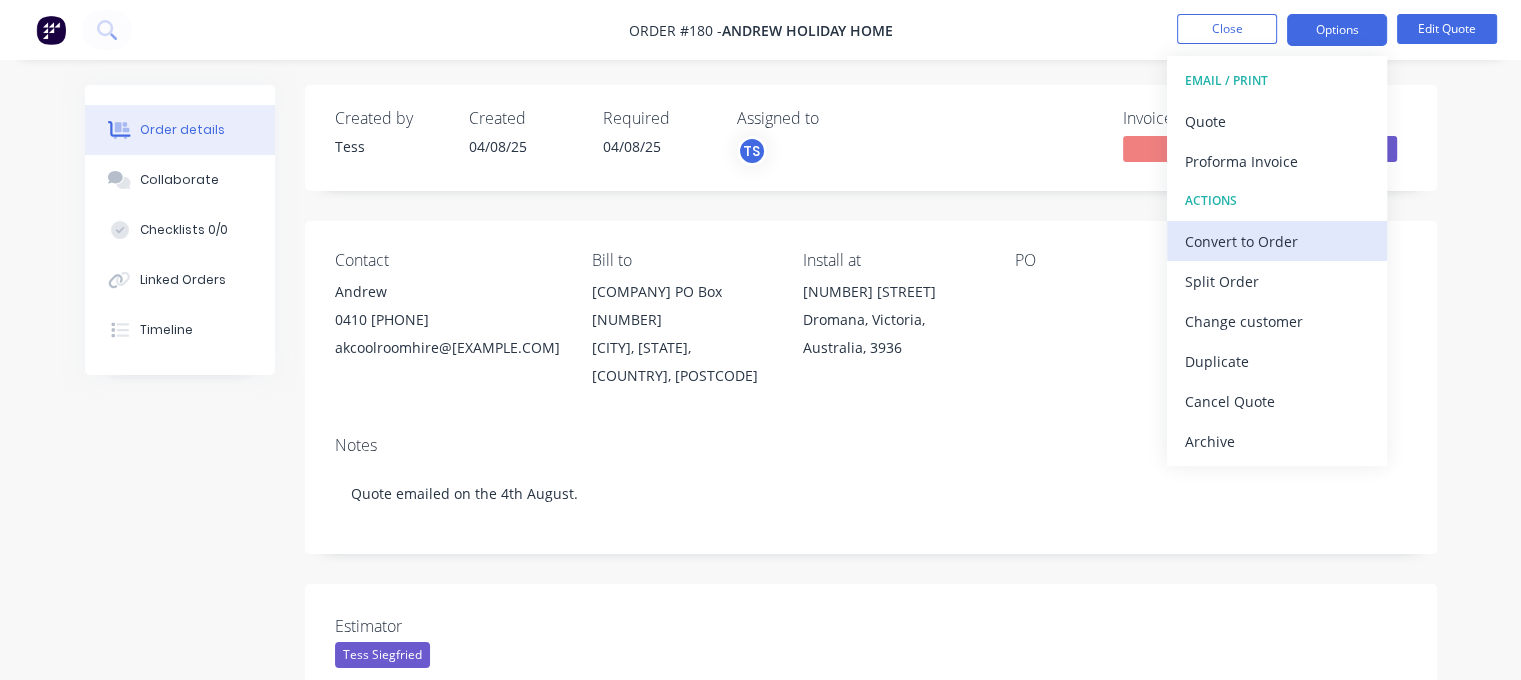 click on "Convert to Order" at bounding box center [1277, 241] 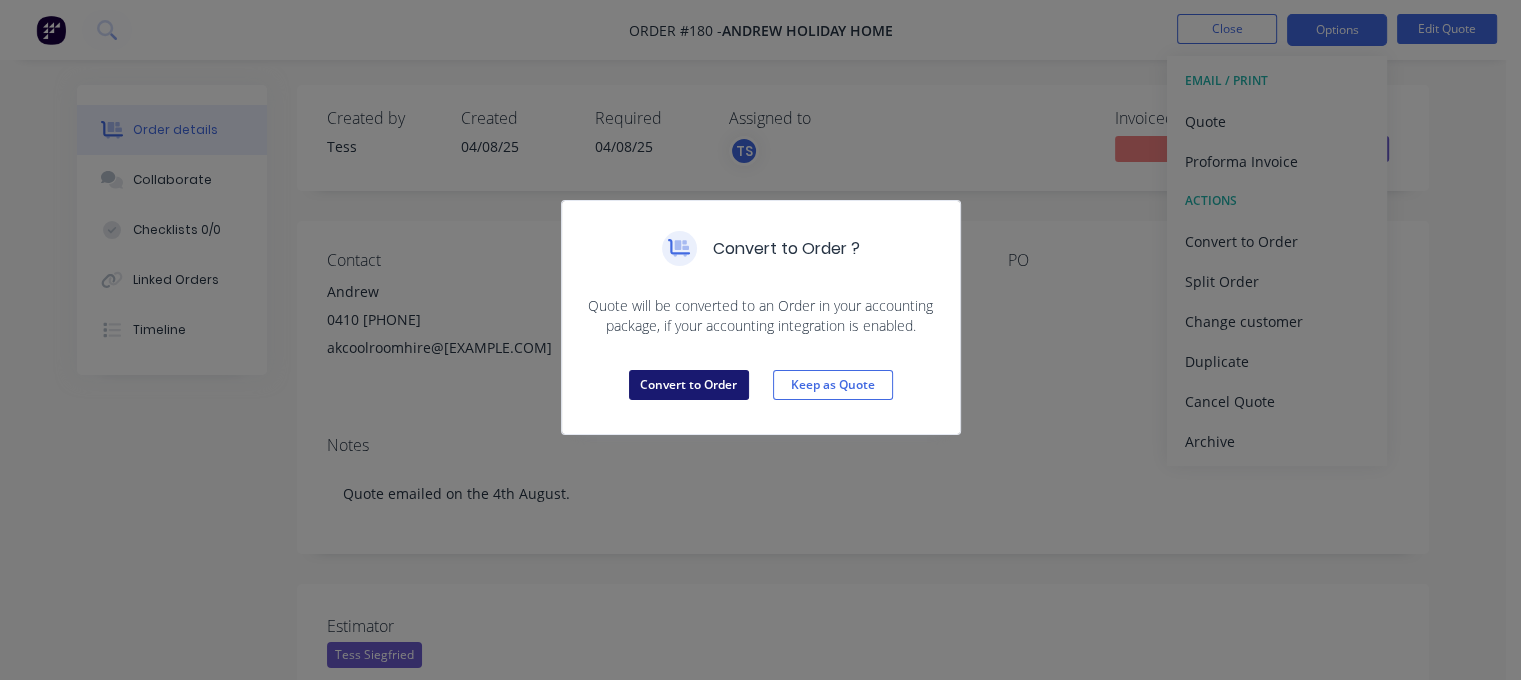 click on "Convert to Order" at bounding box center (689, 385) 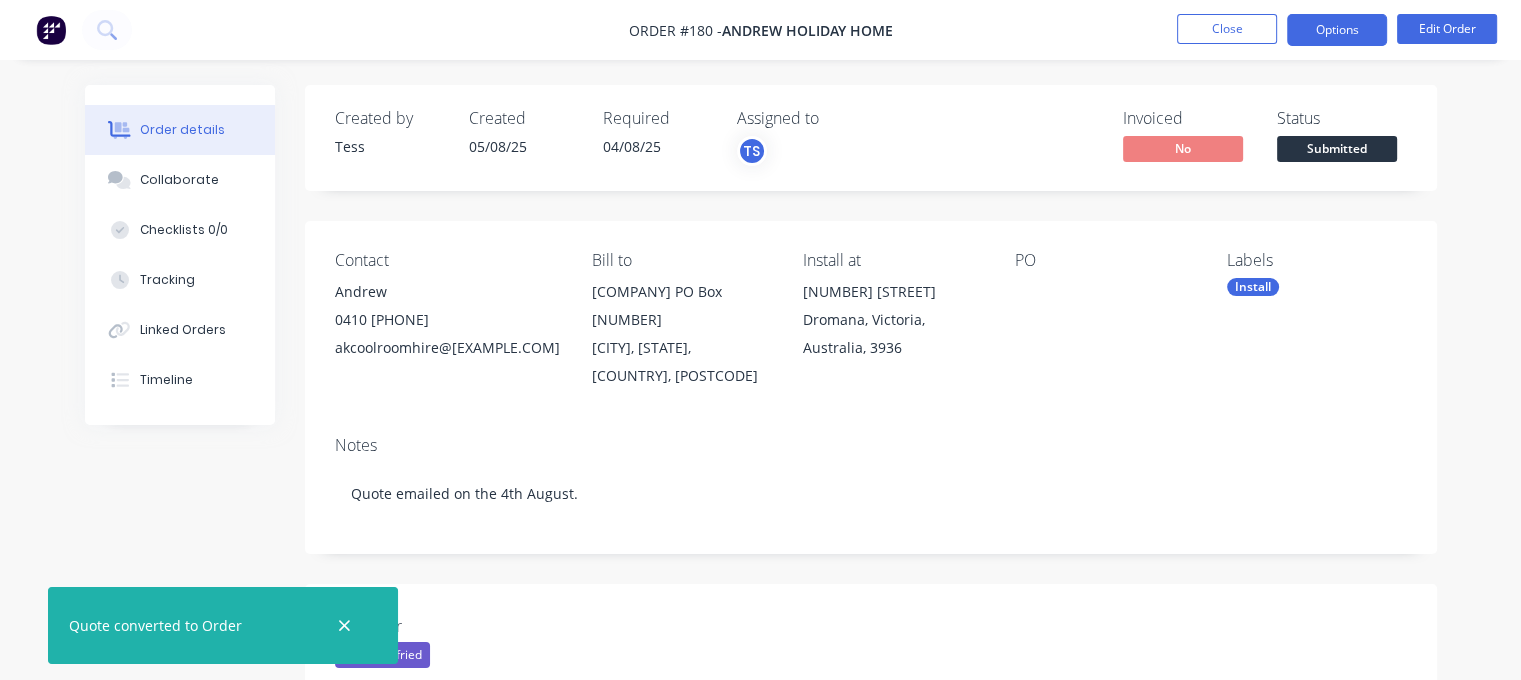click on "Options" at bounding box center (1337, 30) 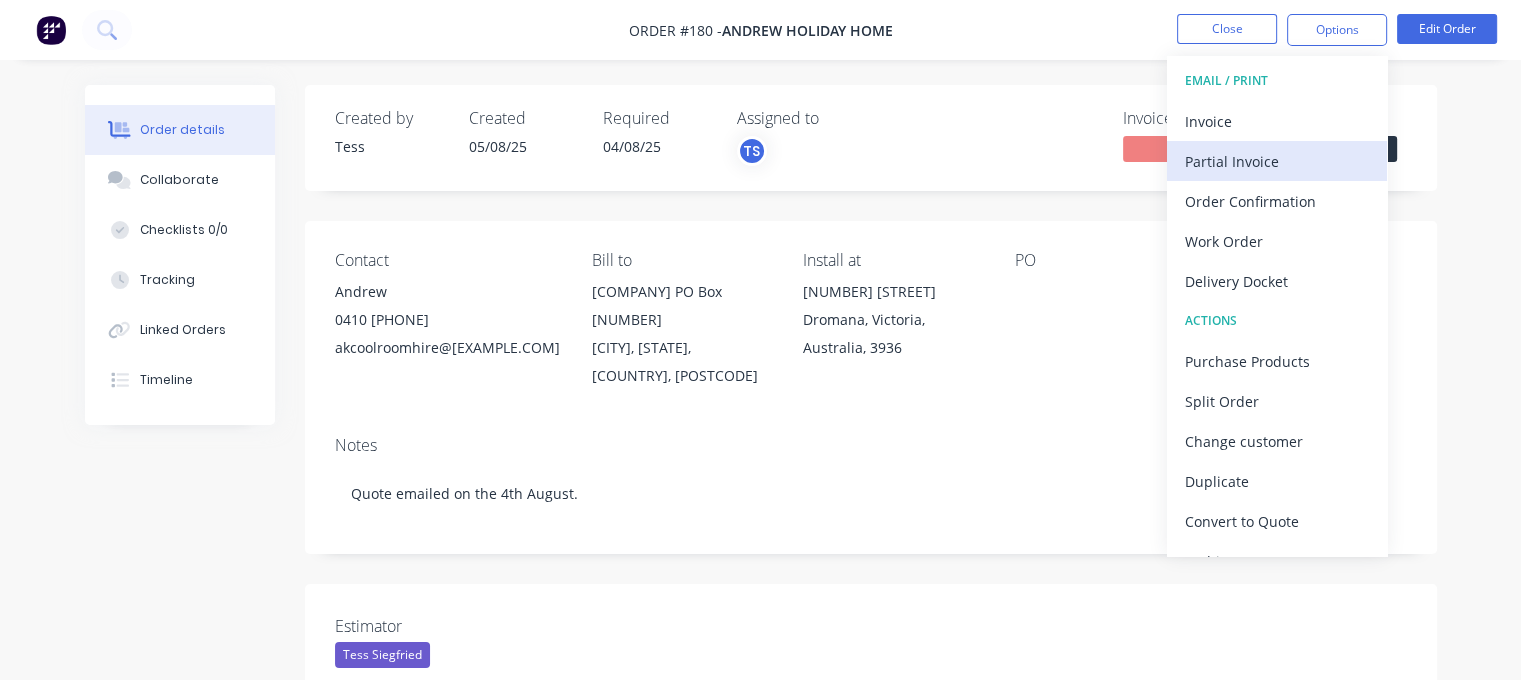 click on "Partial Invoice" at bounding box center (1277, 161) 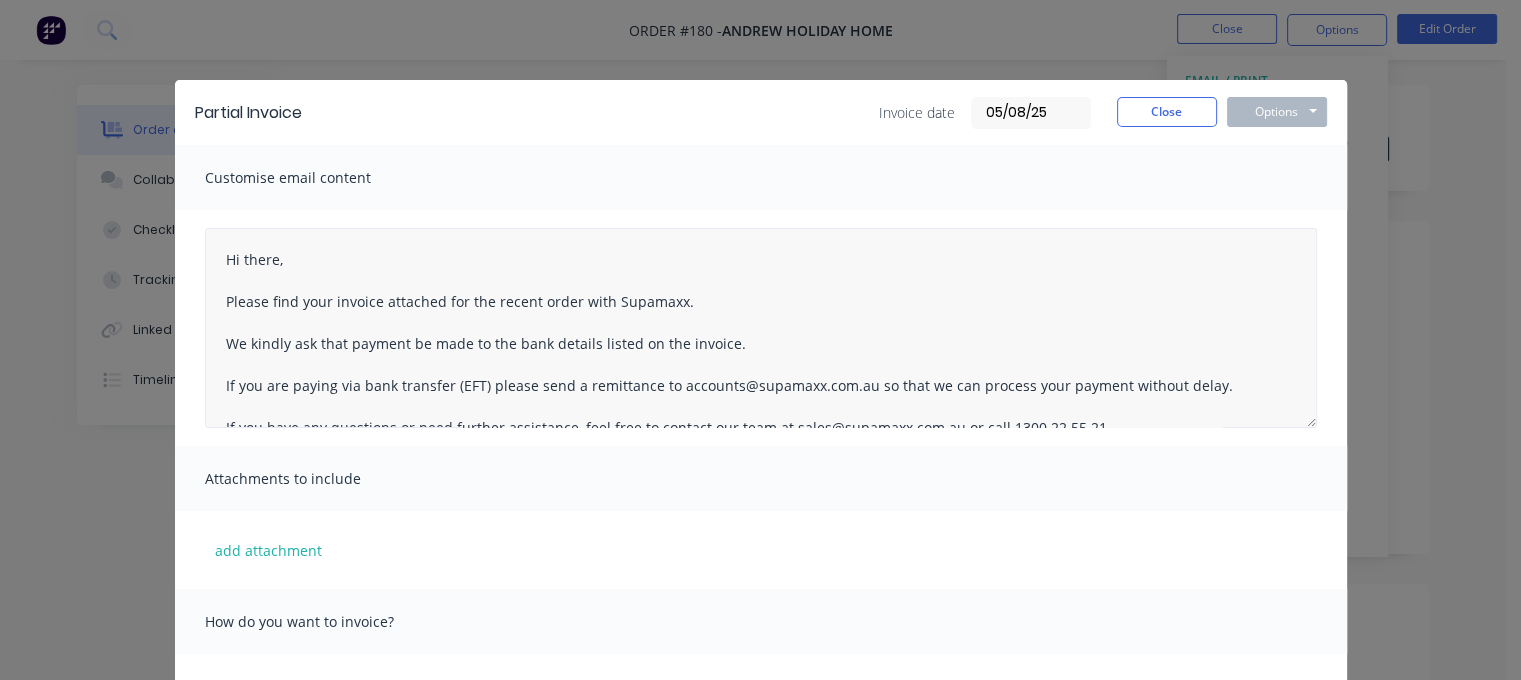 scroll, scrollTop: 240, scrollLeft: 0, axis: vertical 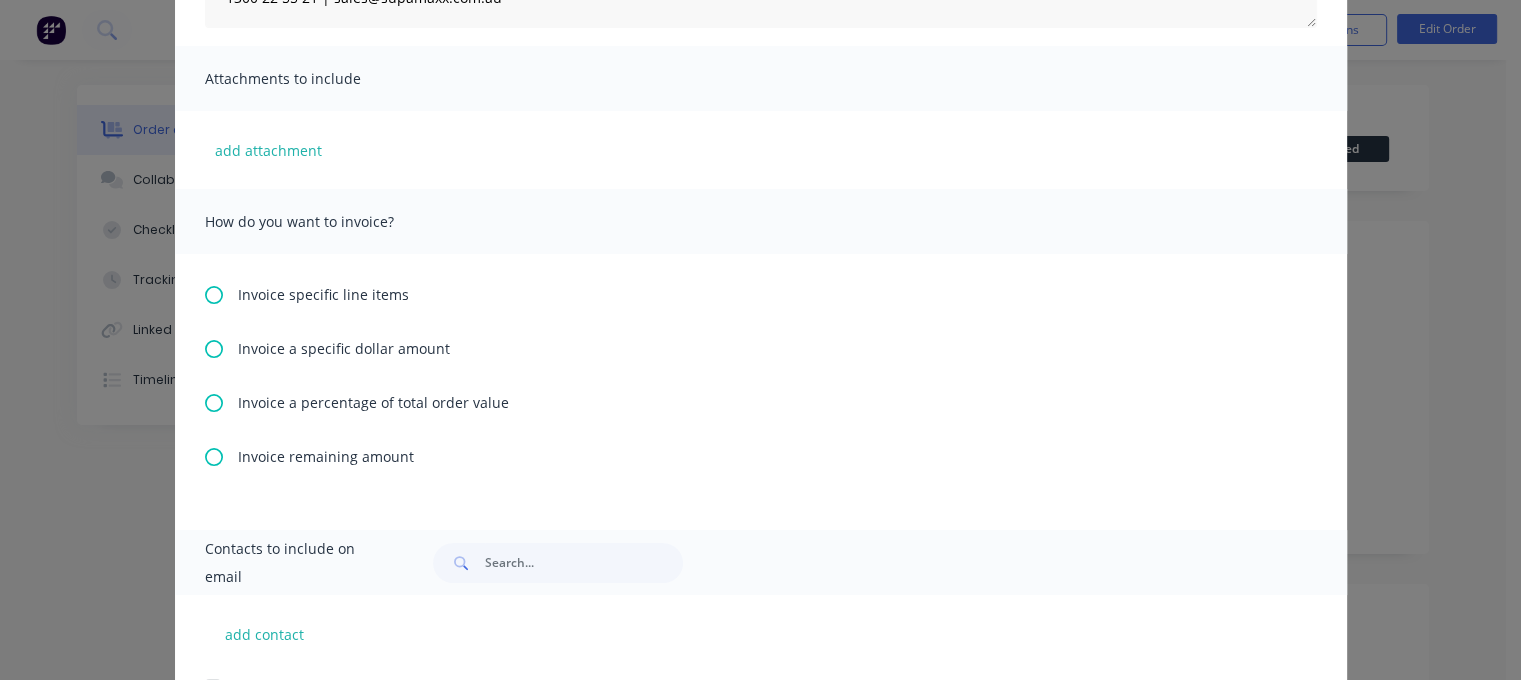 click 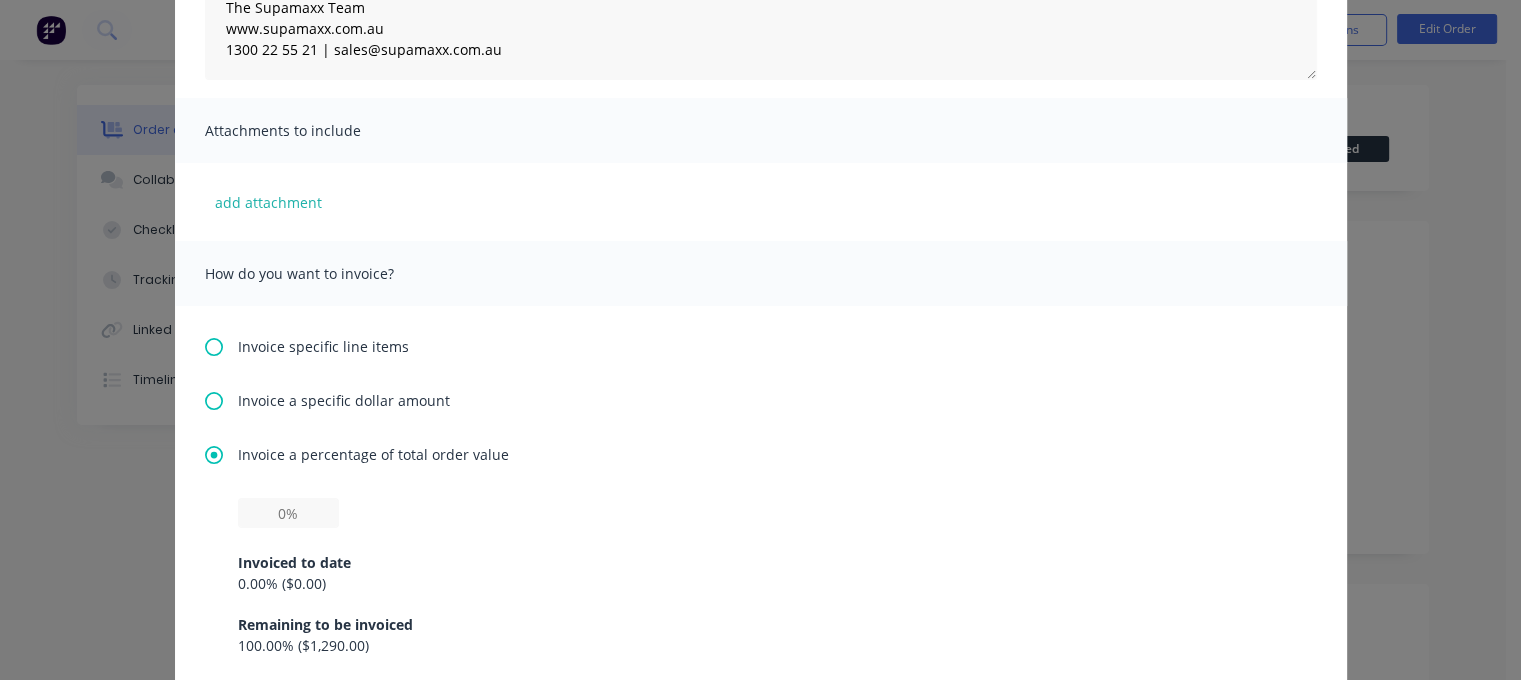scroll, scrollTop: 400, scrollLeft: 0, axis: vertical 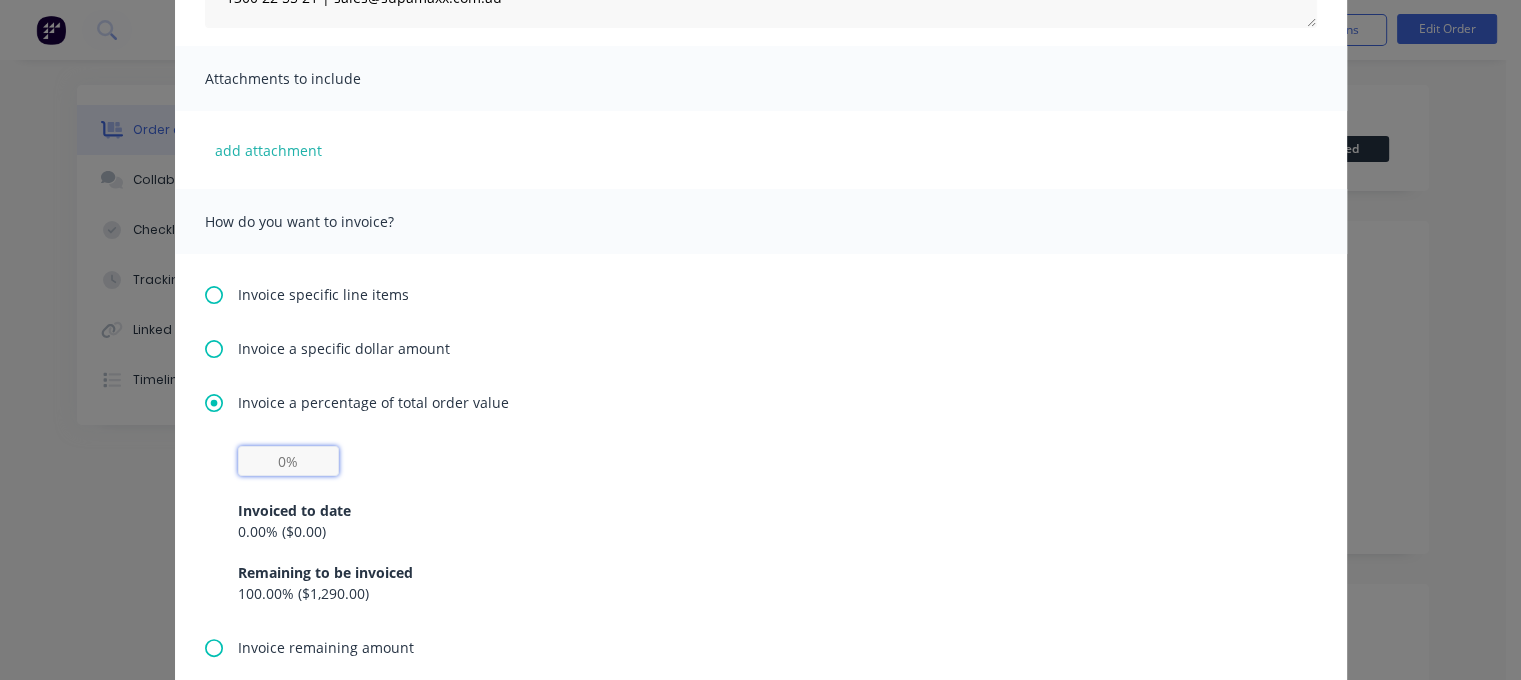 click at bounding box center [288, 461] 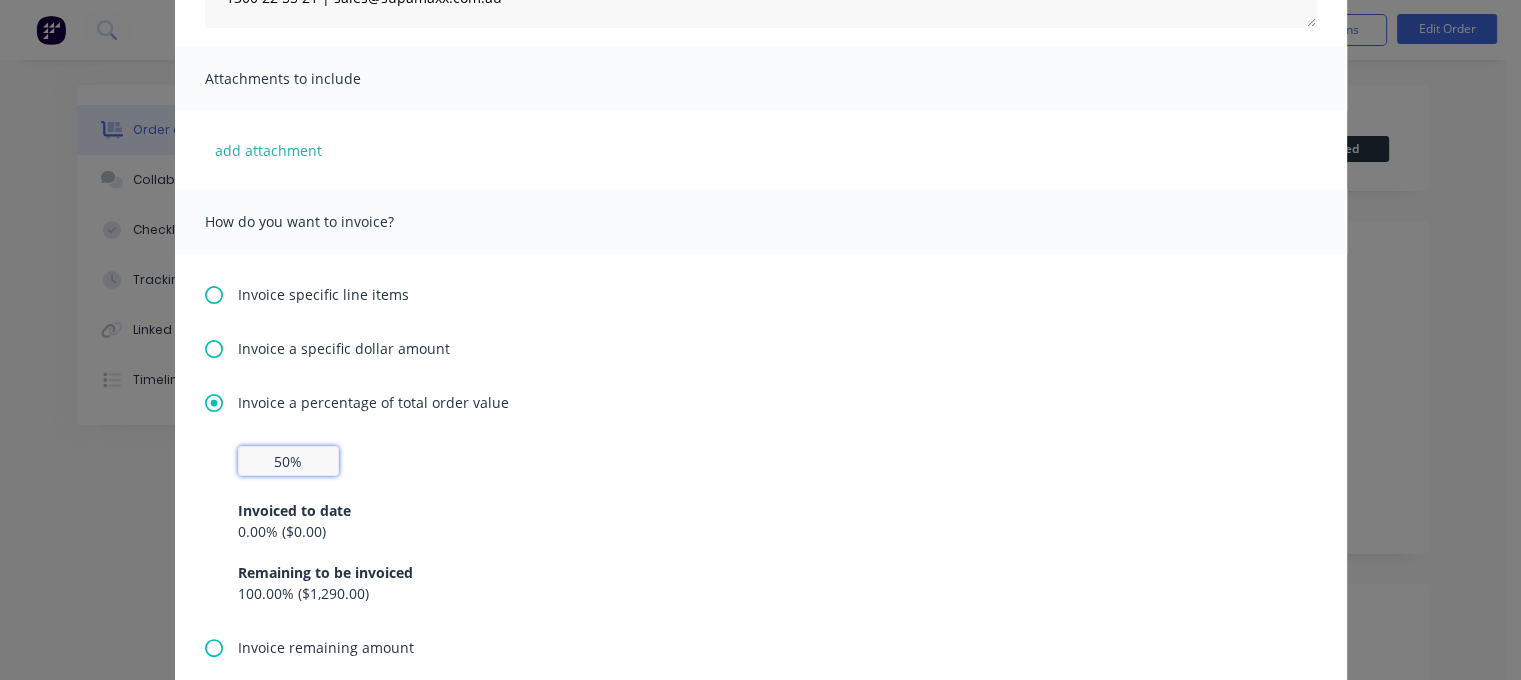 type on "50%" 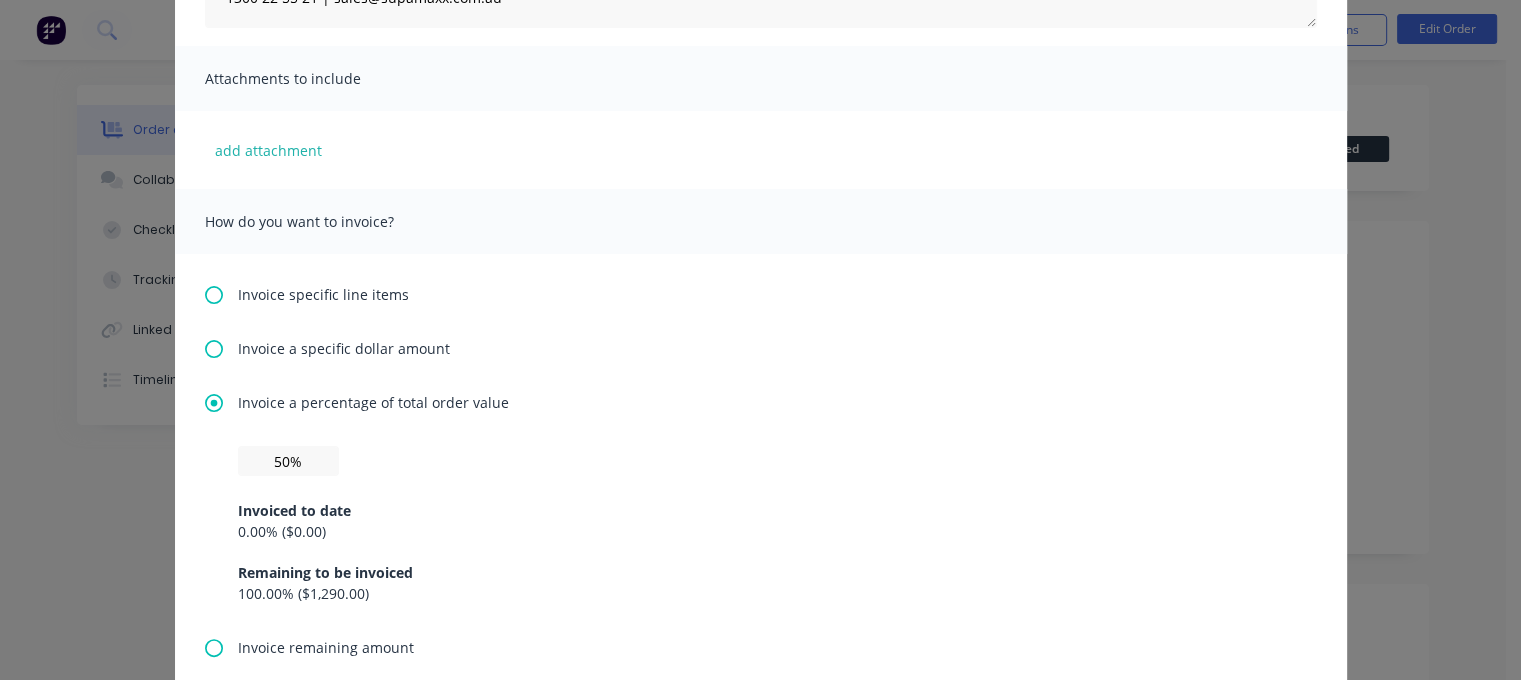 click on "50% Invoiced to date 0.00 % ( $0.00 ) Remaining to be invoiced 100.00 % ( $1,290.00 )" at bounding box center (761, 525) 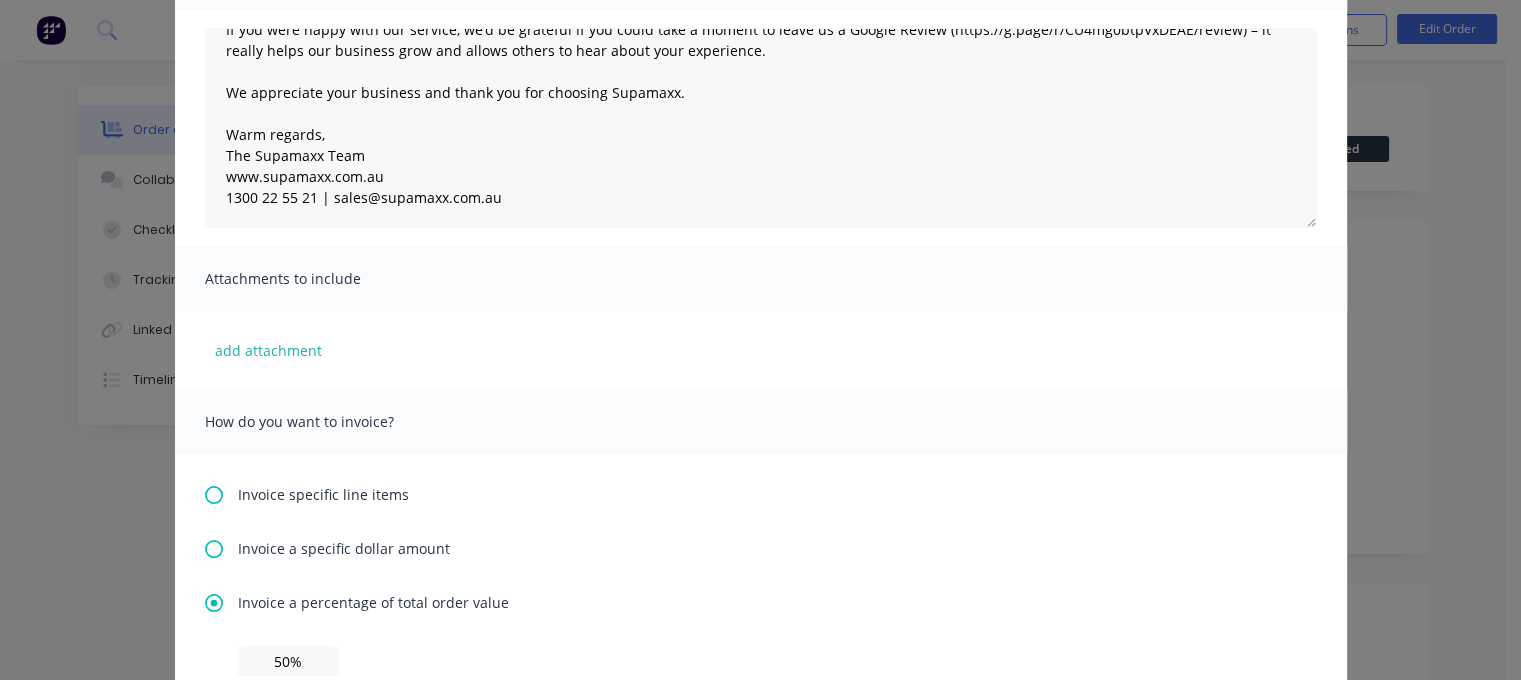 scroll, scrollTop: 0, scrollLeft: 0, axis: both 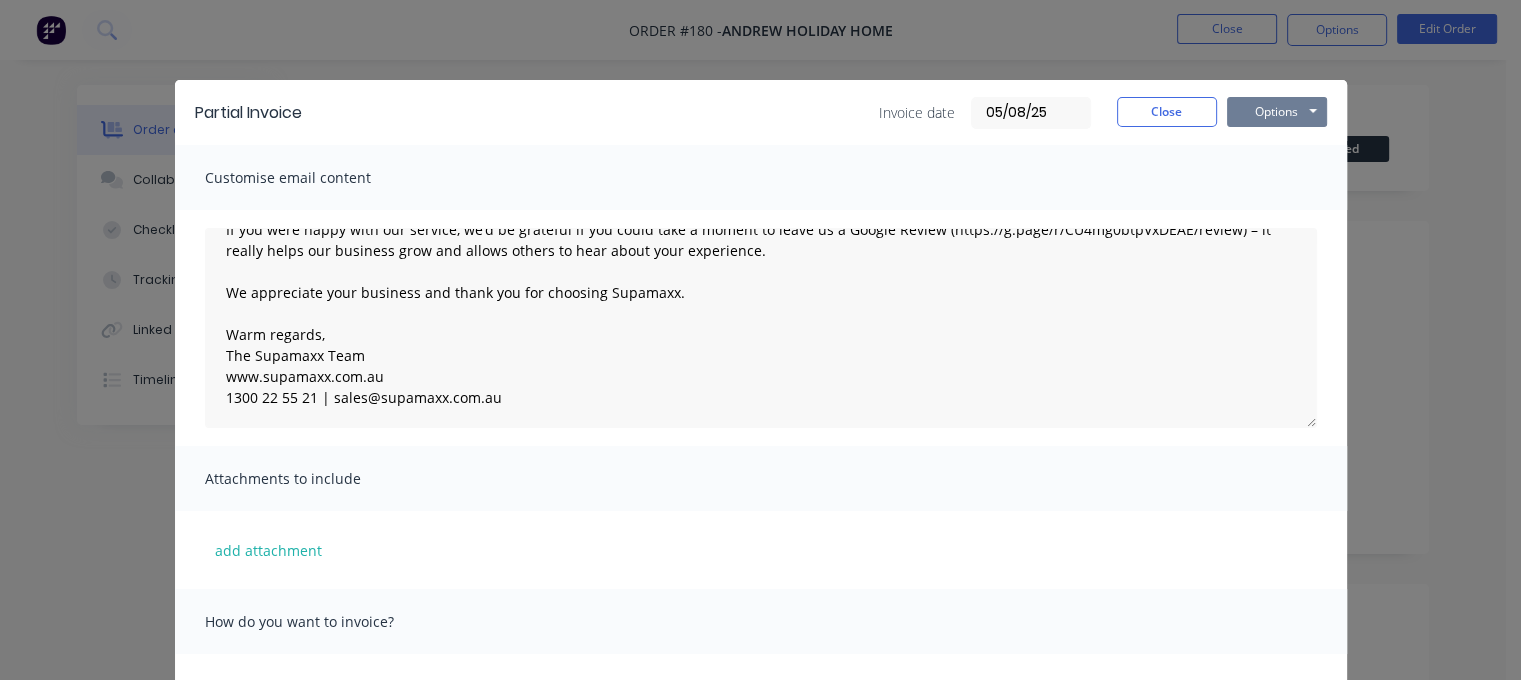 click on "Options" at bounding box center [1277, 112] 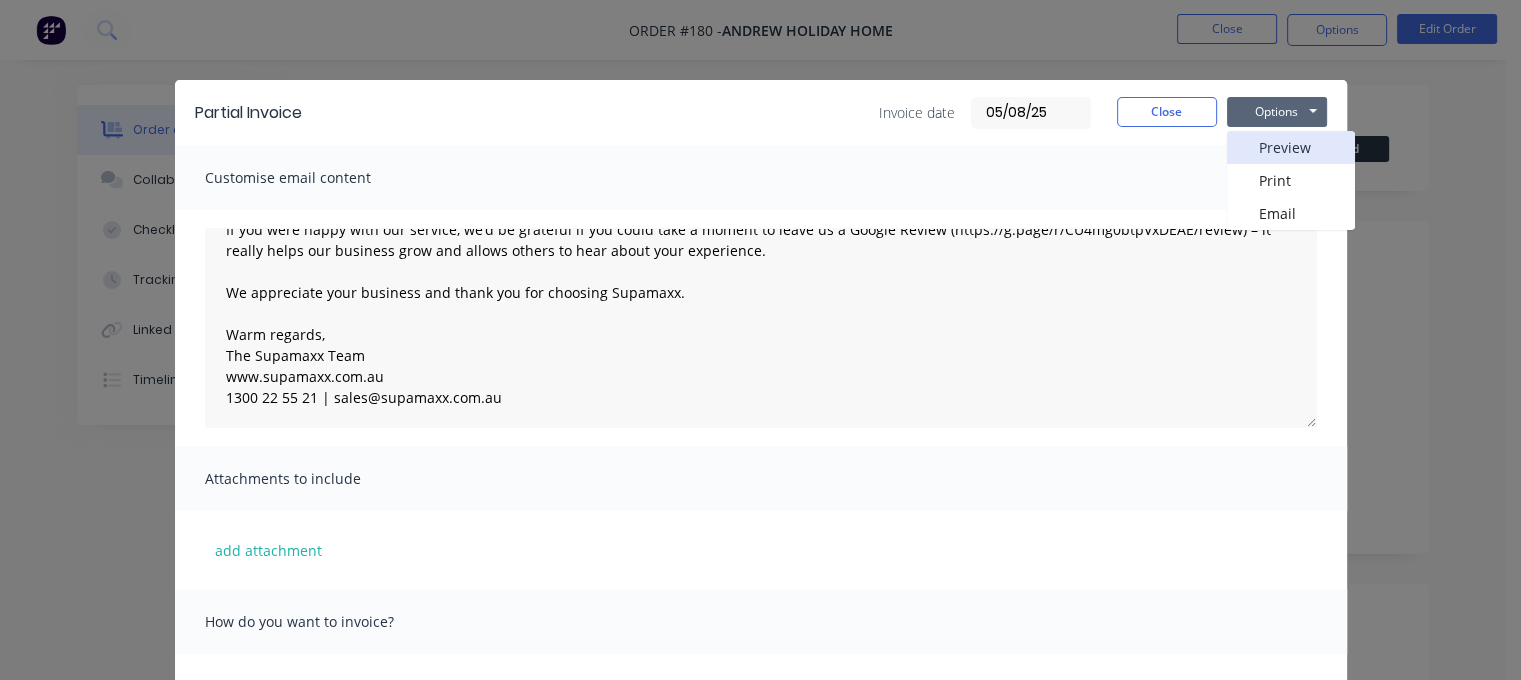 click on "Preview" at bounding box center (1291, 147) 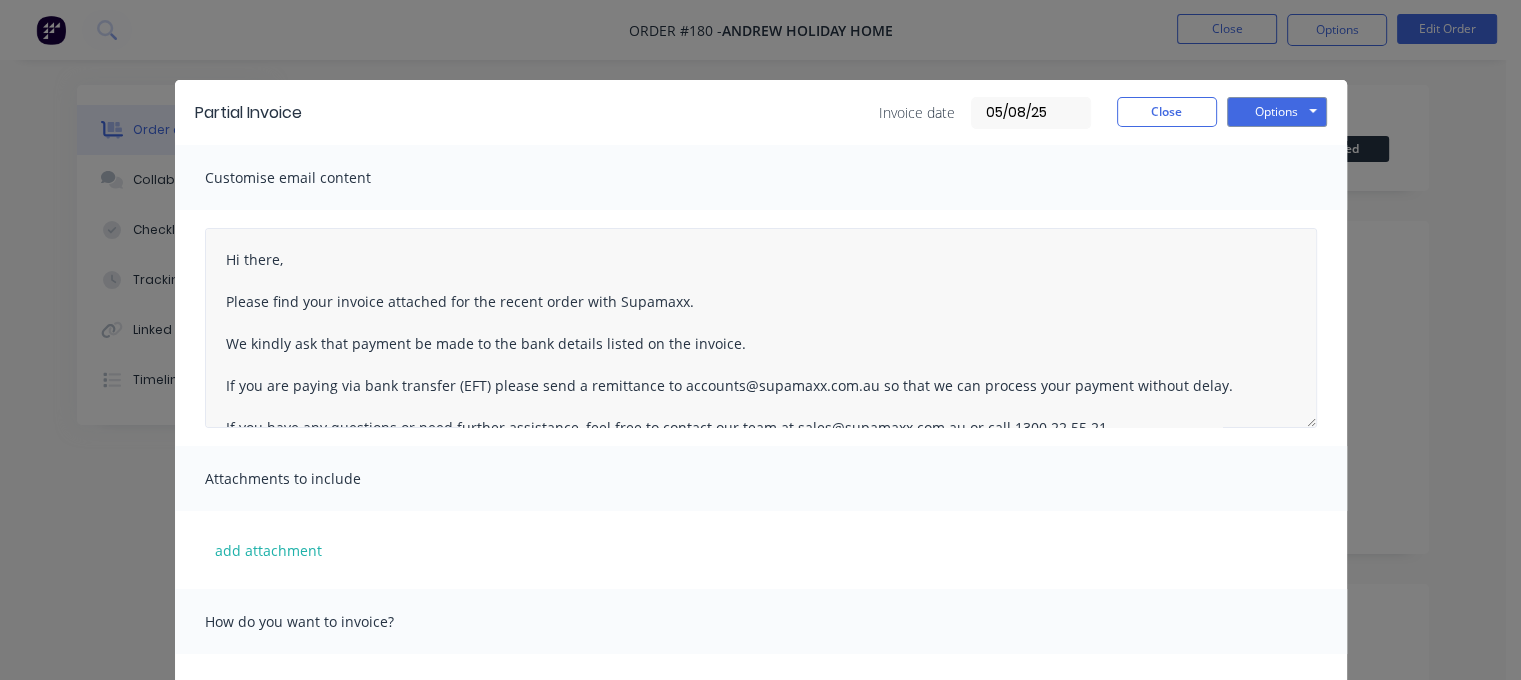 scroll, scrollTop: 240, scrollLeft: 0, axis: vertical 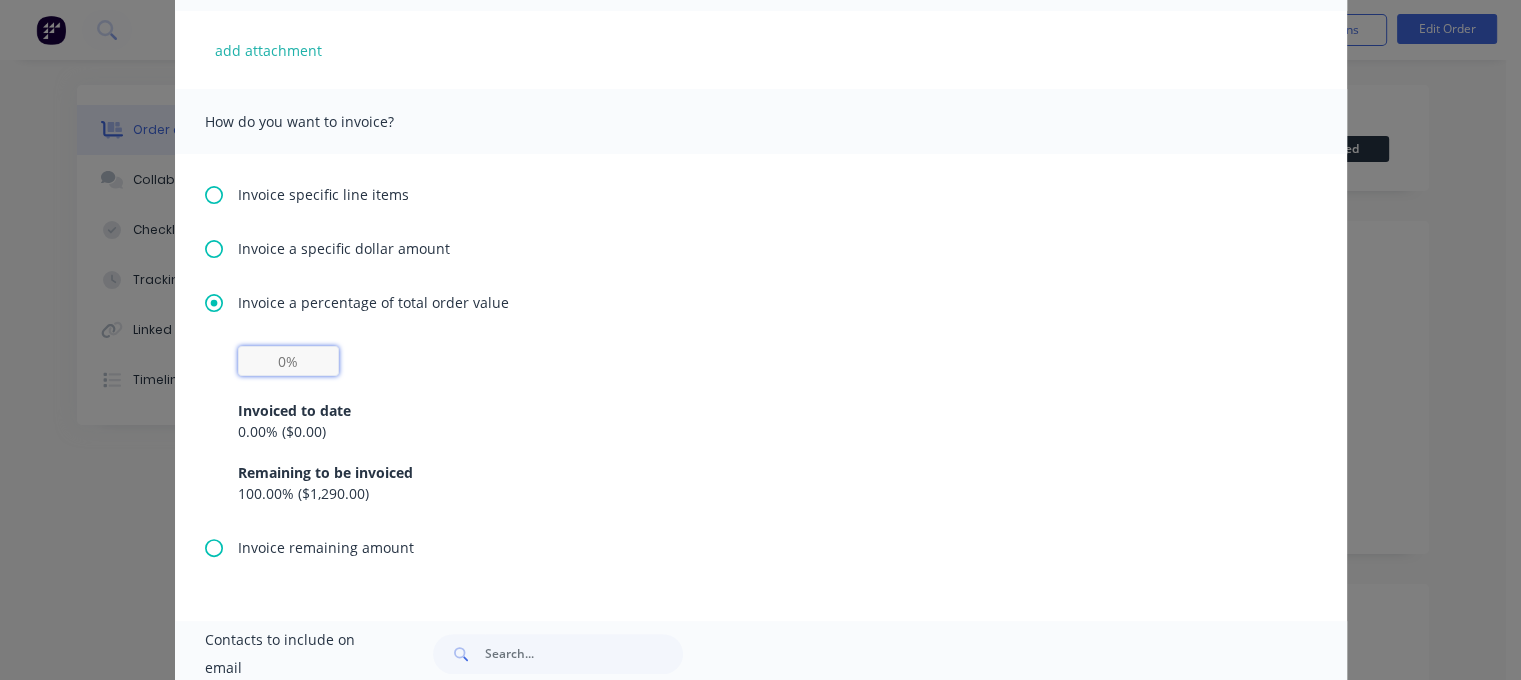 click at bounding box center [288, 361] 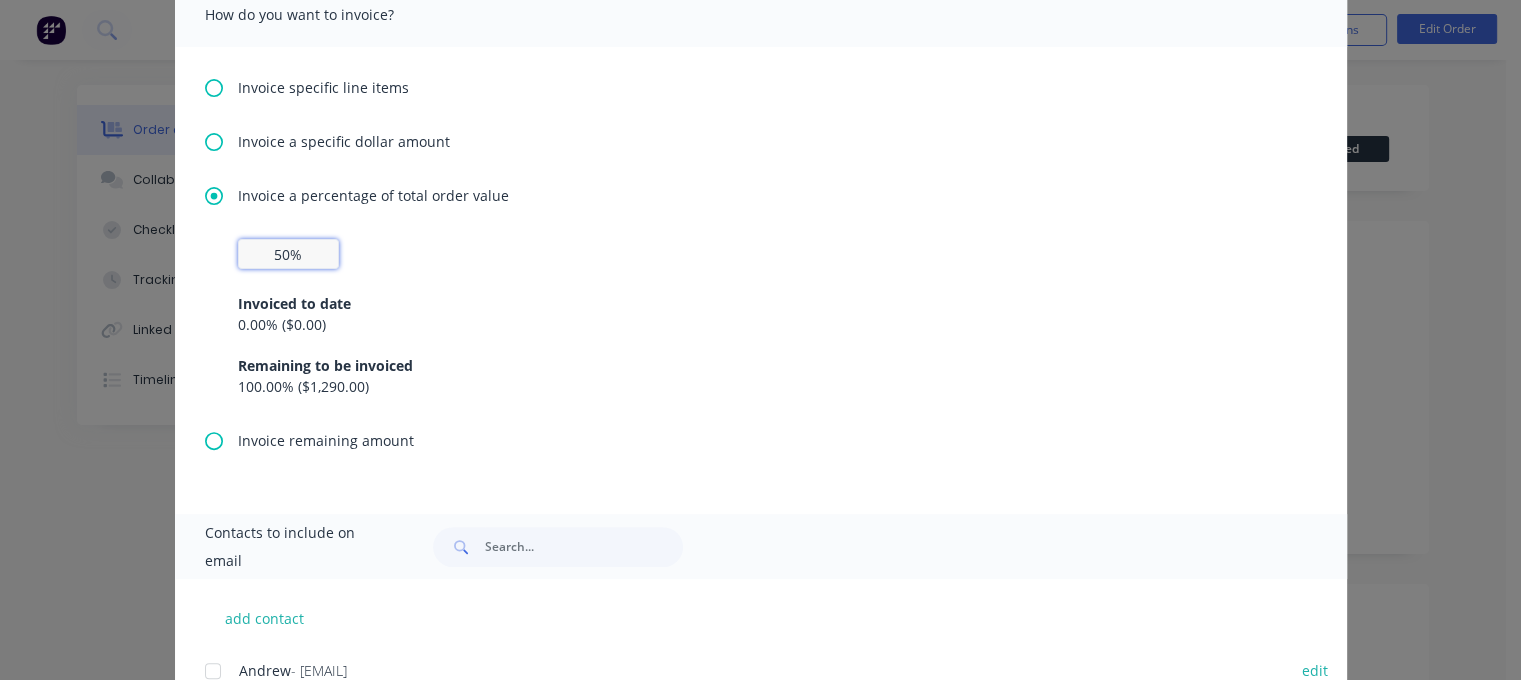 scroll, scrollTop: 687, scrollLeft: 0, axis: vertical 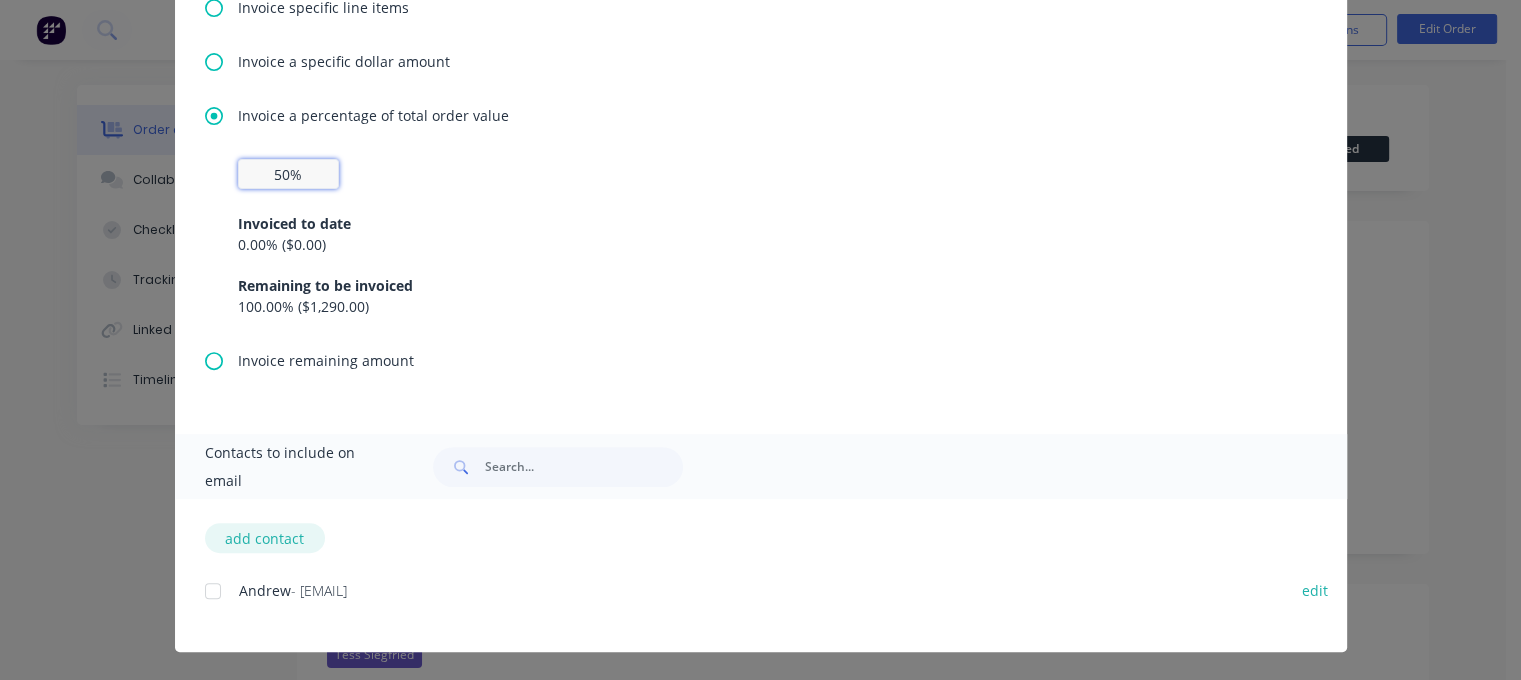 type on "50%" 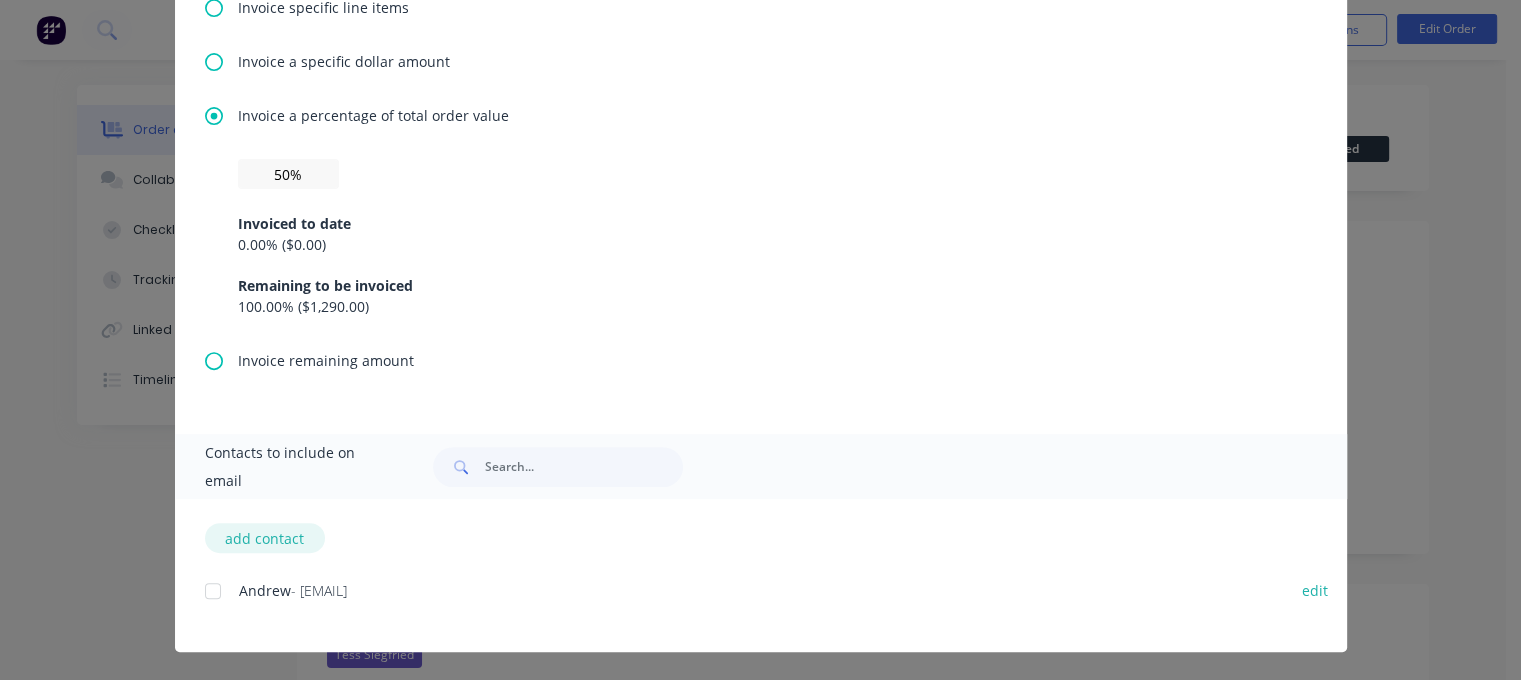 click on "add contact" at bounding box center (265, 538) 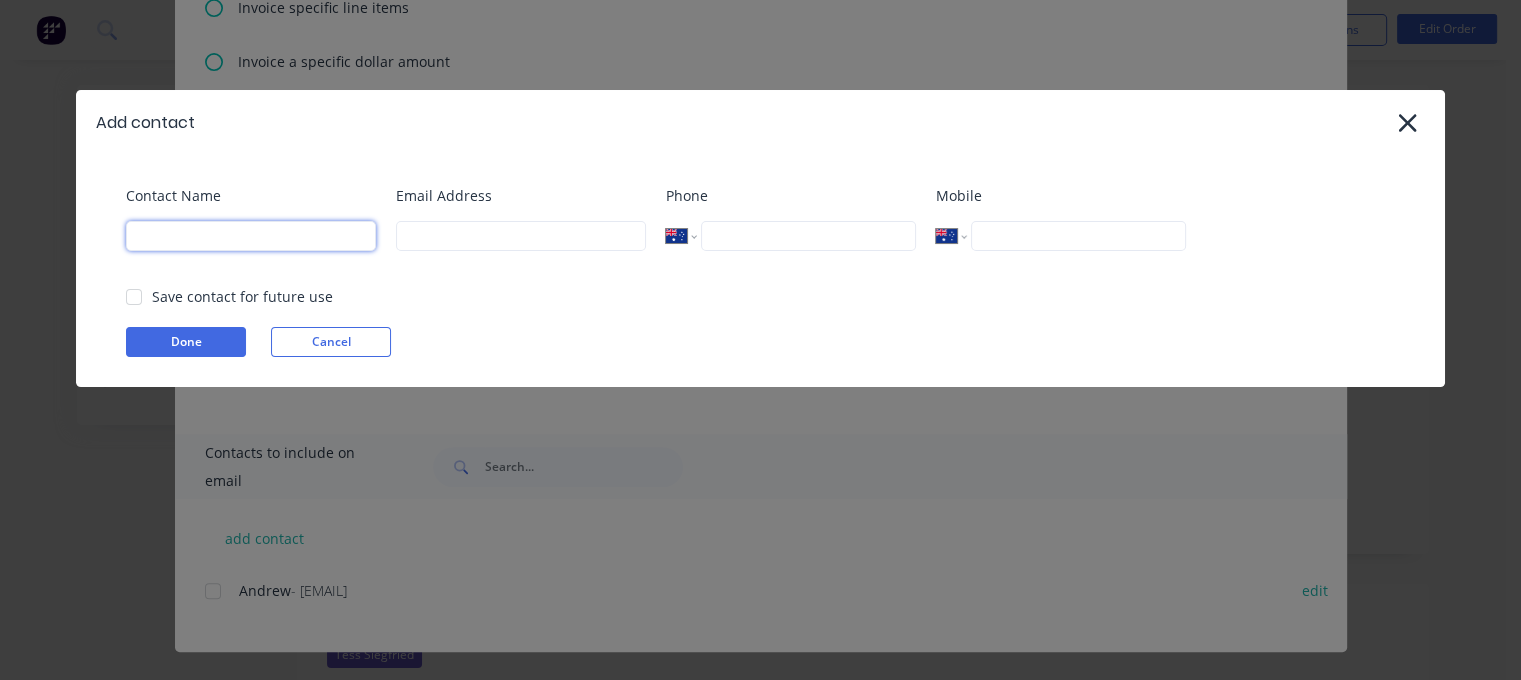 click at bounding box center (251, 236) 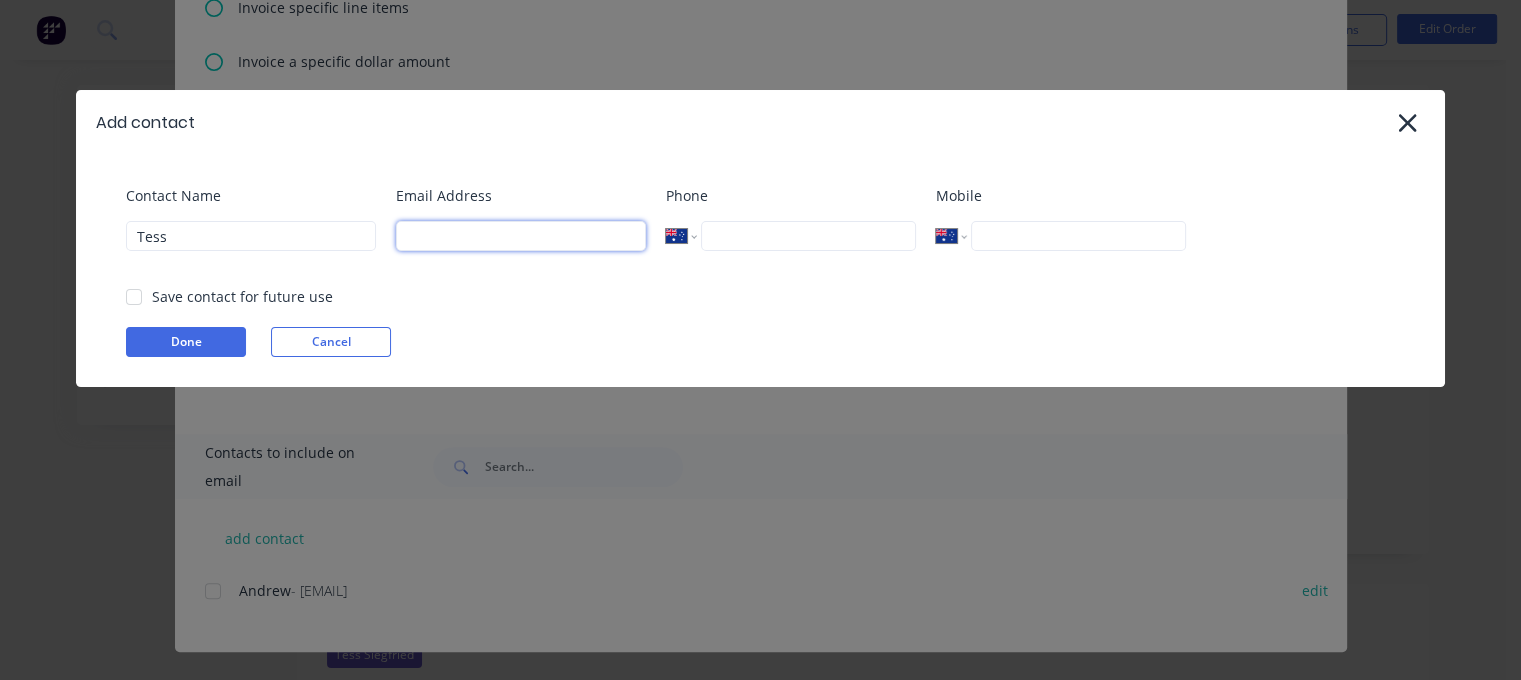 click at bounding box center (521, 236) 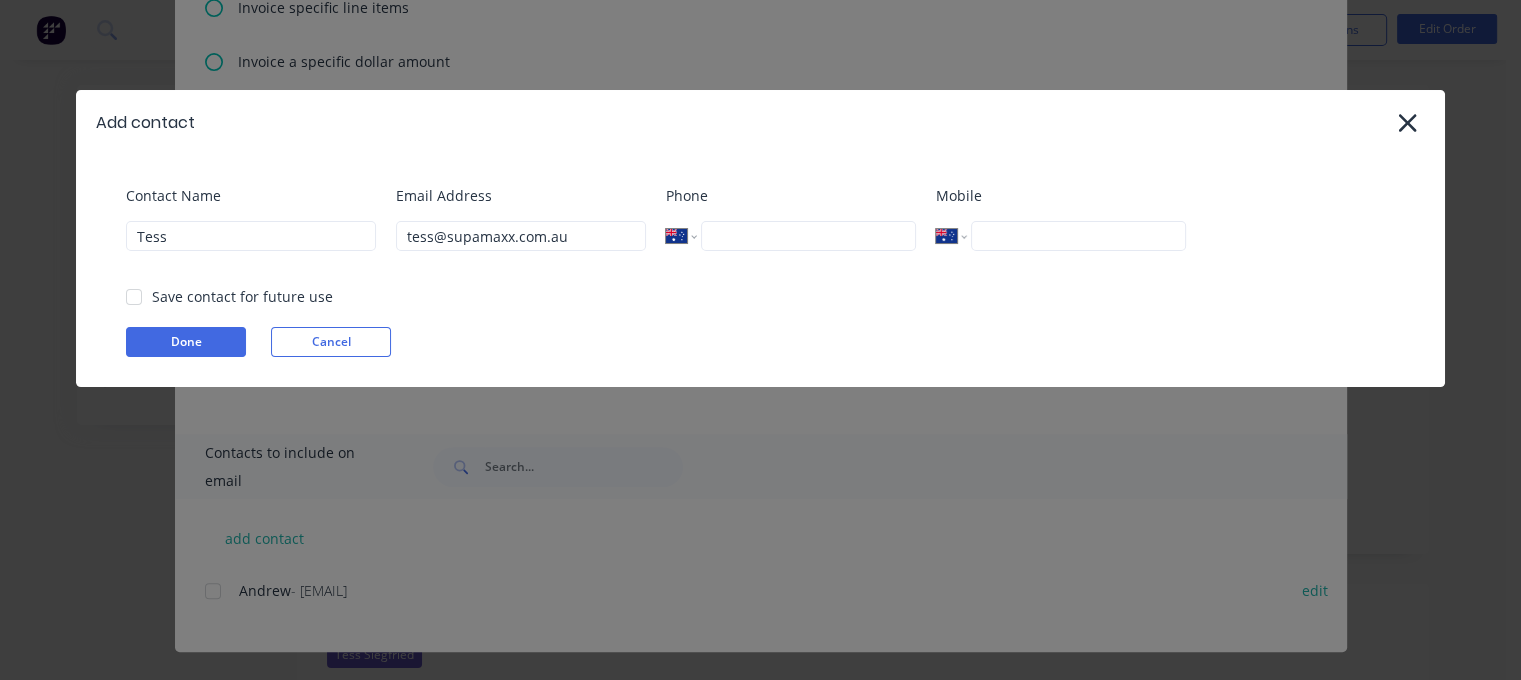 click on "Done" at bounding box center [186, 342] 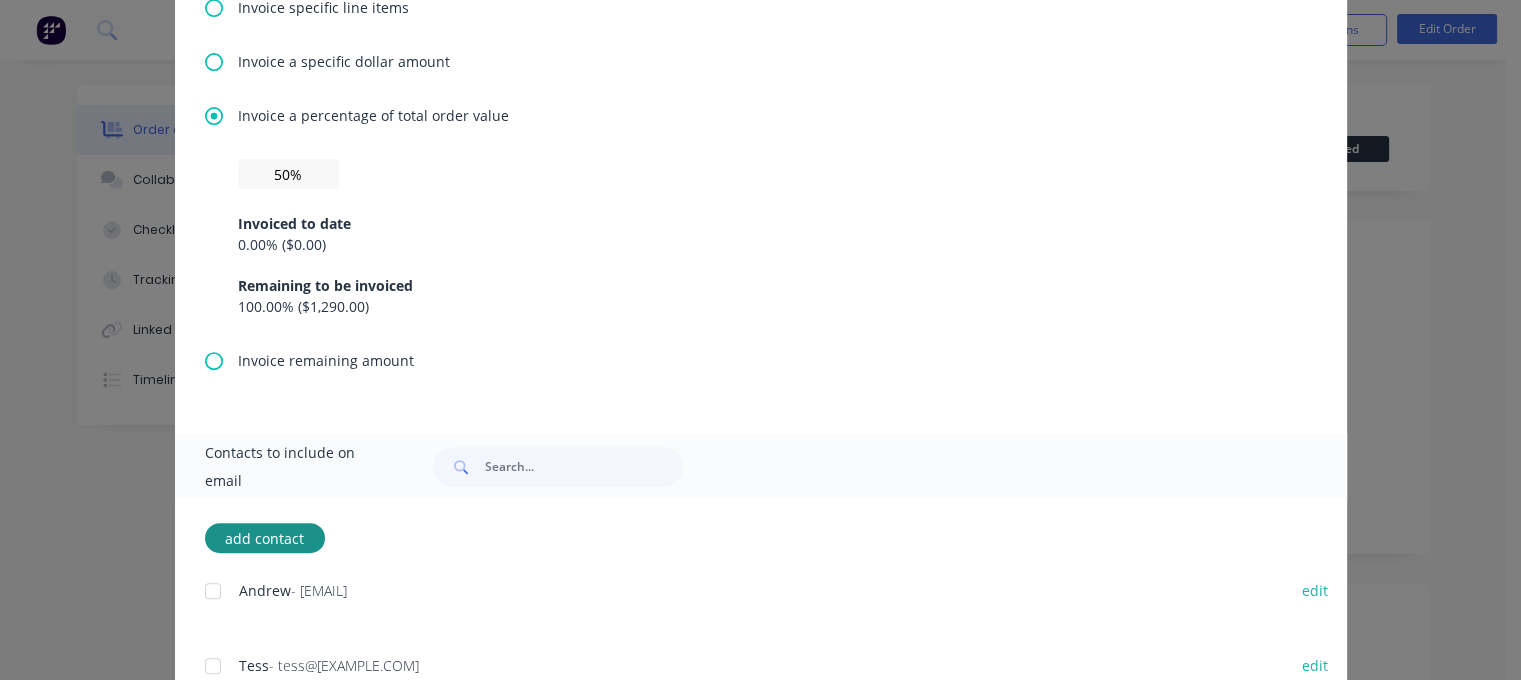 click at bounding box center (213, 666) 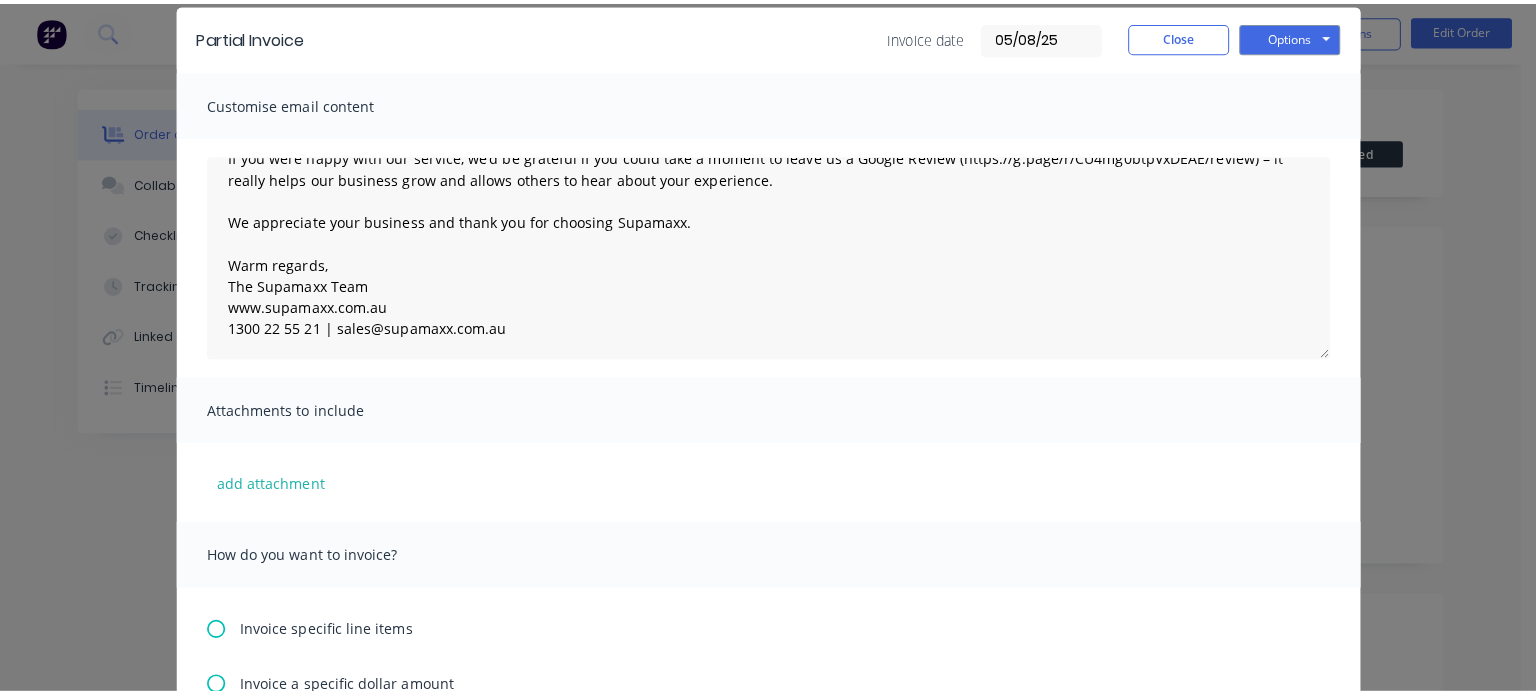 scroll, scrollTop: 0, scrollLeft: 0, axis: both 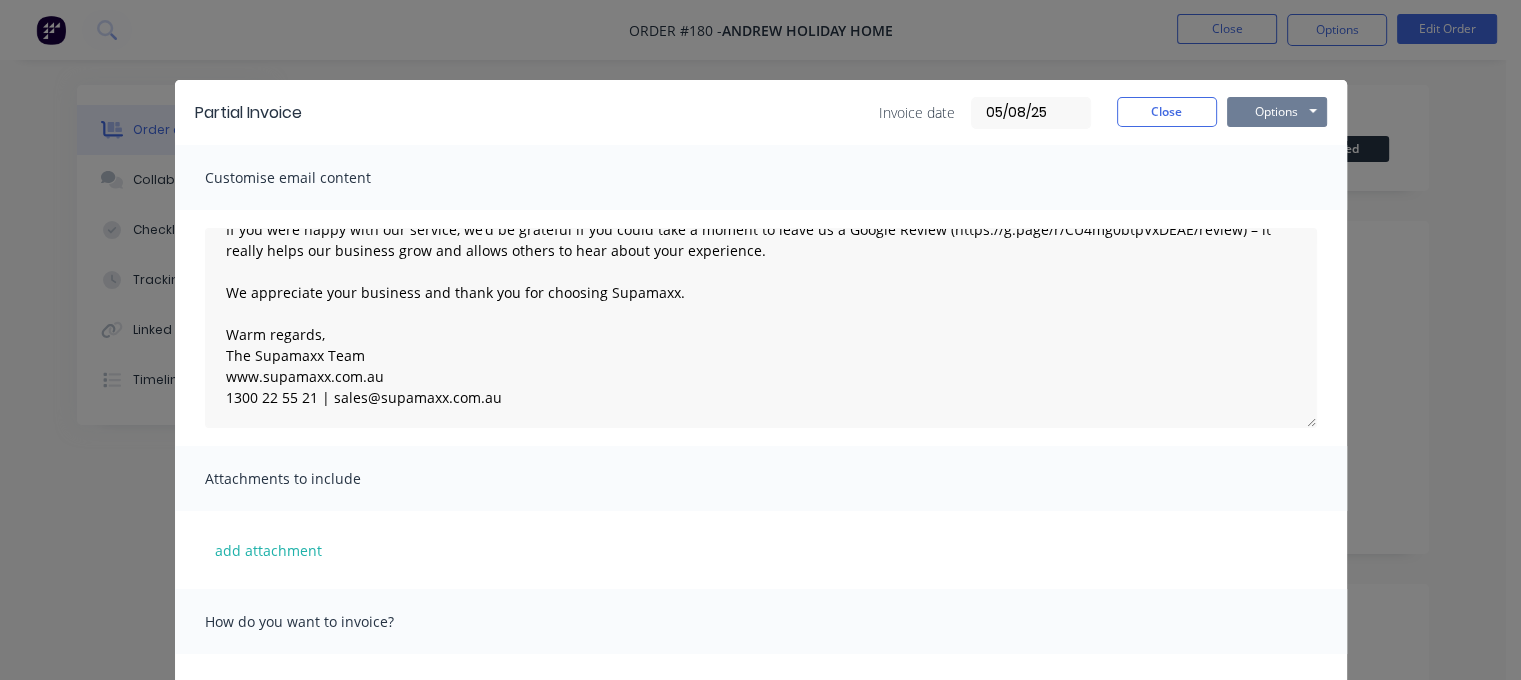 click on "Options" at bounding box center (1277, 112) 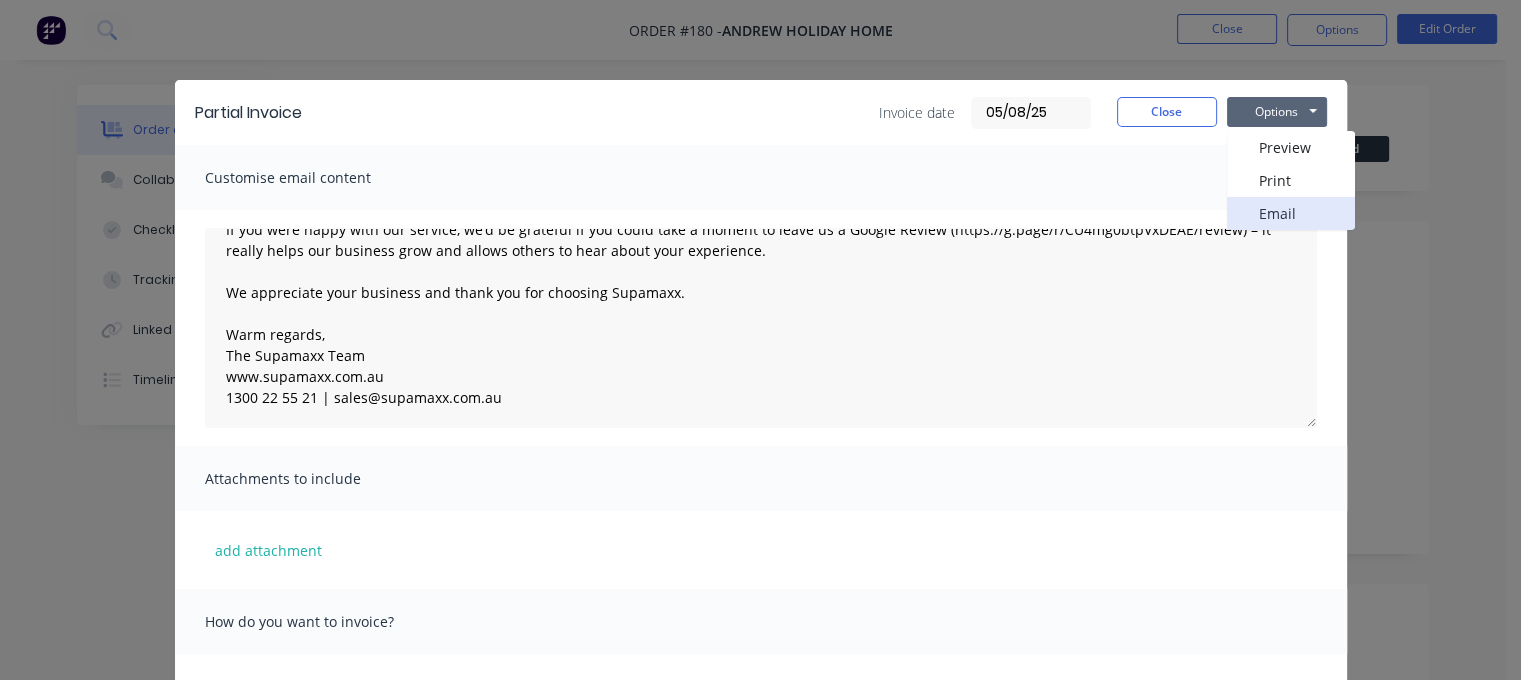 click on "Email" at bounding box center (1291, 213) 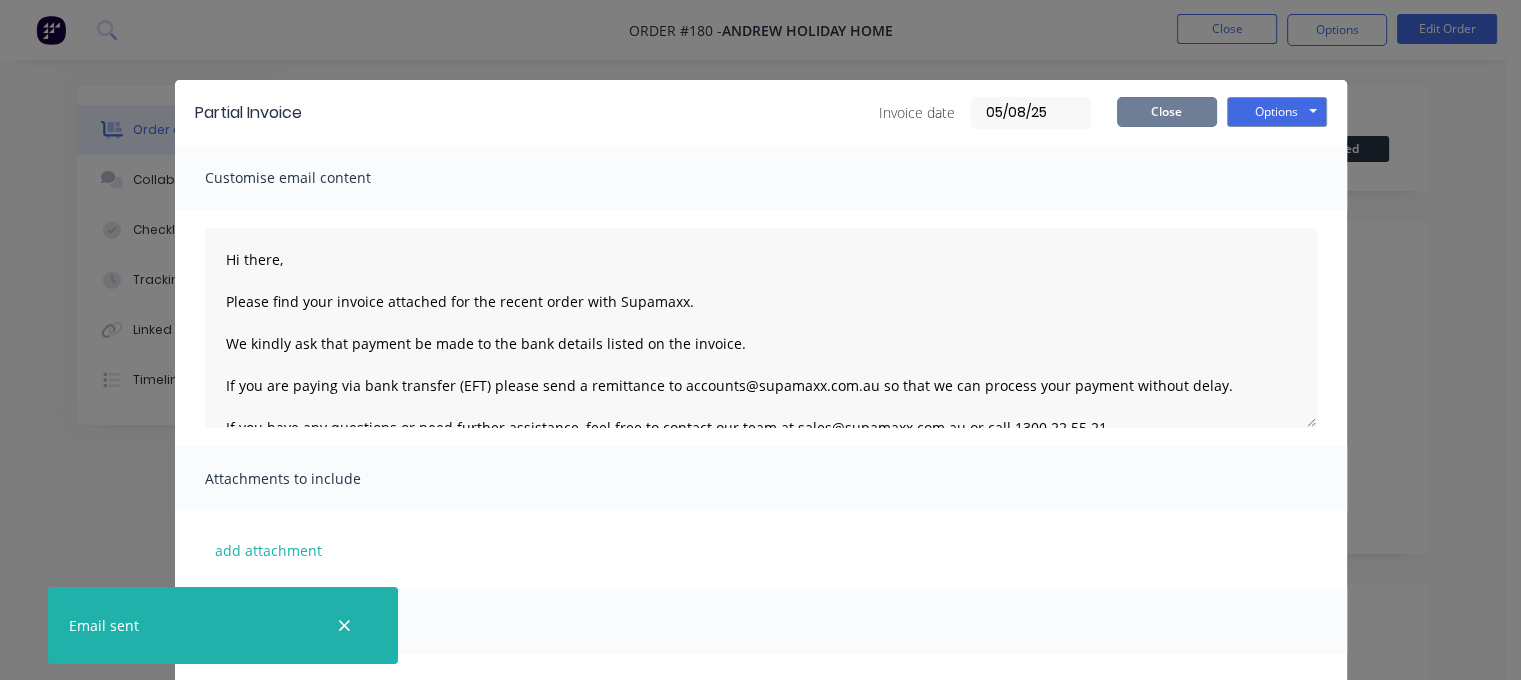 drag, startPoint x: 1136, startPoint y: 115, endPoint x: 1164, endPoint y: 100, distance: 31.764761 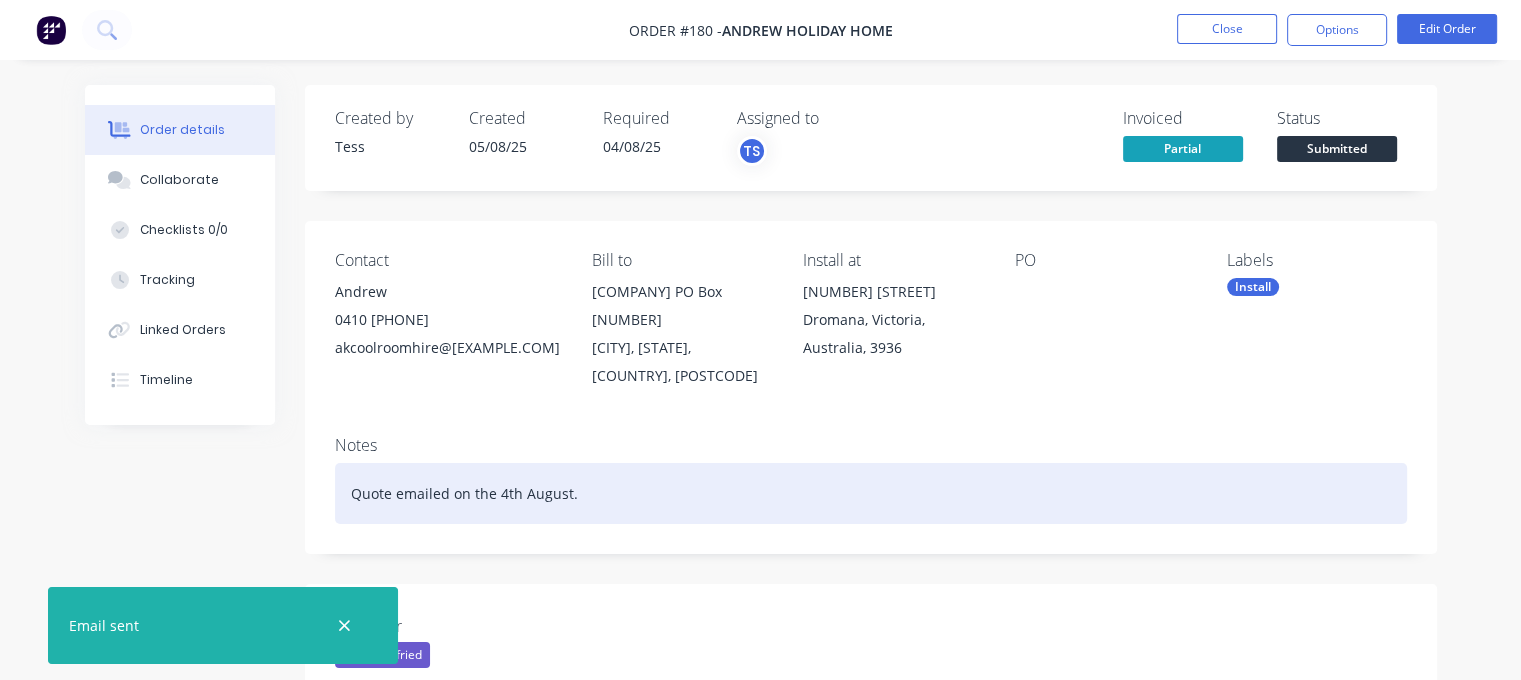 click on "Quote emailed on the 4th August." at bounding box center (871, 493) 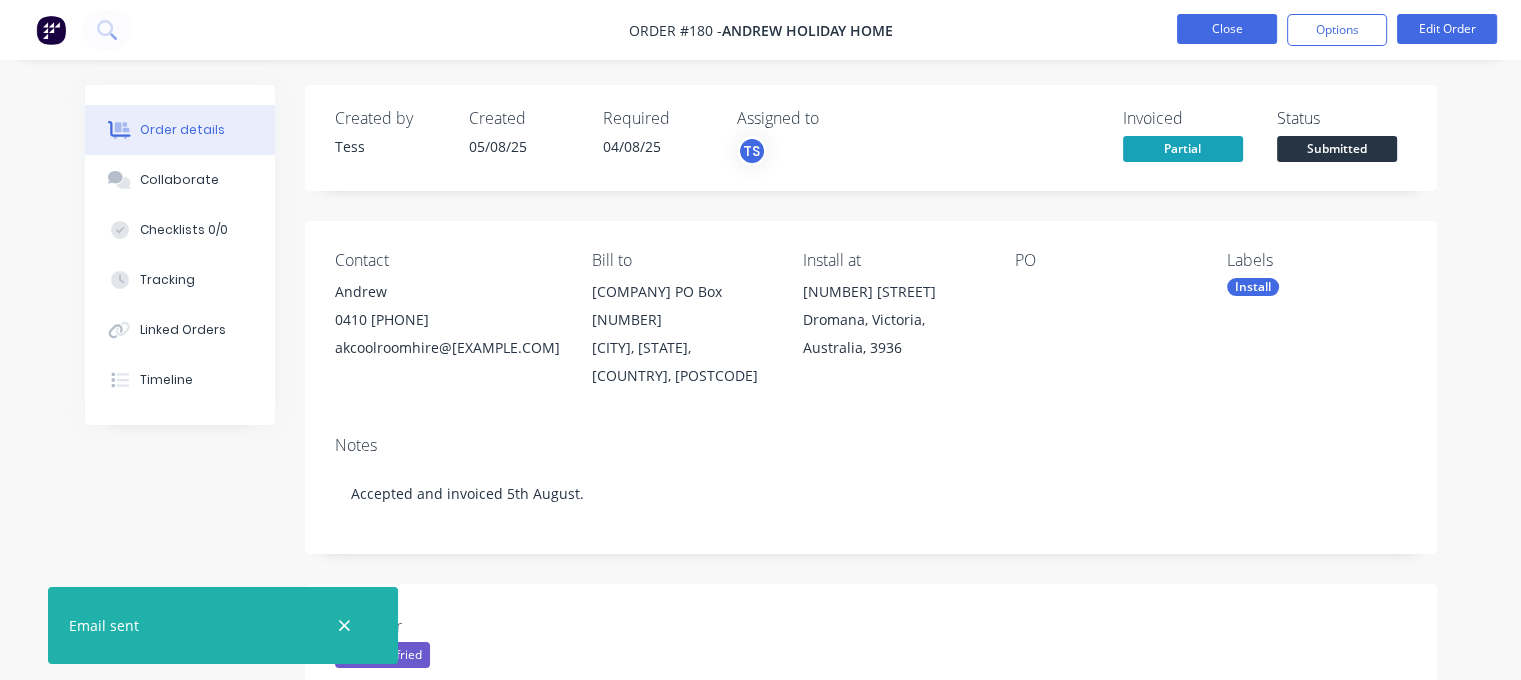 click on "Close" at bounding box center (1227, 29) 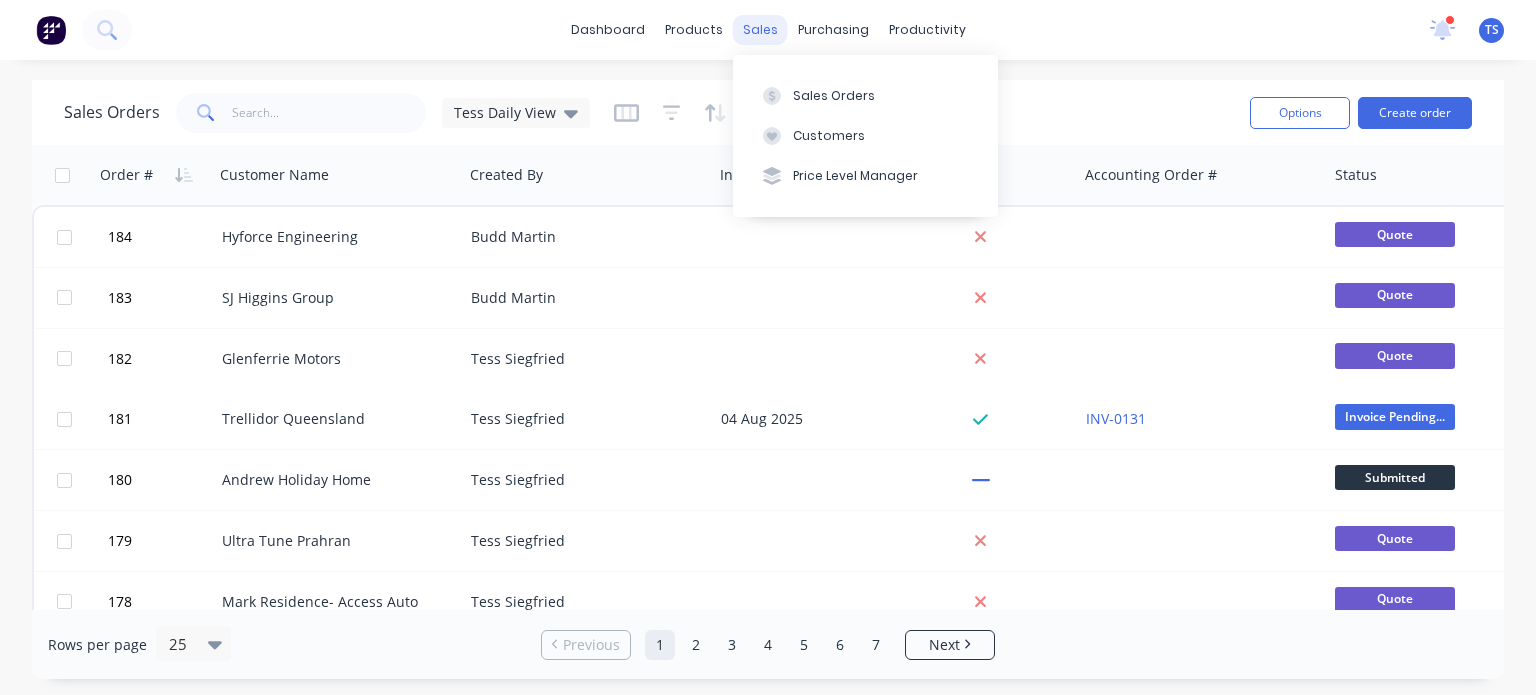 click on "sales" at bounding box center [760, 30] 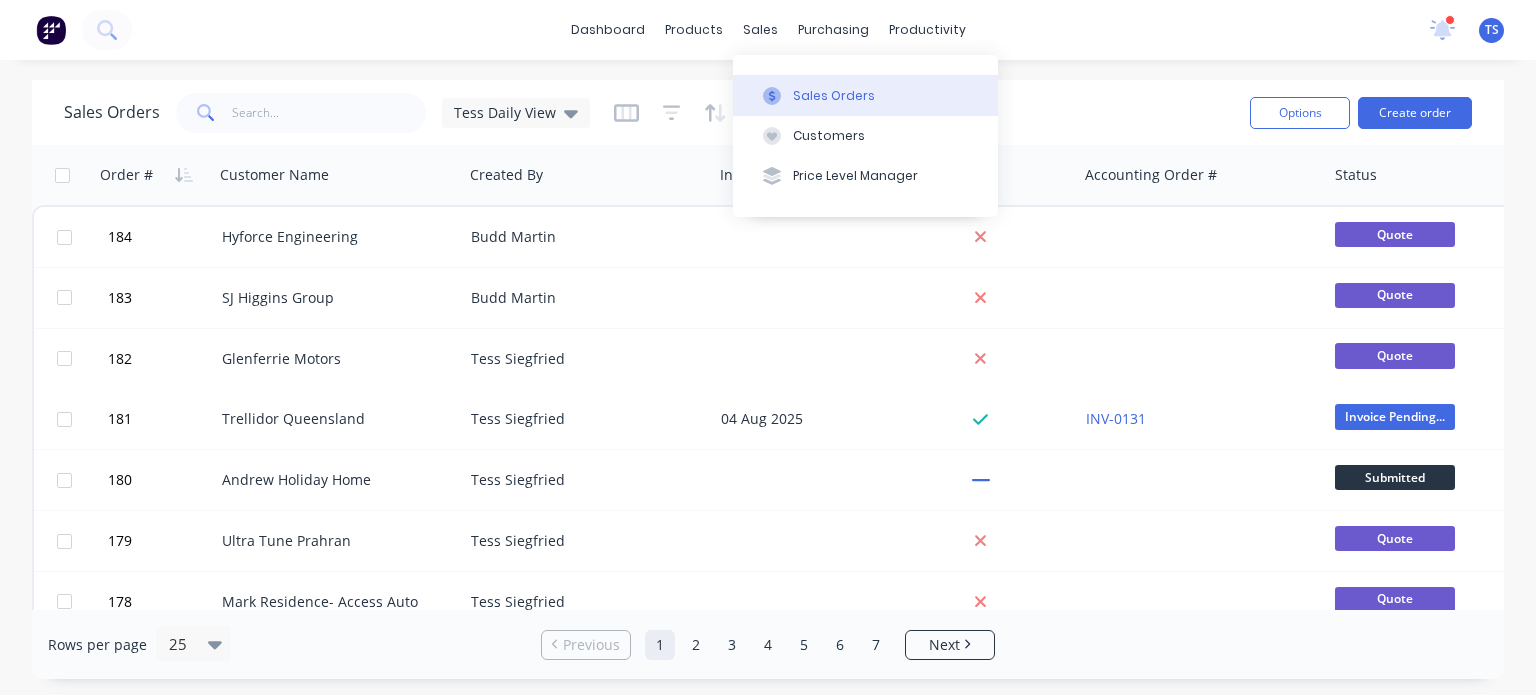 click on "Sales Orders" at bounding box center [834, 96] 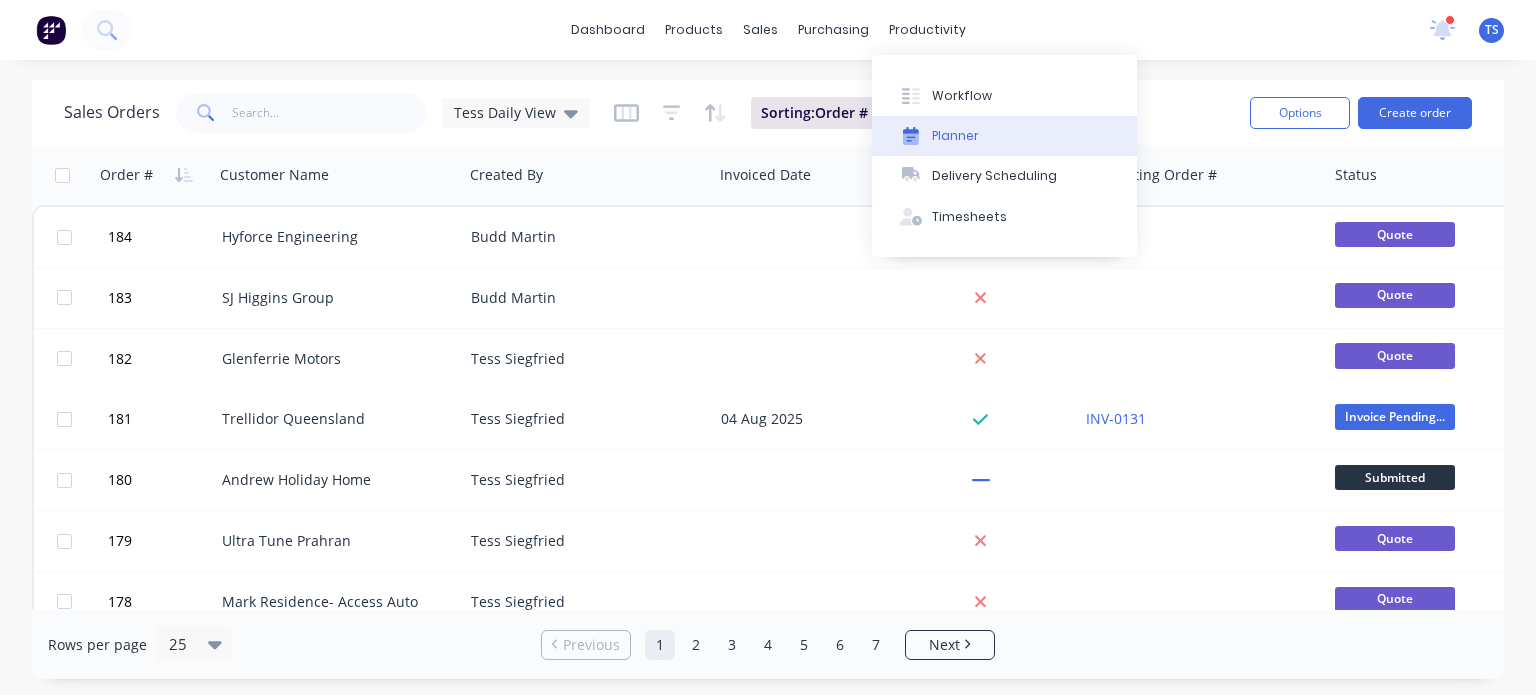 click on "Planner" at bounding box center (955, 136) 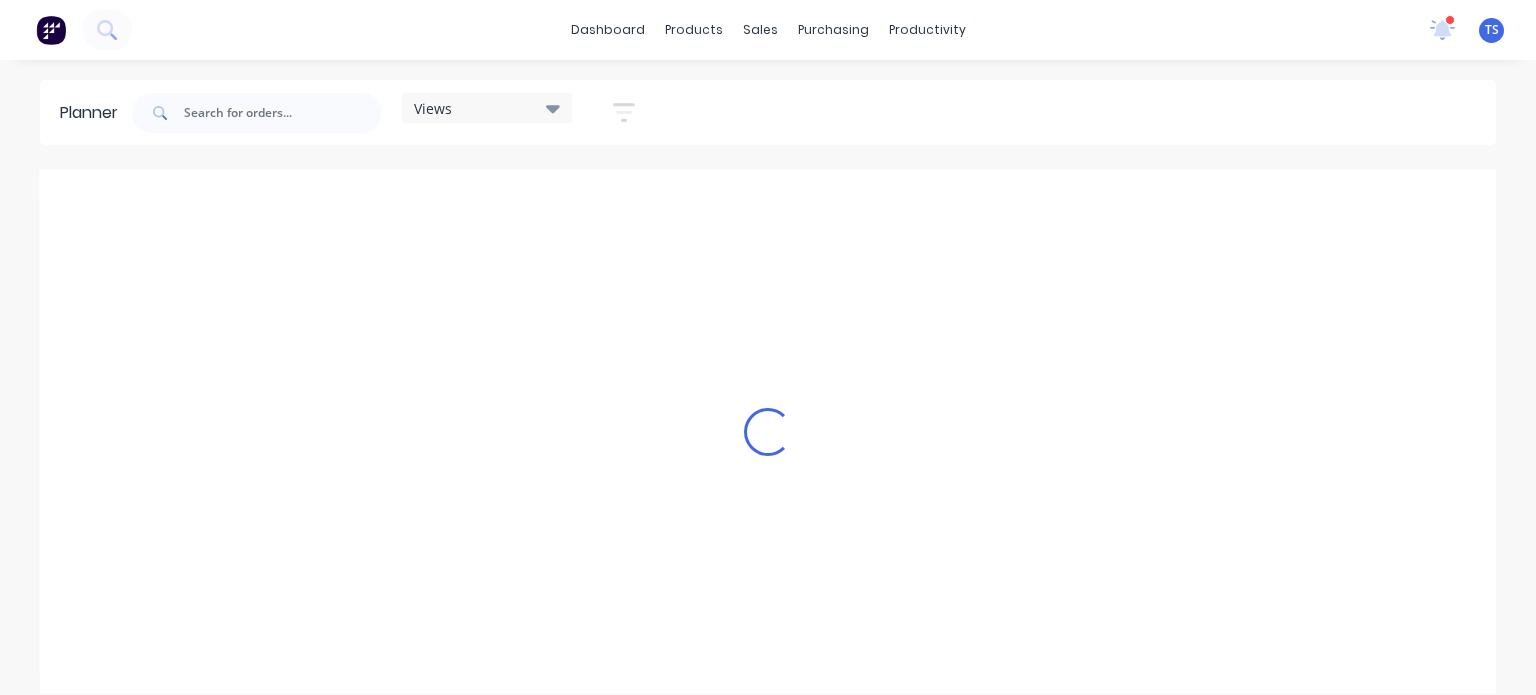 scroll, scrollTop: 0, scrollLeft: 1628, axis: horizontal 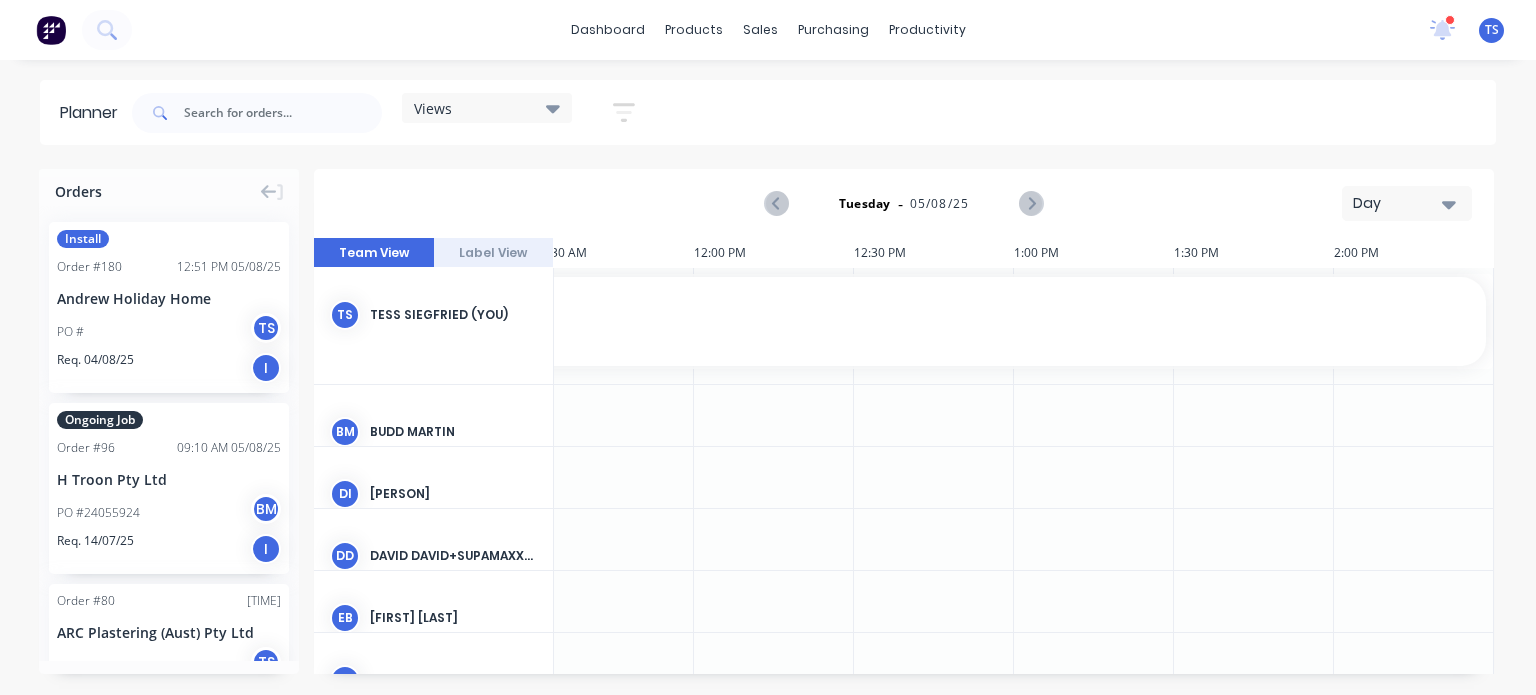 click on "Andrew Holiday Home" at bounding box center (169, 298) 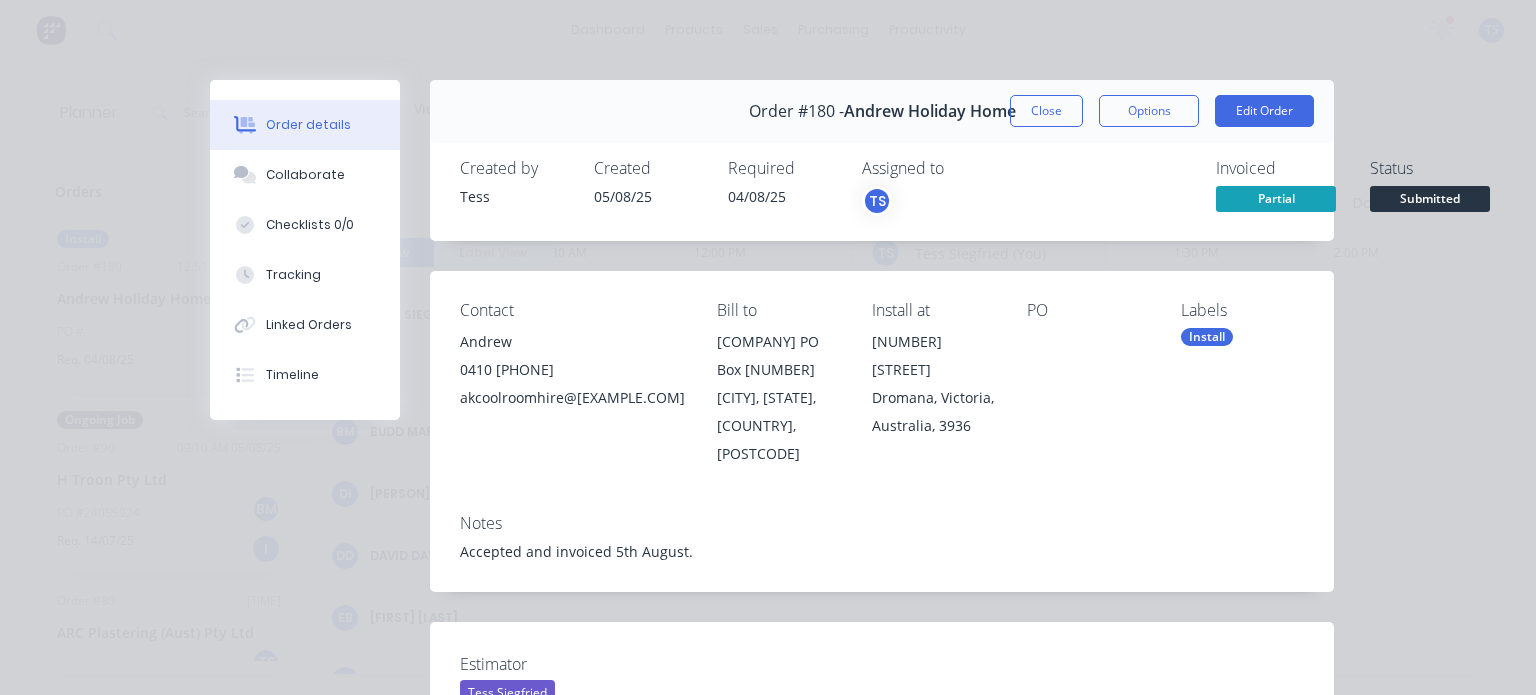 click on "TS" at bounding box center (877, 201) 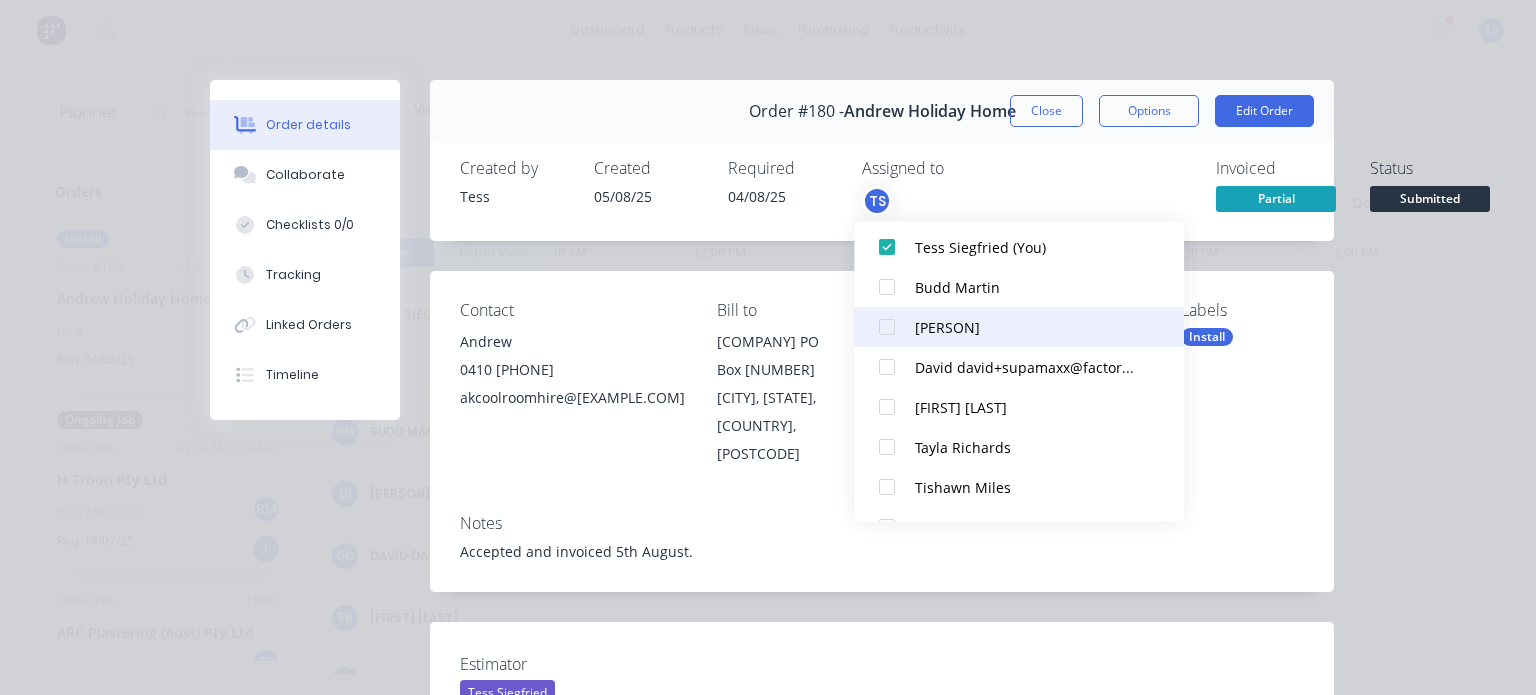 scroll, scrollTop: 100, scrollLeft: 0, axis: vertical 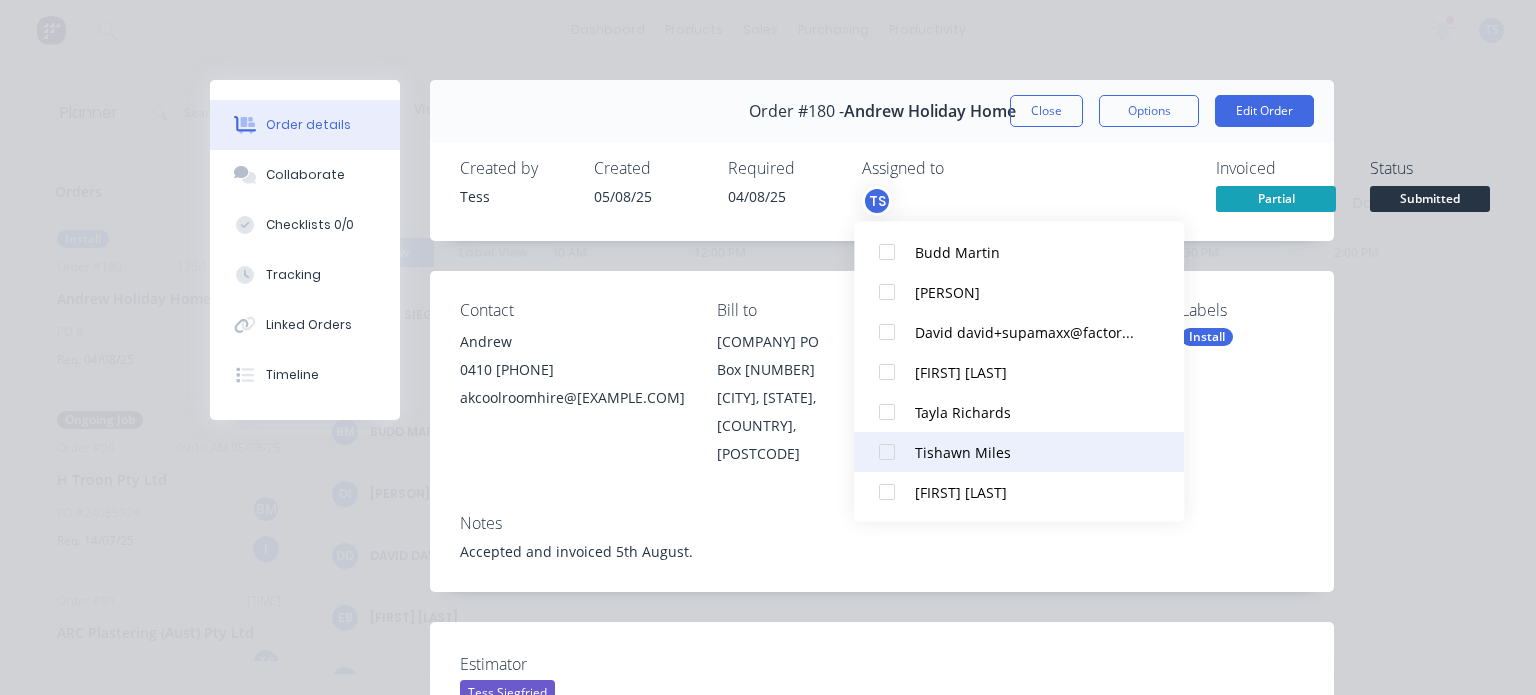 click at bounding box center [887, 452] 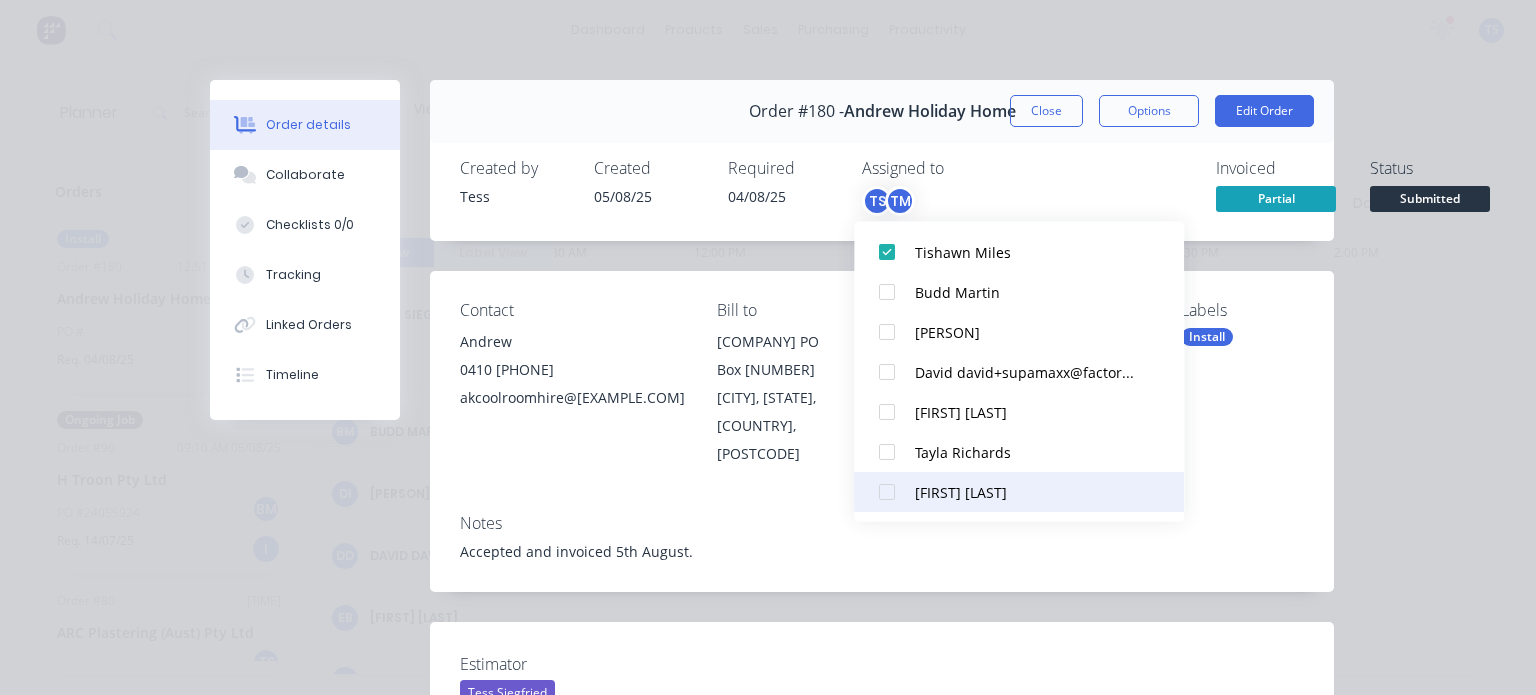 click at bounding box center (887, 492) 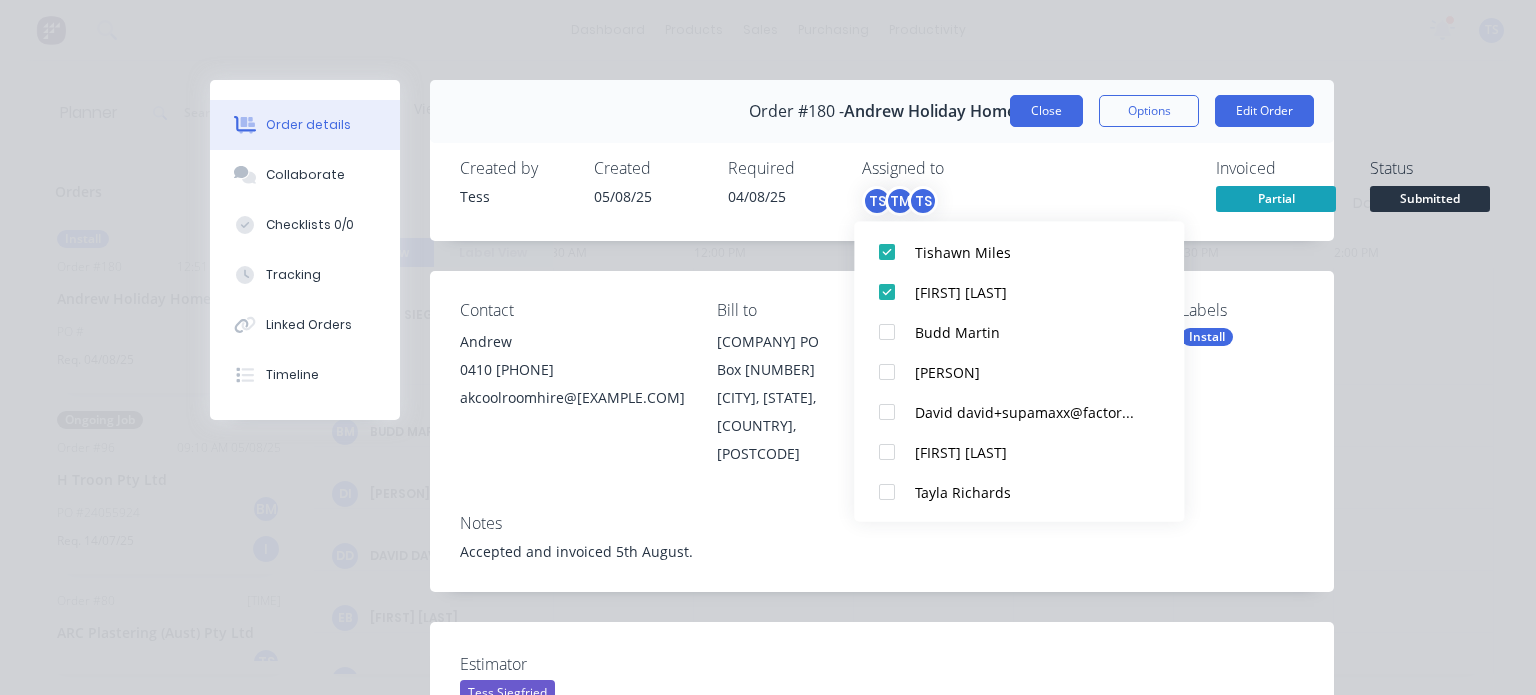 click on "Close" at bounding box center (1046, 111) 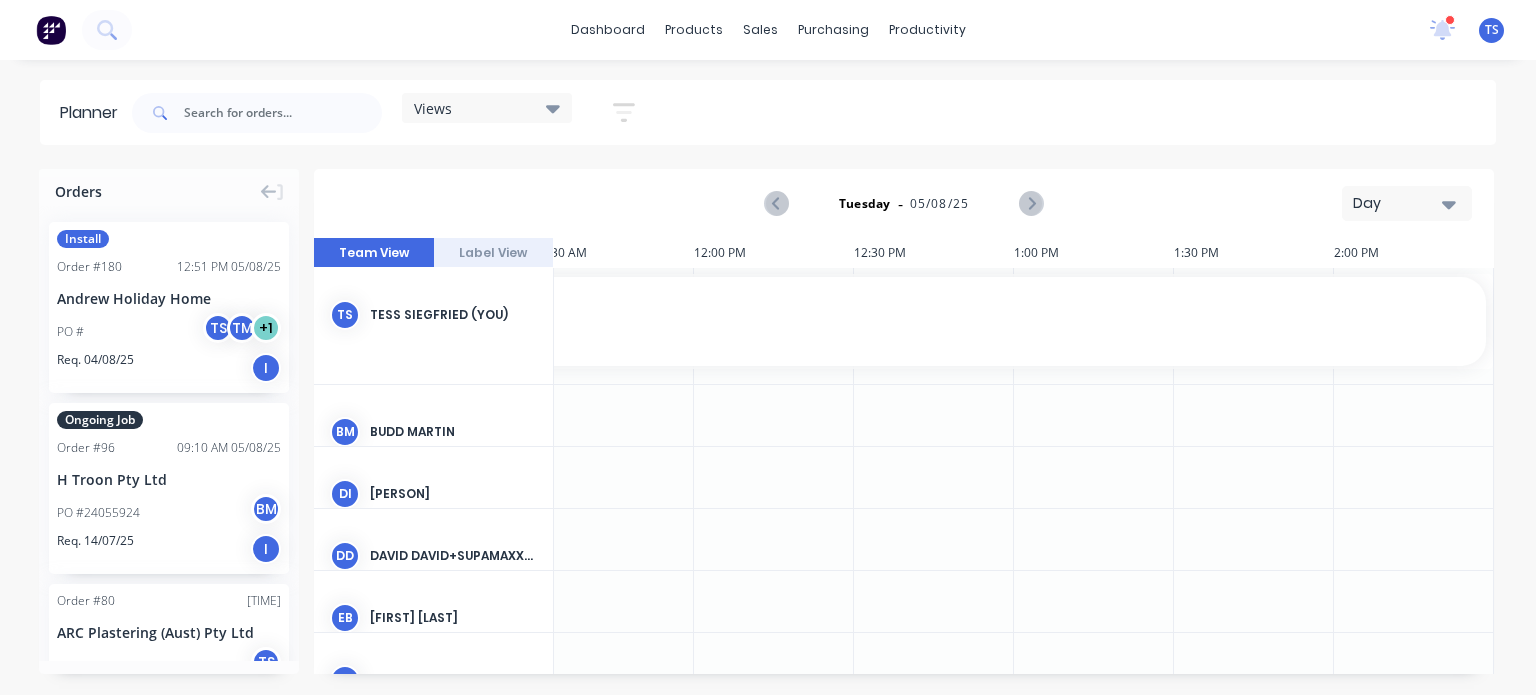 click on "Day" at bounding box center [1399, 203] 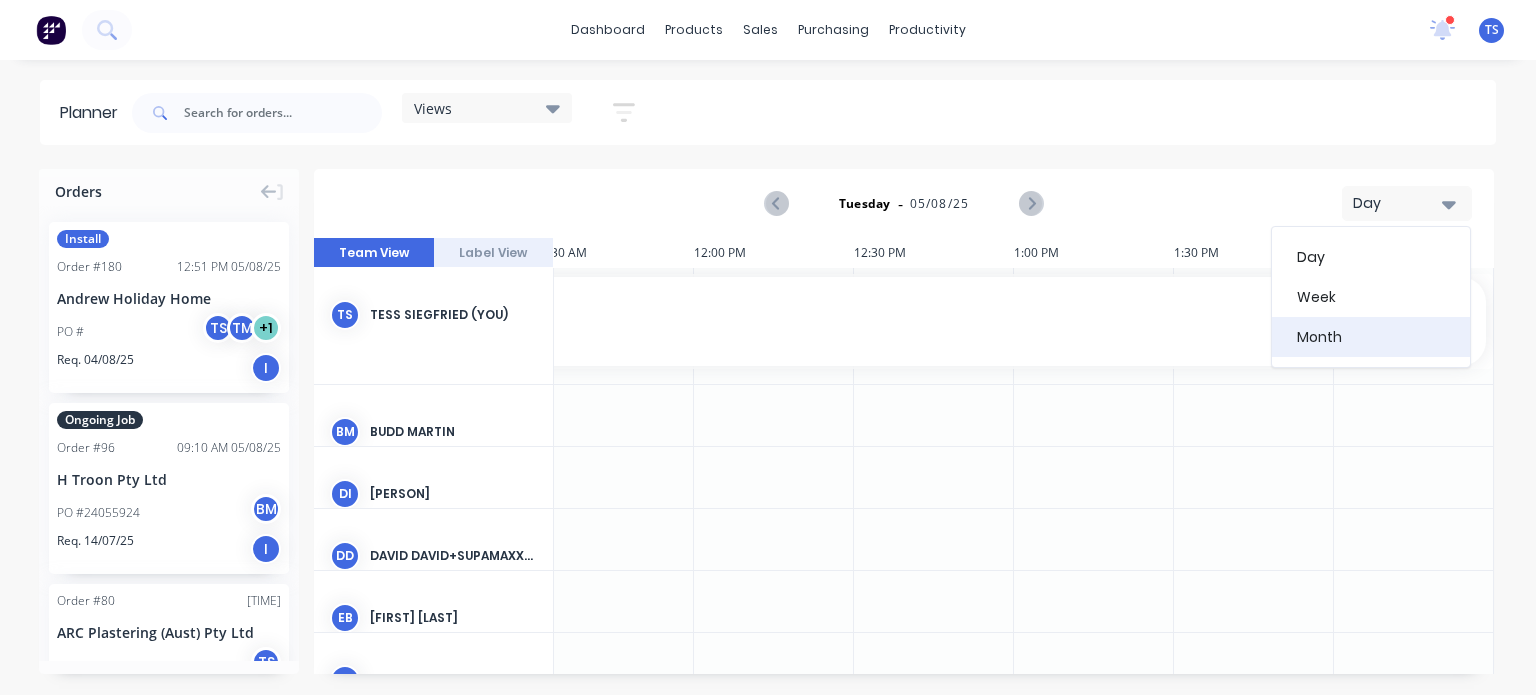 click on "Month" at bounding box center [1371, 337] 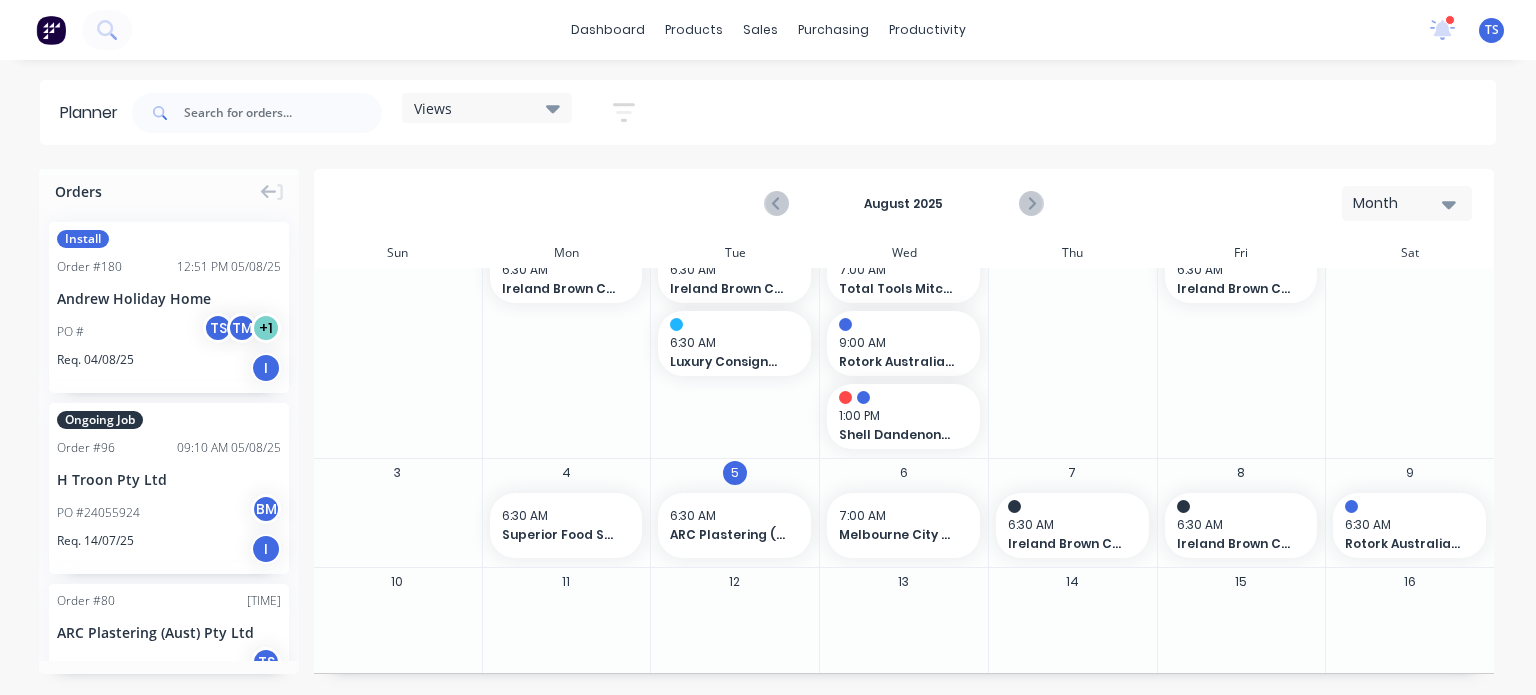 scroll, scrollTop: 100, scrollLeft: 0, axis: vertical 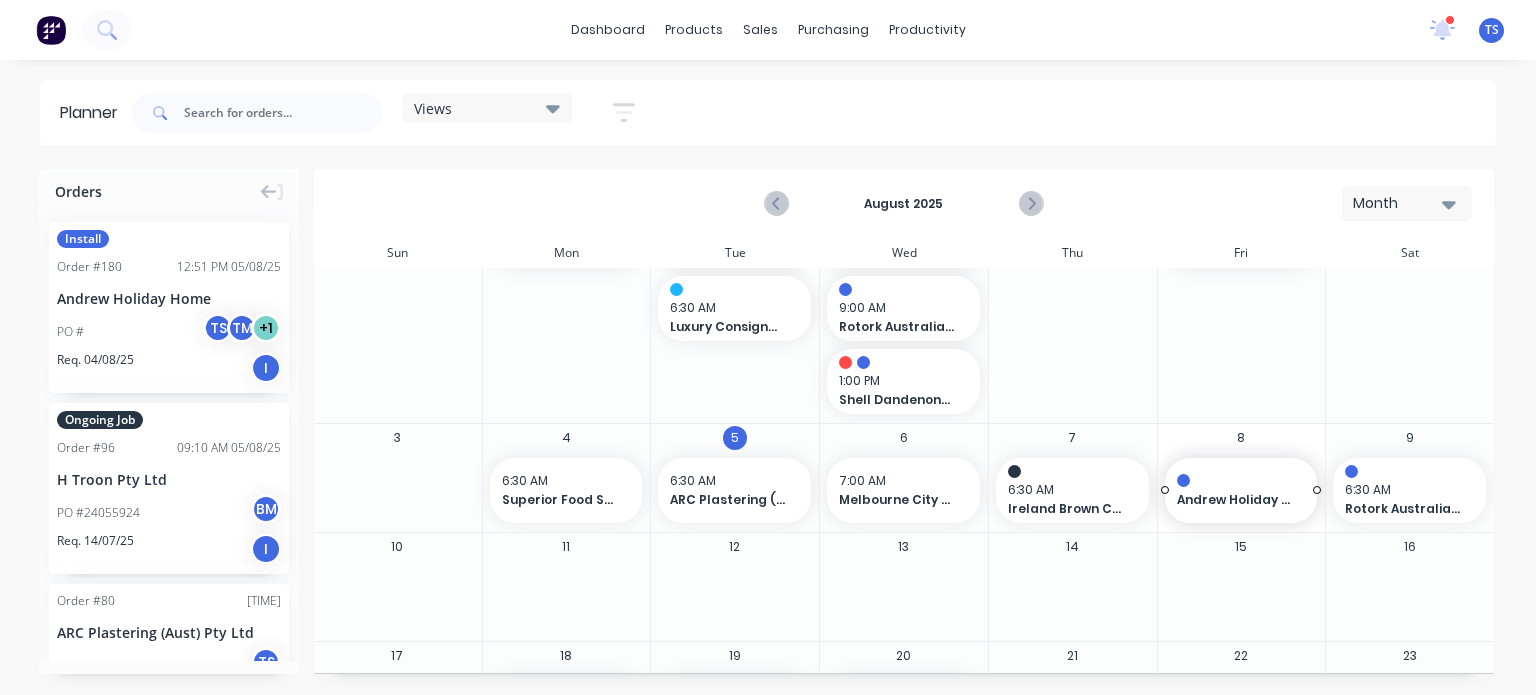 drag, startPoint x: 128, startPoint y: 307, endPoint x: 1201, endPoint y: 460, distance: 1083.8533 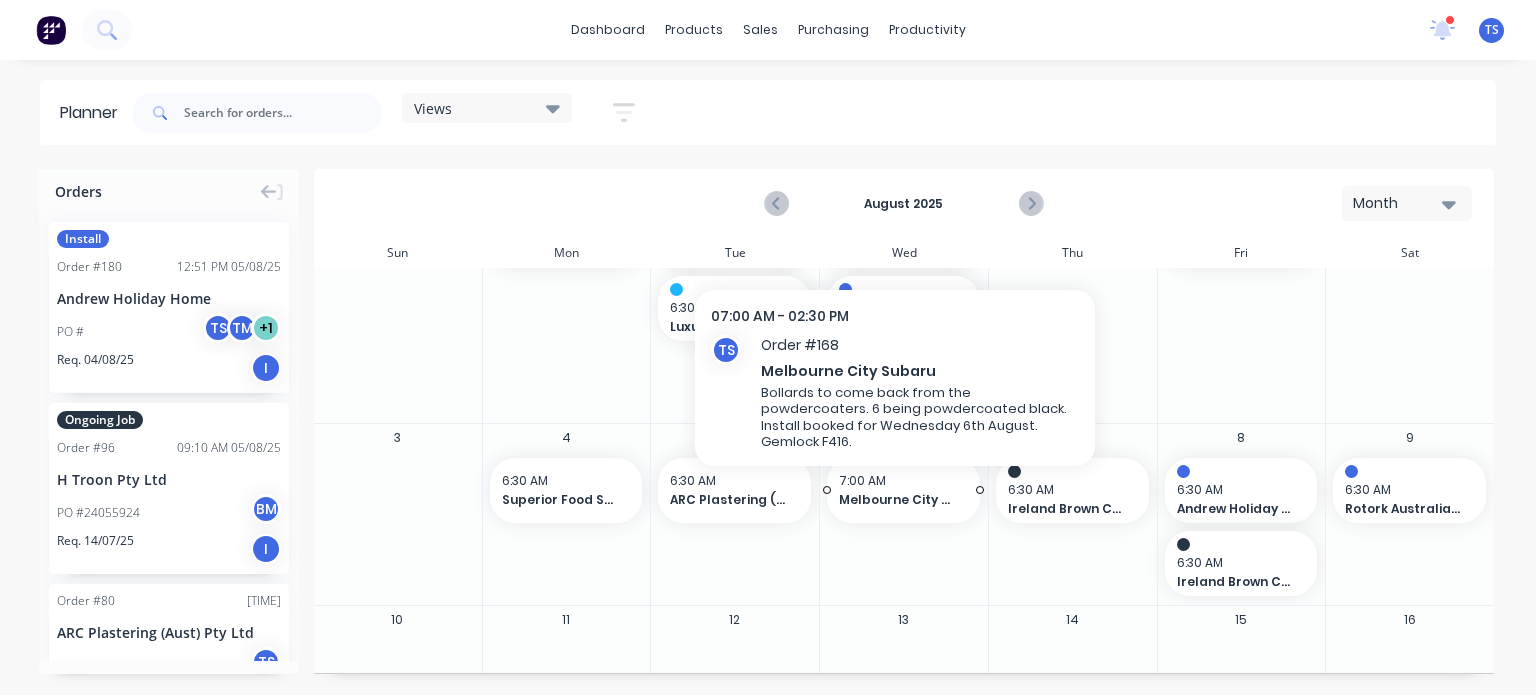 click on "7:00 AM" at bounding box center (898, 481) 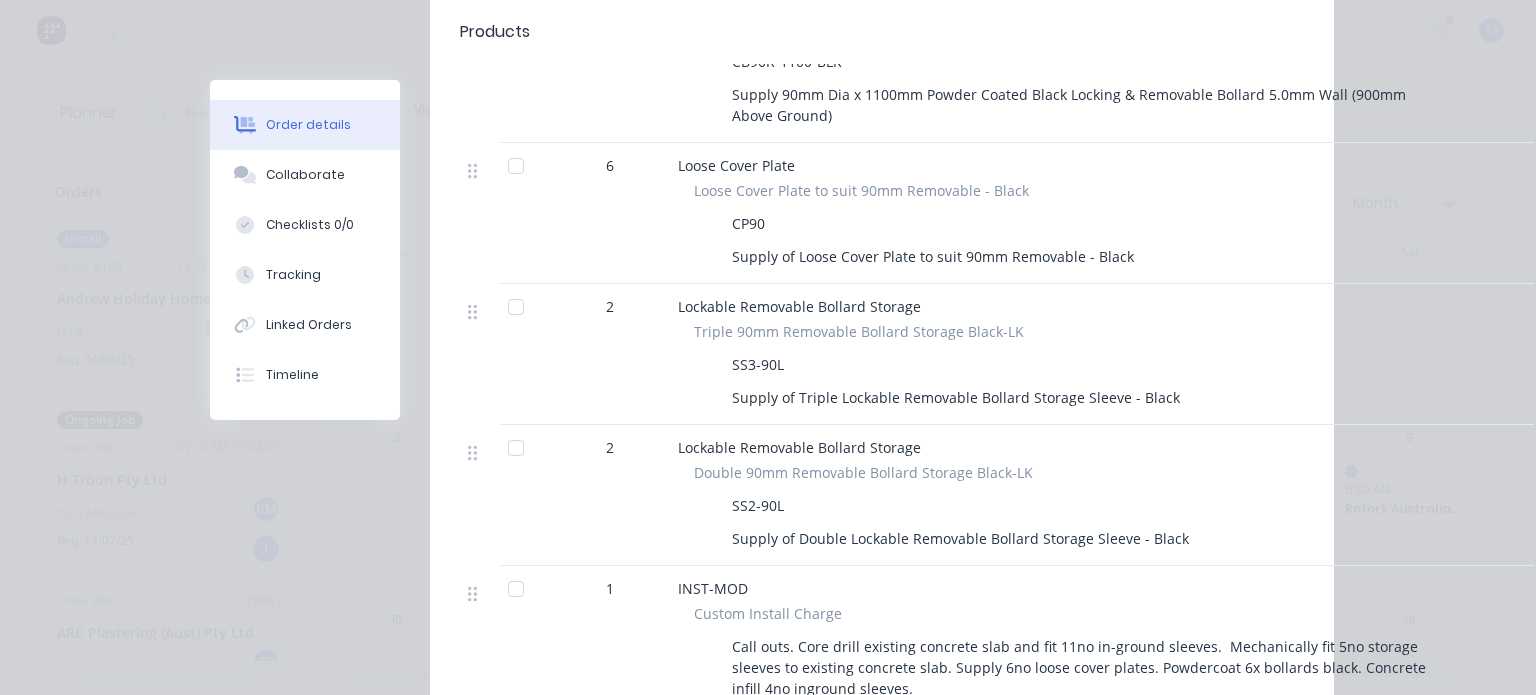 scroll, scrollTop: 860, scrollLeft: 0, axis: vertical 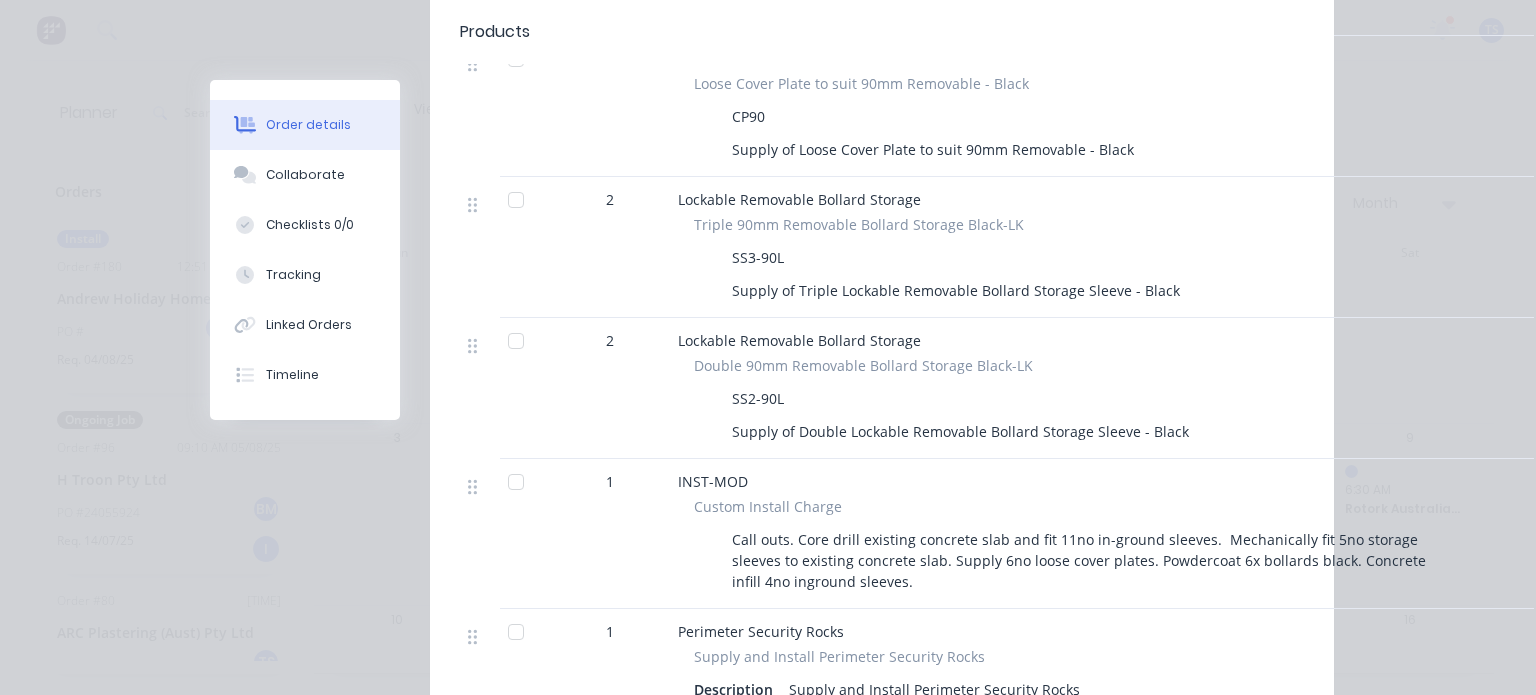 click on "Call outs. Core drill existing concrete slab and fit 11no in-ground sleeves.  Mechanically fit 5no storage sleeves to existing concrete slab. Supply 6no loose cover plates. Powdercoat 6x bollards black. Concrete infill 4no inground sleeves." at bounding box center [1085, 560] 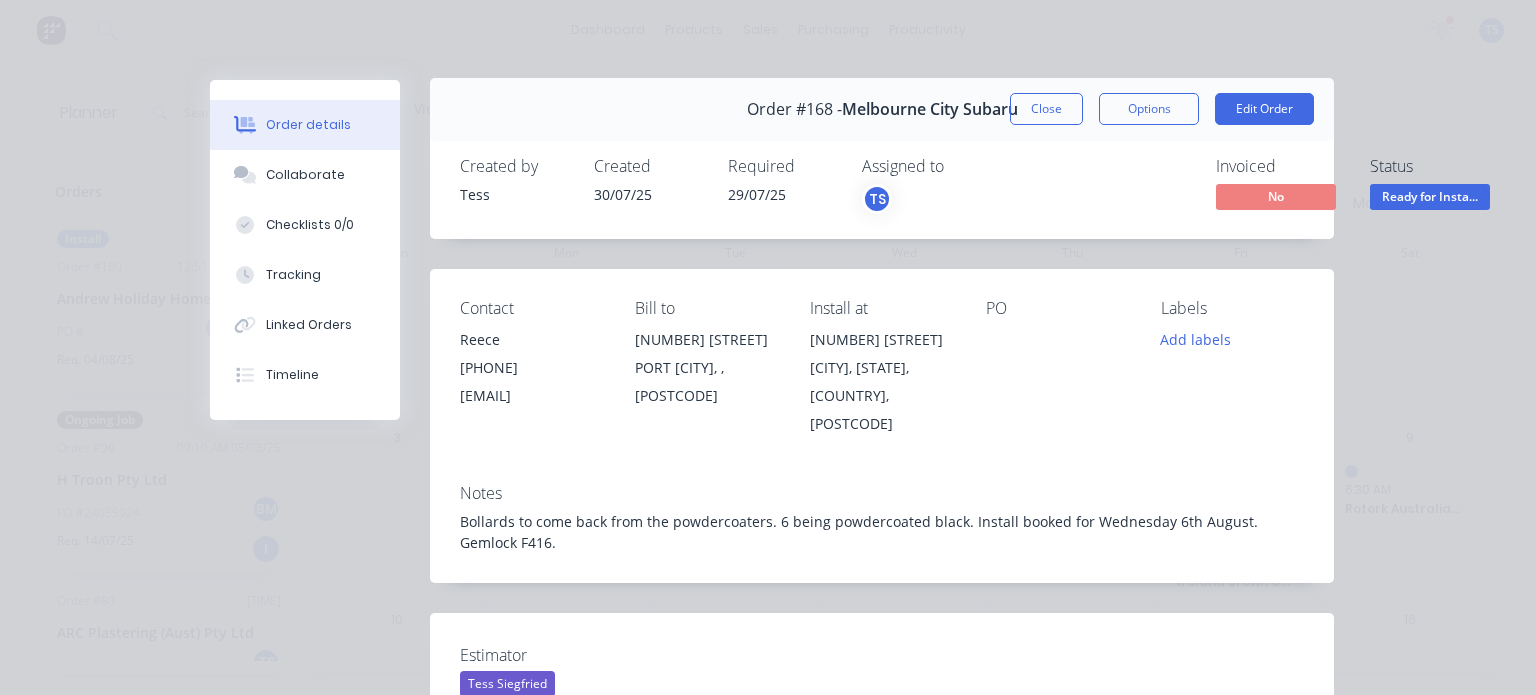 scroll, scrollTop: 0, scrollLeft: 0, axis: both 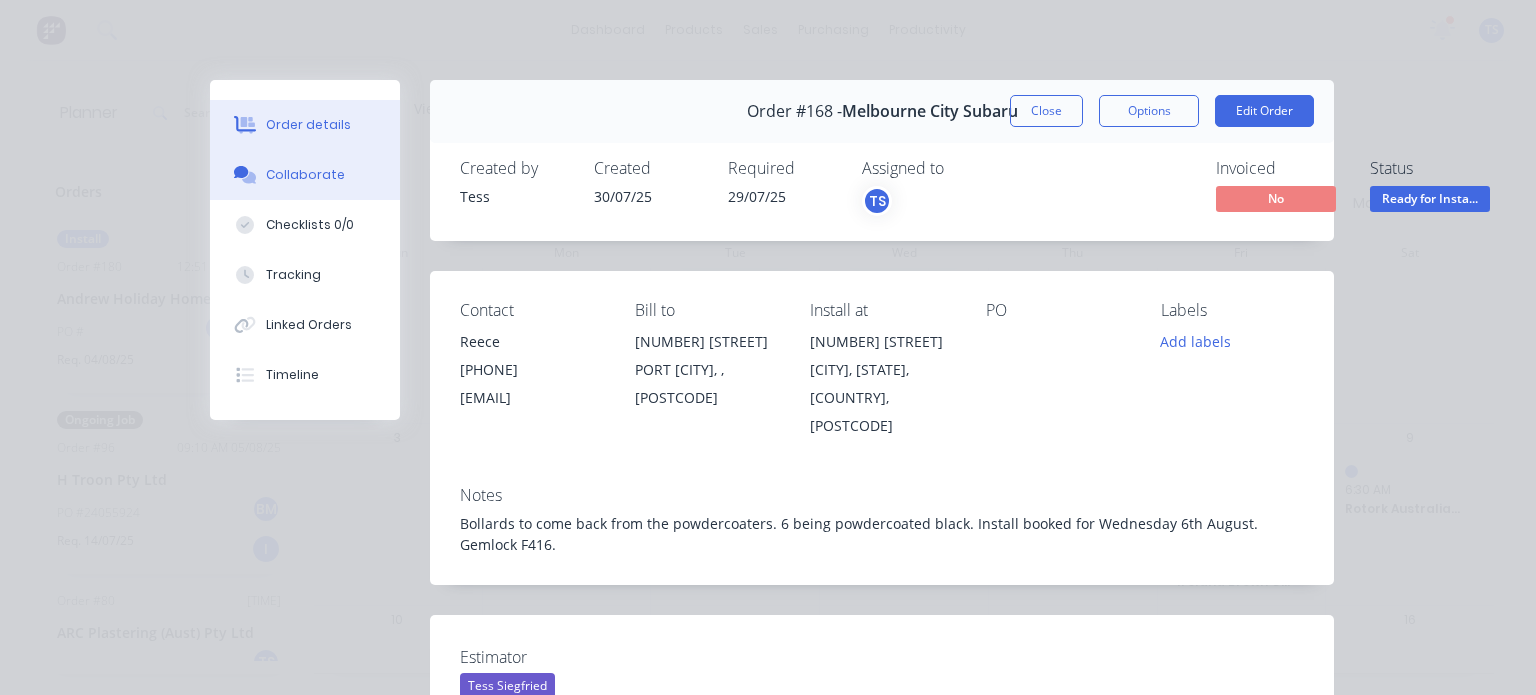 click on "Collaborate" at bounding box center (305, 175) 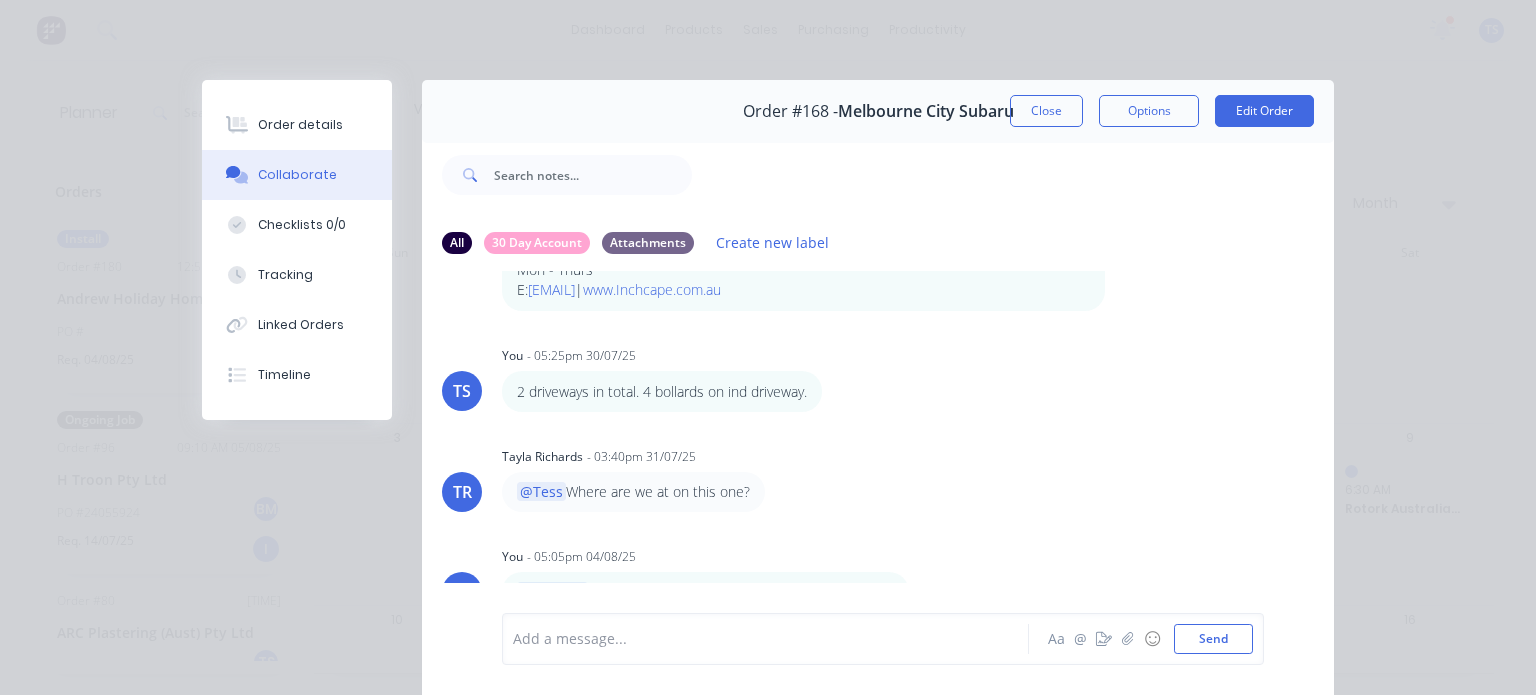 scroll, scrollTop: 405, scrollLeft: 0, axis: vertical 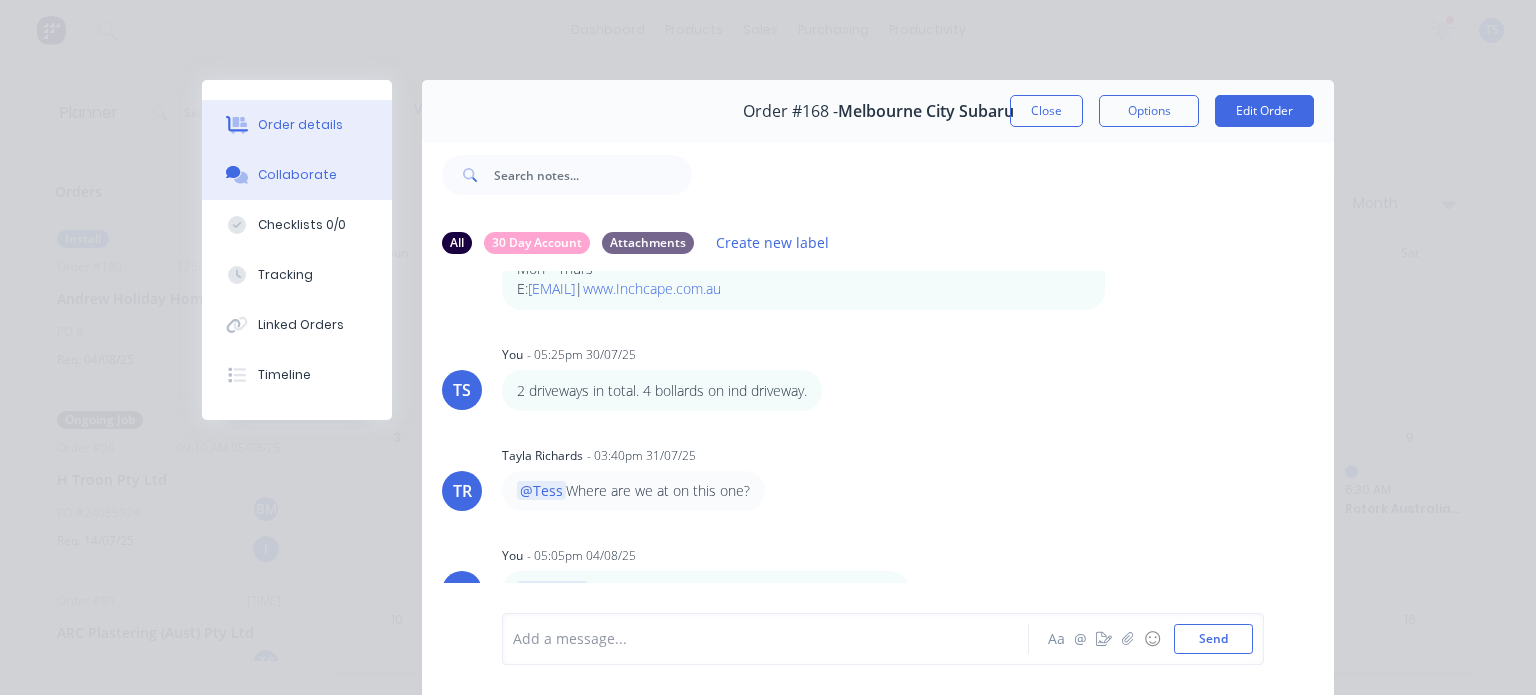 click on "Order details" at bounding box center [297, 125] 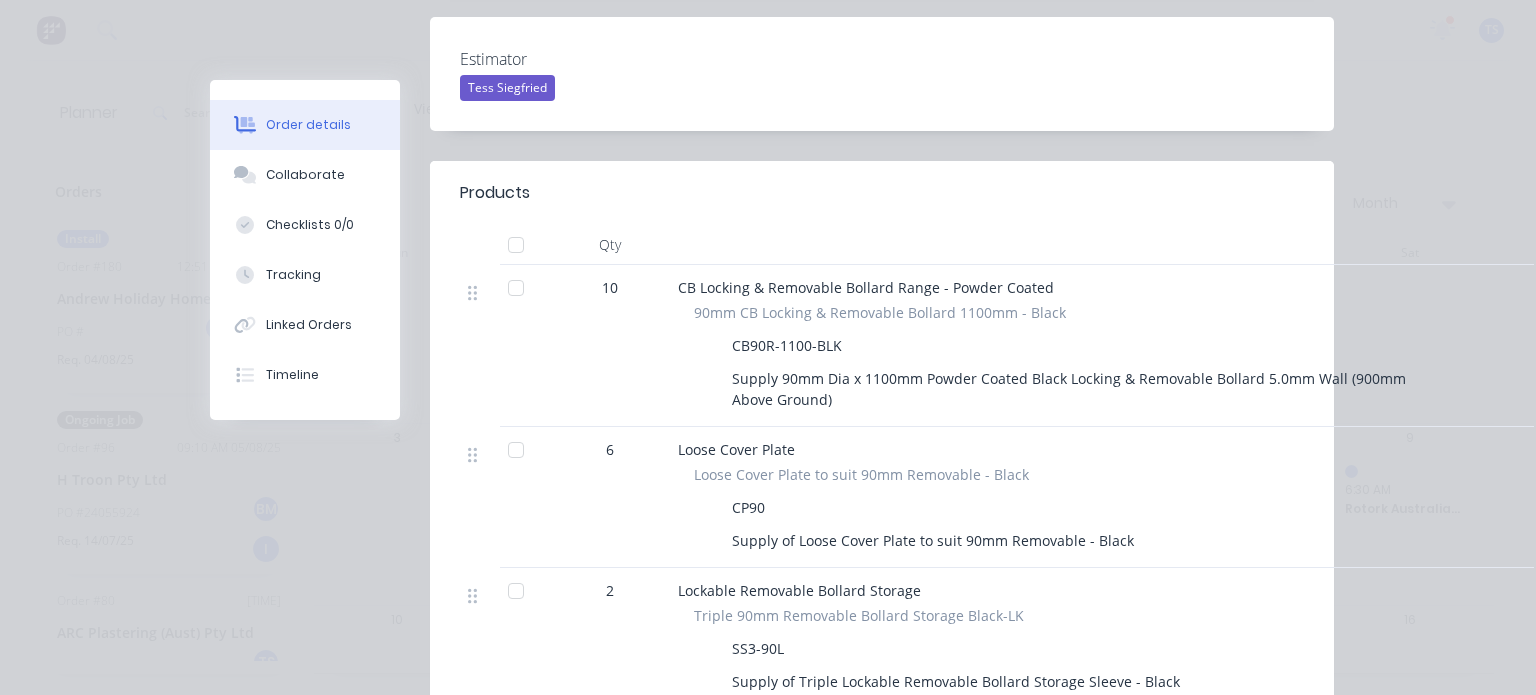scroll, scrollTop: 603, scrollLeft: 0, axis: vertical 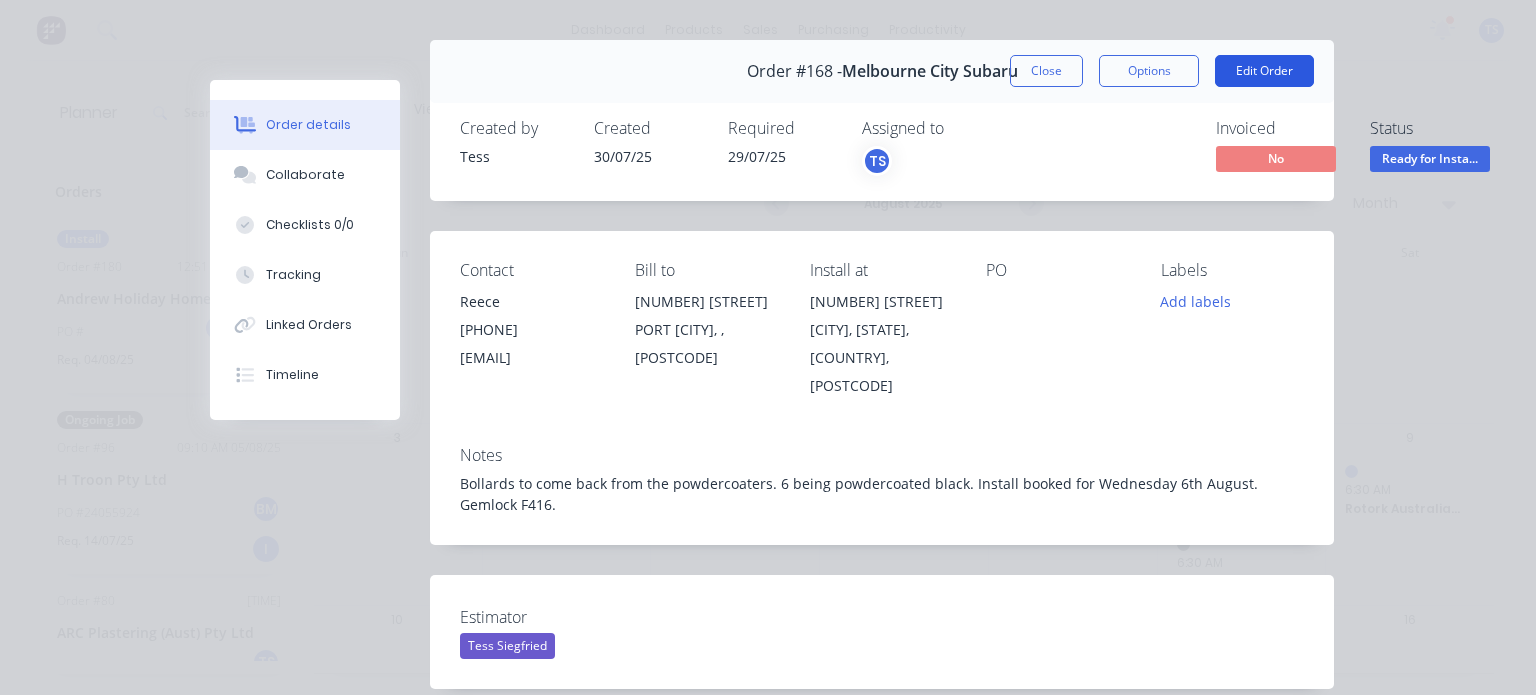 click on "Edit Order" at bounding box center (1264, 71) 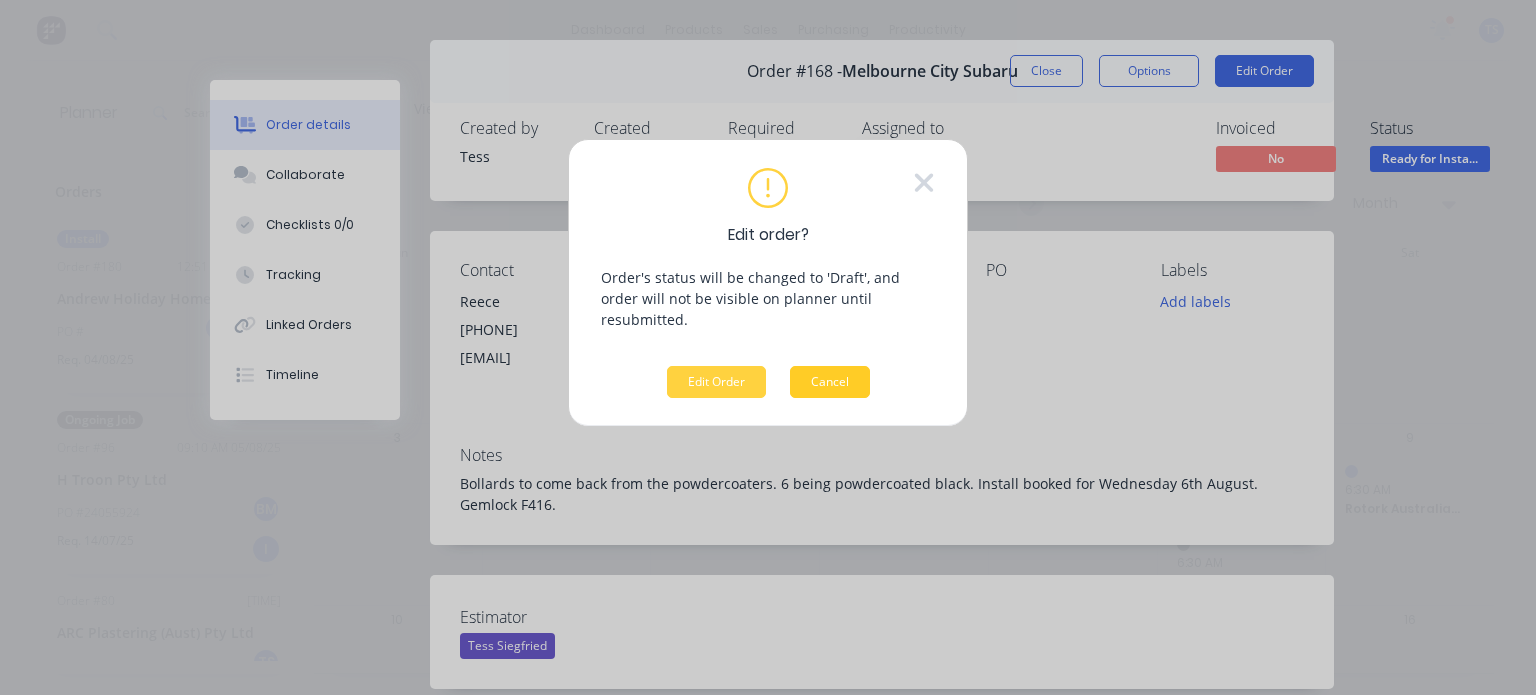 click on "Cancel" at bounding box center [830, 382] 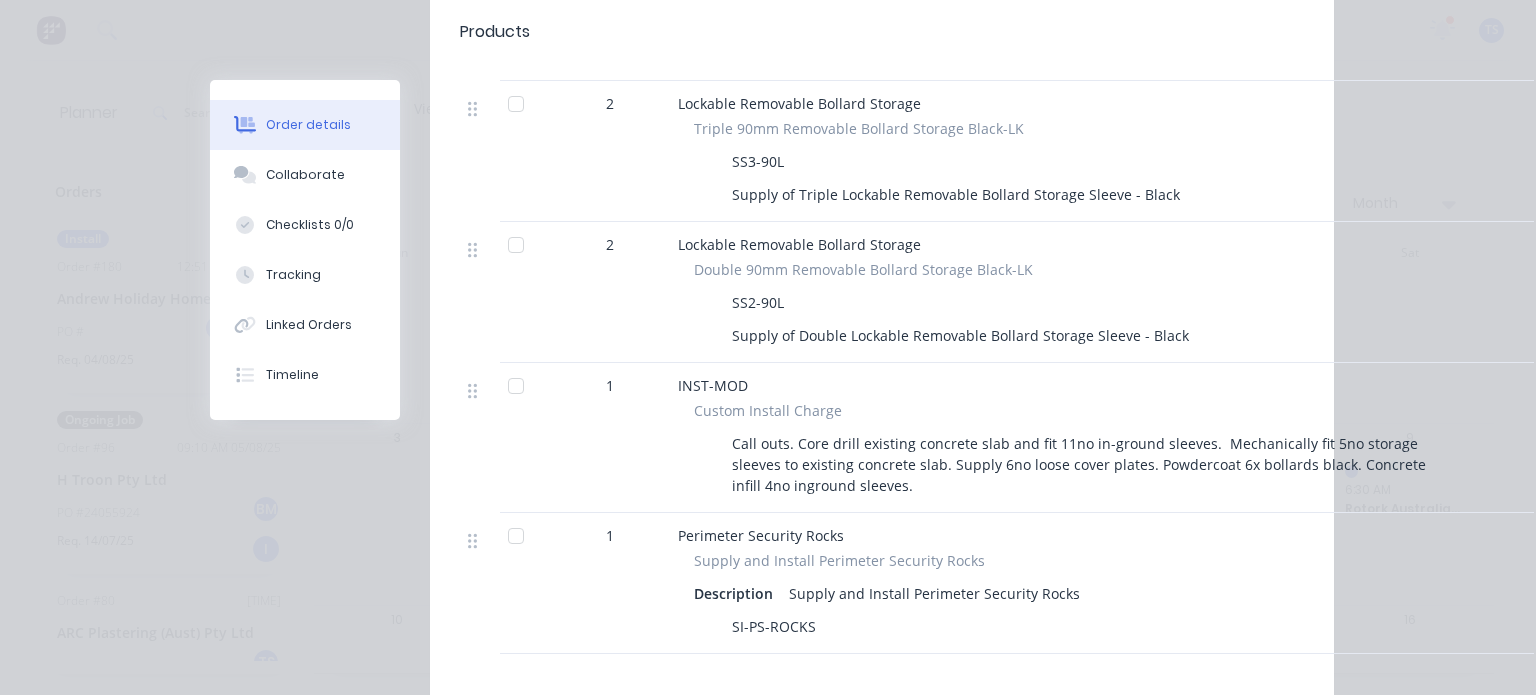 scroll, scrollTop: 1090, scrollLeft: 0, axis: vertical 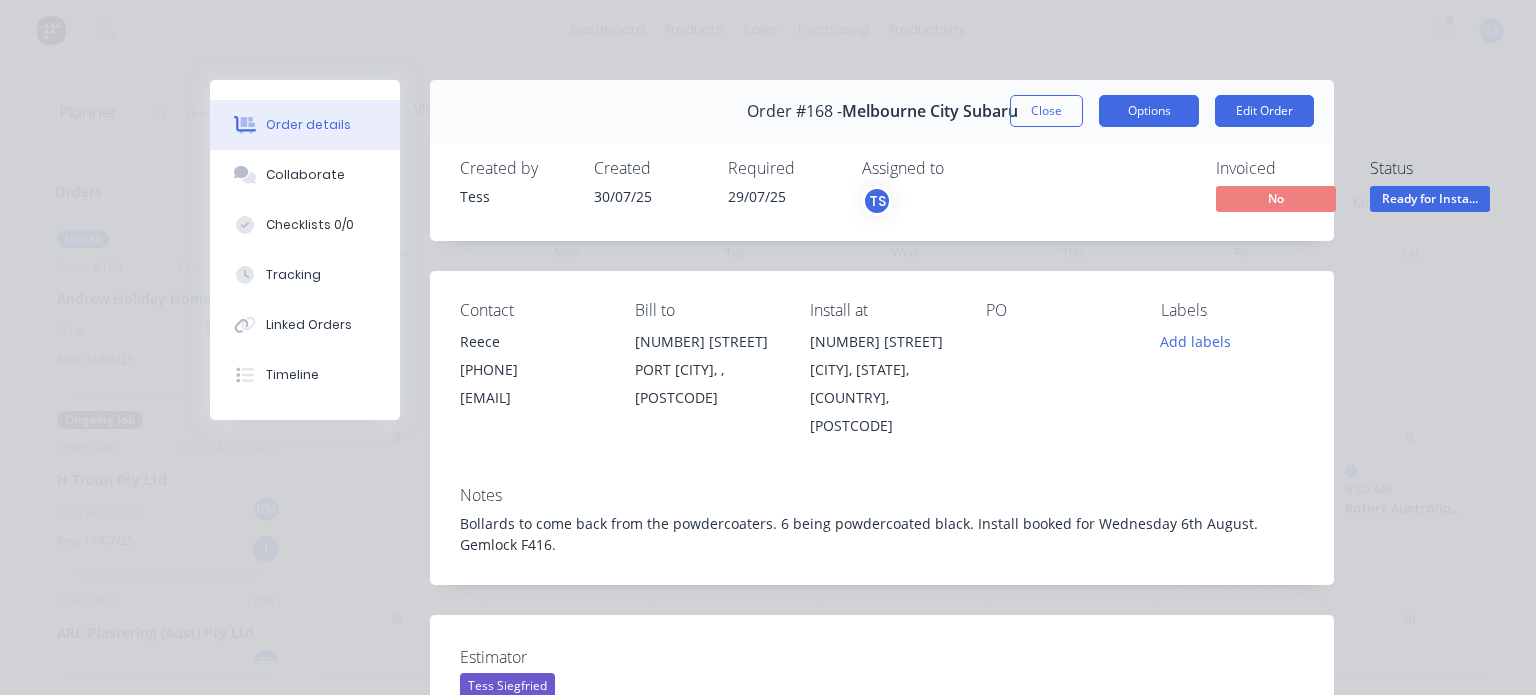 click on "Options" at bounding box center (1149, 111) 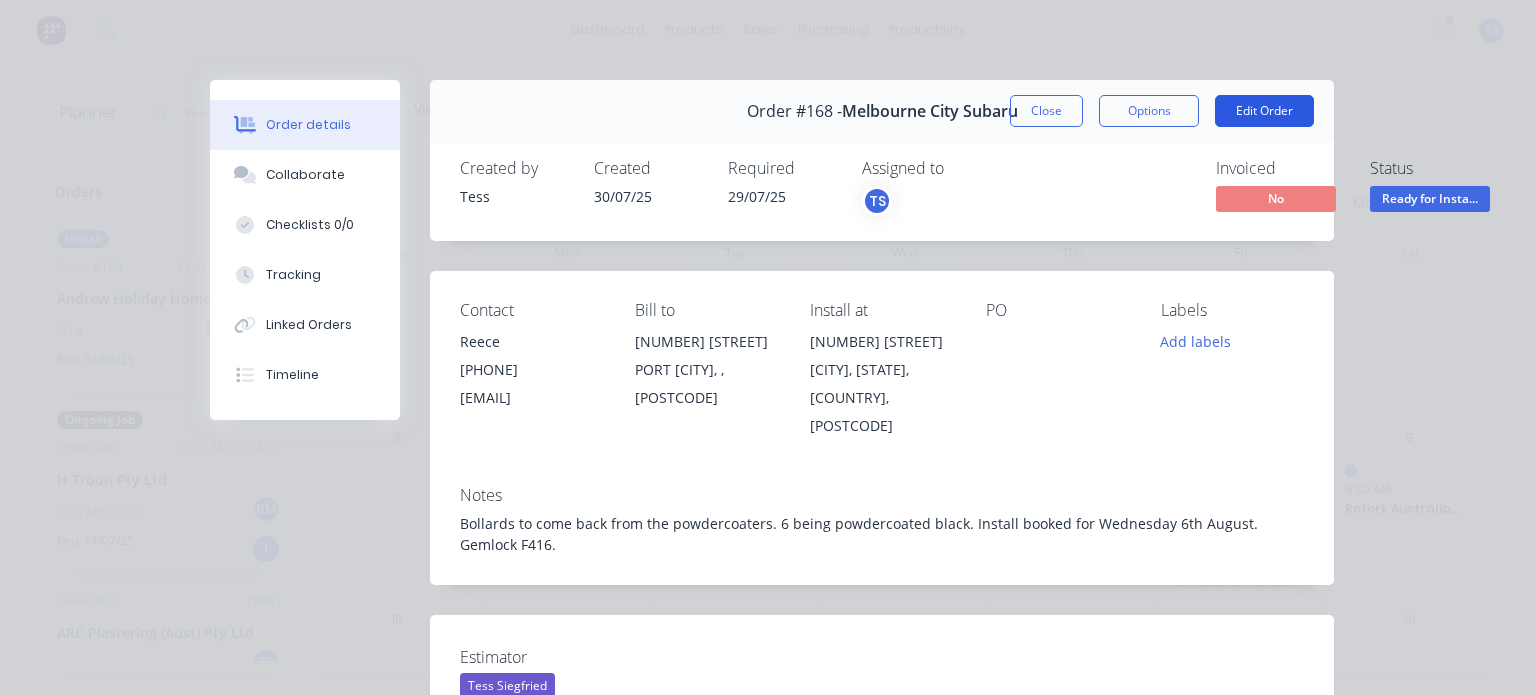 click on "Edit Order" at bounding box center (1264, 111) 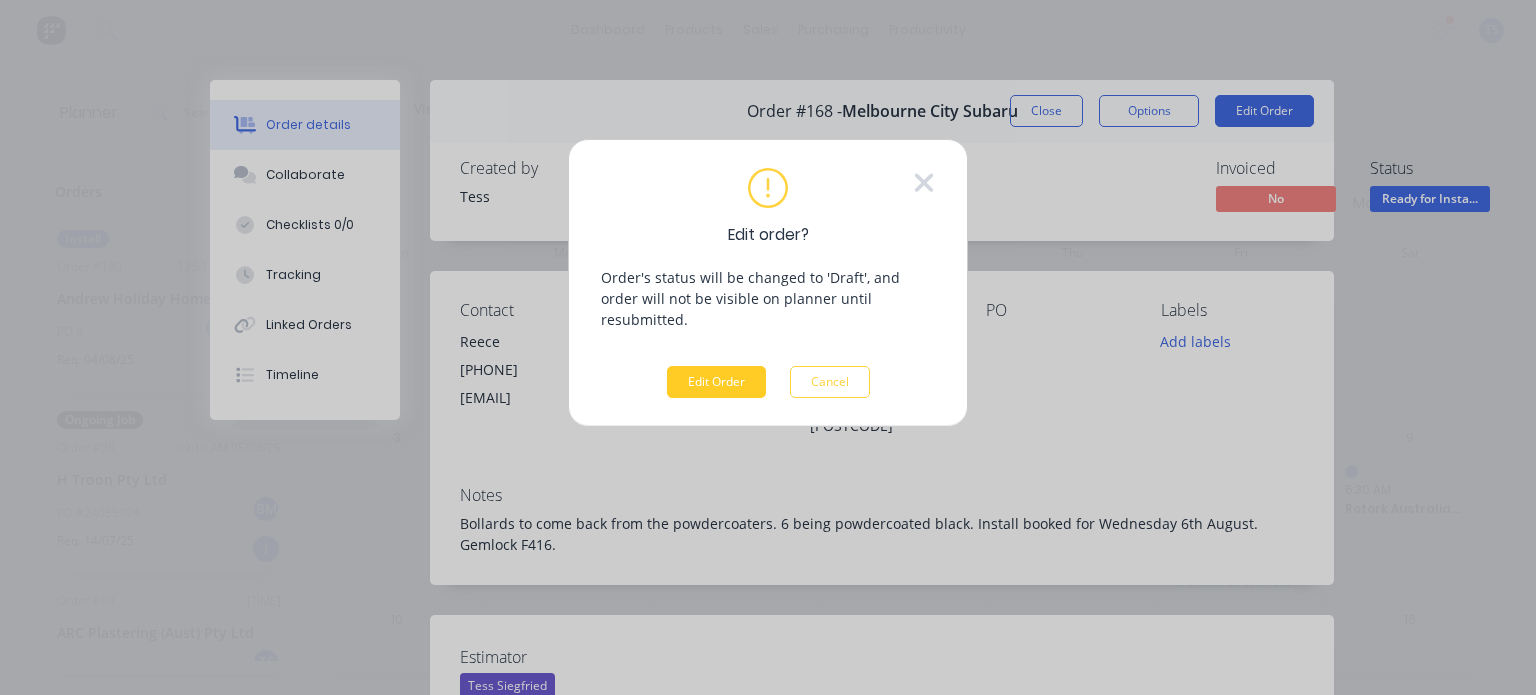click on "Edit Order" at bounding box center (716, 382) 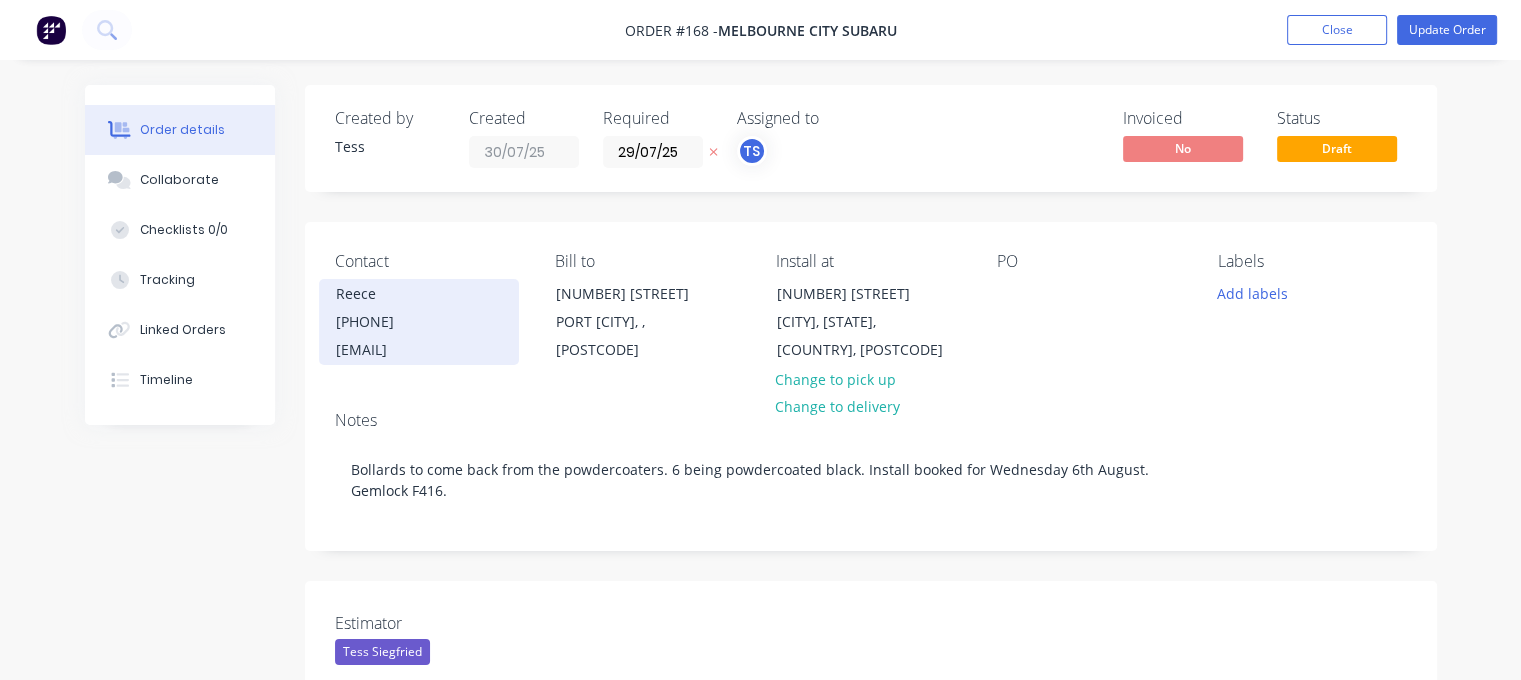 click on "[PHONE]" at bounding box center [419, 322] 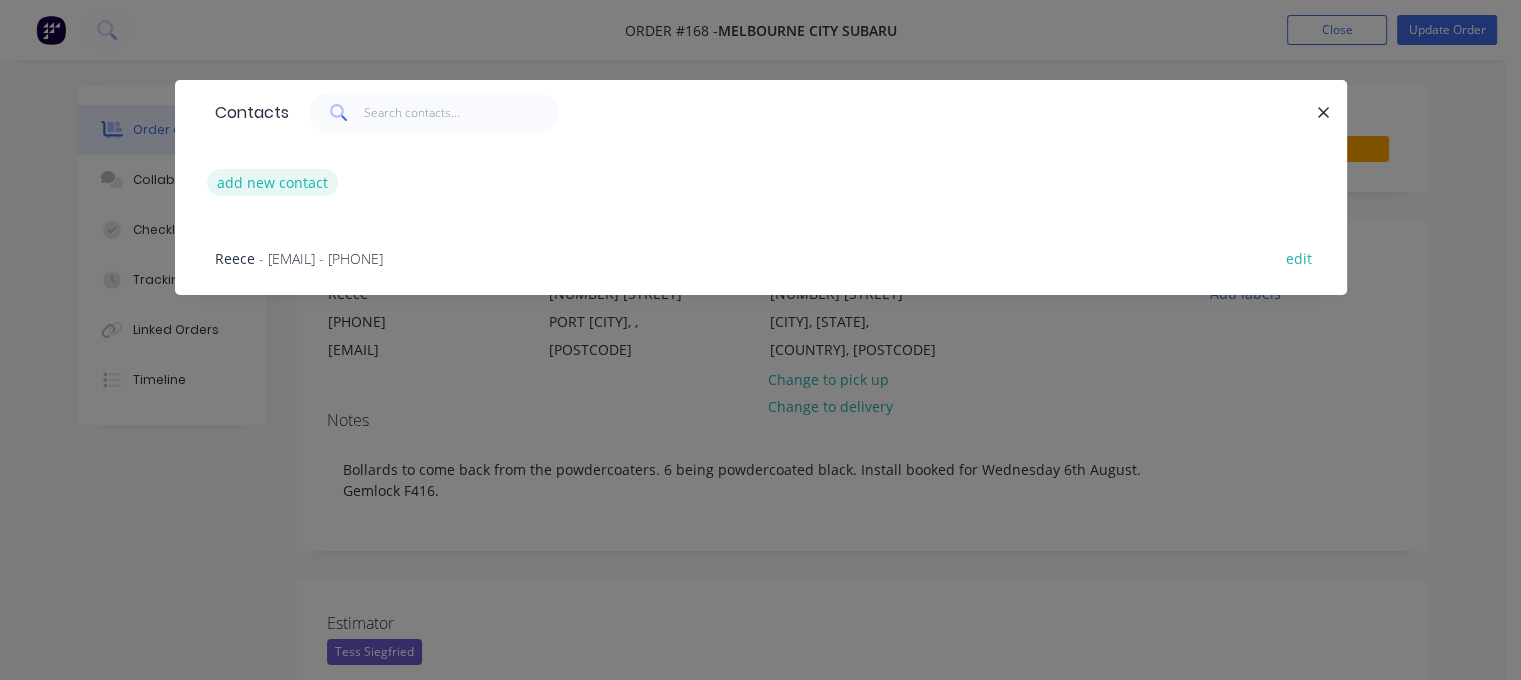 click on "add new contact" at bounding box center [273, 182] 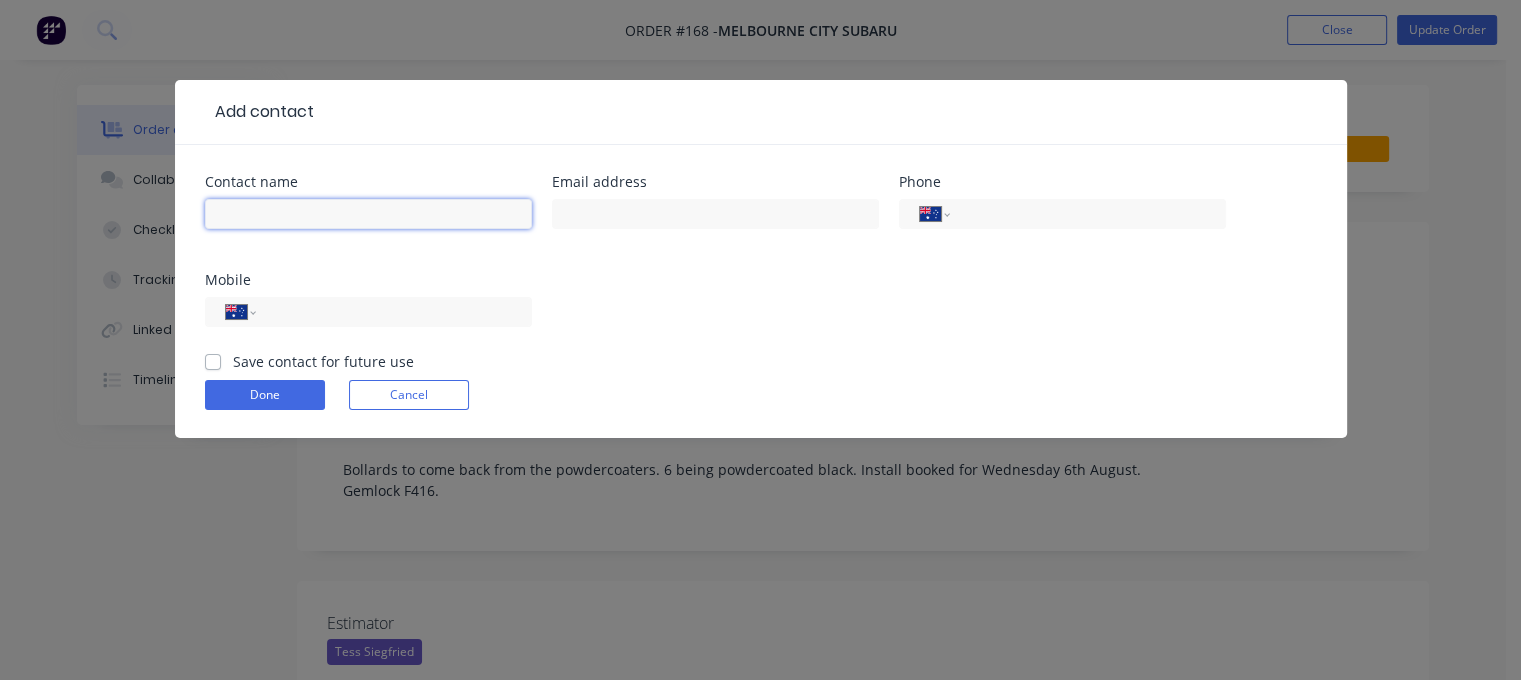 click at bounding box center [368, 214] 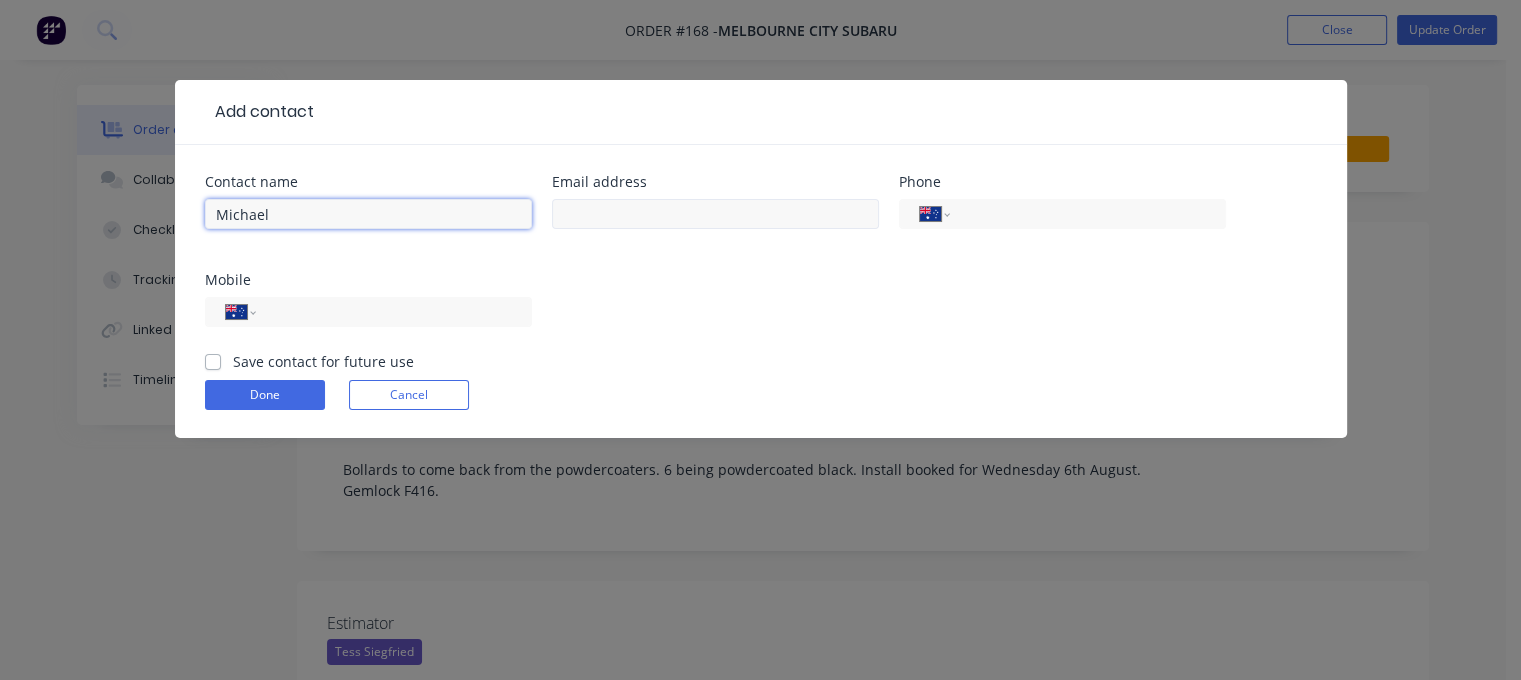 type on "Michael" 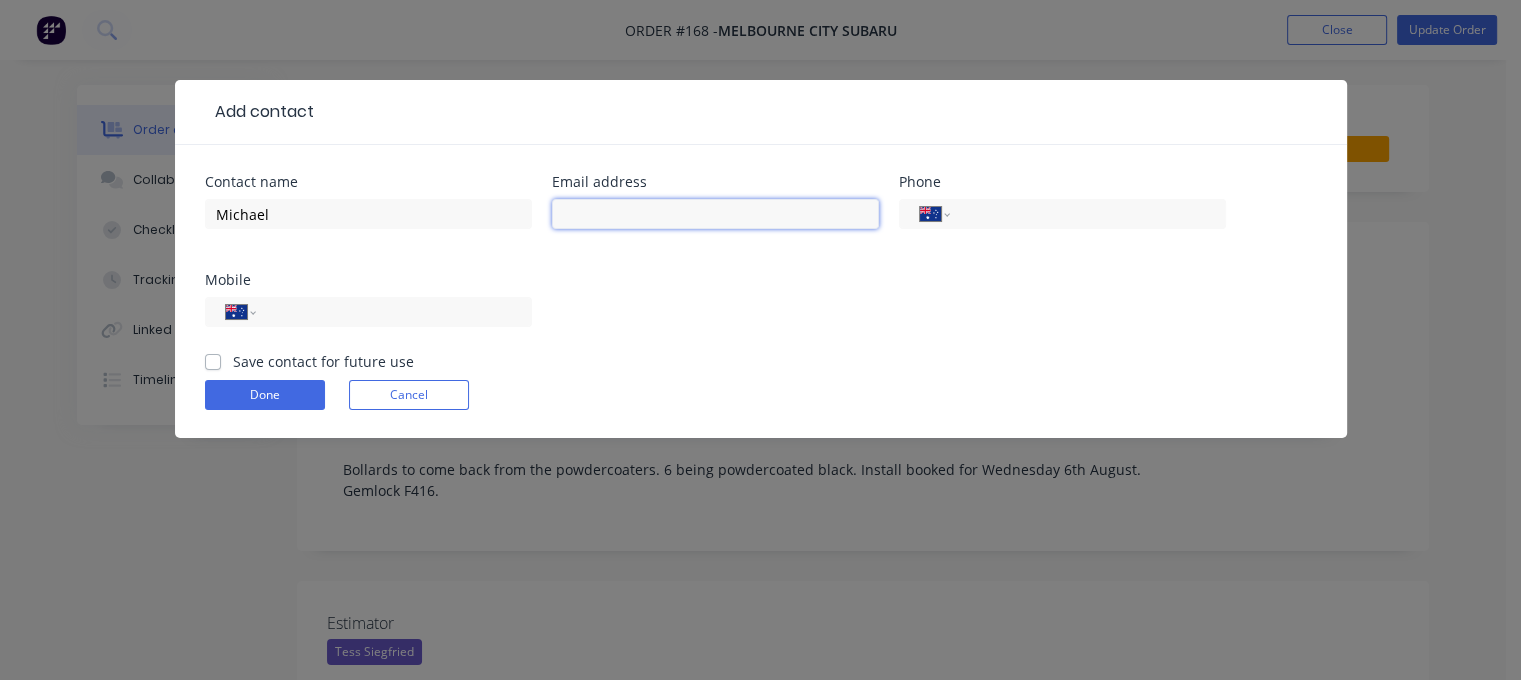 click at bounding box center [715, 214] 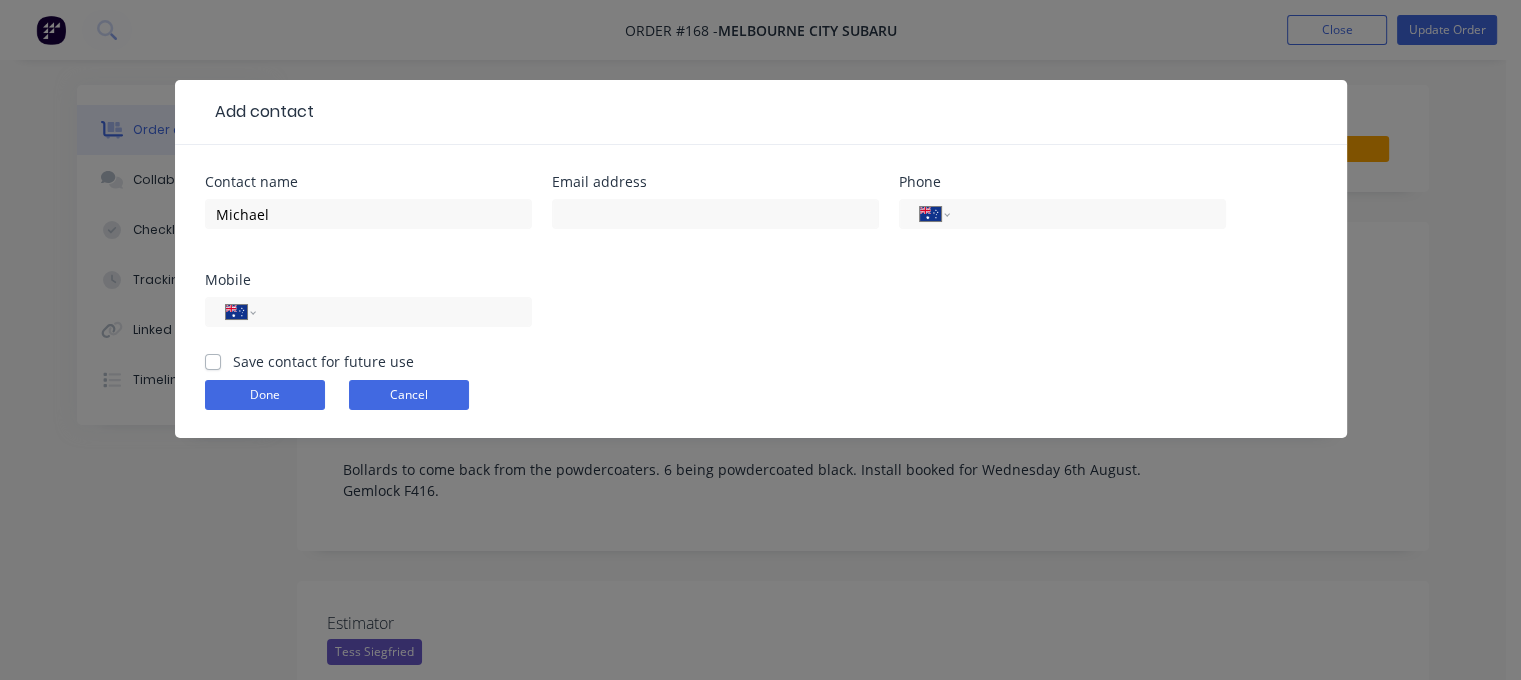 click on "Cancel" at bounding box center [409, 395] 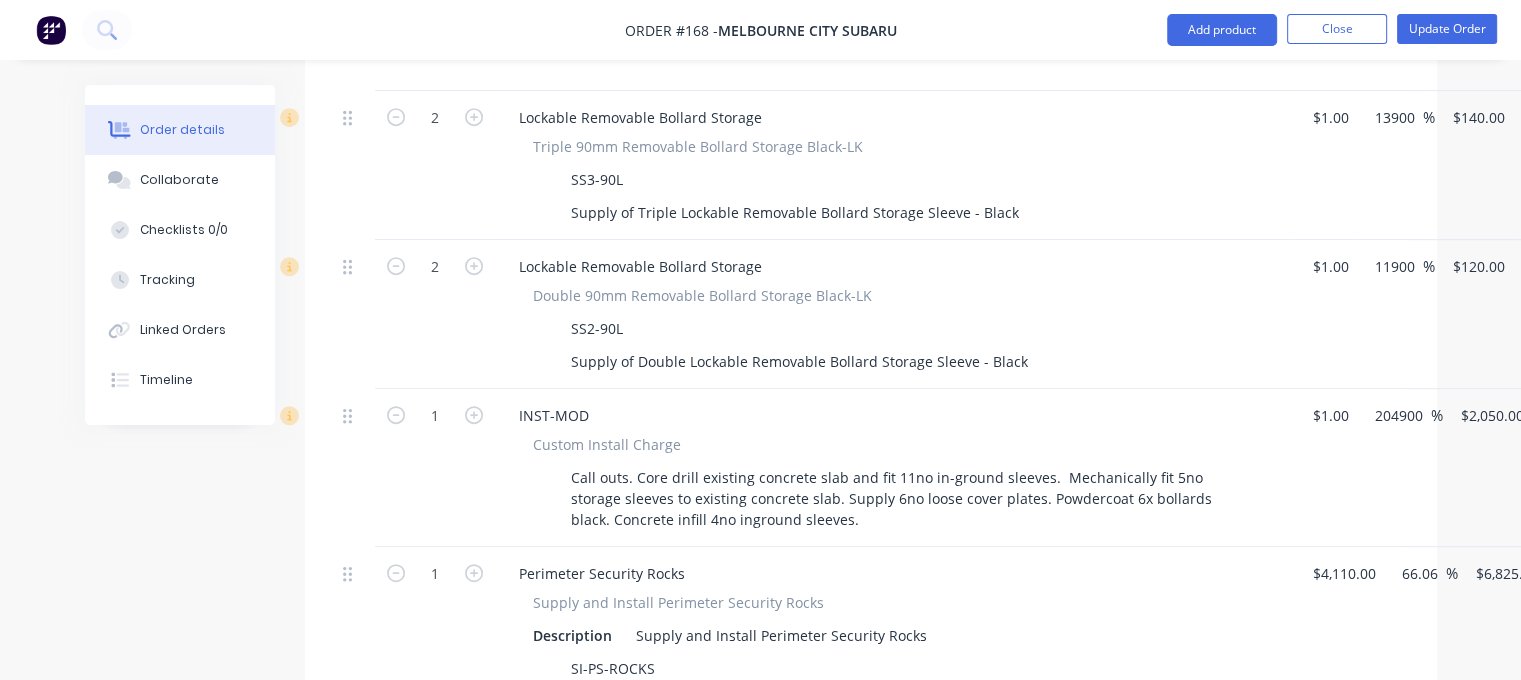 scroll, scrollTop: 1106, scrollLeft: 0, axis: vertical 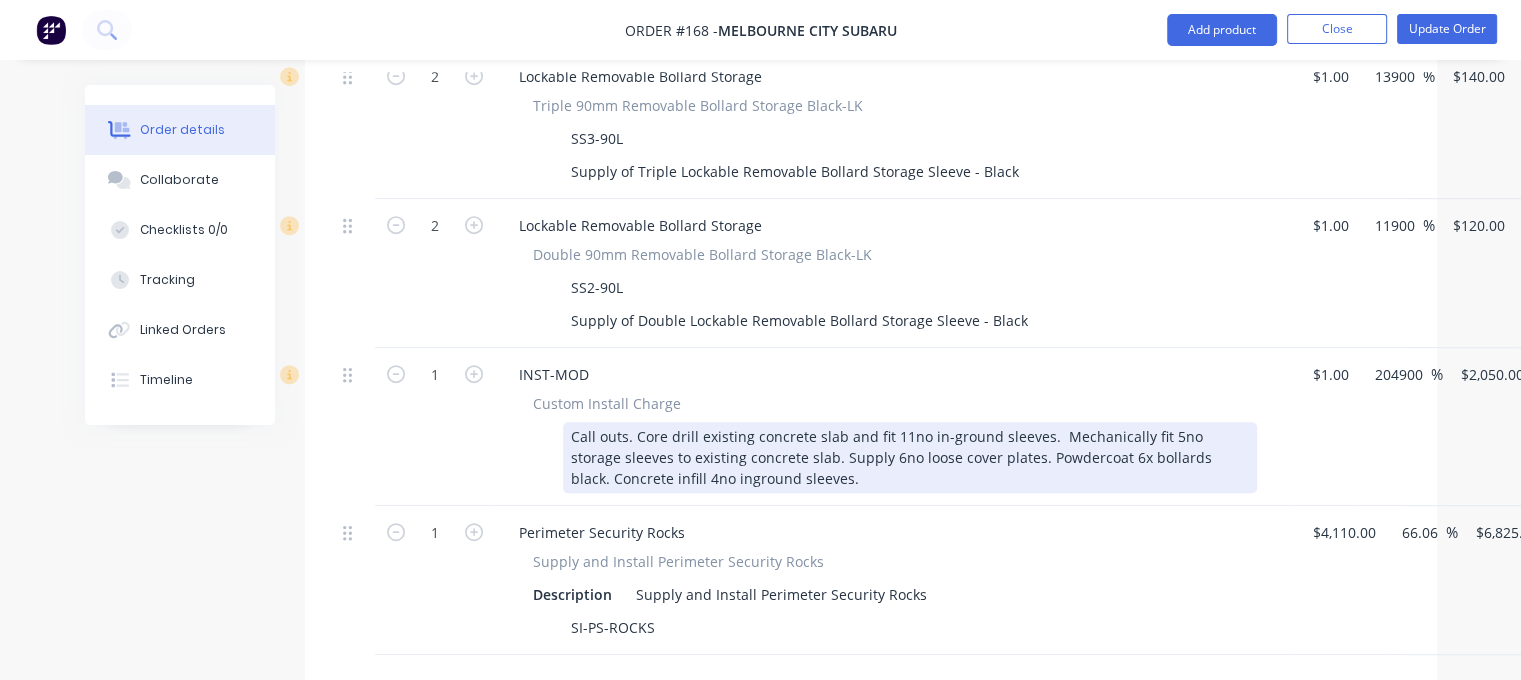 click on "Call outs. Core drill existing concrete slab and fit 11no in-ground sleeves.  Mechanically fit 5no storage sleeves to existing concrete slab. Supply 6no loose cover plates. Powdercoat 6x bollards black. Concrete infill 4no inground sleeves." at bounding box center (910, 457) 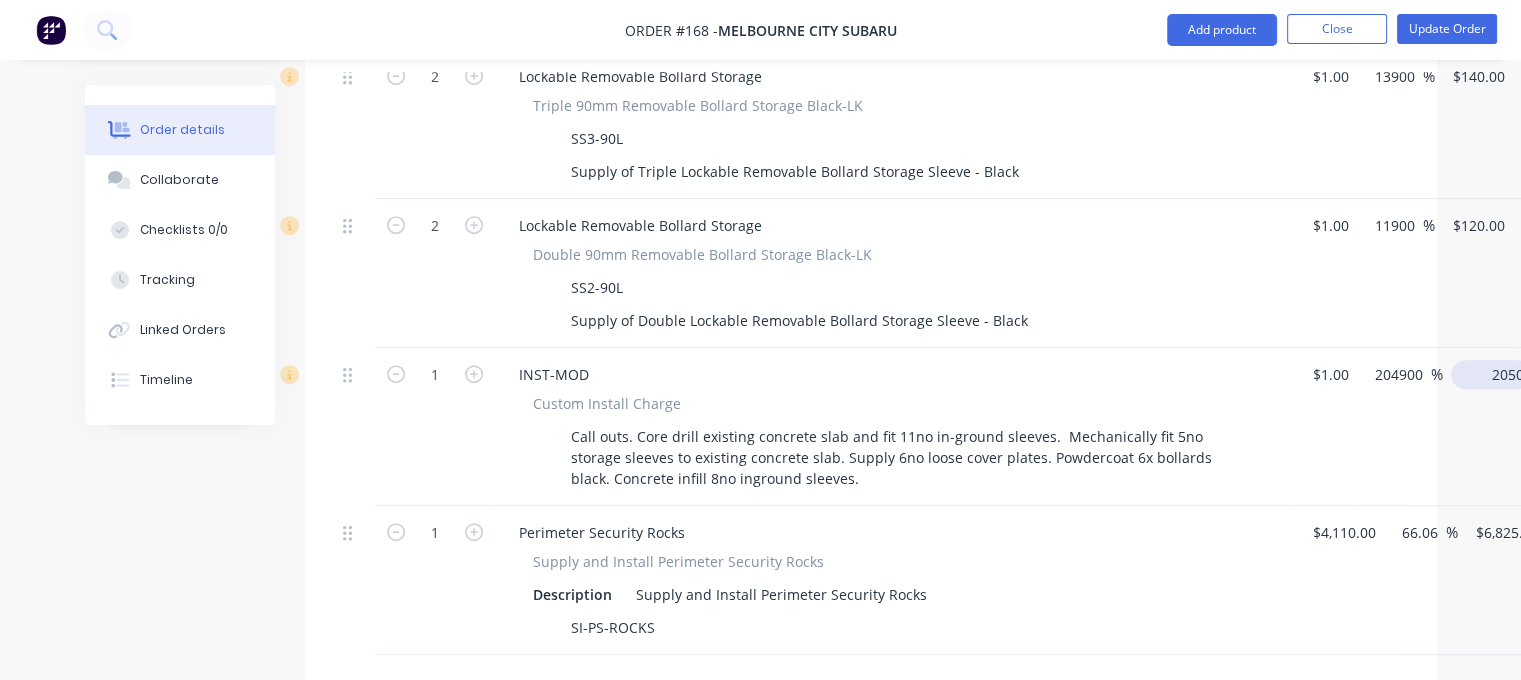 click on "2050" at bounding box center [1495, 374] 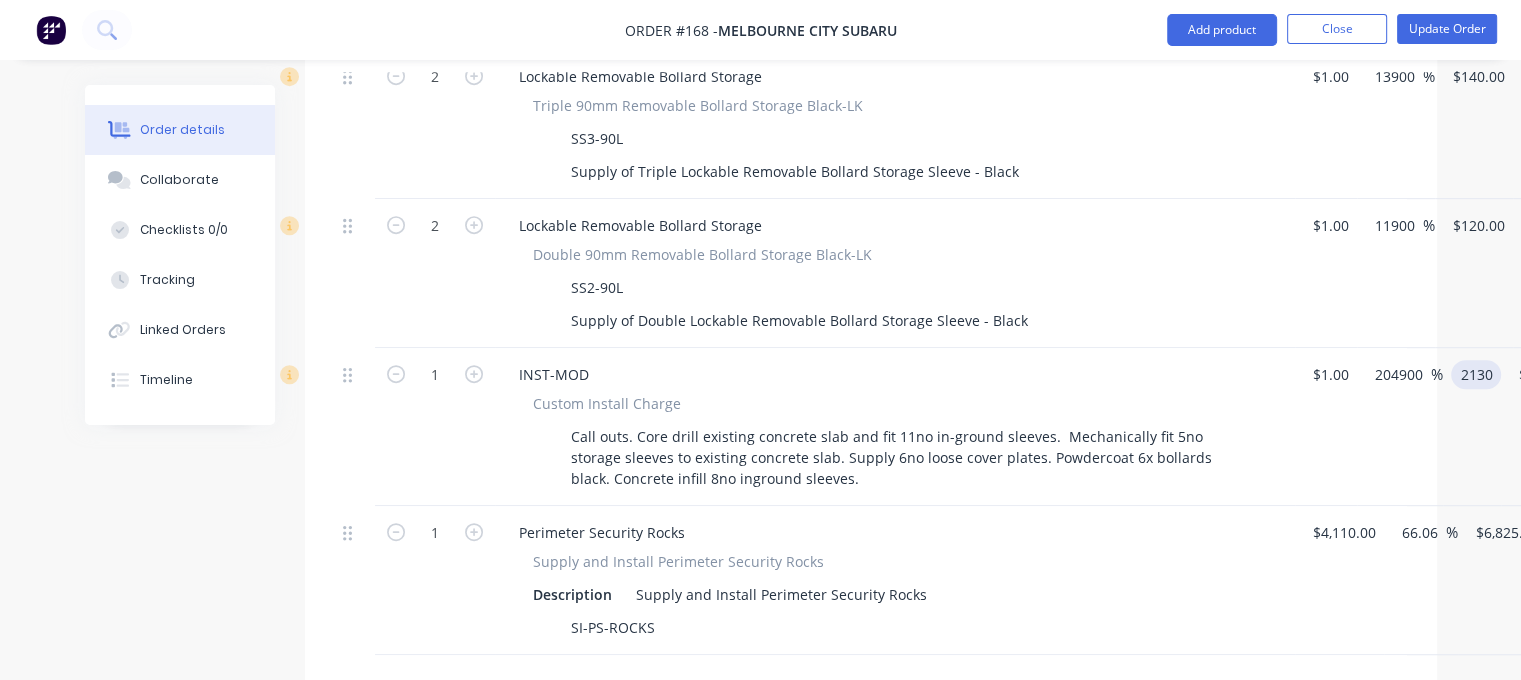 type on "2130" 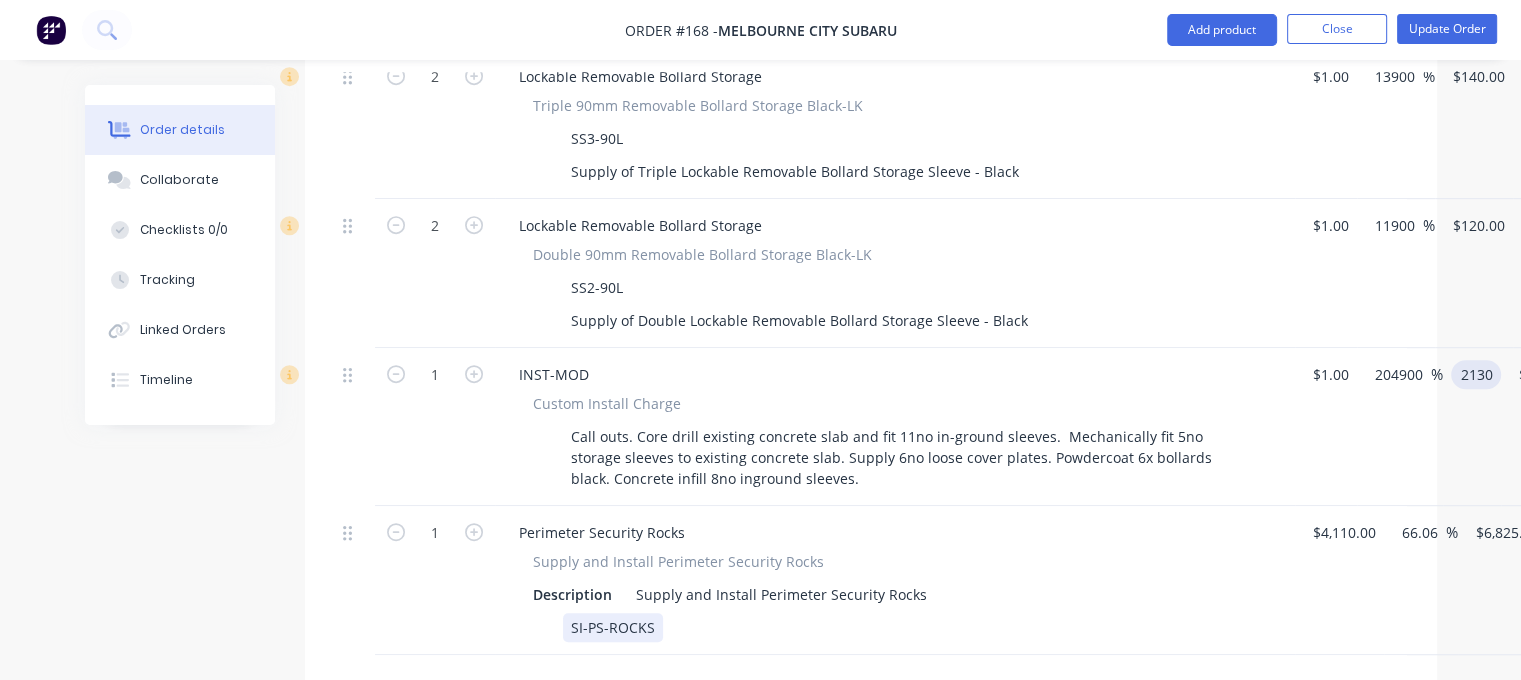 type on "212900" 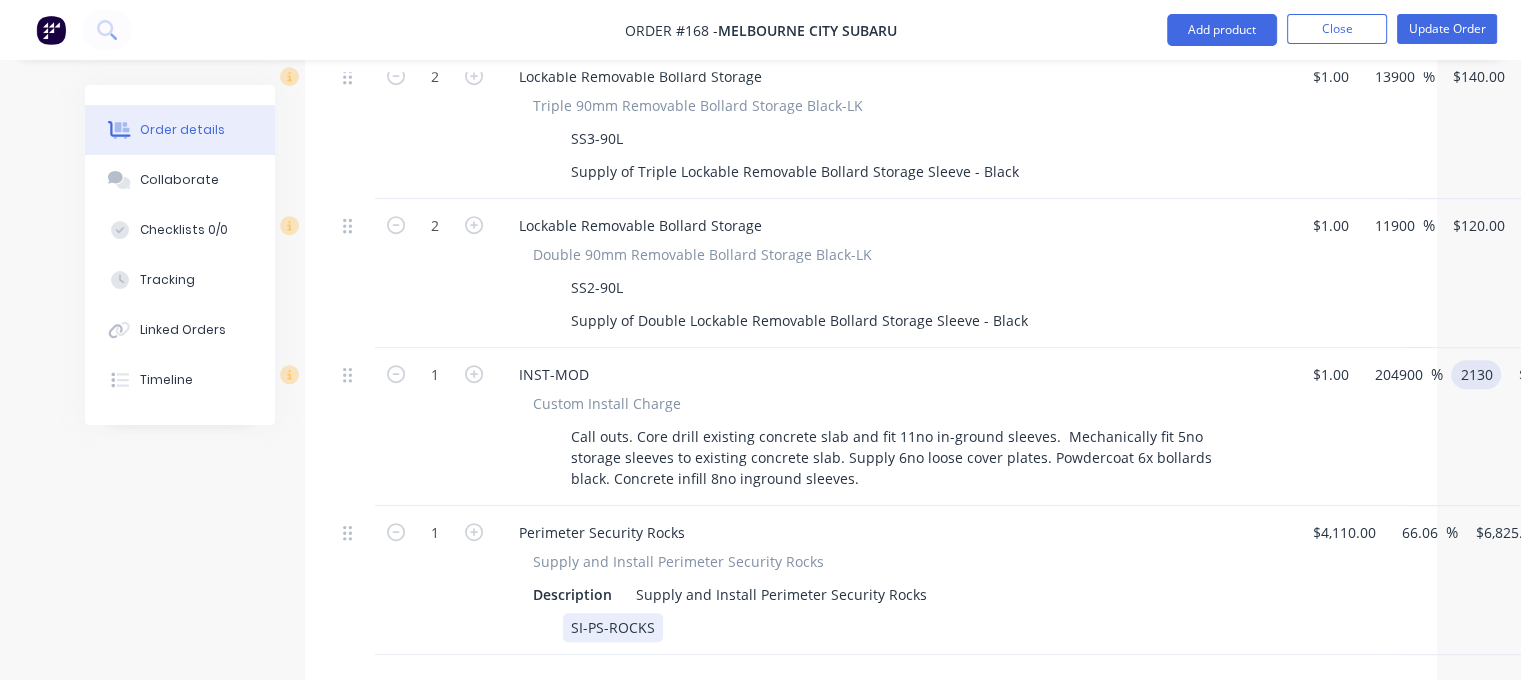 type on "$2,130.00" 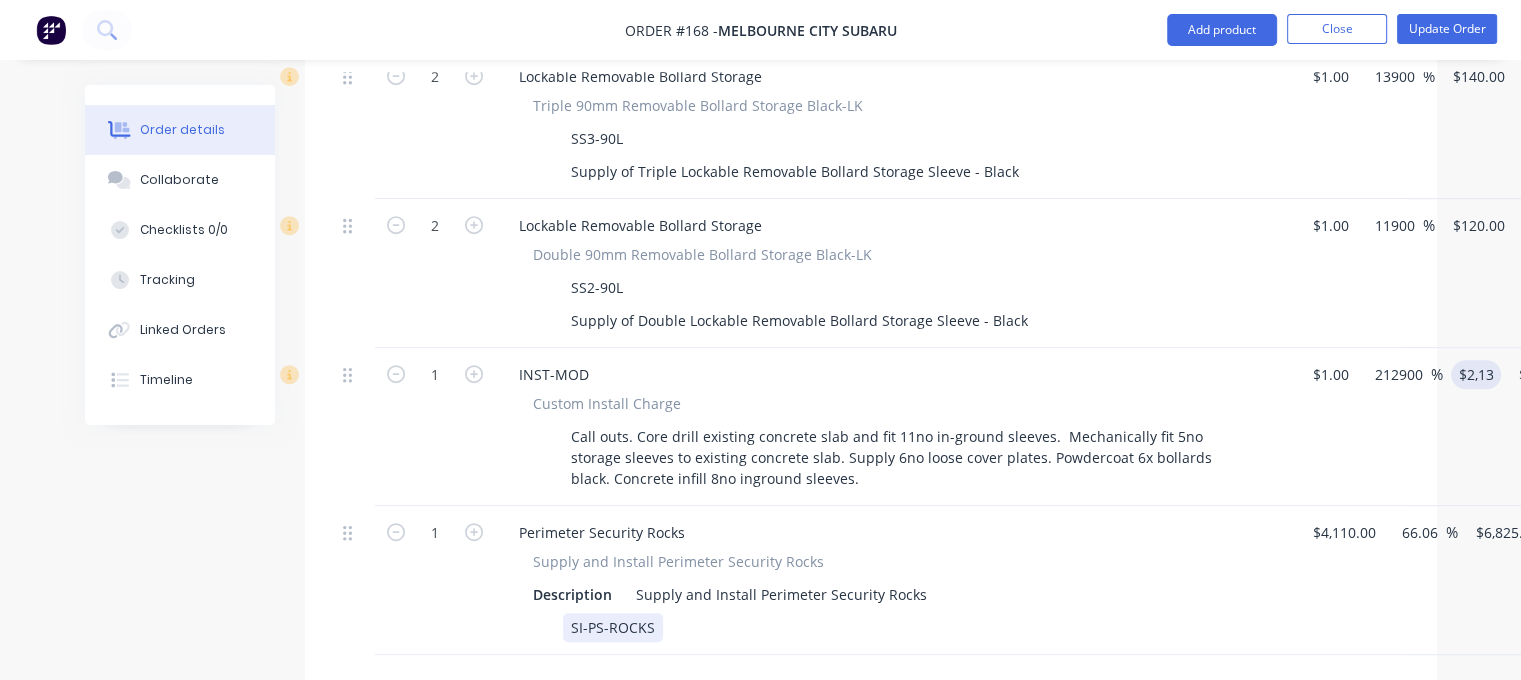 click on "SI-PS-ROCKS" at bounding box center (891, 627) 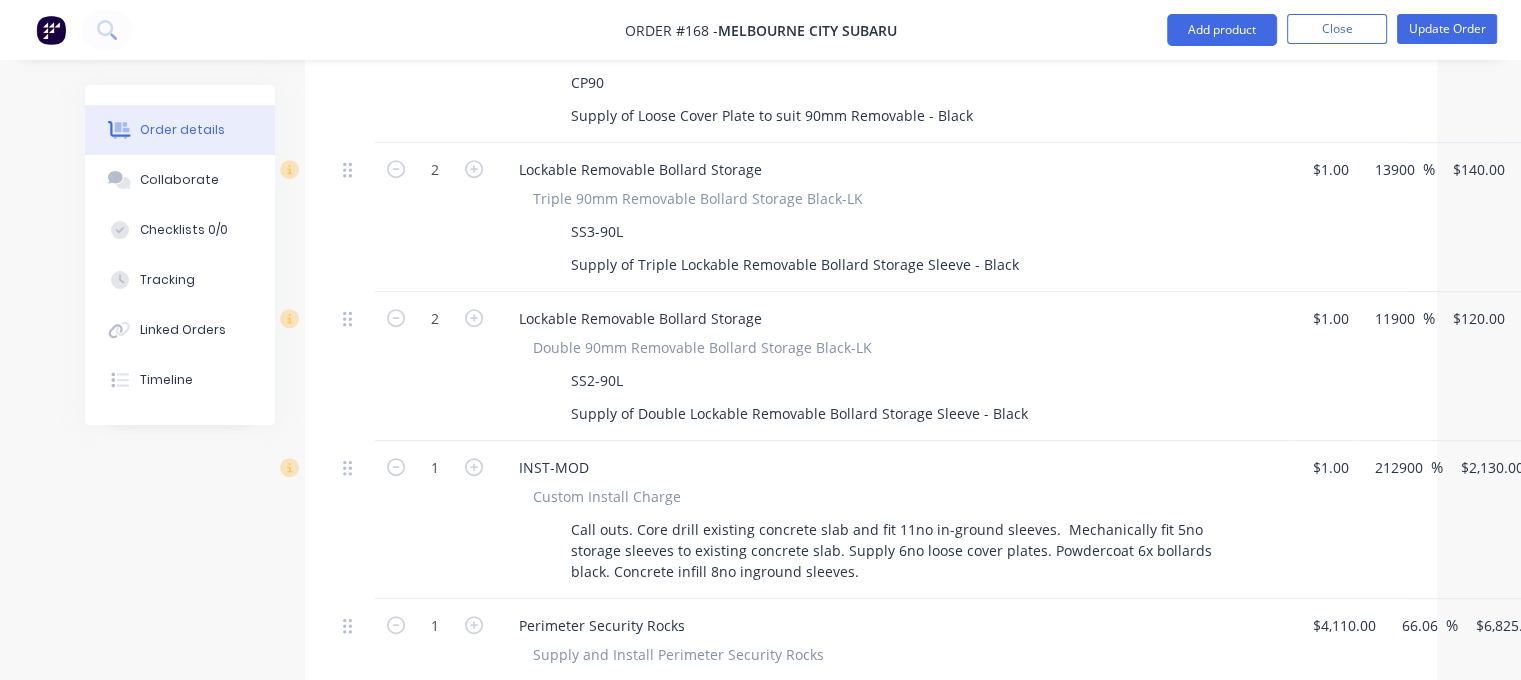 scroll, scrollTop: 979, scrollLeft: 0, axis: vertical 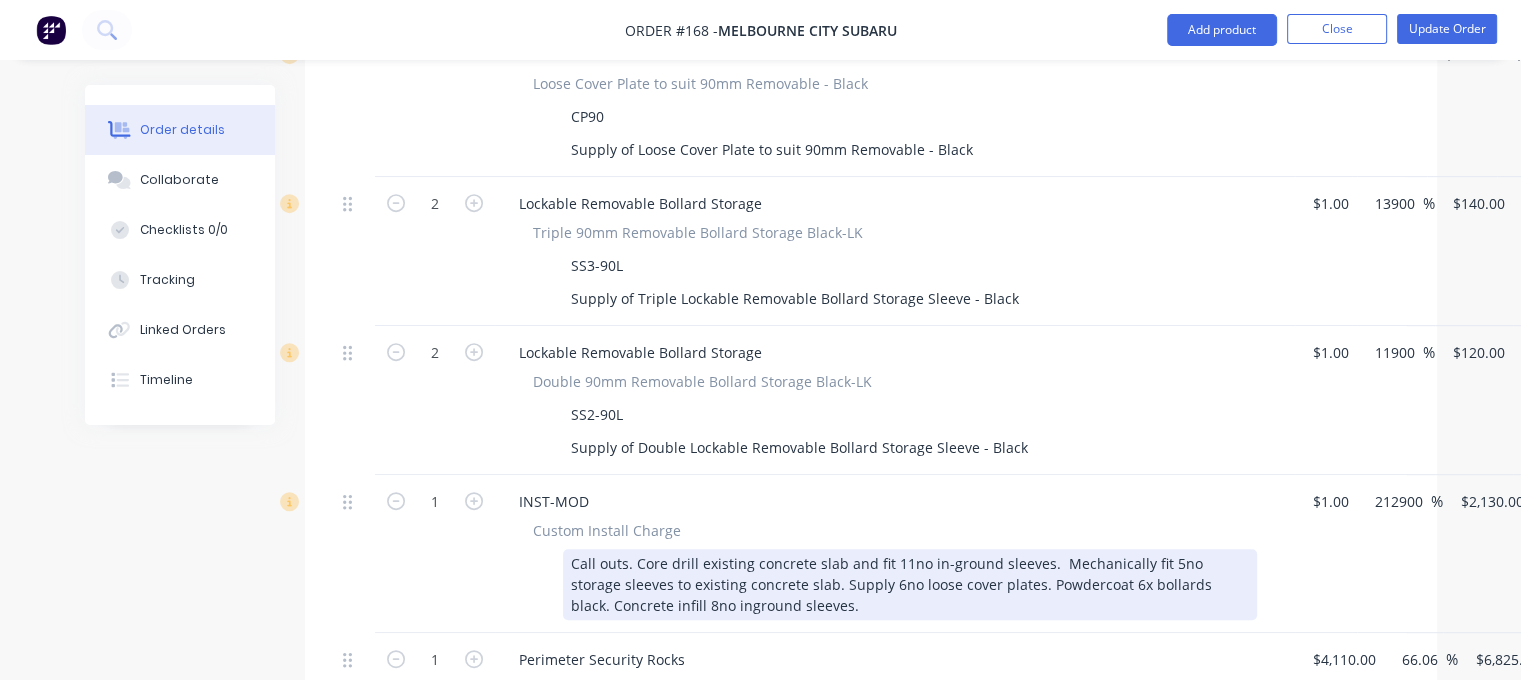 click on "Call outs. Core drill existing concrete slab and fit 11no in-ground sleeves.  Mechanically fit 5no storage sleeves to existing concrete slab. Supply 6no loose cover plates. Powdercoat 6x bollards black. Concrete infill 8no inground sleeves." at bounding box center [910, 584] 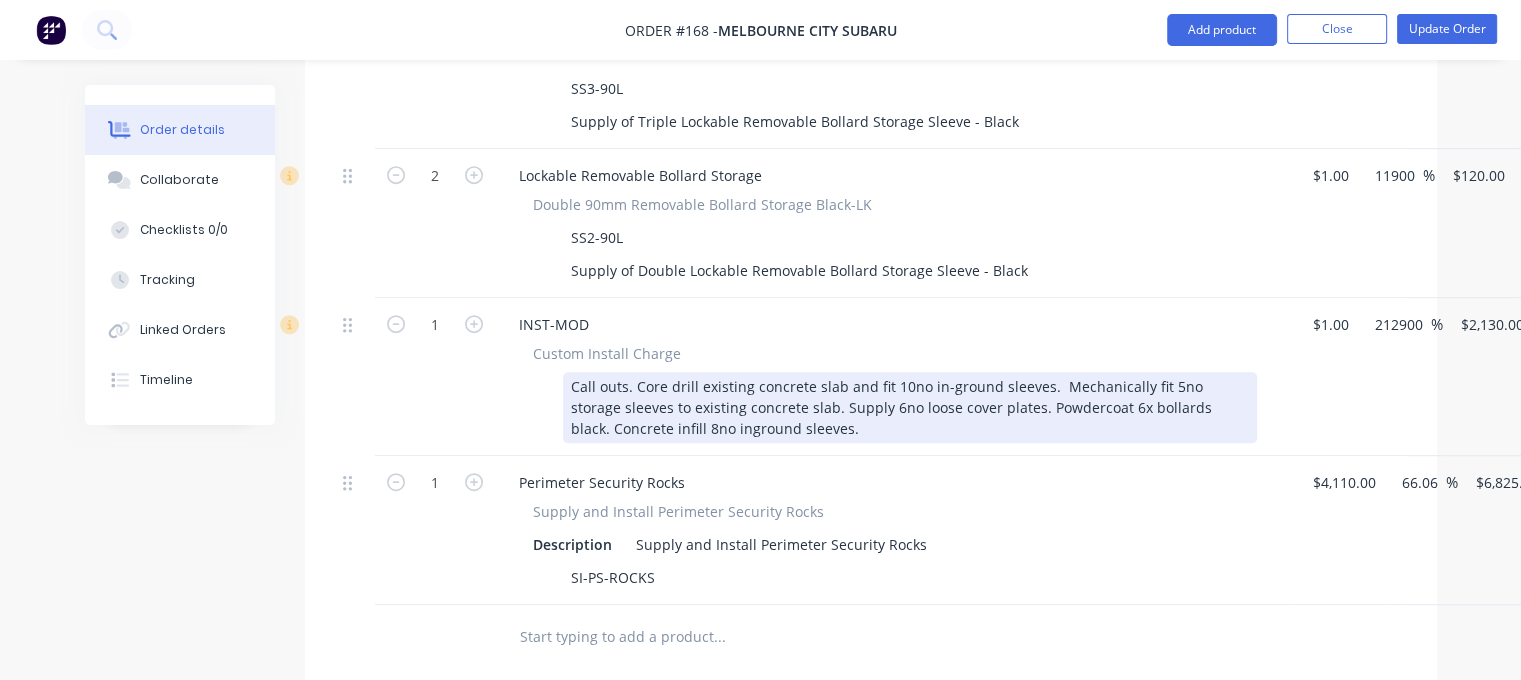 scroll, scrollTop: 979, scrollLeft: 0, axis: vertical 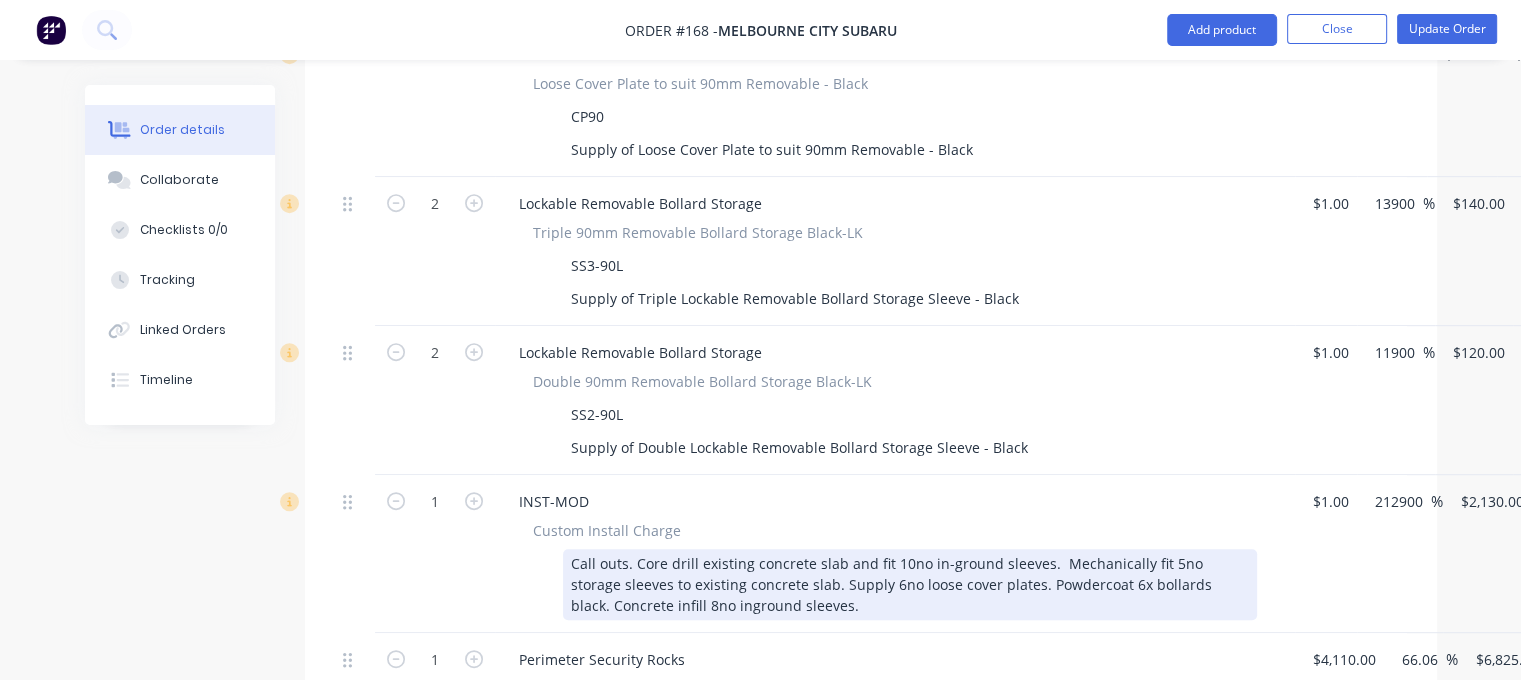 click on "Call outs. Core drill existing concrete slab and fit 10no in-ground sleeves.  Mechanically fit 5no storage sleeves to existing concrete slab. Supply 6no loose cover plates. Powdercoat 6x bollards black. Concrete infill 8no inground sleeves." at bounding box center [910, 584] 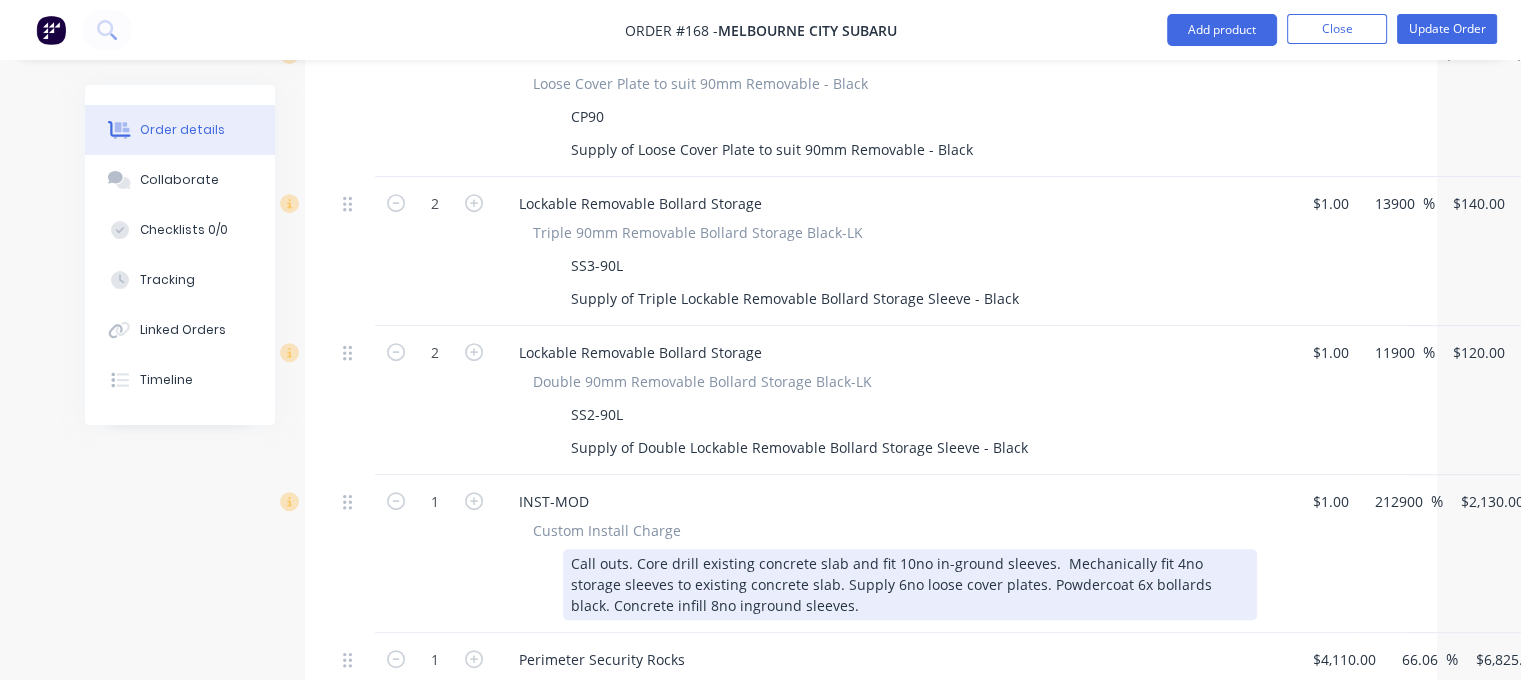 click on "Call outs. Core drill existing concrete slab and fit 10no in-ground sleeves.  Mechanically fit 4no storage sleeves to existing concrete slab. Supply 6no loose cover plates. Powdercoat 6x bollards black. Concrete infill 8no inground sleeves." at bounding box center (910, 584) 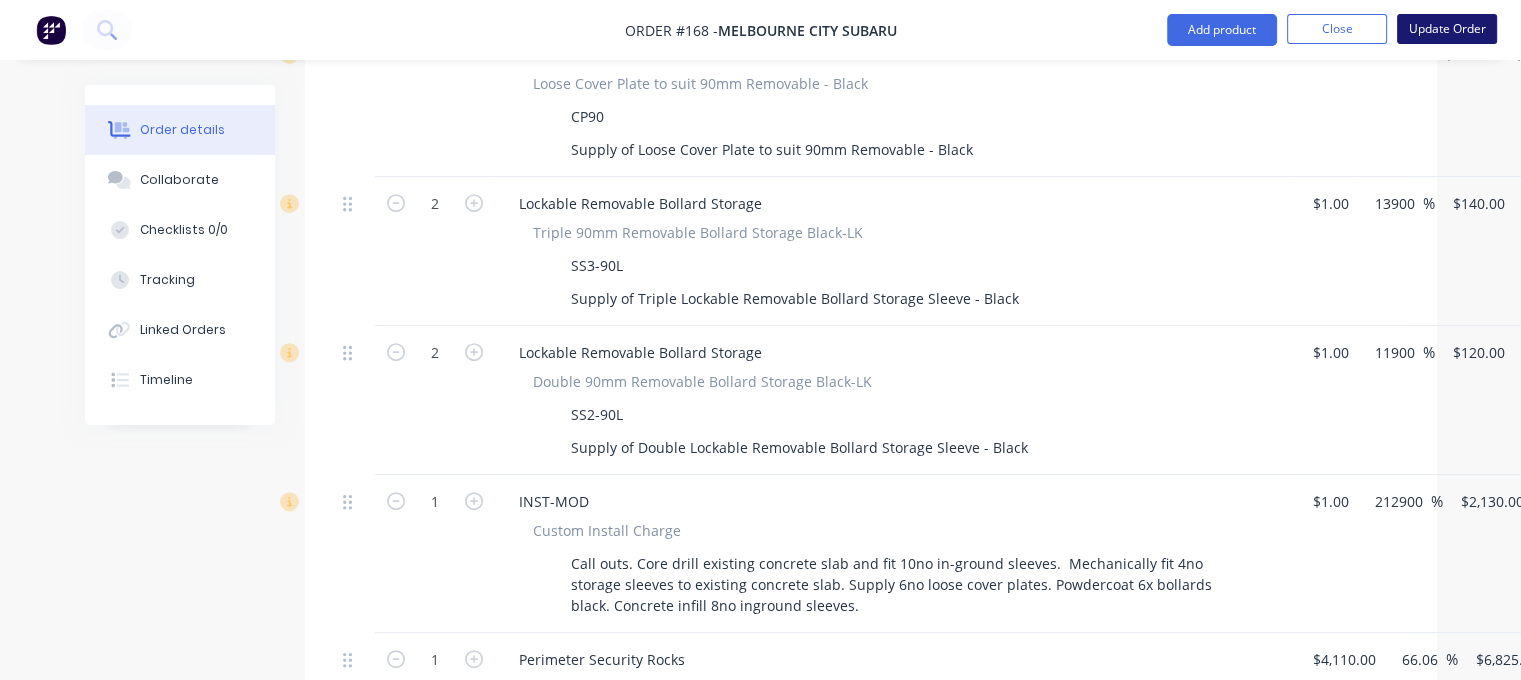 click on "Update Order" at bounding box center (1447, 29) 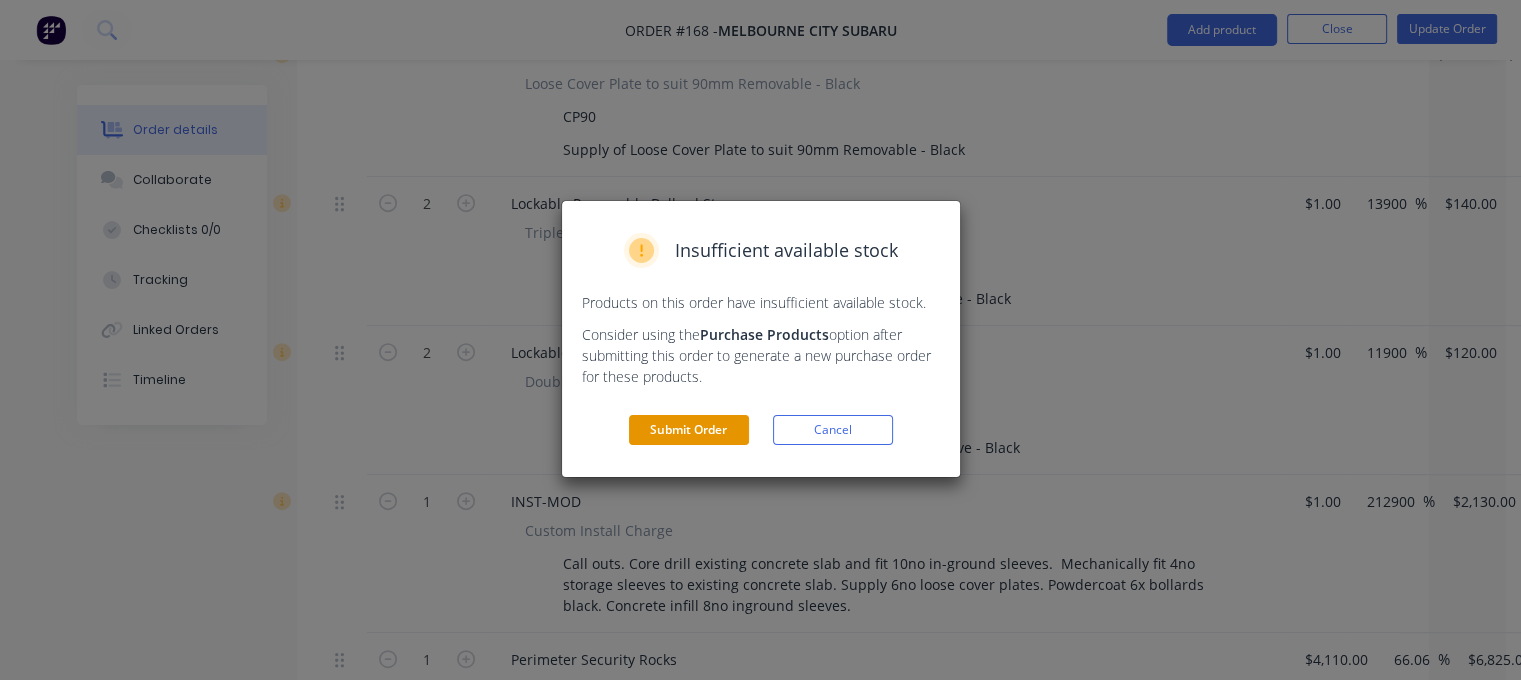 click on "Submit Order" at bounding box center [689, 430] 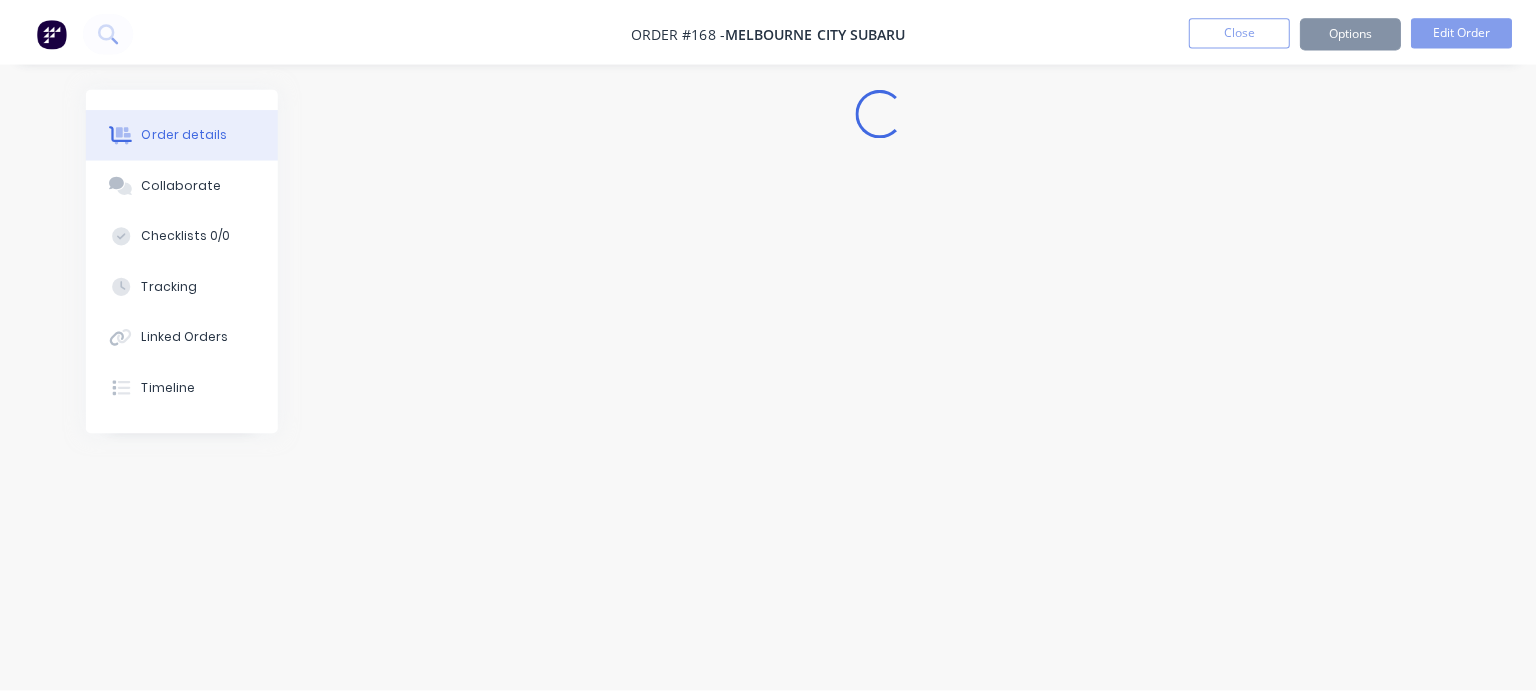 scroll, scrollTop: 0, scrollLeft: 0, axis: both 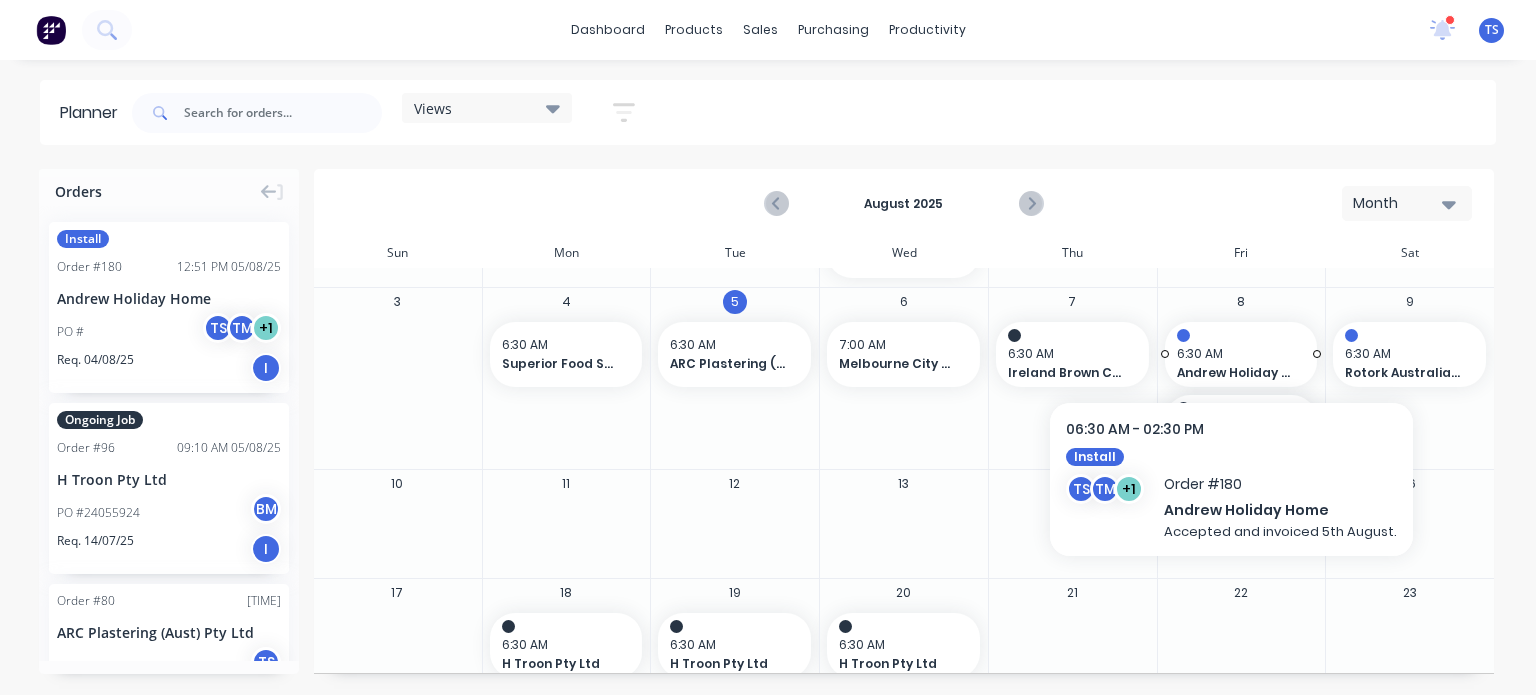 click on "6:30 AM" at bounding box center [1236, 354] 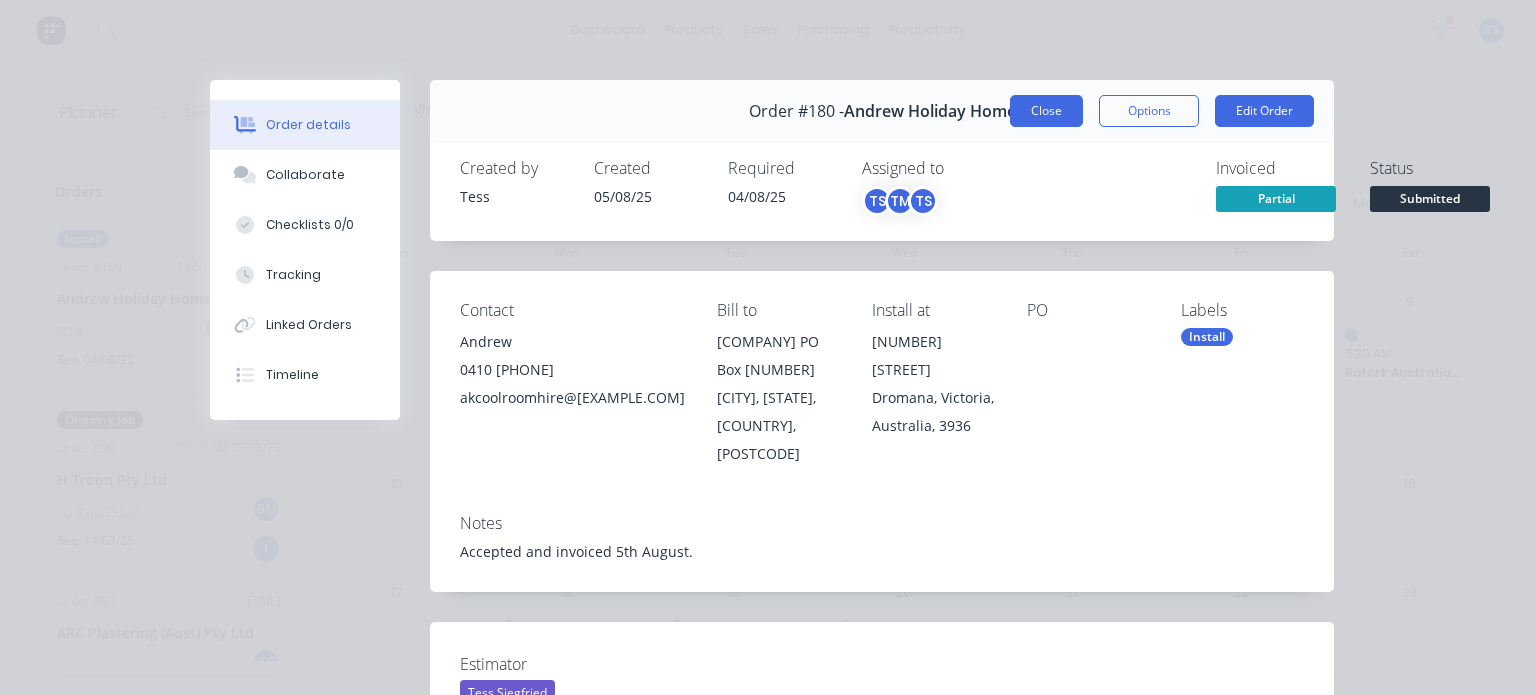 click on "Close" at bounding box center [1046, 111] 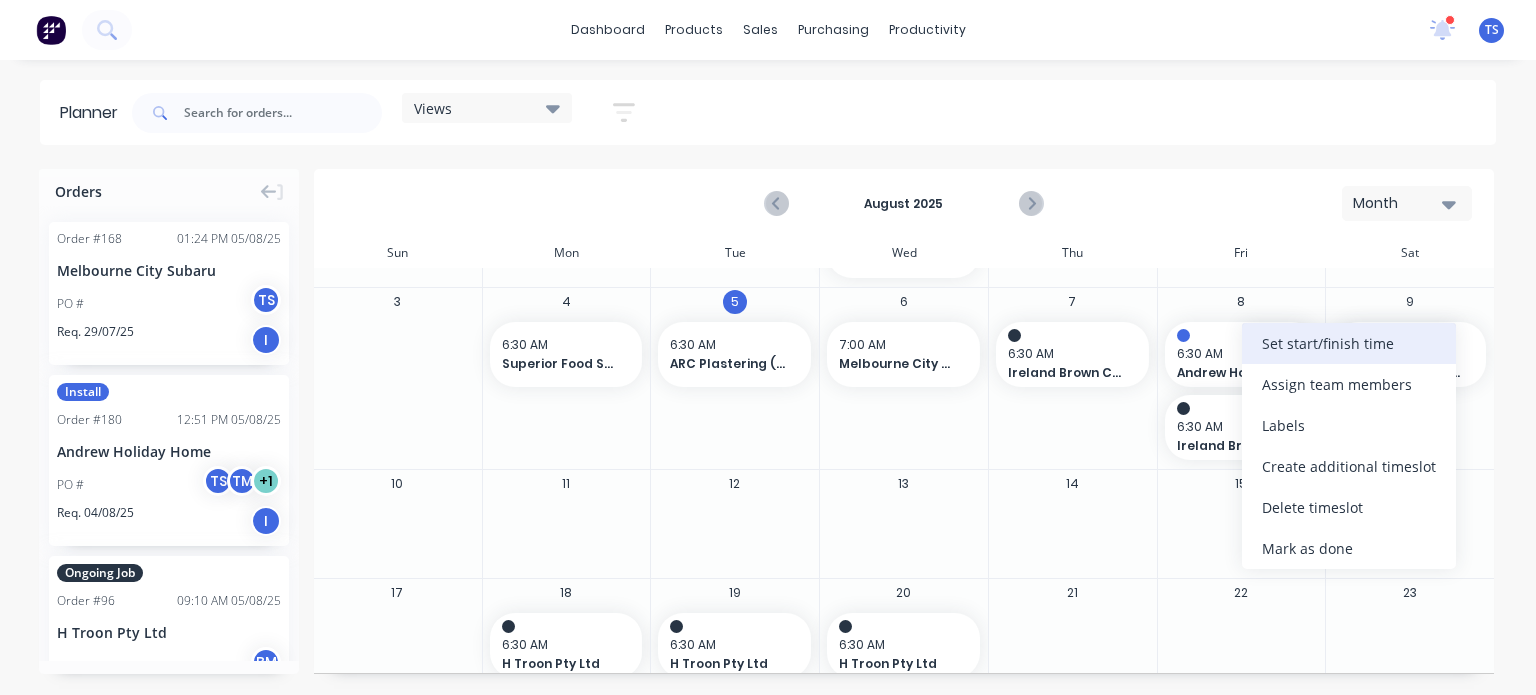 click on "Set start/finish time" at bounding box center (1349, 343) 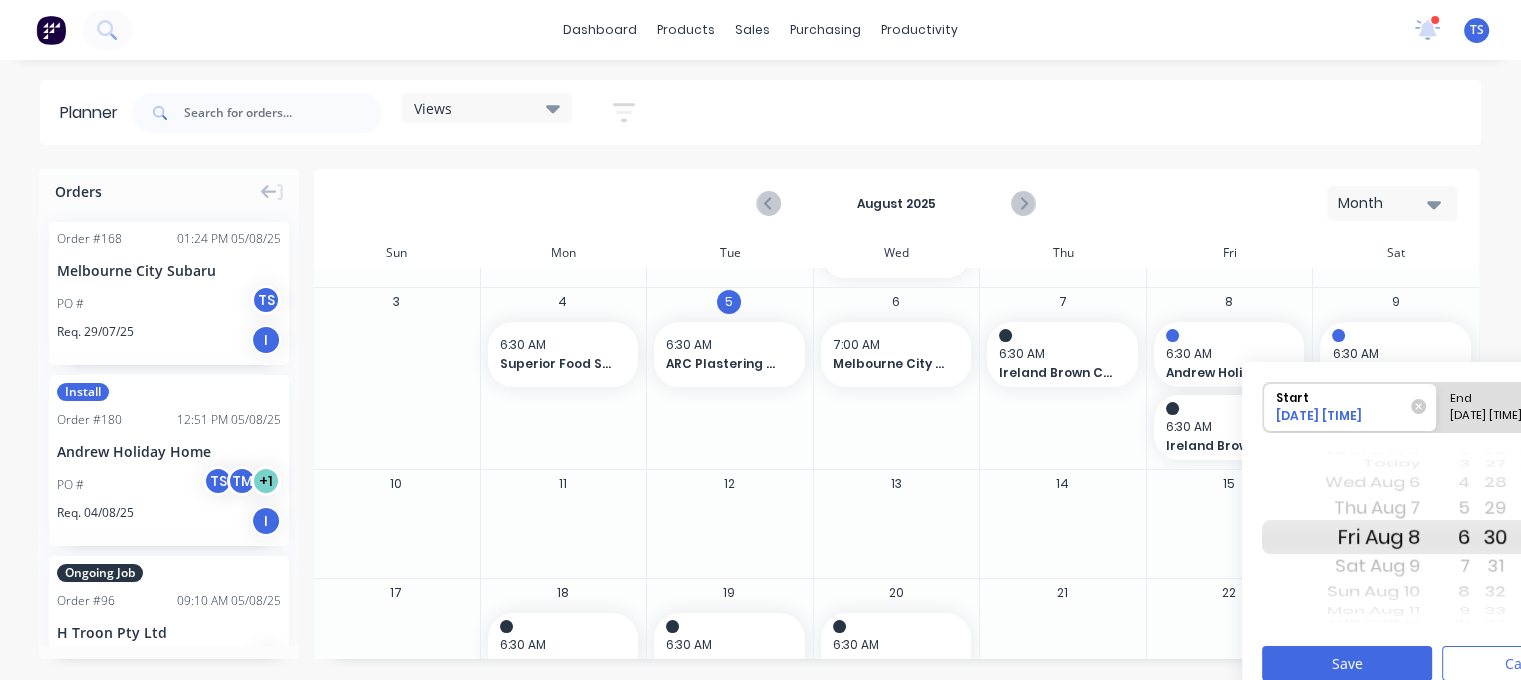 click on "7" at bounding box center [1445, 566] 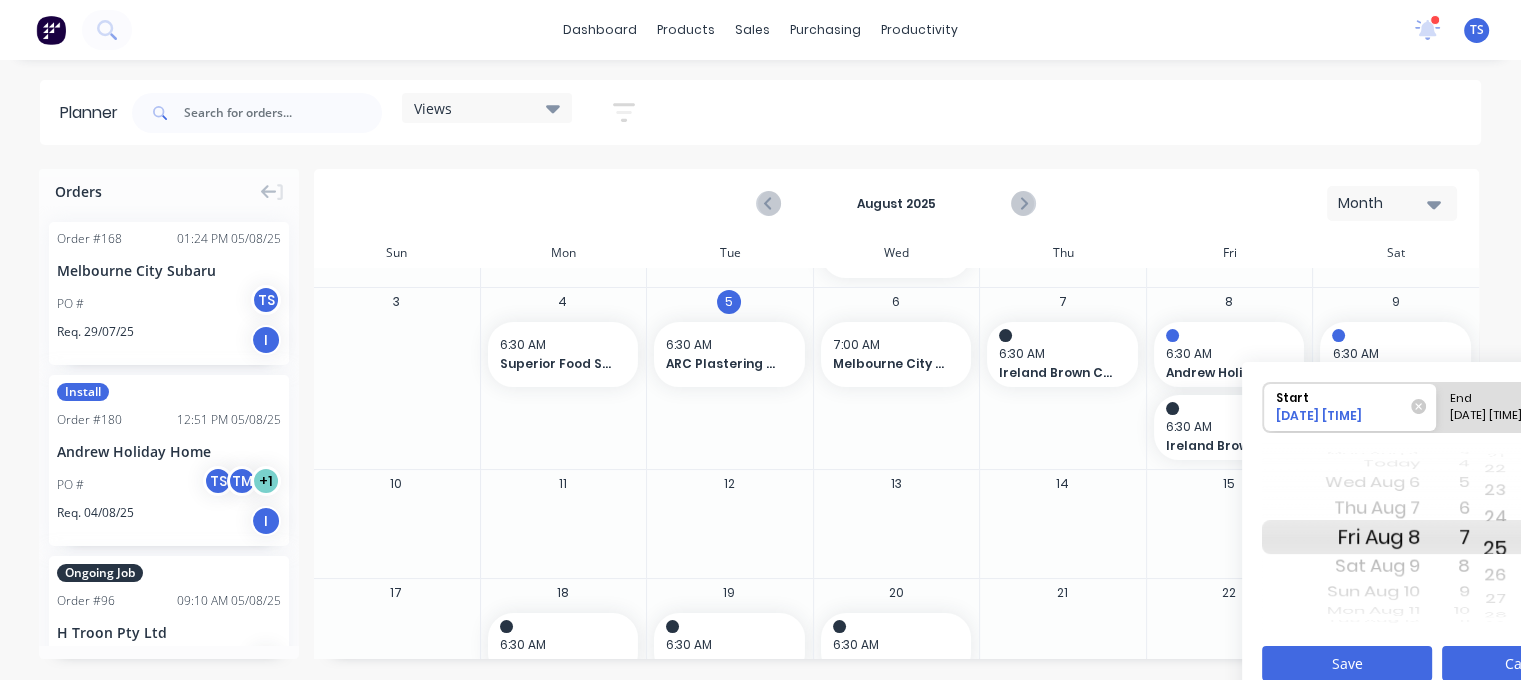 drag, startPoint x: 1496, startPoint y: 475, endPoint x: 1496, endPoint y: 659, distance: 184 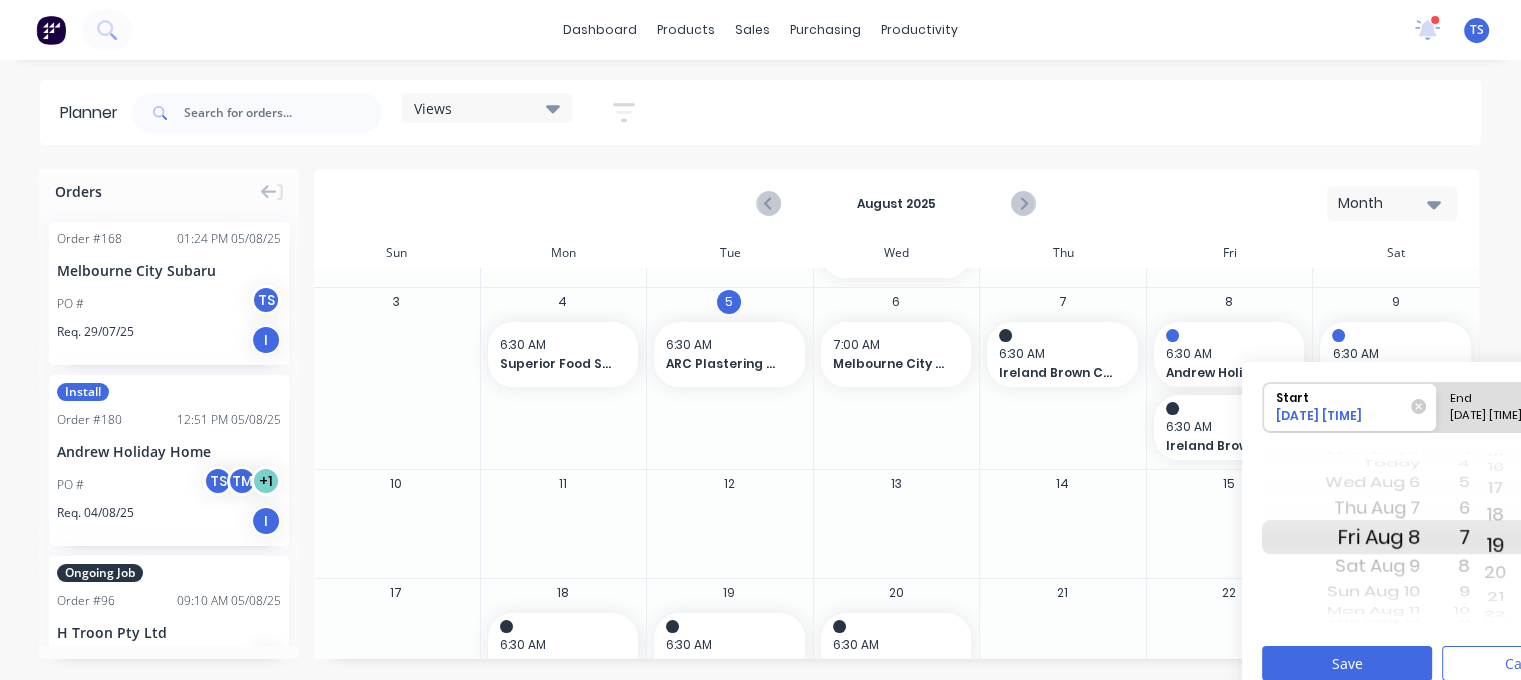 drag, startPoint x: 1495, startPoint y: 485, endPoint x: 1498, endPoint y: 698, distance: 213.02112 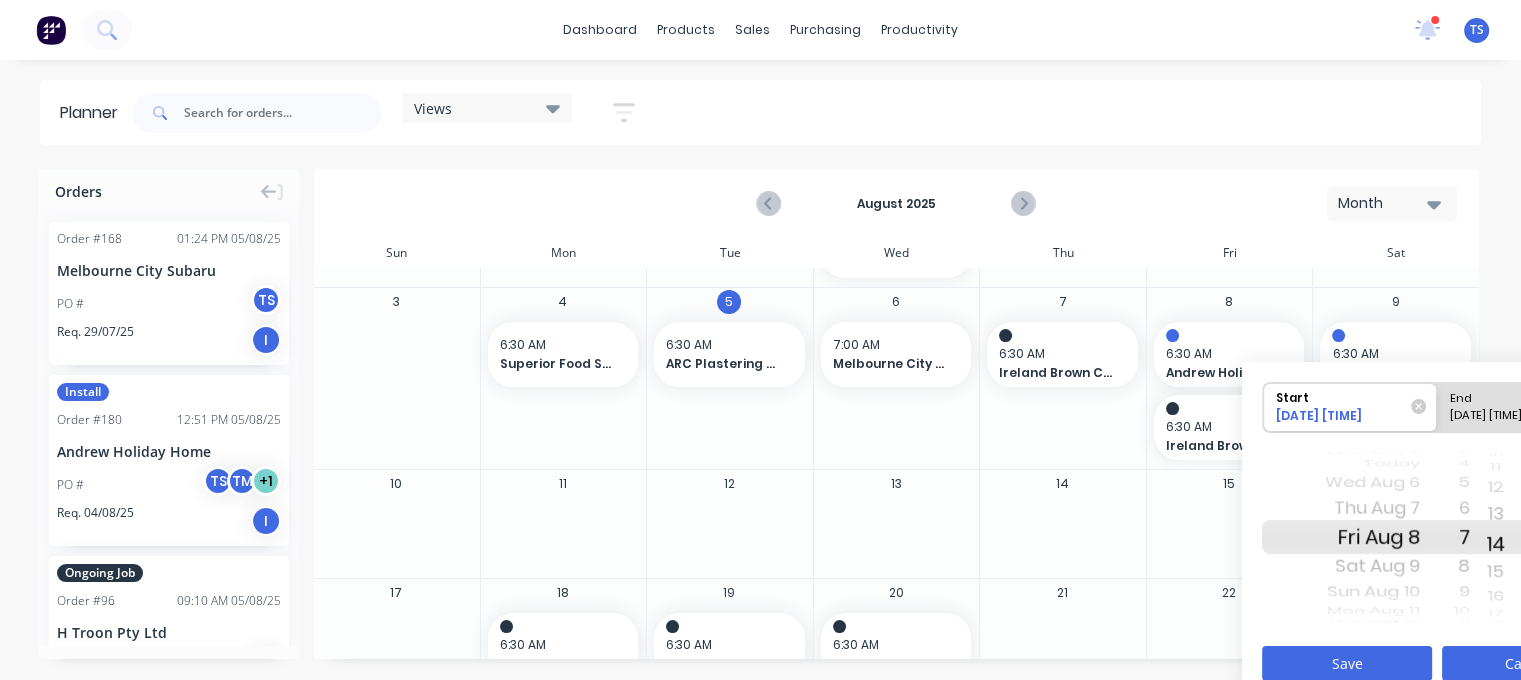 drag, startPoint x: 1496, startPoint y: 475, endPoint x: 1508, endPoint y: 653, distance: 178.40404 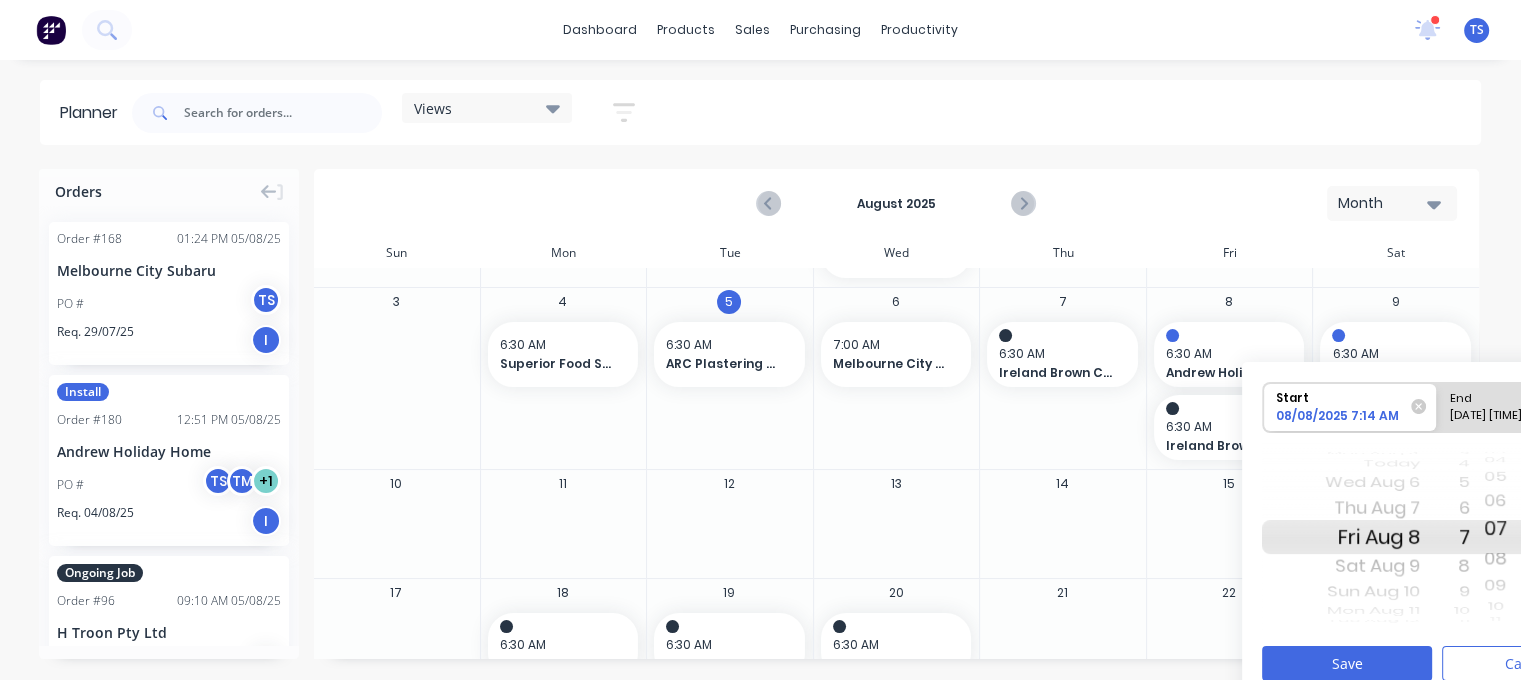 drag, startPoint x: 1496, startPoint y: 477, endPoint x: 1496, endPoint y: 706, distance: 229 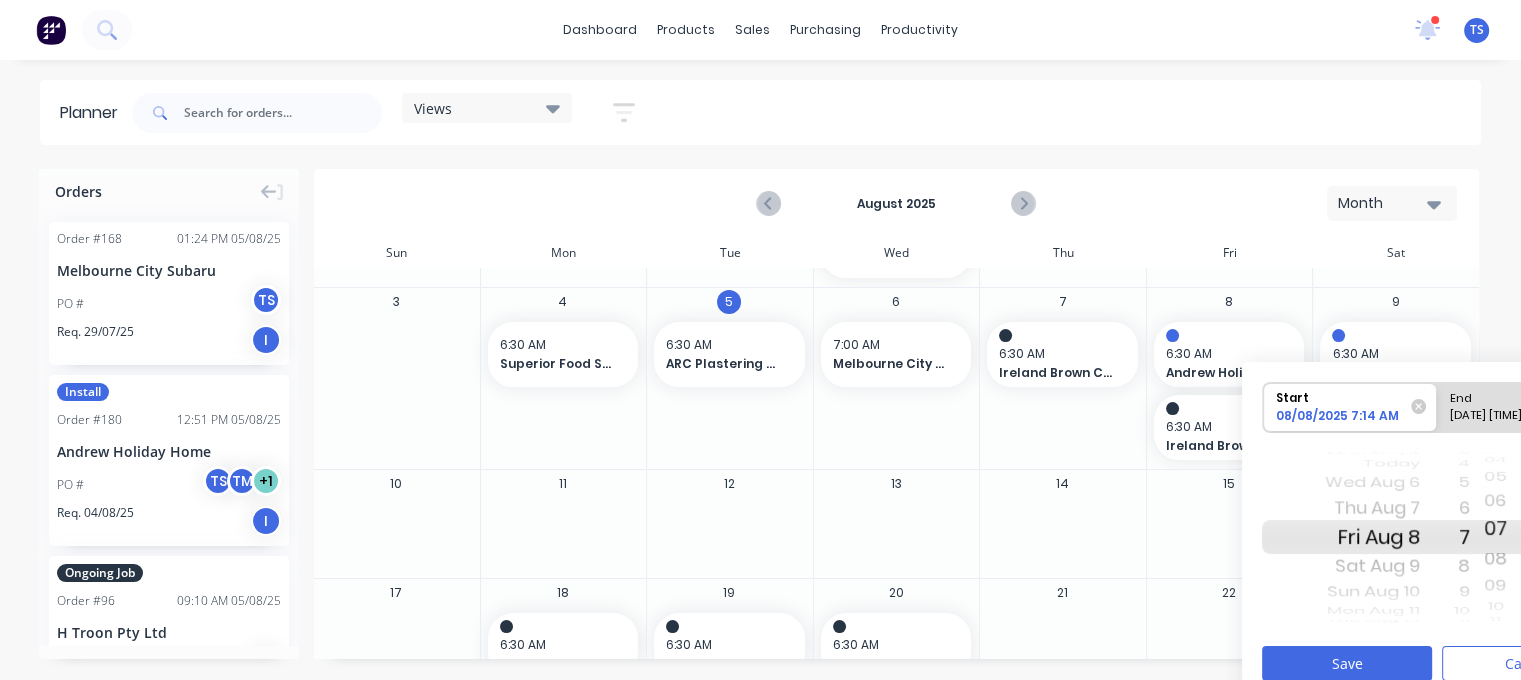 click on "dashboard products sales purchasing productivity dashboard products Product Catalogue Materials sales Sales Orders Customers Price Level Manager purchasing Purchase Orders Suppliers productivity Workflow Planner Delivery Scheduling Timesheets 6 new notifications Mark all as read [FIRST]  mentioned you in a message Liberty Oil Convenience Pty Ltd Order  # 169 [TIME] [DATE]   [FIRST]  mentioned you in a message Malvern Automotive Repairs  Order  # 133 [TIME] [DATE]   [FIRST]  mentioned you in a message Lang Lang Tobacconist Order  # 108 PO  #57Rev-1 [TIME] [DATE]   [FIRST]  mentioned you in a message Motorone Order  # 173 [TIME] [DATE]   [FIRST]  mentioned you in a message Luxury Consignment Store - Brighton Order  # 143 [TIME] [DATE]   [FIRST]  mentioned you in a message Total Tools Mitcham Order  # 161 [TIME] [DATE]   [FIRST]  mentioned you in a message Motorone Order  # 173 [TIME] [DATE]   [FIRST]  mentioned you in a message Total Tools Mitcham Order  # 161 [TIME] [DATE]   [FIRST] [COMPANY]" at bounding box center [760, 340] 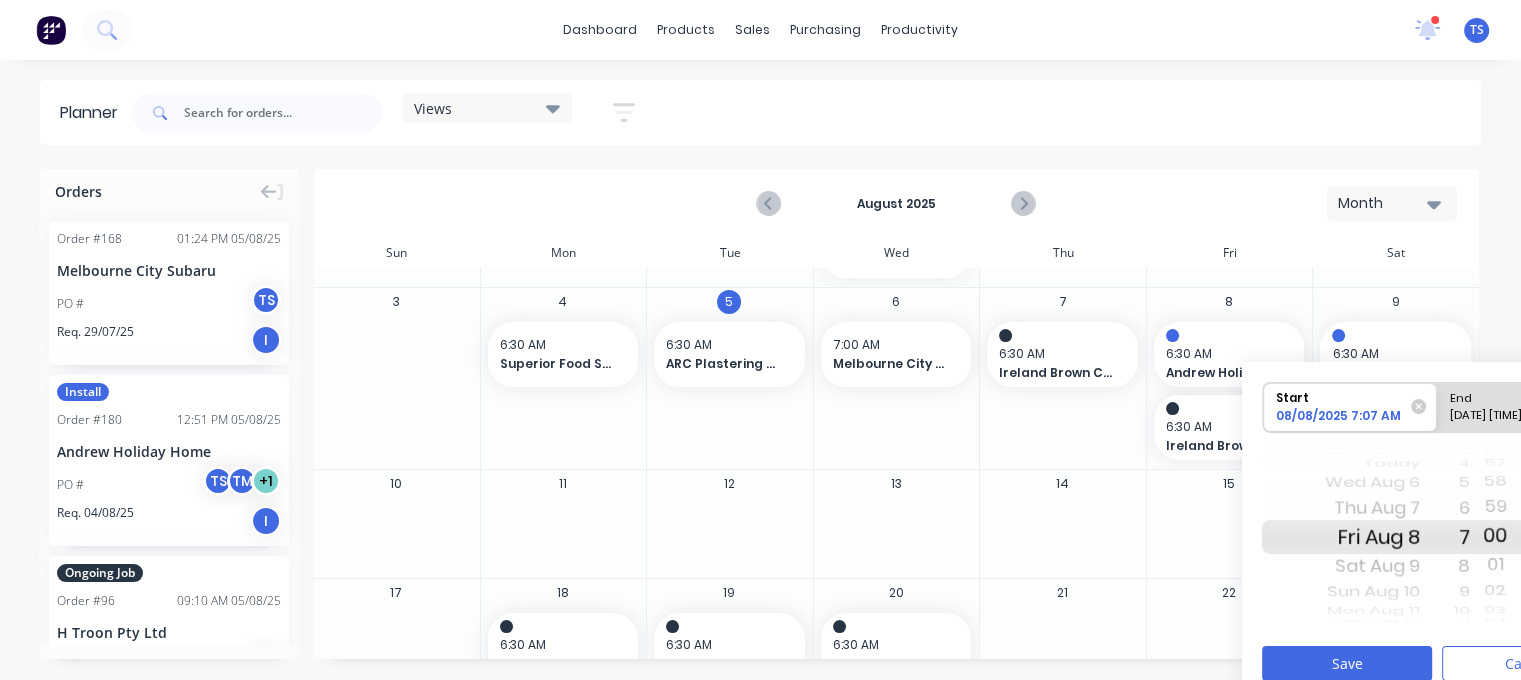 drag, startPoint x: 1500, startPoint y: 463, endPoint x: 1511, endPoint y: 702, distance: 239.253 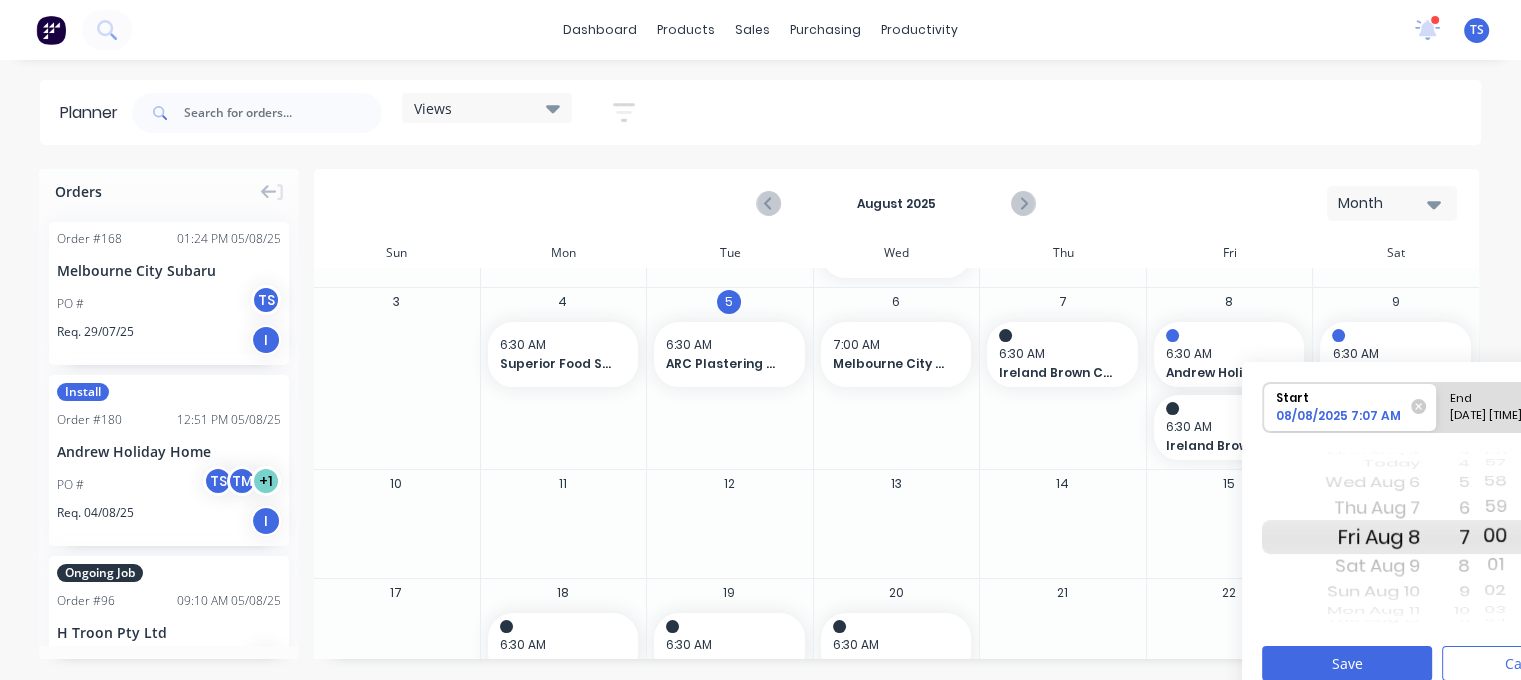click on "dashboard products sales purchasing productivity dashboard products Product Catalogue Materials sales Sales Orders Customers Price Level Manager purchasing Purchase Orders Suppliers productivity Workflow Planner Delivery Scheduling Timesheets 6 new notifications Mark all as read [FIRST]  mentioned you in a message Liberty Oil Convenience Pty Ltd Order  # 169 [TIME] [DATE]   [FIRST]  mentioned you in a message Malvern Automotive Repairs  Order  # 133 [TIME] [DATE]   [FIRST]  mentioned you in a message Lang Lang Tobacconist Order  # 108 PO  #57Rev-1 [TIME] [DATE]   [FIRST]  mentioned you in a message Motorone Order  # 173 [TIME] [DATE]   [FIRST]  mentioned you in a message Luxury Consignment Store - Brighton Order  # 143 [TIME] [DATE]   [FIRST]  mentioned you in a message Total Tools Mitcham Order  # 161 [TIME] [DATE]   [FIRST]  mentioned you in a message Motorone Order  # 173 [TIME] [DATE]   [FIRST]  mentioned you in a message Total Tools Mitcham Order  # 161 [TIME] [DATE]   [FIRST] [COMPANY]" at bounding box center (760, 340) 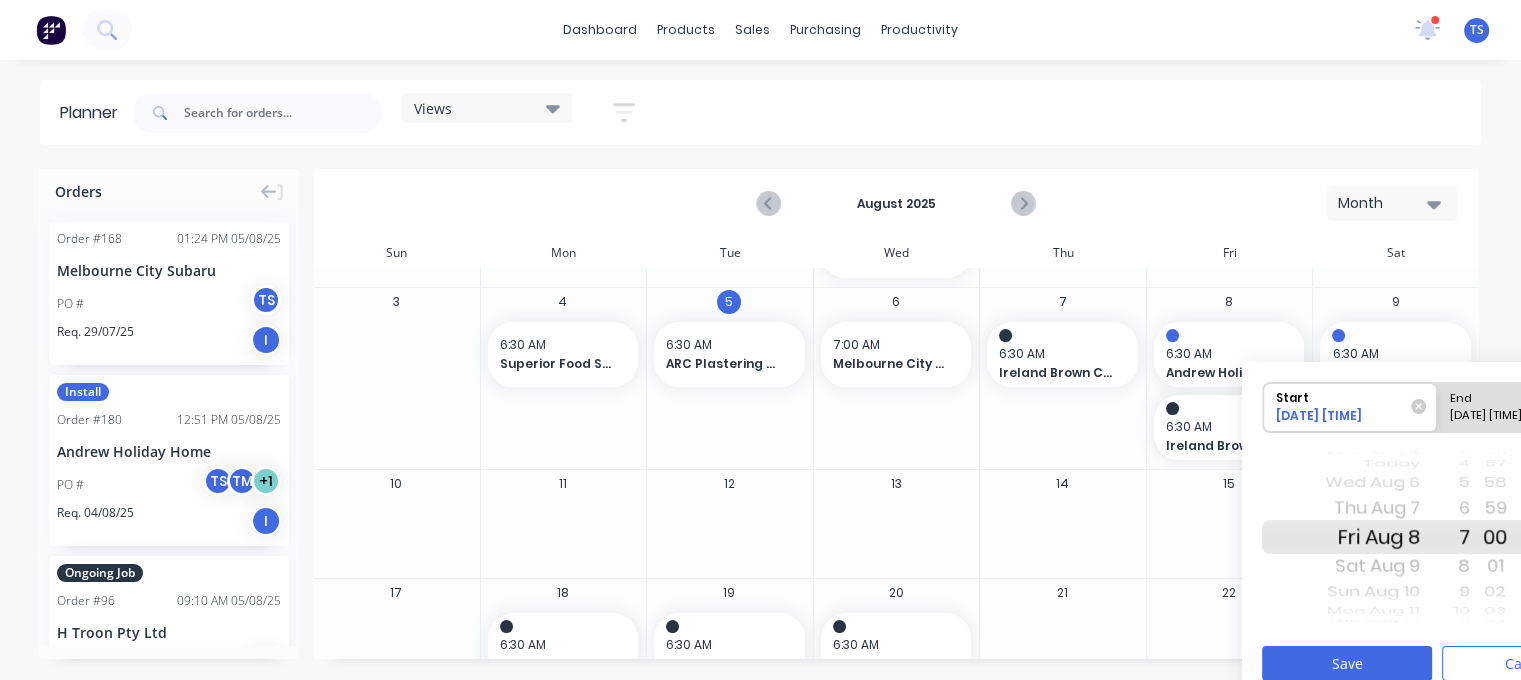 click on "[DATE] [TIME]" at bounding box center [1515, 419] 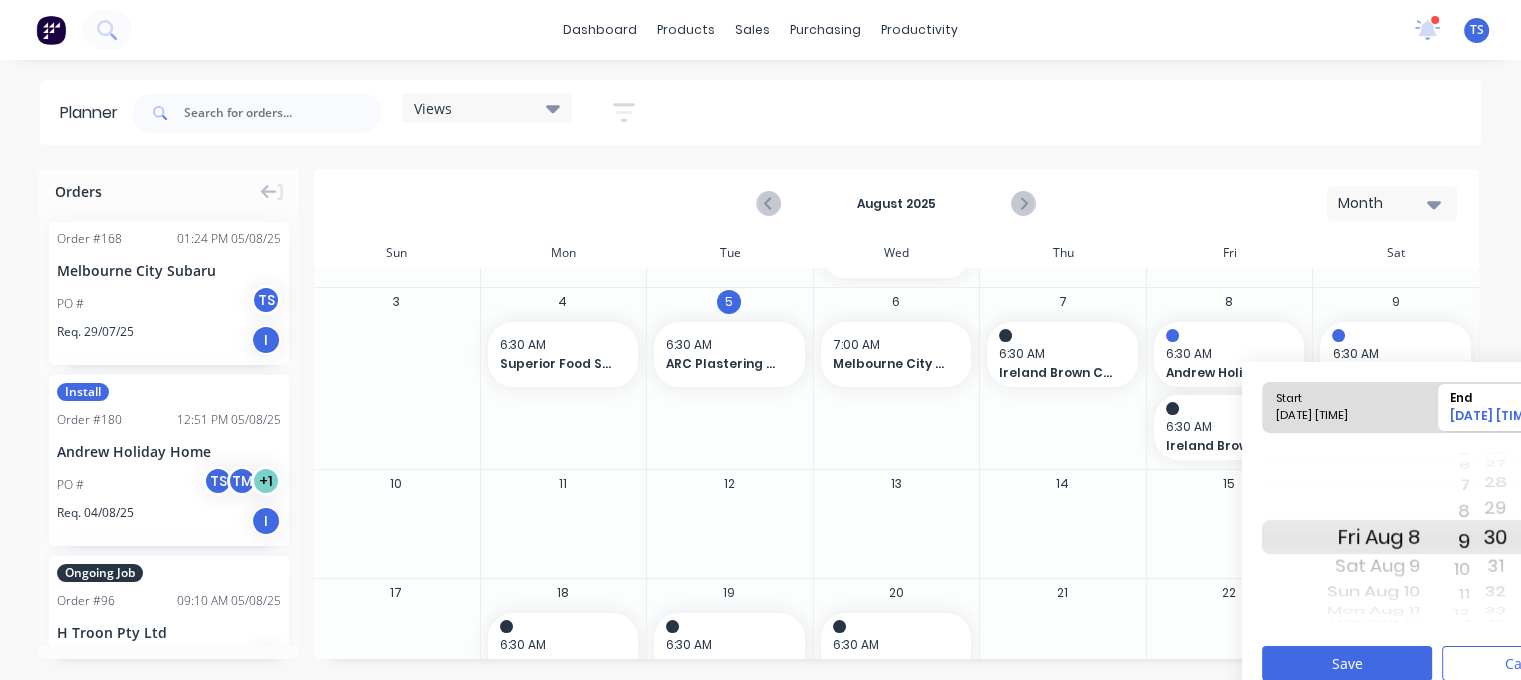 drag, startPoint x: 1464, startPoint y: 458, endPoint x: 1466, endPoint y: 633, distance: 175.01143 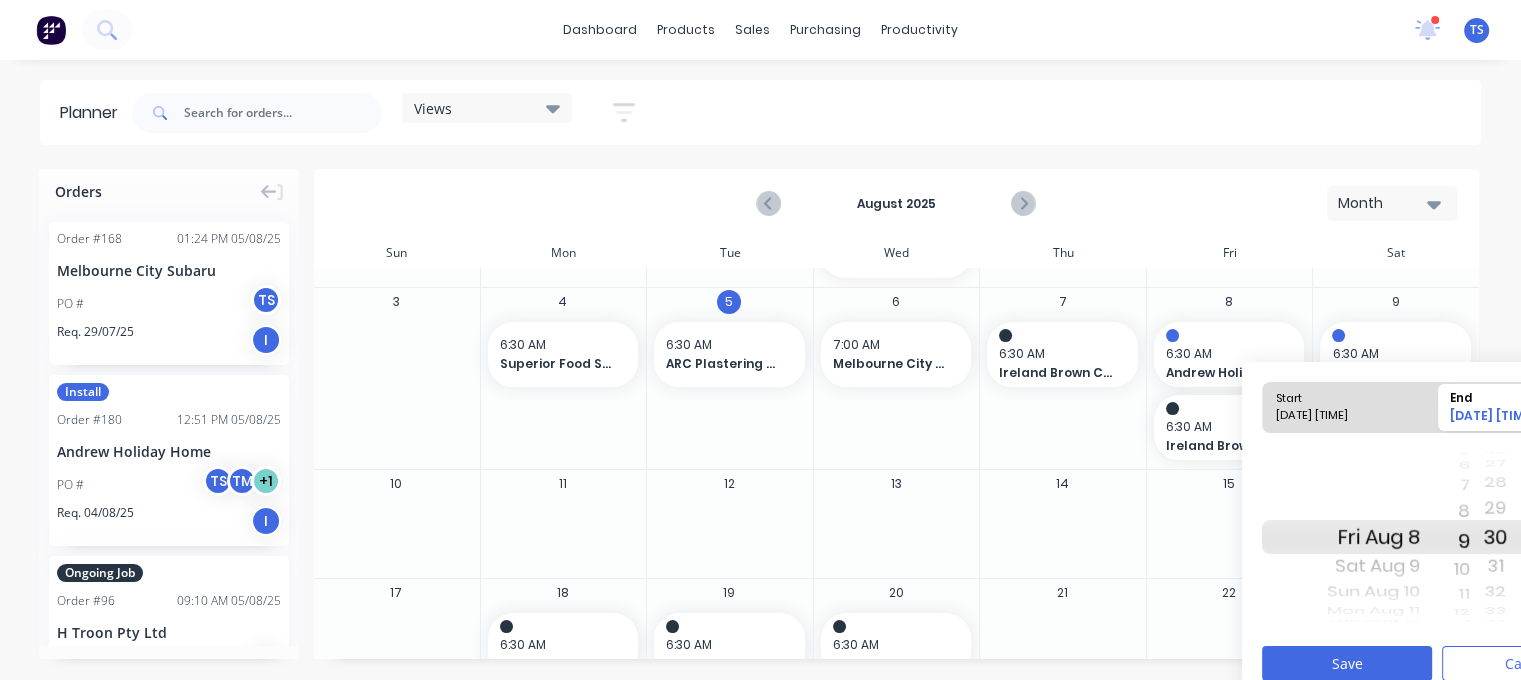 click on "Start [DATE] [TIME] End [DATE] [TIME] Fri Aug 8 Sat Aug 9 Sun Aug 10 Mon Aug 11 Tue Aug 12 Wed Aug 13 Thu Aug 14 Fri Aug 15 Sat Aug 16 Sun Aug 17 Mon Aug 18 Tue Aug 19 Wed Aug 20 Thu Aug 21 Fri Aug 22 Sat Aug 23 Sun Aug 24 Mon Aug 25 Tue Aug 26 Wed Aug 27 Thu Aug 28 Fri Aug 29 Sat Aug 30 Sun Aug 31 Mon Sep 1 Tue Sep 2 Wed Sep 3 Thu Sep 4 Fri Sep 5 Sat Sep 6 Sun Sep 7 Mon Sep 8 Tue Sep 9 Wed Sep 10 Thu Sep 11 Fri Sep 12 Sat Sep 13 Sun Sep 14 Mon Sep 15 Tue Sep 16 Wed Sep 17 Fri Aug 8 Sat Aug 9 Sun Aug 10 Mon Aug 11 Tue Aug 12 Wed Aug 13 Thu Aug 14 Fri Aug 15 Sat Aug 16 Sun Aug 17 5 6 7 8 9 10 11 12 1 2 3 4 5 6 7 8 9 10 11 12 1 2 3 4 5 6 7 8 9 10 11 12 1 2 3 4 5 6 7 8 9 10 11 12 1 2 3 4 5 6 7 8 9 10 11 12 1 2 3 4 5 6 7 8 9 10 11 12 1 12 1 2 3 4 5 6 7 8 9 10 11 12 1 2 3 4 5 6 50 51 52 53 54 55 56 57 58 59 00 01 02 03 04 05 06 07 08 09 10 11 12 13 14 15 16 17 18 19 20 21 22 23 24 25 26 27 28 29 30 31 32 33 34 35 36 37 38 39 40 41 42 43 44 45 46 47 48 49 50 51 52" at bounding box center (1437, 531) 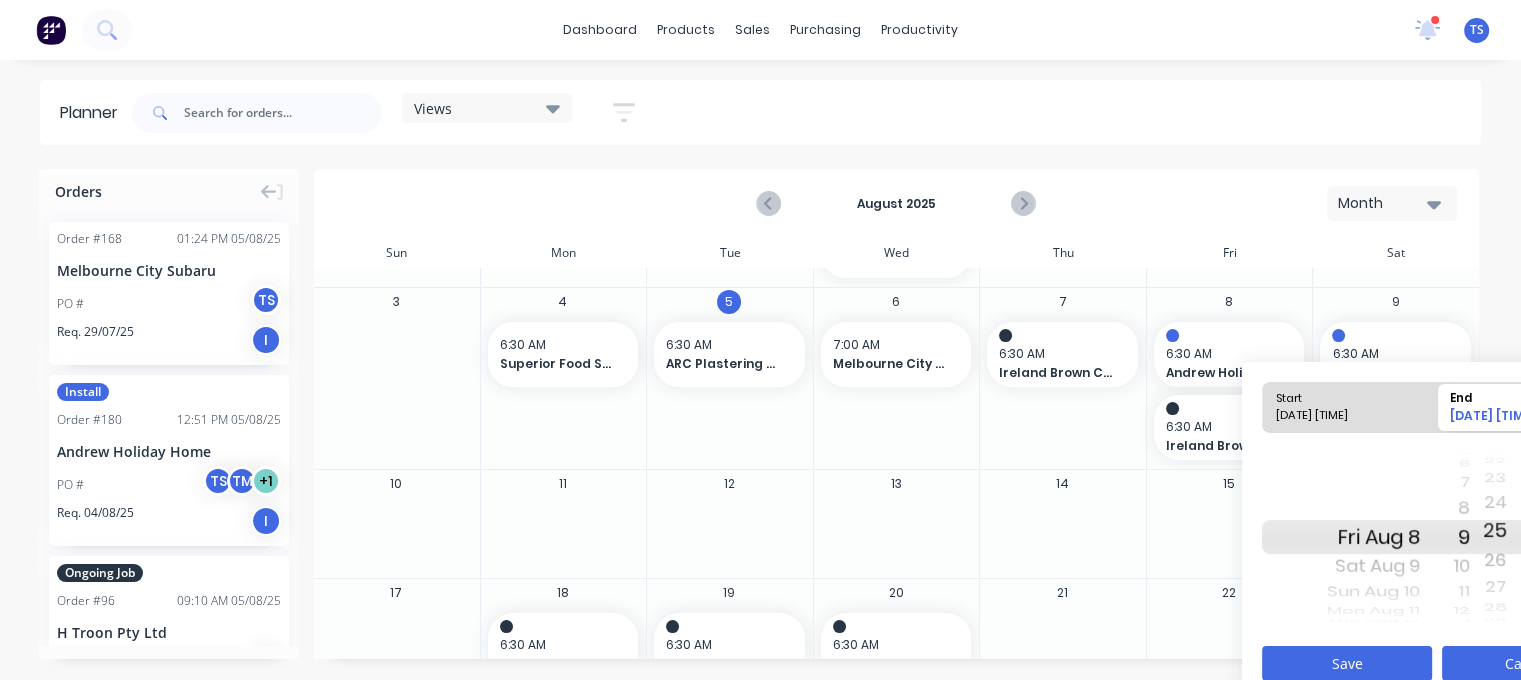 drag, startPoint x: 1496, startPoint y: 488, endPoint x: 1495, endPoint y: 655, distance: 167.00299 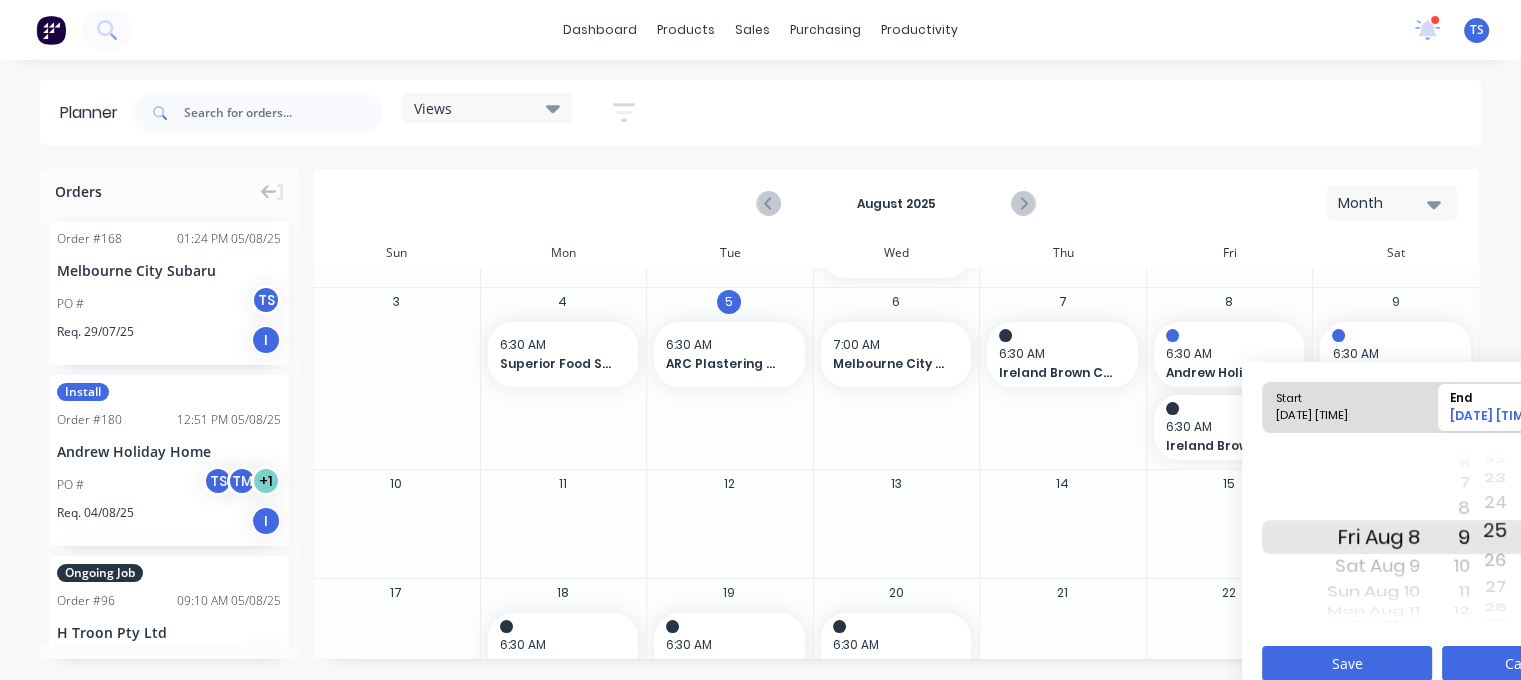 click on "Start [DATE] [TIME] End [DATE] [TIME] Fri Aug 8 Sat Aug 9 Sun Aug 10 Mon Aug 11 Tue Aug 12 Wed Aug 13 Thu Aug 14 Fri Aug 15 Sat Aug 16 Sun Aug 17 Mon Aug 18 Tue Aug 19 Wed Aug 20 Thu Aug 21 Fri Aug 22 Sat Aug 23 Sun Aug 24 Mon Aug 25 Tue Aug 26 Wed Aug 27 Thu Aug 28 Fri Aug 29 Sat Aug 30 Sun Aug 31 Mon Sep 1 Tue Sep 2 Wed Sep 3 Thu Sep 4 Fri Sep 5 Sat Sep 6 Sun Sep 7 Mon Sep 8 Tue Sep 9 Wed Sep 10 Thu Sep 11 Fri Sep 12 Sat Sep 13 Sun Sep 14 Mon Sep 15 Tue Sep 16 Wed Sep 17 Fri Aug 8 Sat Aug 9 Sun Aug 10 Mon Aug 11 Tue Aug 12 Wed Aug 13 Thu Aug 14 Fri Aug 15 Sat Aug 16 Sun Aug 17 5 6 7 8 9 10 11 12 1 2 3 4 5 6 7 8 9 10 11 12 1 2 3 4 5 6 7 8 9 10 11 12 1 2 3 4 5 6 7 8 9 10 11 12 1 2 3 4 5 6 7 8 9 10 11 12 1 2 3 4 5 6 7 8 9 10 11 12 1 12 1 2 3 4 5 6 7 8 9 10 11 12 1 2 3 4 5 6 45 46 47 48 49 50 51 52 53 54 55 56 57 58 59 00 01 02 03 04 05 06 07 08 09 10 11 12 13 14 15 16 17 18 19 20 21 22 23 24 25 26 27 28 29 30 31 32 33 34 35 36 37 38 39 40 41 42 43 44 45 46 47 48 49 50 51 52" at bounding box center (1437, 531) 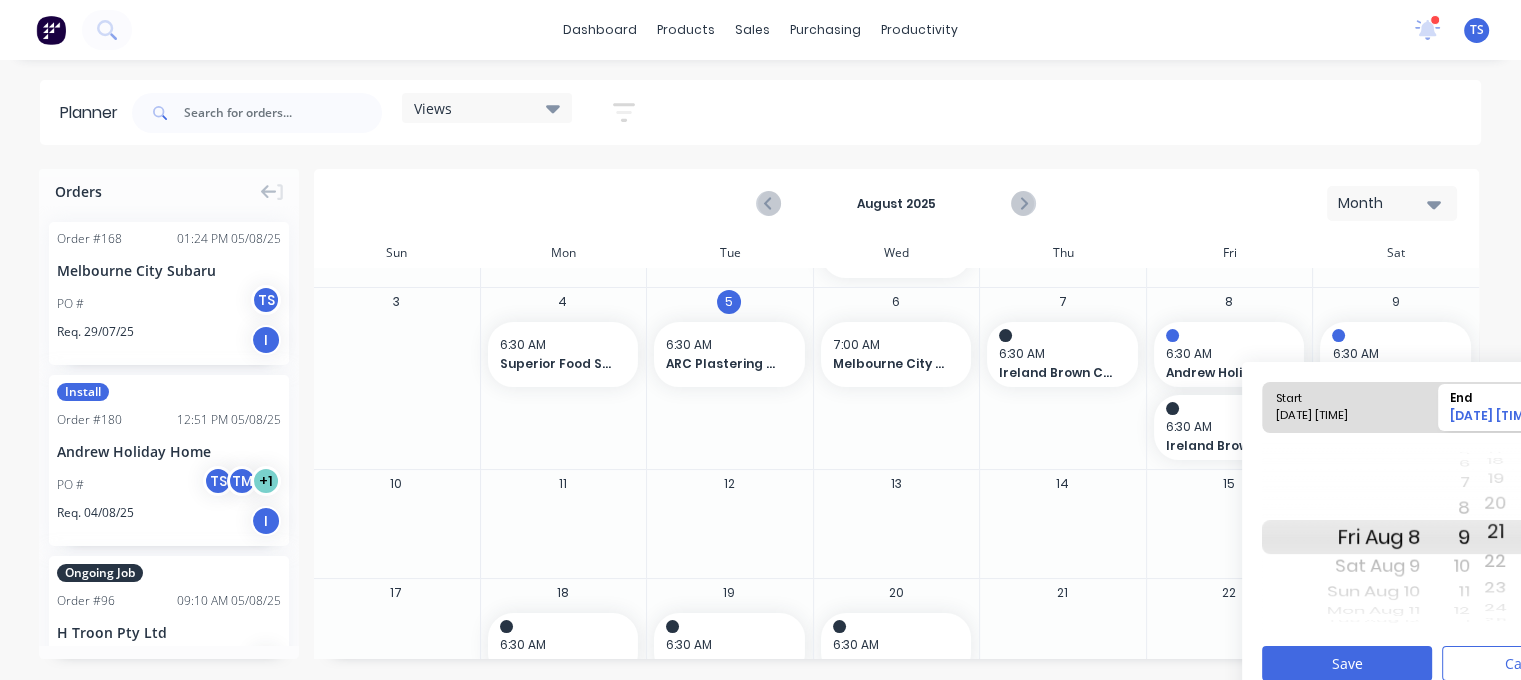 drag, startPoint x: 1490, startPoint y: 493, endPoint x: 1496, endPoint y: 624, distance: 131.13733 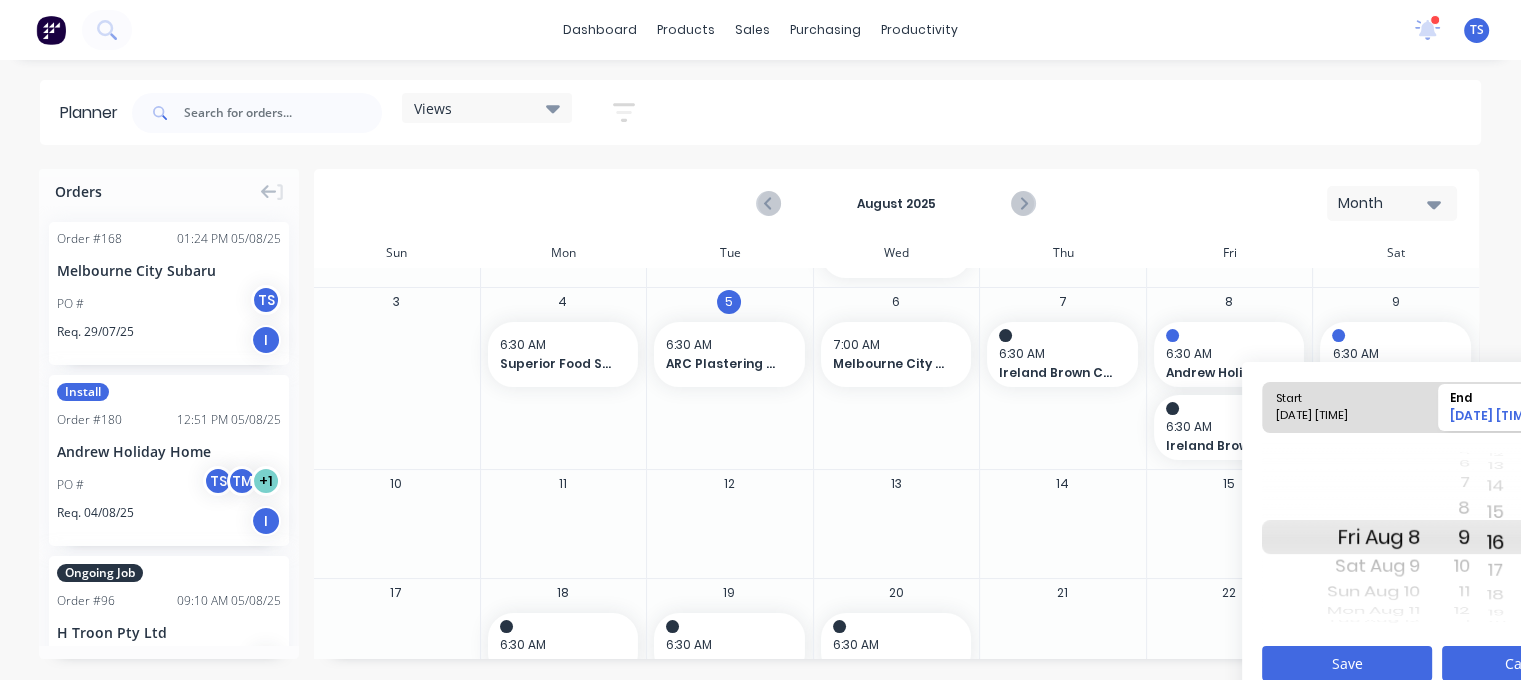 drag, startPoint x: 1500, startPoint y: 474, endPoint x: 1508, endPoint y: 650, distance: 176.18172 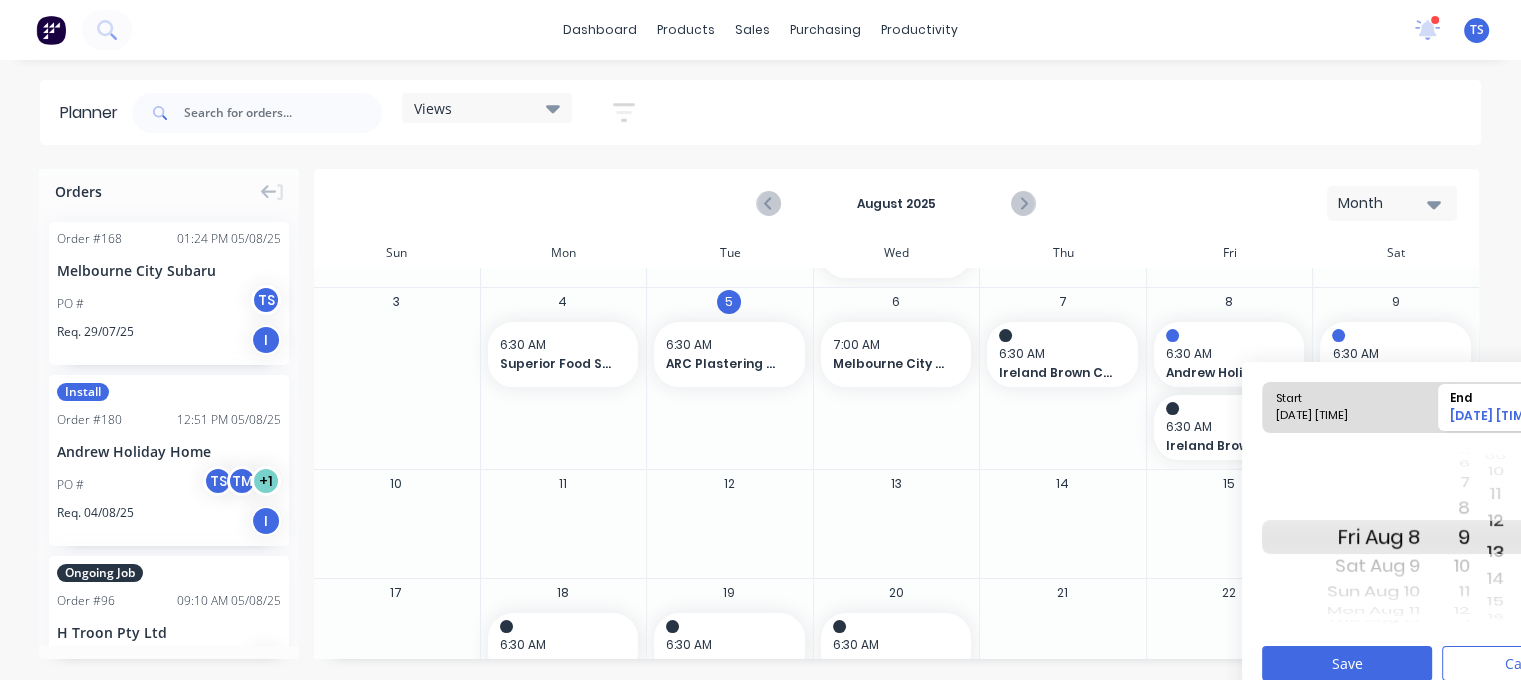 drag, startPoint x: 1493, startPoint y: 503, endPoint x: 1495, endPoint y: 627, distance: 124.01613 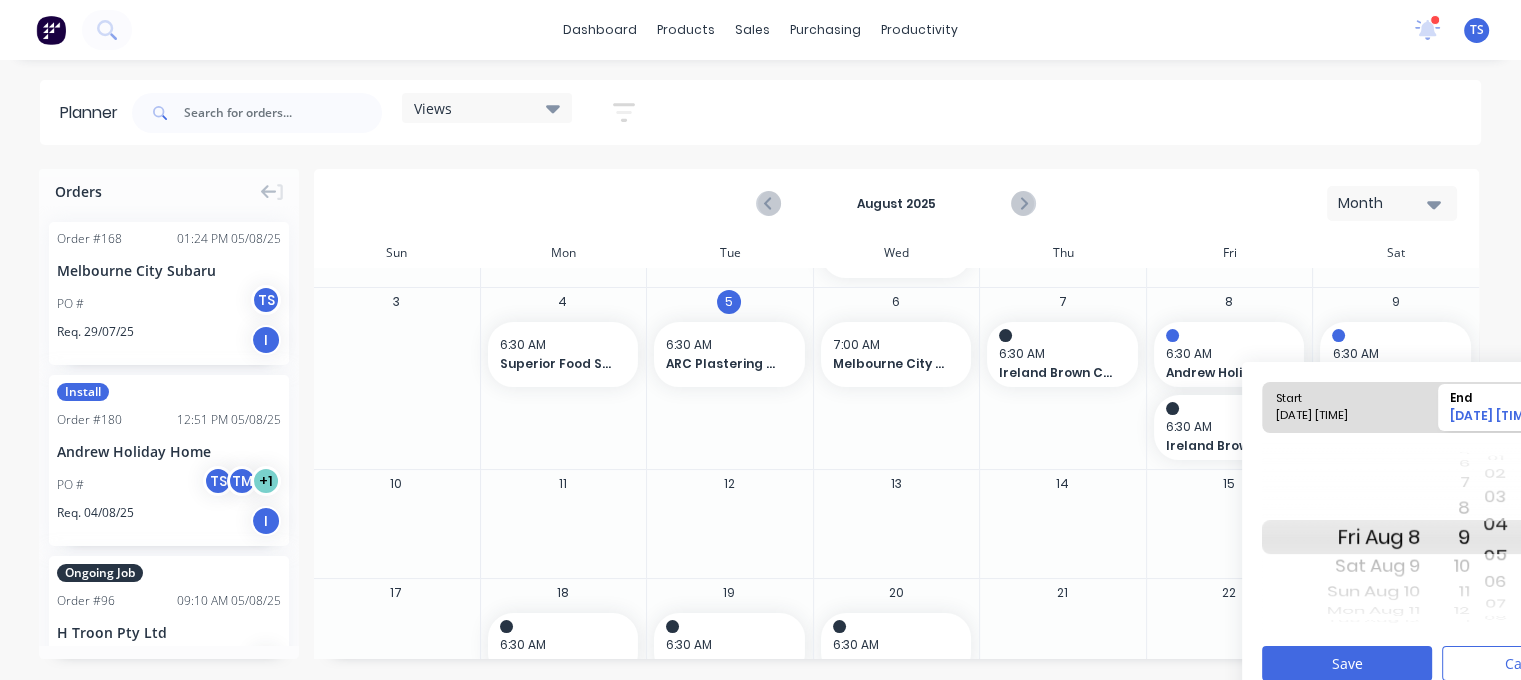 drag, startPoint x: 1498, startPoint y: 480, endPoint x: 1498, endPoint y: 742, distance: 262 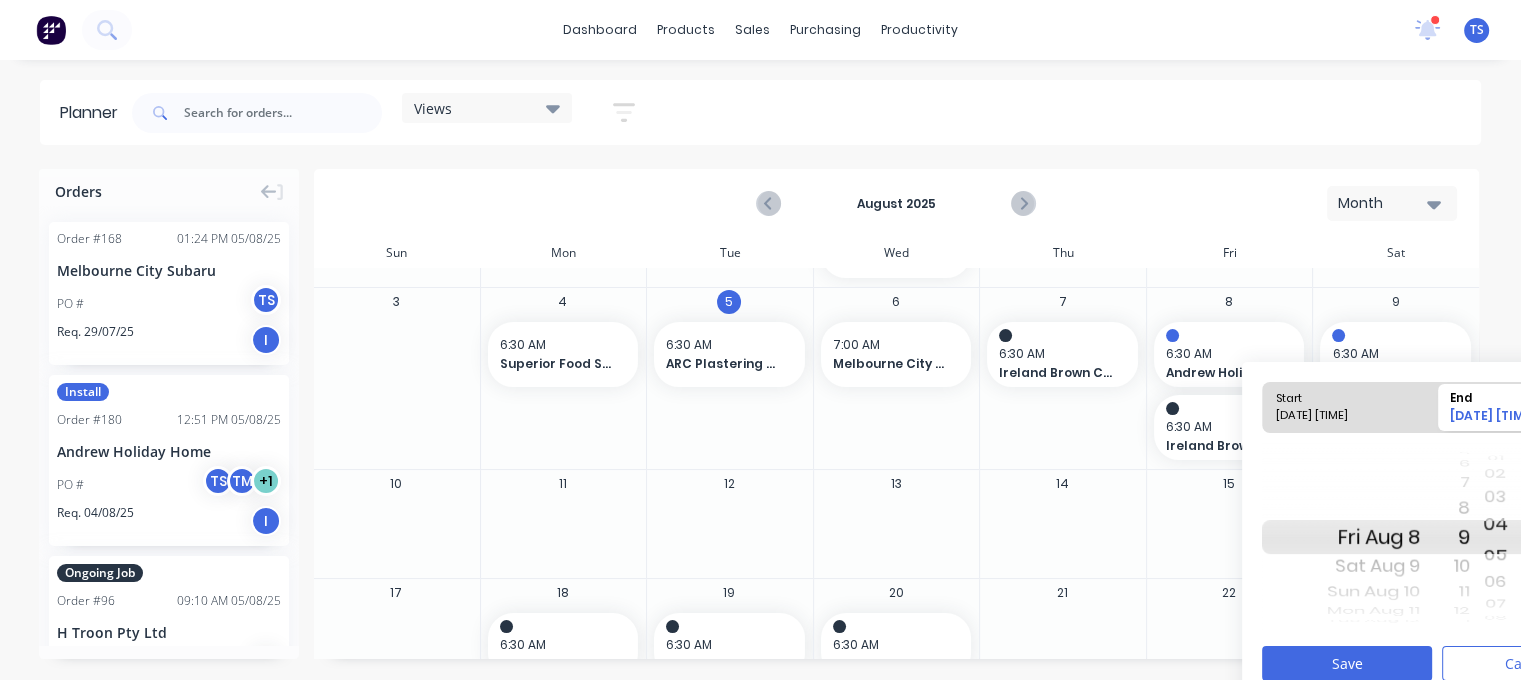 click on "dashboard products sales purchasing productivity dashboard products Product Catalogue Materials sales Sales Orders Customers Price Level Manager purchasing Purchase Orders Suppliers productivity Workflow Planner Delivery Scheduling Timesheets 6 new notifications Mark all as read [FIRST]  mentioned you in a message Liberty Oil Convenience Pty Ltd Order  # 169 [TIME] [DATE]   [FIRST]  mentioned you in a message Malvern Automotive Repairs  Order  # 133 [TIME] [DATE]   [FIRST]  mentioned you in a message Lang Lang Tobacconist Order  # 108 PO  #57Rev-1 [TIME] [DATE]   [FIRST]  mentioned you in a message Motorone Order  # 173 [TIME] [DATE]   [FIRST]  mentioned you in a message Luxury Consignment Store - Brighton Order  # 143 [TIME] [DATE]   [FIRST]  mentioned you in a message Total Tools Mitcham Order  # 161 [TIME] [DATE]   [FIRST]  mentioned you in a message Motorone Order  # 173 [TIME] [DATE]   [FIRST]  mentioned you in a message Total Tools Mitcham Order  # 161 [TIME] [DATE]   [FIRST] [COMPANY]" at bounding box center (760, 340) 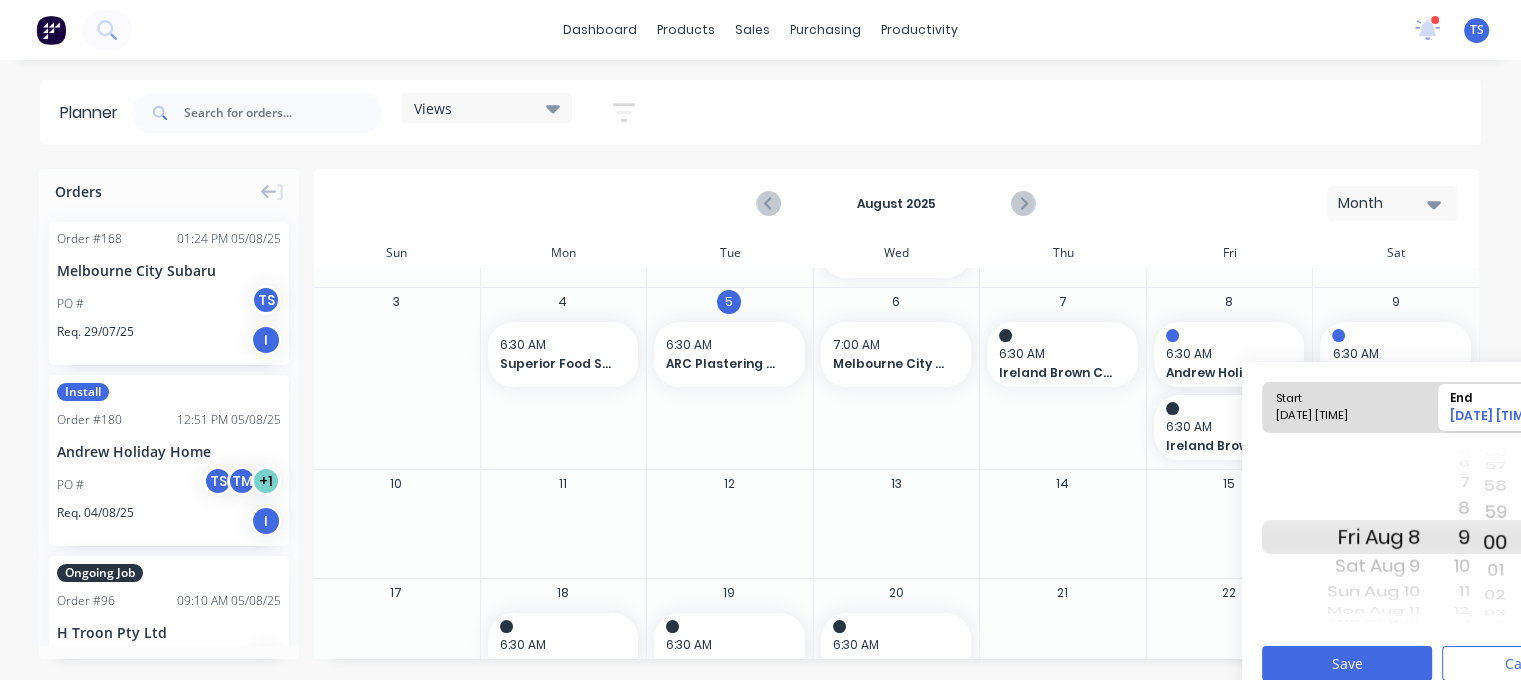 drag, startPoint x: 1502, startPoint y: 483, endPoint x: 1502, endPoint y: 623, distance: 140 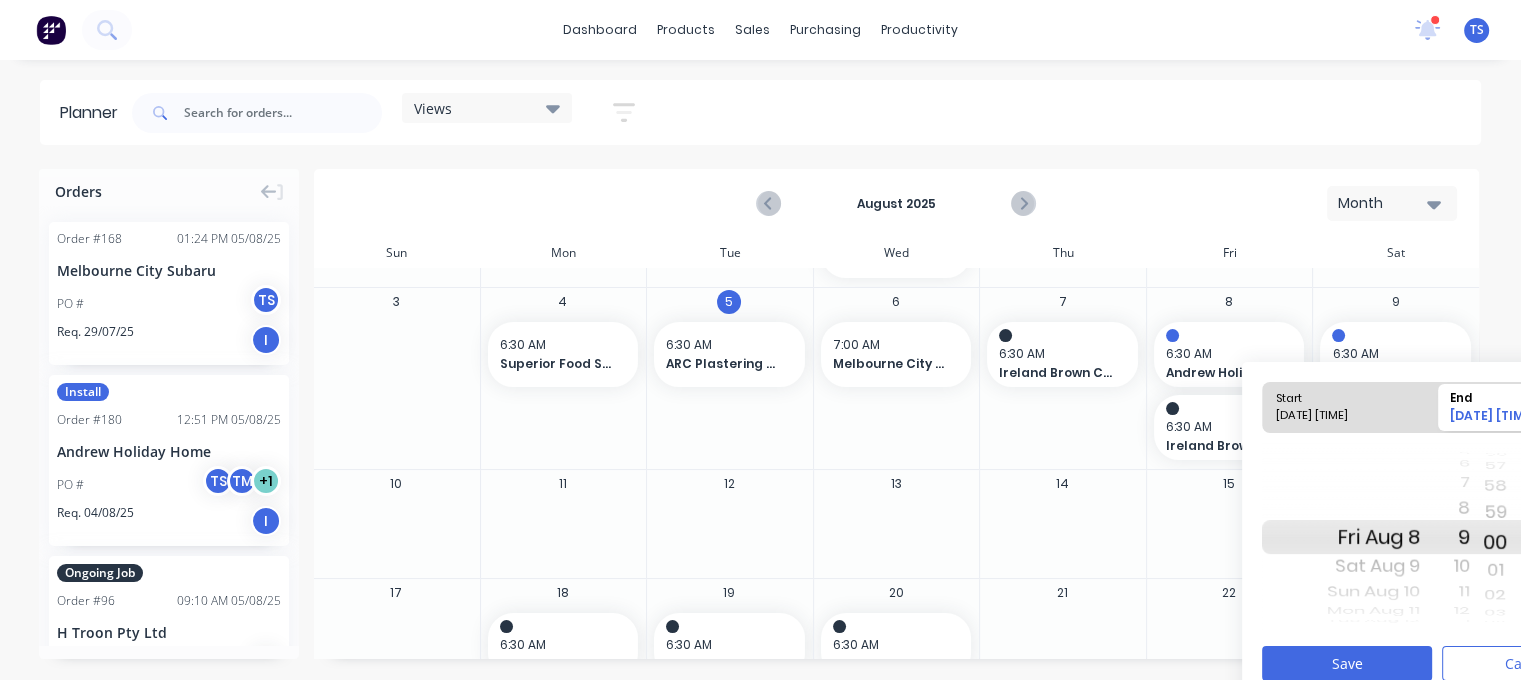 click on "20 21 22 23 24 25 26 27 28 29 30 31 32 33 34 35 36 37 38 39 40 41 42 43 44 45 46 47 48 49 50 51 52 53 54 55 56 57 58 59 00 01 02 03 04 05 06 07 08 09 10 11 12 13 14 15 16 17 18 19 20 21 22 23 24 25 26 27 28 29 30 31 32 33 34 35 36 37 38 39 40 51 52 53 54 55 56 57 58 59 00 01 02 03 04 05 06 07 08 09" at bounding box center [1495, 537] 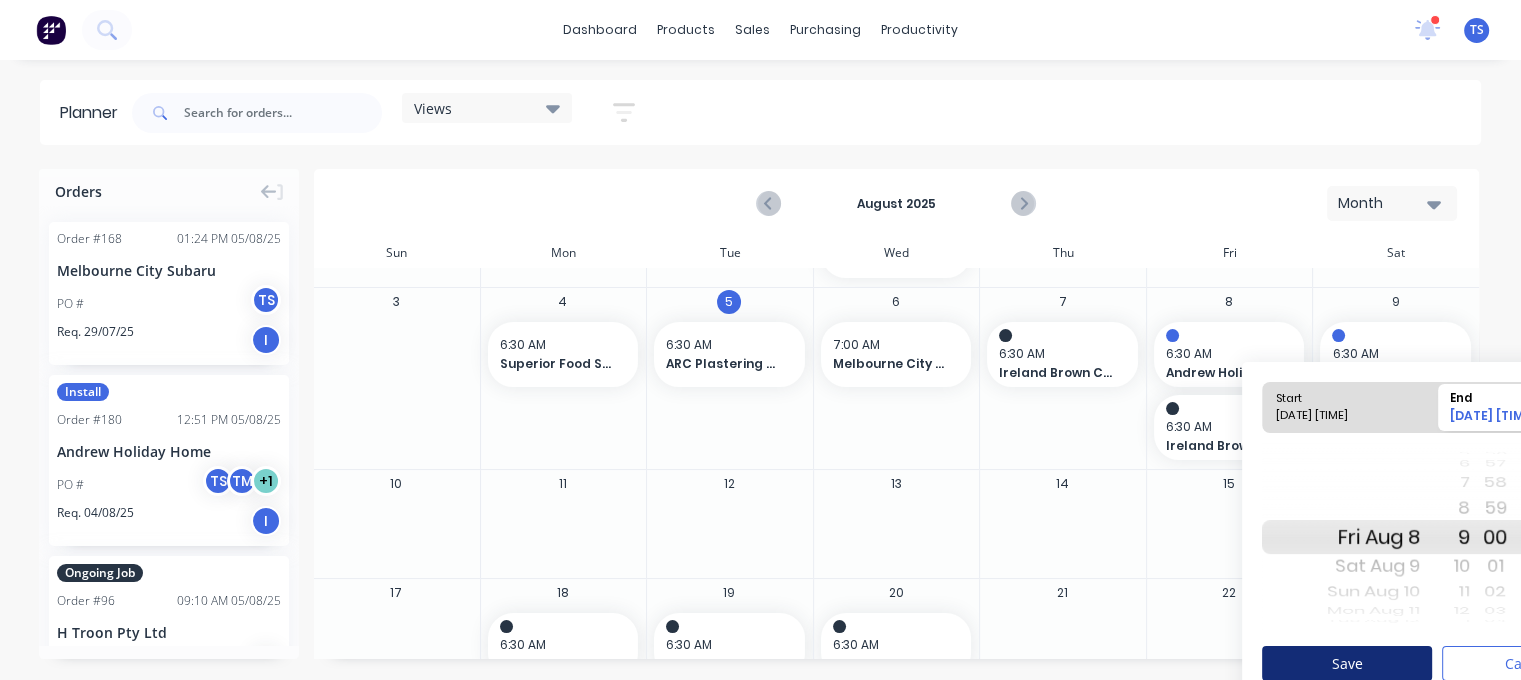 click on "Save" at bounding box center (1347, 663) 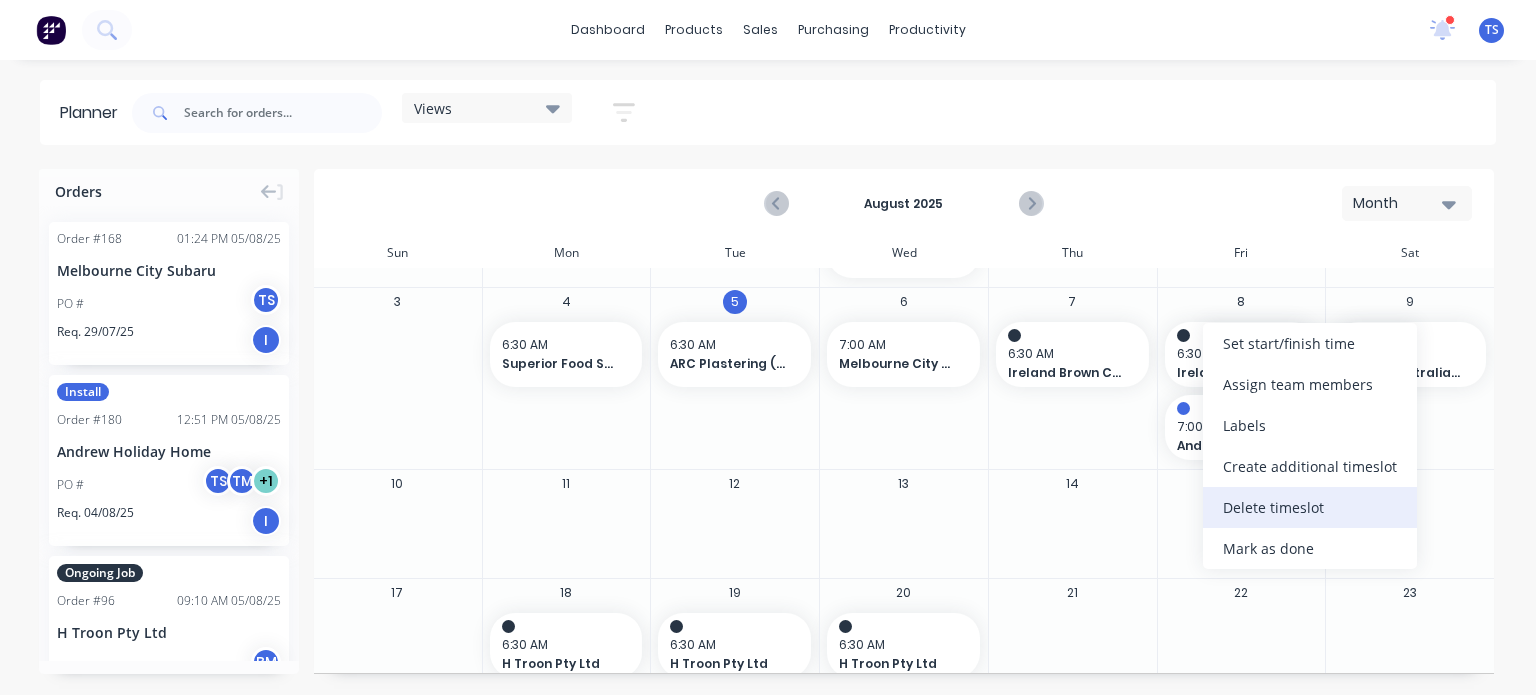 click on "Delete timeslot" at bounding box center [1310, 507] 